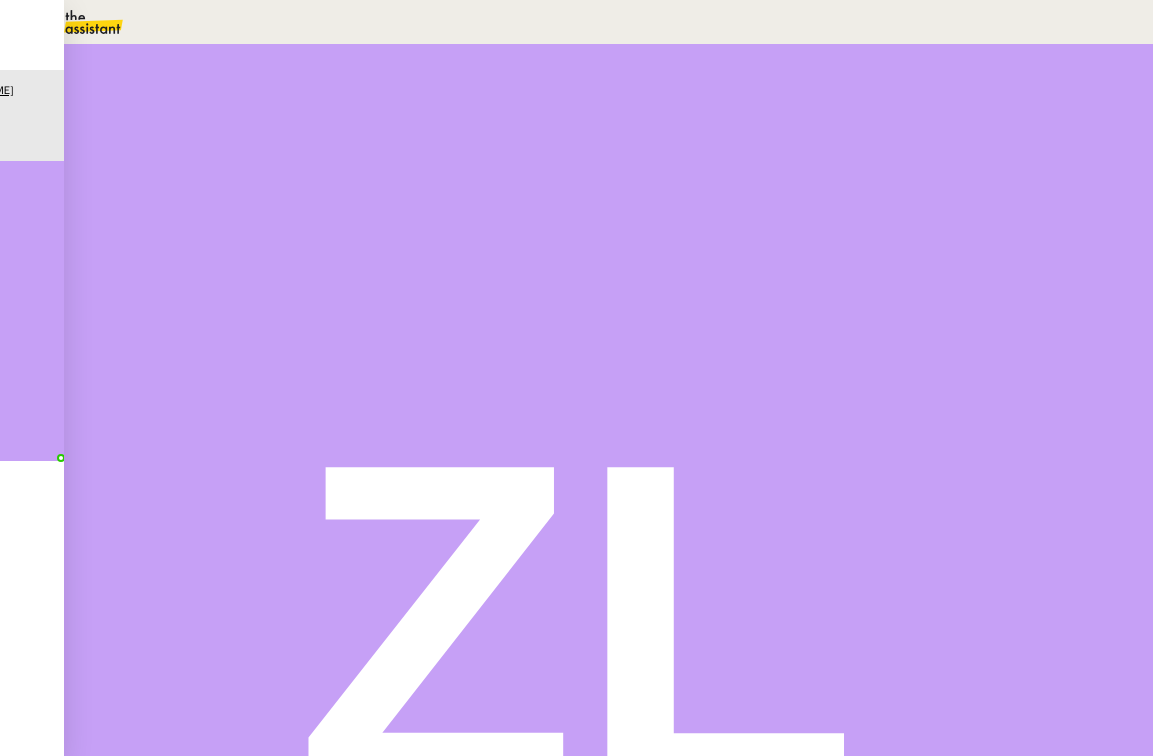 scroll, scrollTop: 0, scrollLeft: 0, axis: both 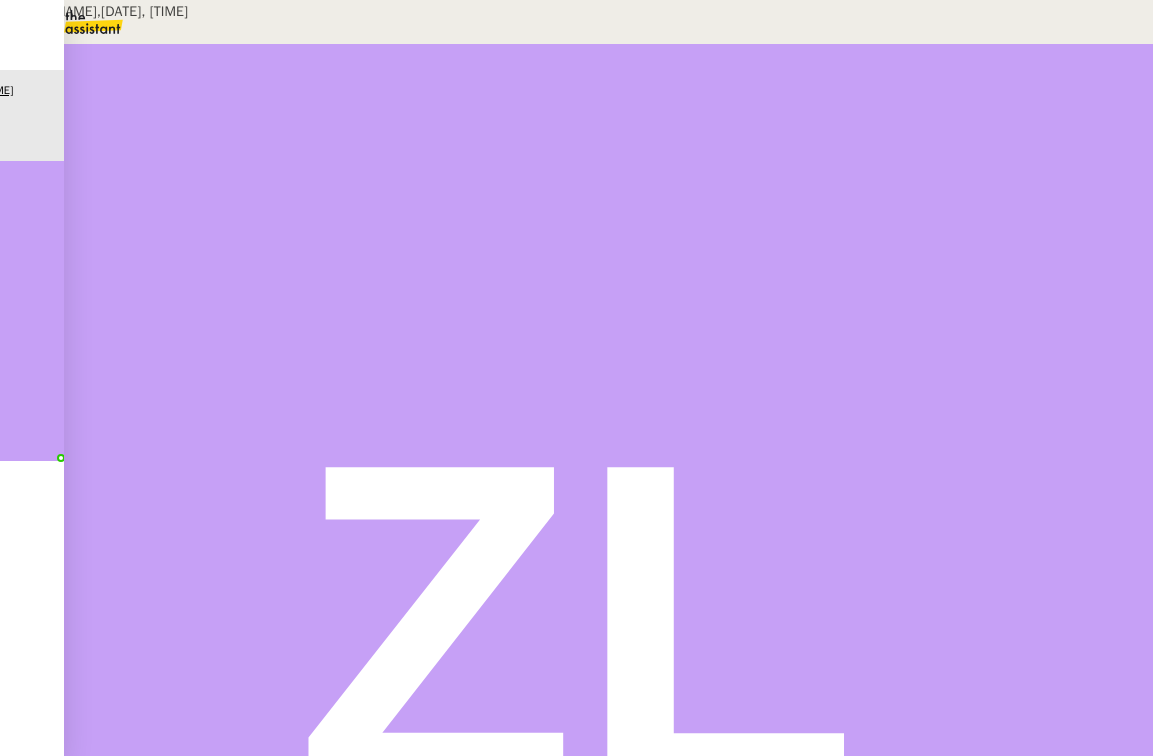 click on "Crée par  Zoé Lachambre,   1 juil. 2025, 14:00:41" at bounding box center [145, 11] 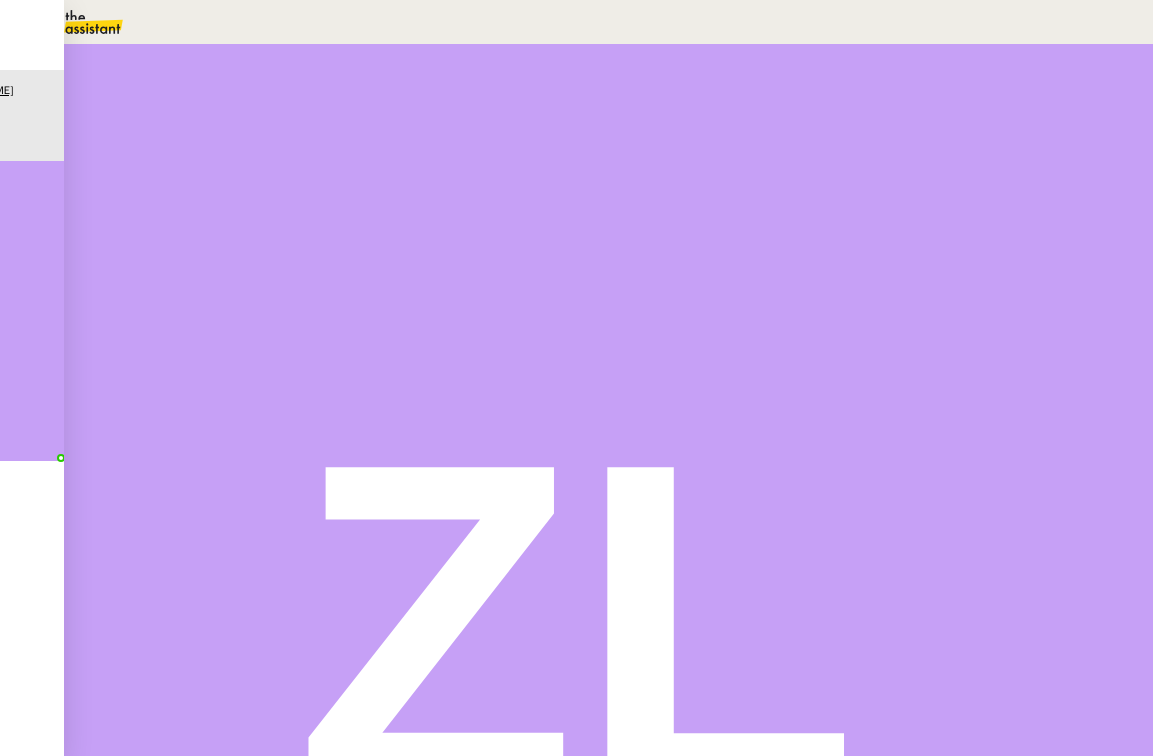 click at bounding box center (116, 340) 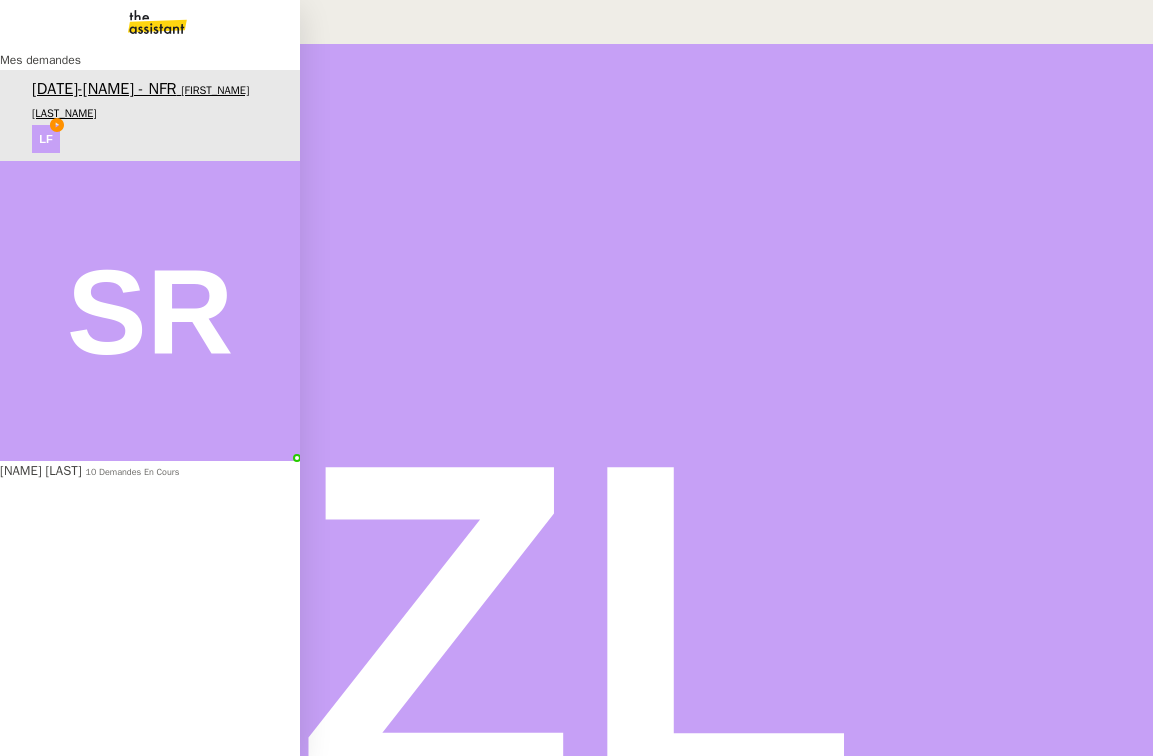 click on "[FIRST] [LAST]" at bounding box center (40, 470) 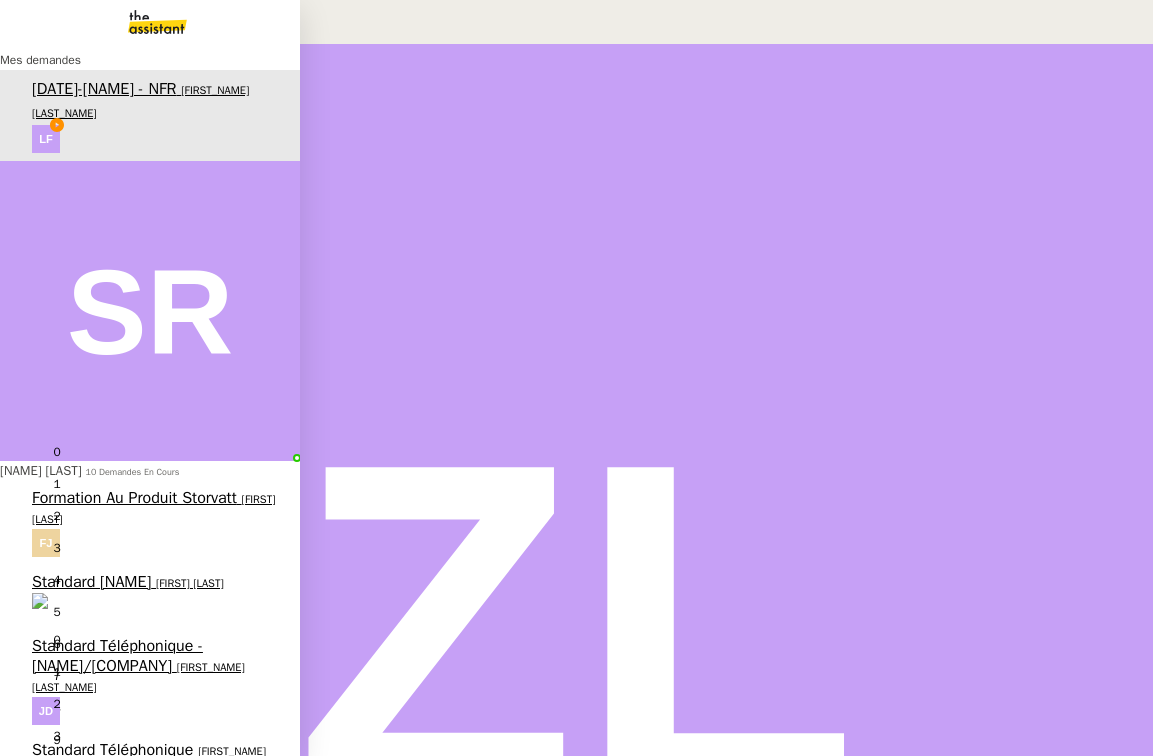 click on "Standard téléphonique - [MONTH] [YEAR]    [FIRST] [LAST]     0   1   2   3   4   5   6   7   8   9" at bounding box center (150, 1111) 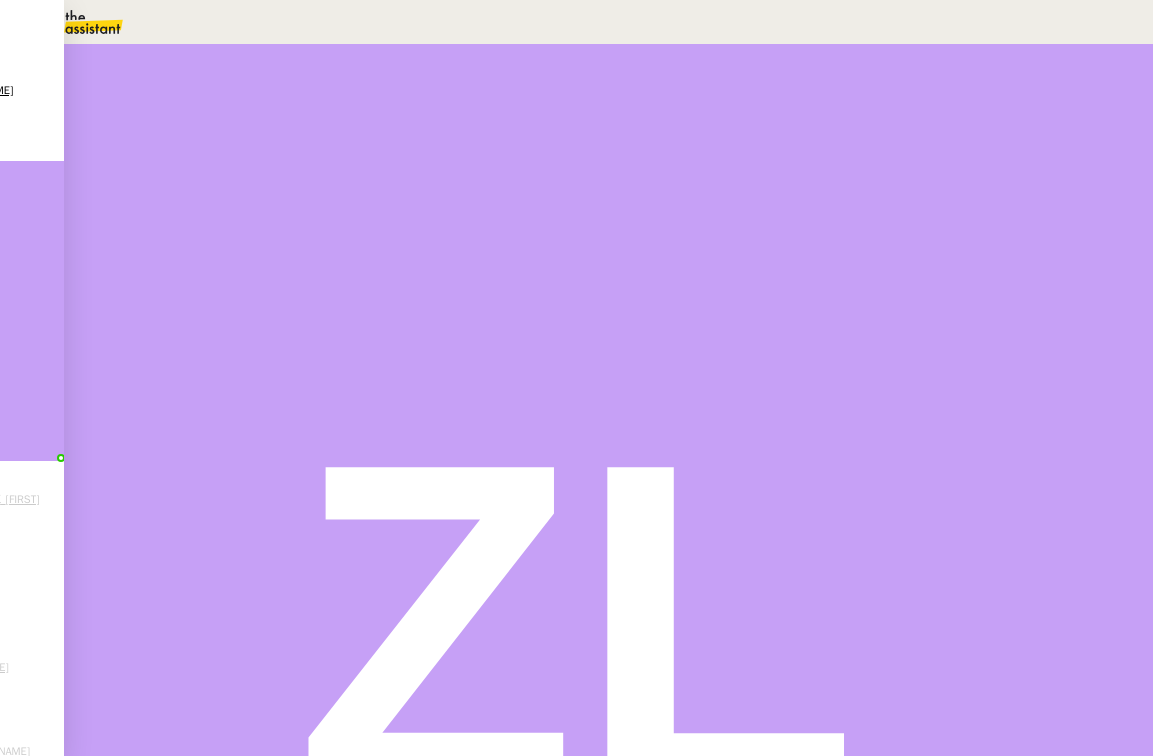 scroll, scrollTop: 0, scrollLeft: 0, axis: both 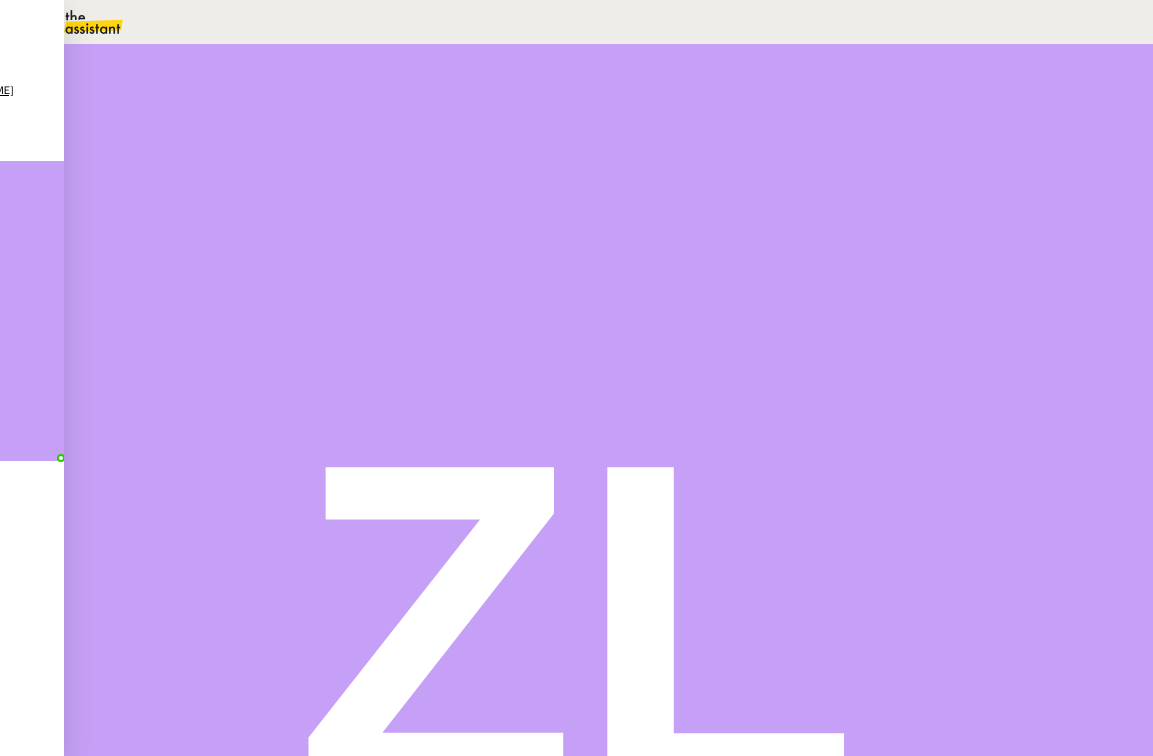 click at bounding box center [156, 340] 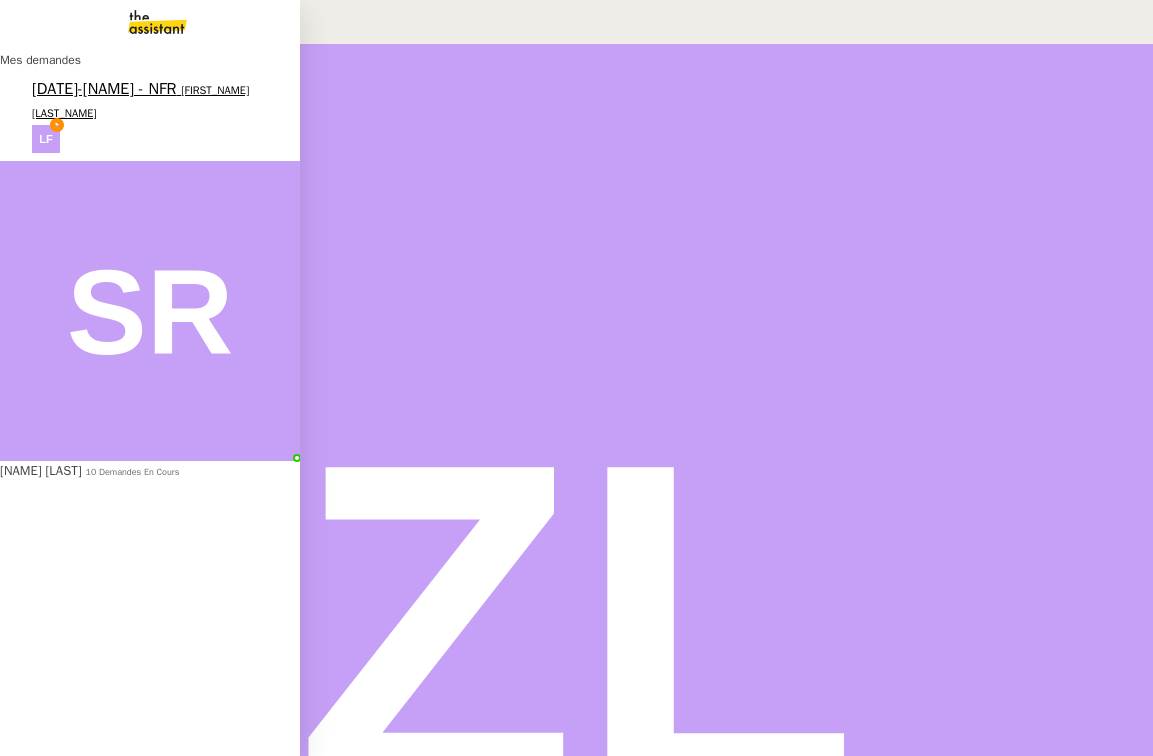 click on "[FIRST] [LAST]" at bounding box center (147, 101) 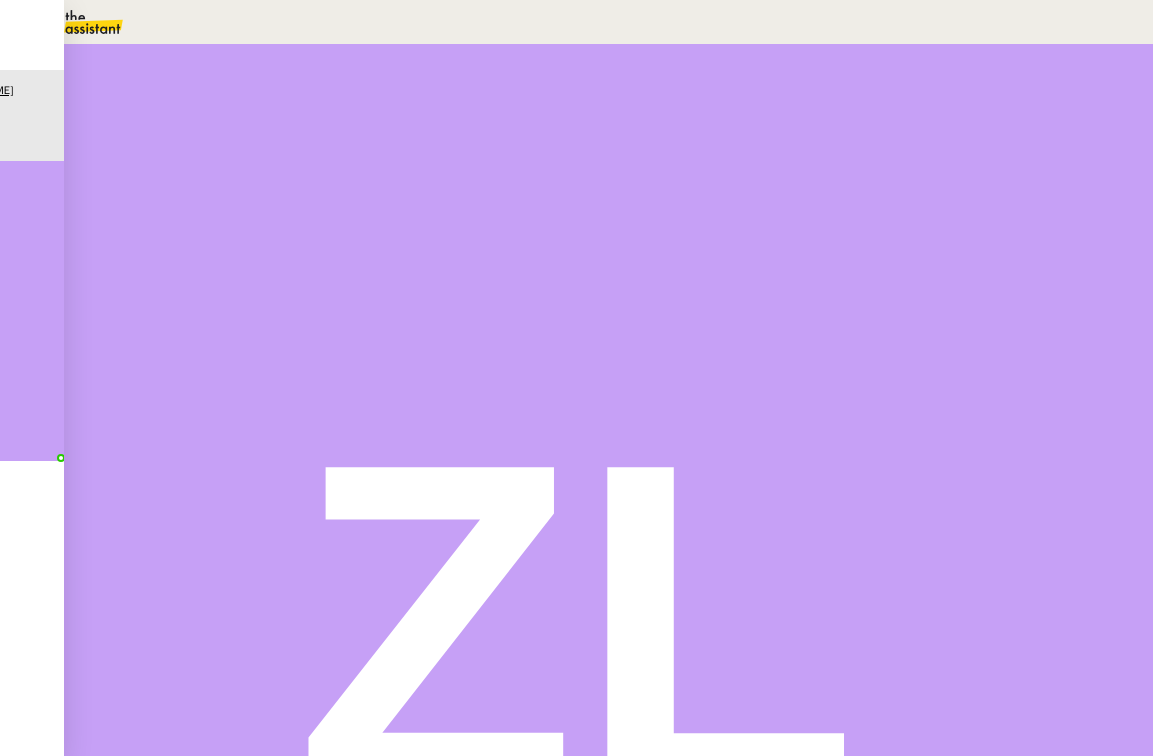 click at bounding box center (136, 340) 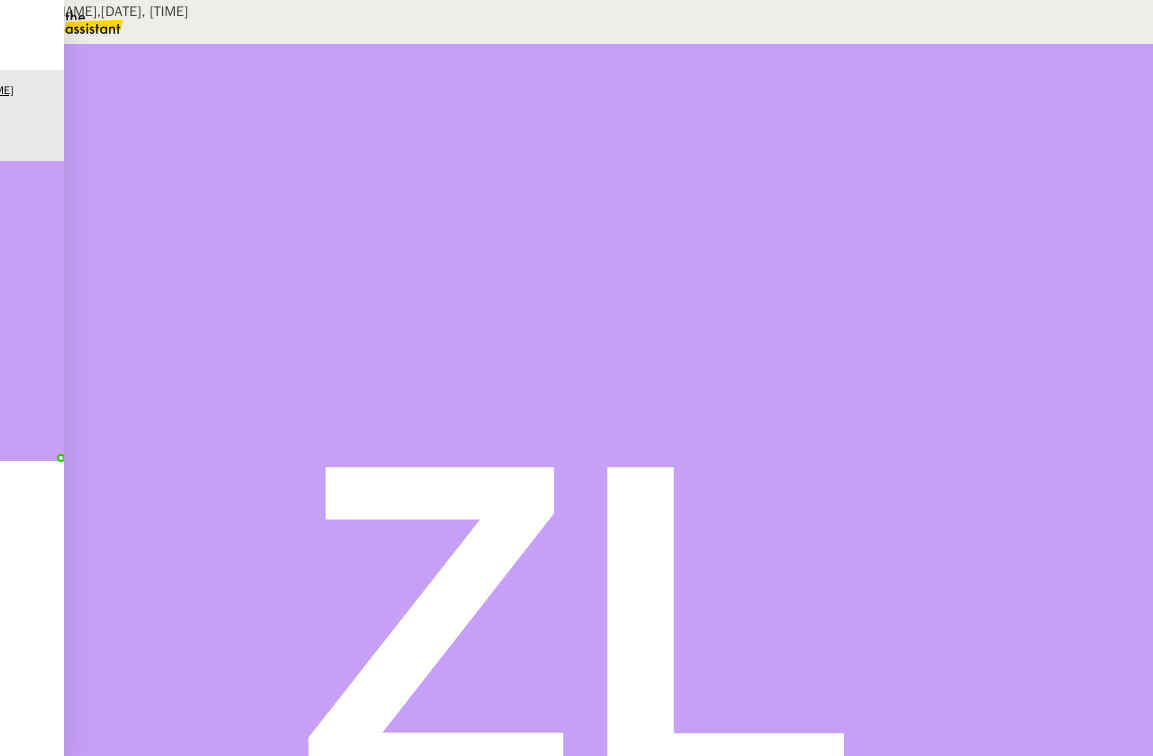 click at bounding box center [506, 567] 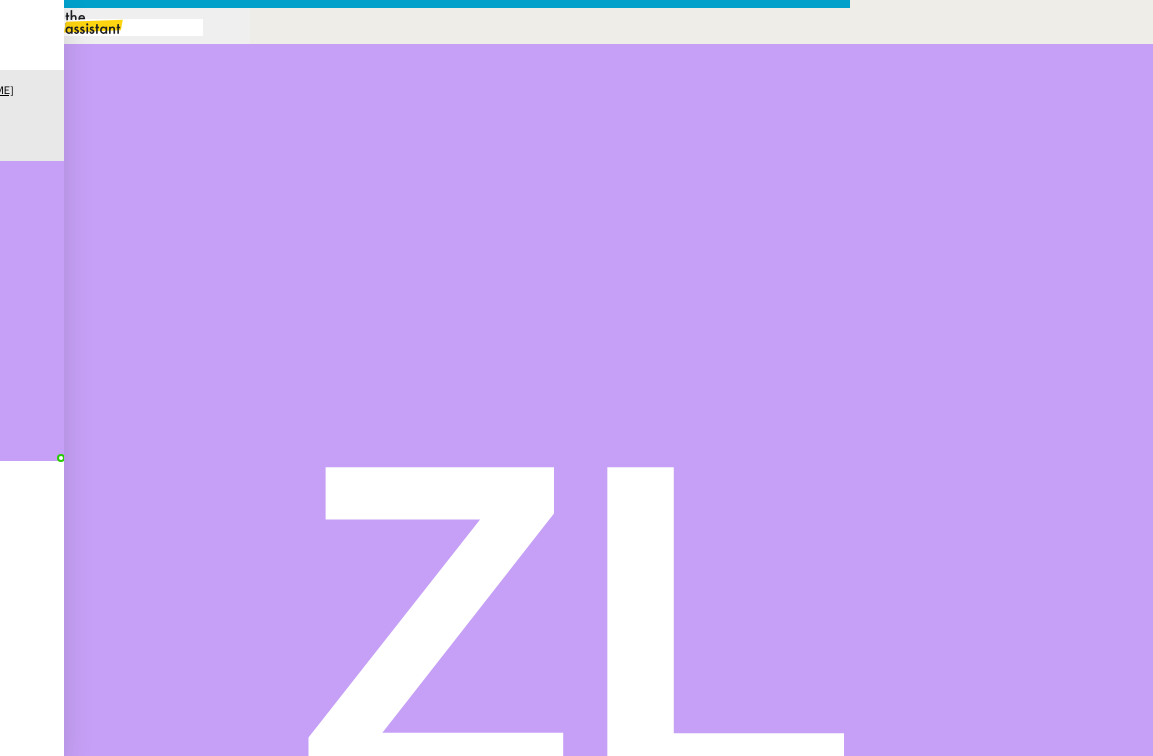 scroll, scrollTop: 0, scrollLeft: 43, axis: horizontal 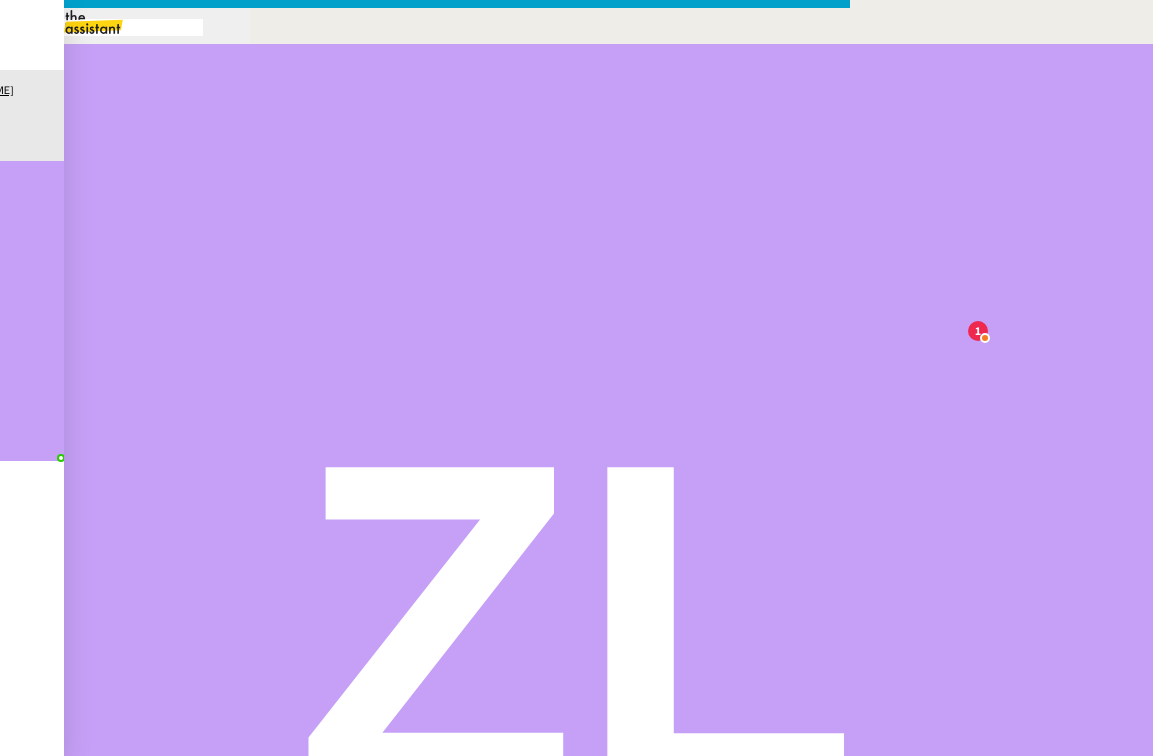 drag, startPoint x: 493, startPoint y: 202, endPoint x: 293, endPoint y: 204, distance: 200.01 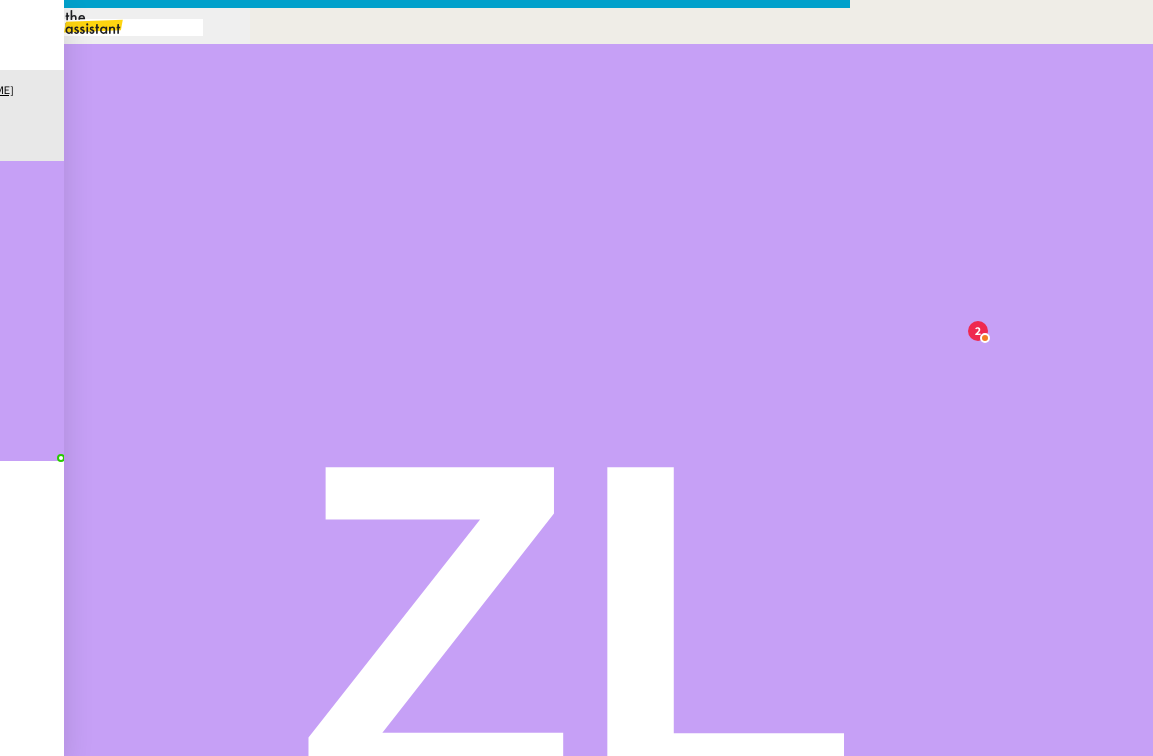 click on "Je vous confirme que j'ai réalisé l'appel ce jour mais que la personne était sur messagerie." at bounding box center [425, 883] 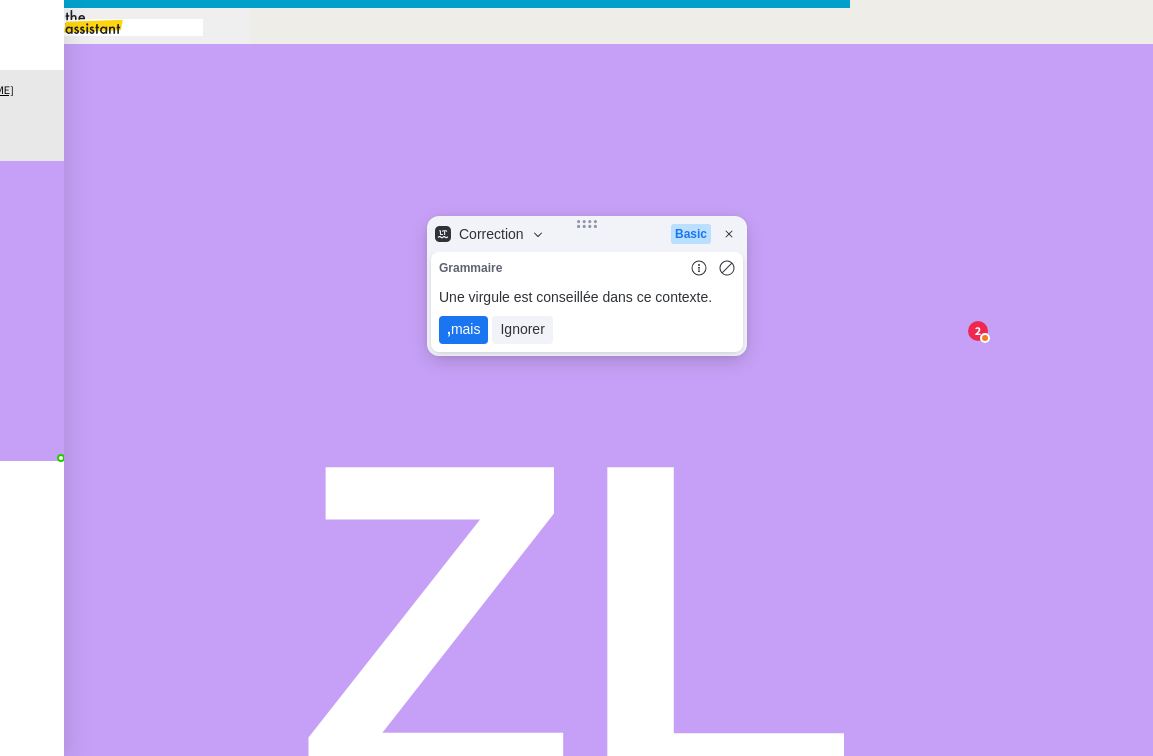 click on ",  mais" at bounding box center (463, 330) 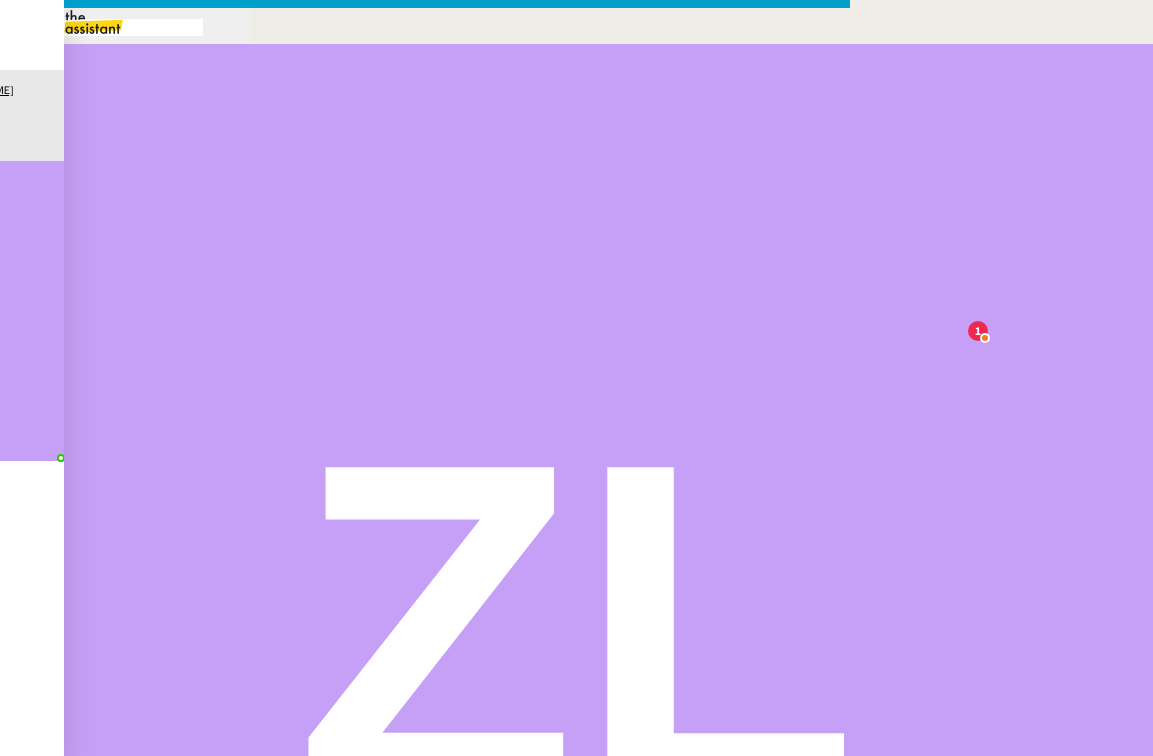 drag, startPoint x: 692, startPoint y: 239, endPoint x: 178, endPoint y: 239, distance: 514 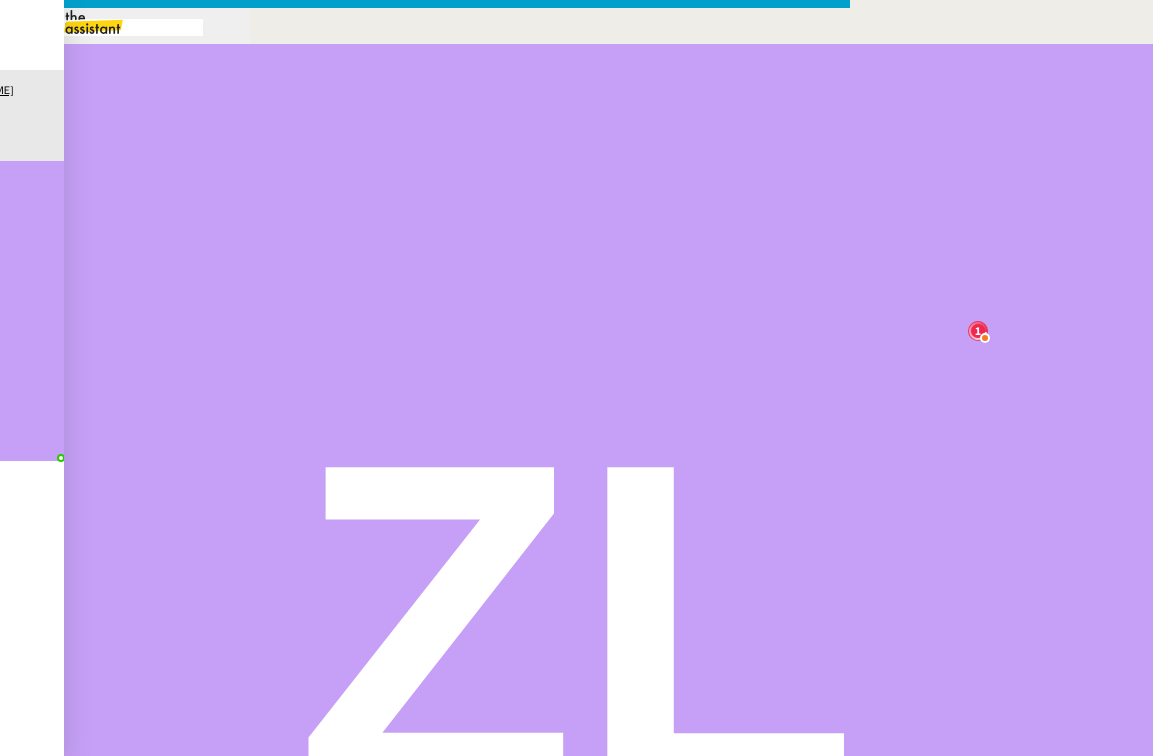 click at bounding box center (189, 798) 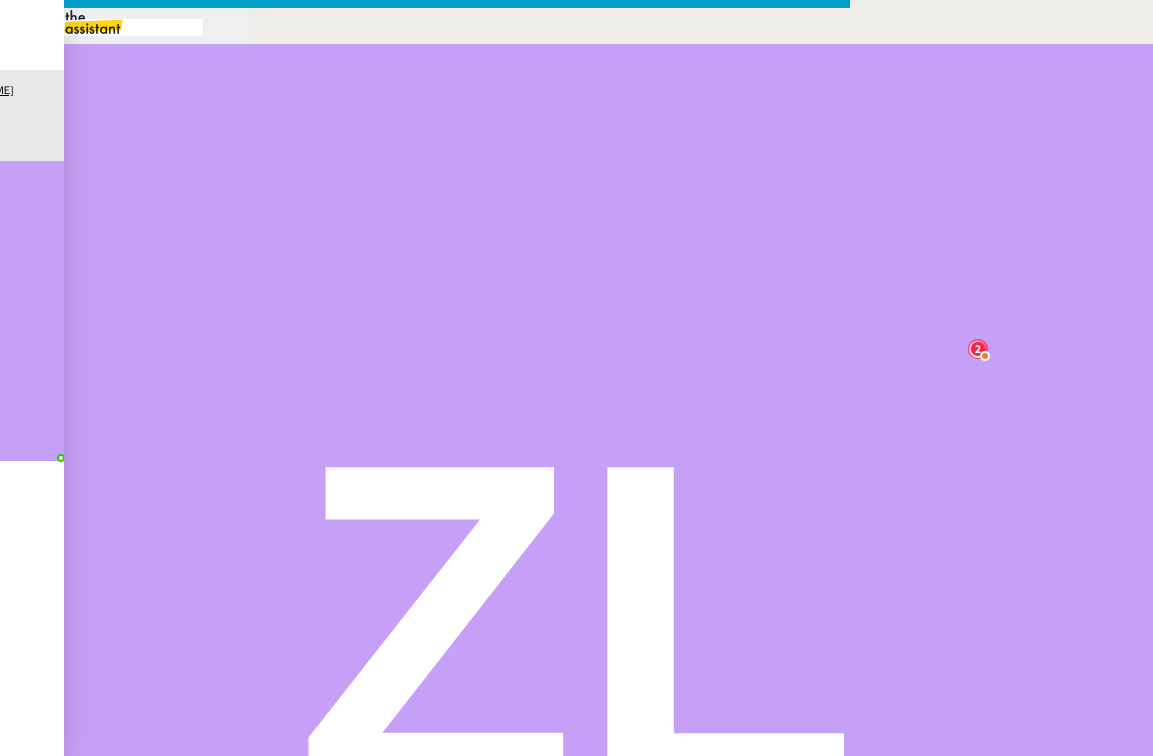 click on "SOuhaitez-vous qu'au bout de 24H j'effectue une relance par mail, puis si une fois les 24H écoulés, je n'ai pas de retour, je cloture la demande ?" at bounding box center (445, 956) 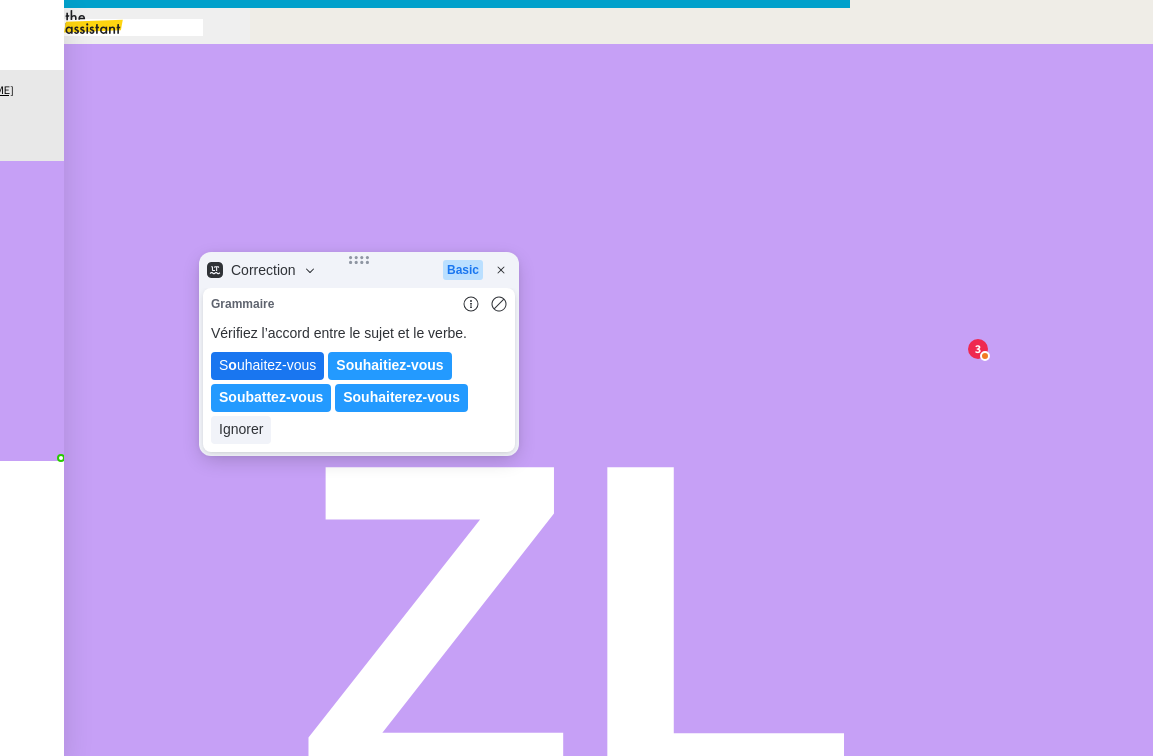click on "S o uhaitez-vous" at bounding box center [267, 366] 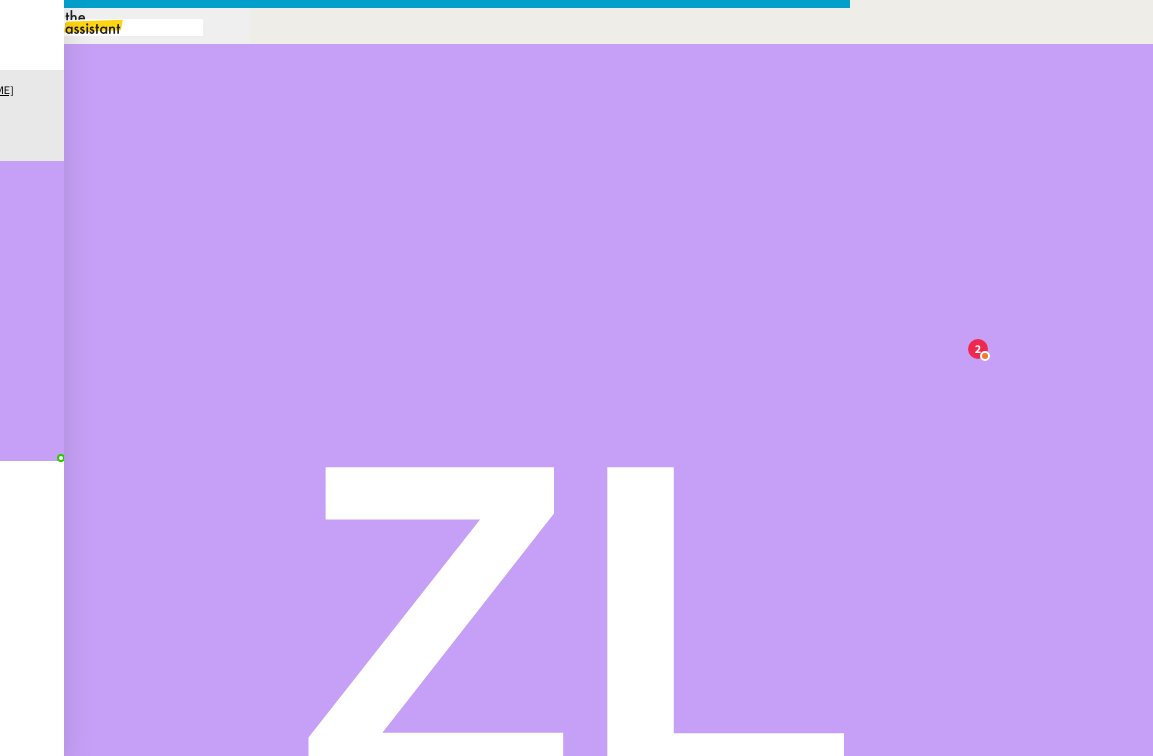 click on "Souhaitez-vous qu'au bout de 24H j'effectue une relance par mail, puis si une fois les 24H écoulés, je n'ai pas de retour, je cloture la demande ?" at bounding box center [445, 956] 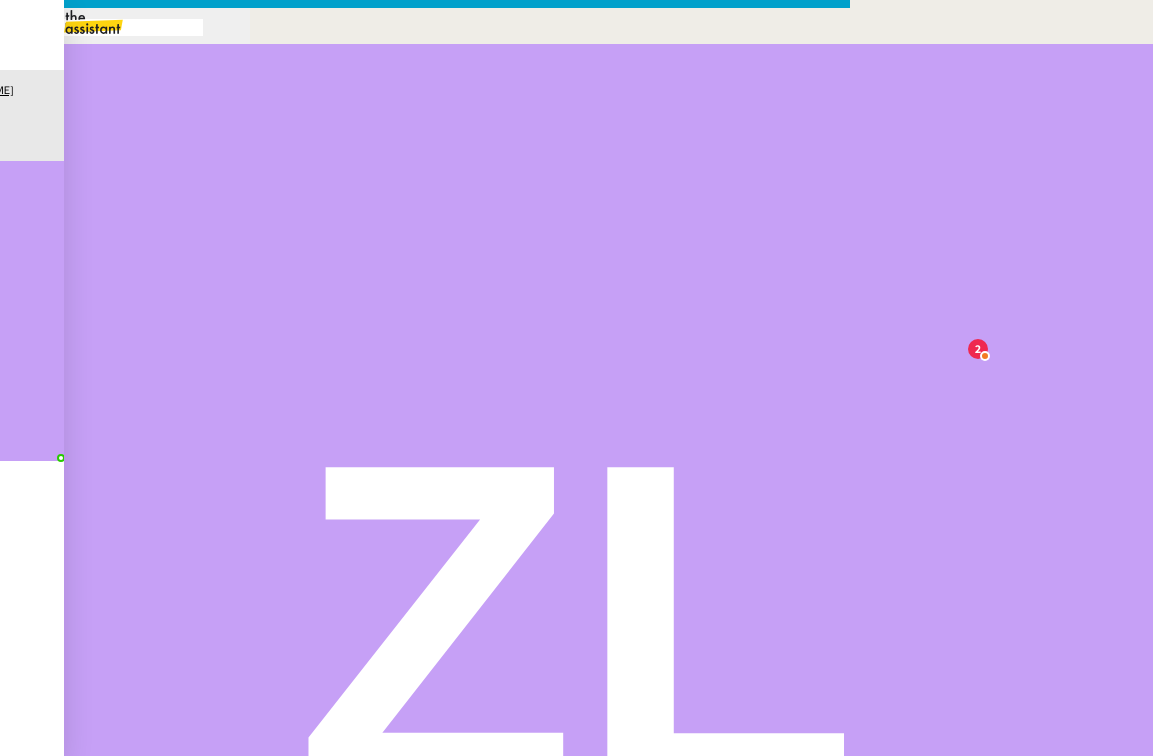 click on "Souhaitez-vous qu'au bout de 24H j'effectue une relance par mail (le 02/07 matin), puis si une fois les 24H écoulés, je n'ai pas de retour, je cloture la demande ?" at bounding box center (445, 956) 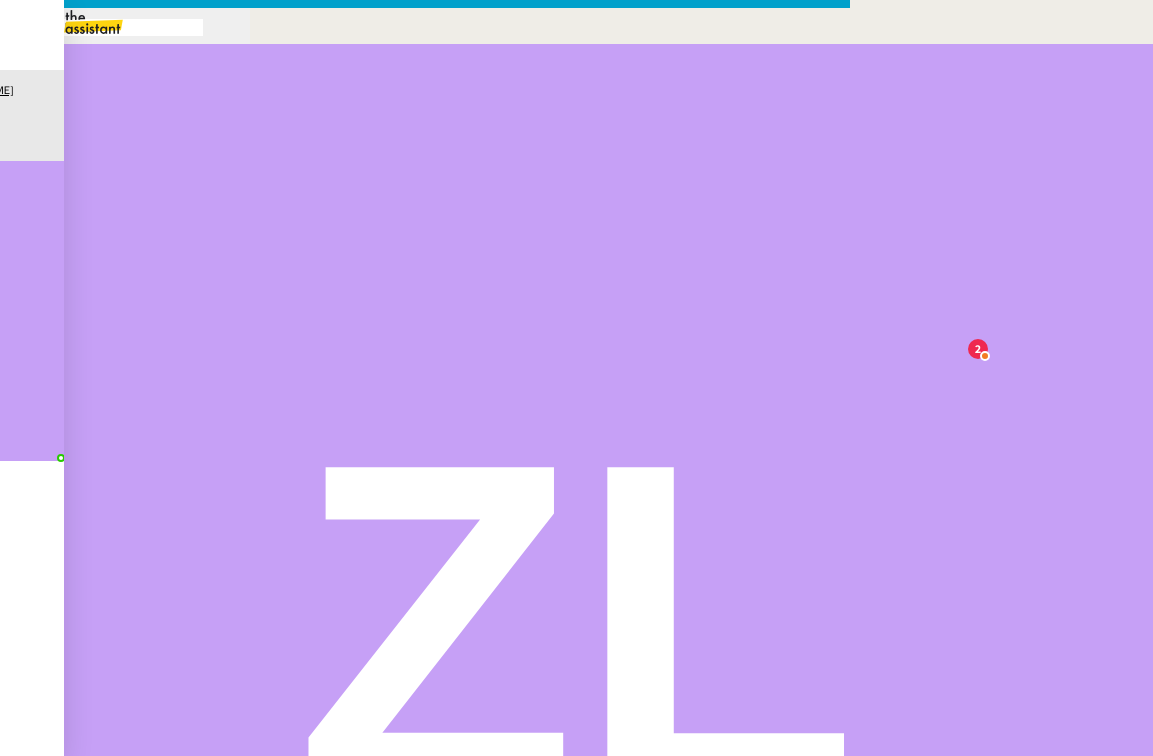 click on "Souhaitez-vous qu'au bout de [DURATION] j'effectue une relance par mail (le [DATE] matin), puis si une fois les [DURATION] écoulés (le [DATE] matin), je cloture la demande ?" at bounding box center (445, 956) 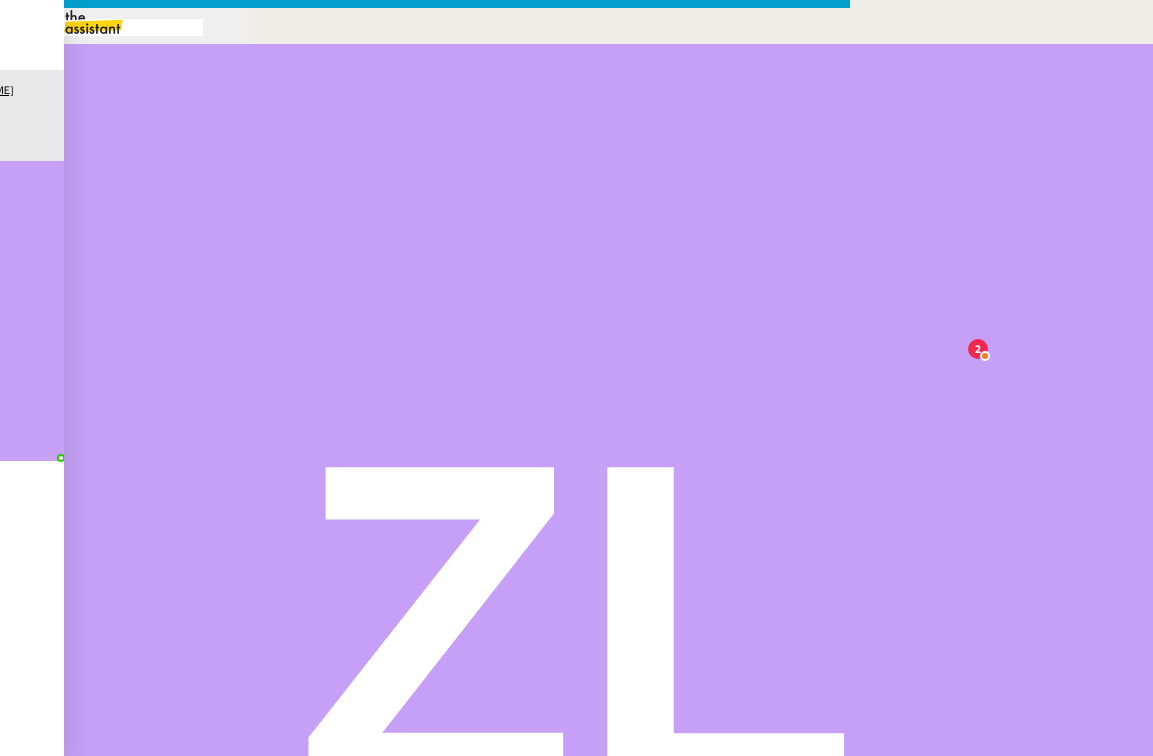 click on "Souhaitez-vous que je mette en attente la demande à J+1 (24H) ej'effectue une relance par mail (le 02/07 matin), puis si une fois les 24H écoulés (le 3/07 matin), si je n'ai pas de retour, je clôture la demande ?" at bounding box center [445, 956] 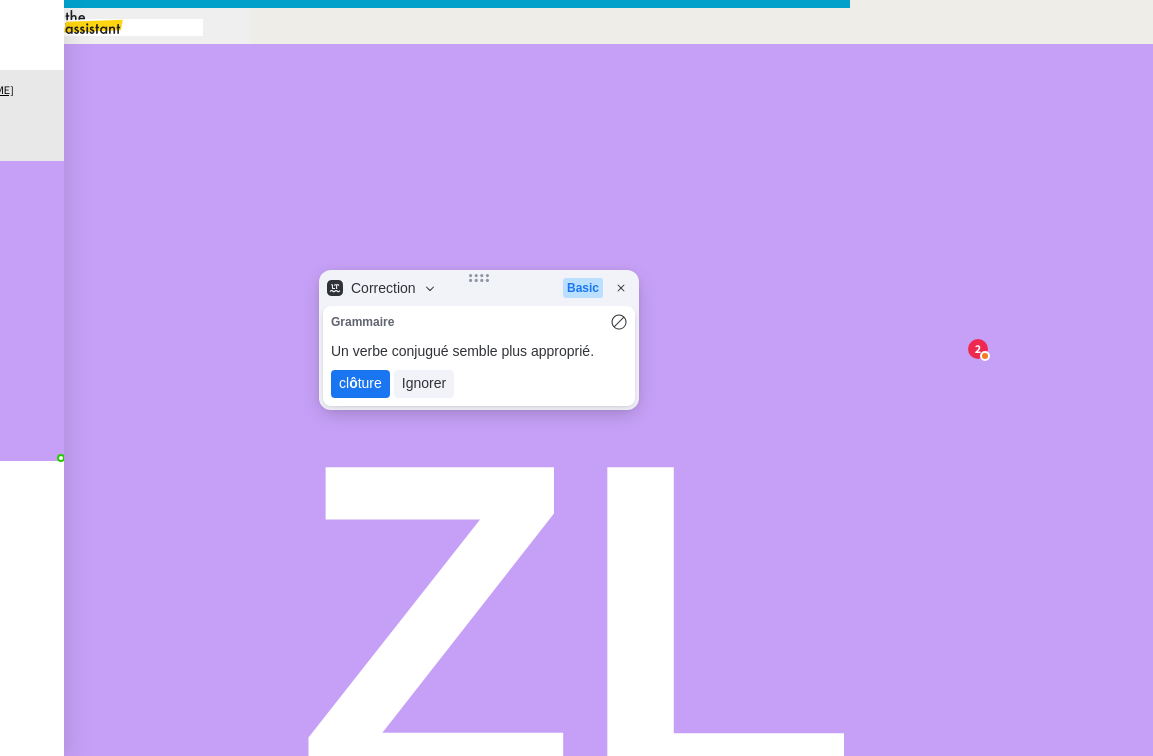 click on "cl ô ture" at bounding box center [360, 384] 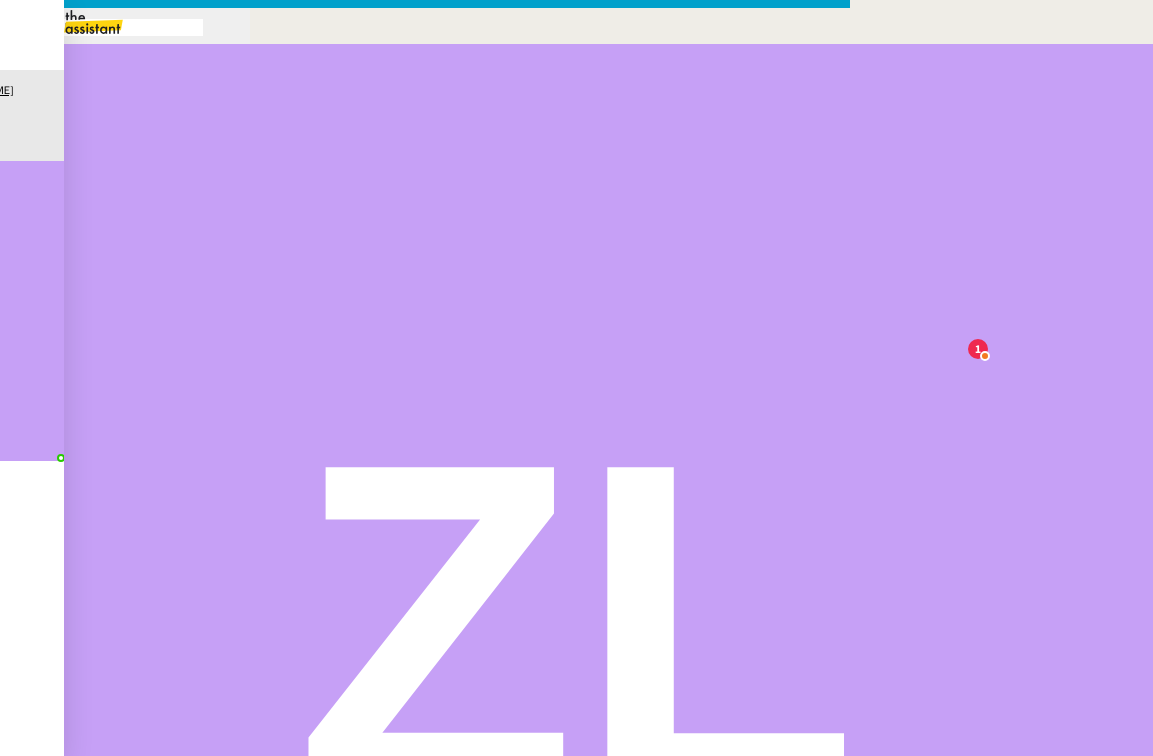 click on "Souhaitez-vous qu'au bout de 24H j'effectue une relance par mail (le [DATE] matin), puis si une fois les 24H écoulés (le [DATE] matin), si je n'ai pas de retour, je clôture la demande ?" at bounding box center [445, 956] 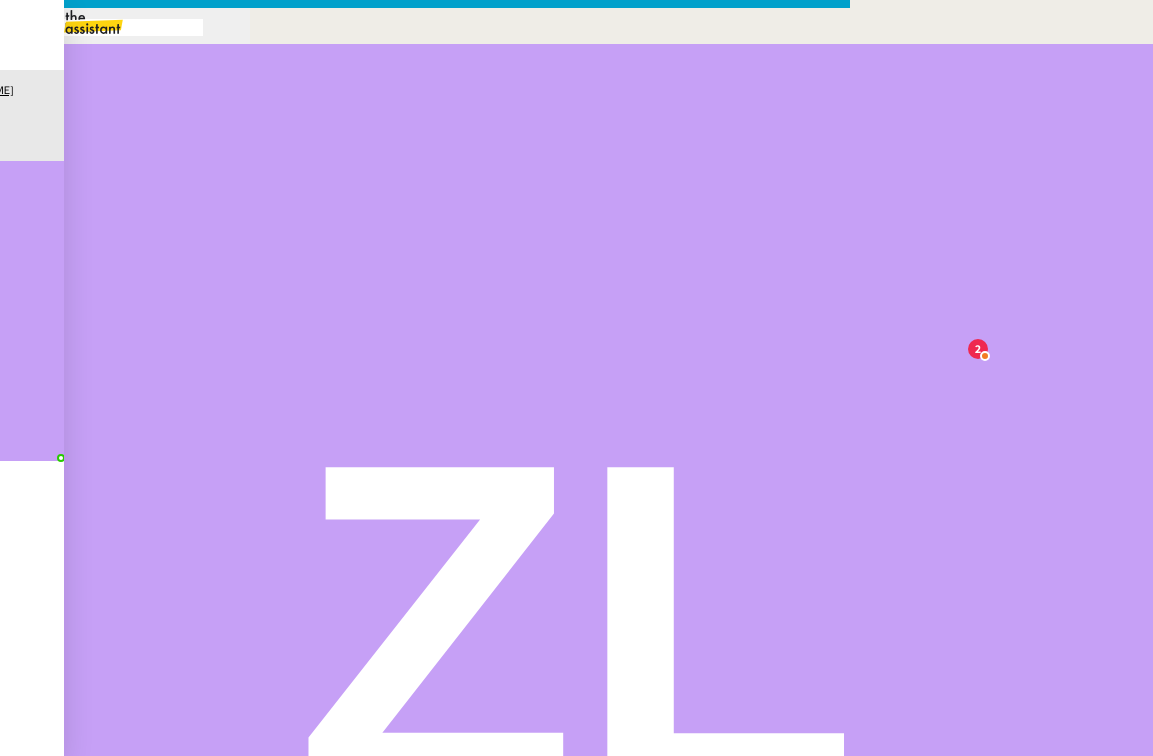 drag, startPoint x: 649, startPoint y: 238, endPoint x: 579, endPoint y: 235, distance: 70.064255 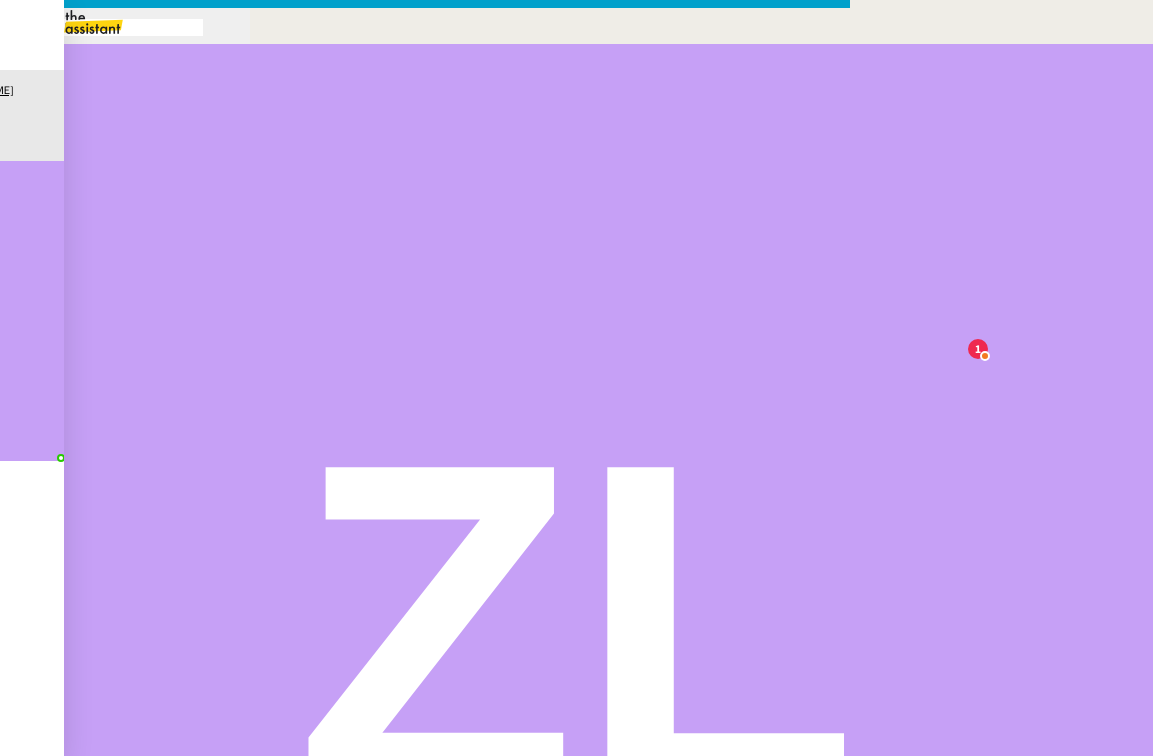 click on "Souhaitez-vous que je mette en attente la demande à J+1 (24H) et que j'effectue une relance par mail (le 02/07 matin), puis si une fois les 24H écoulés (le 3/07 matin), si je n'ai pas de retour, je clôture la demande ?" at bounding box center [445, 956] 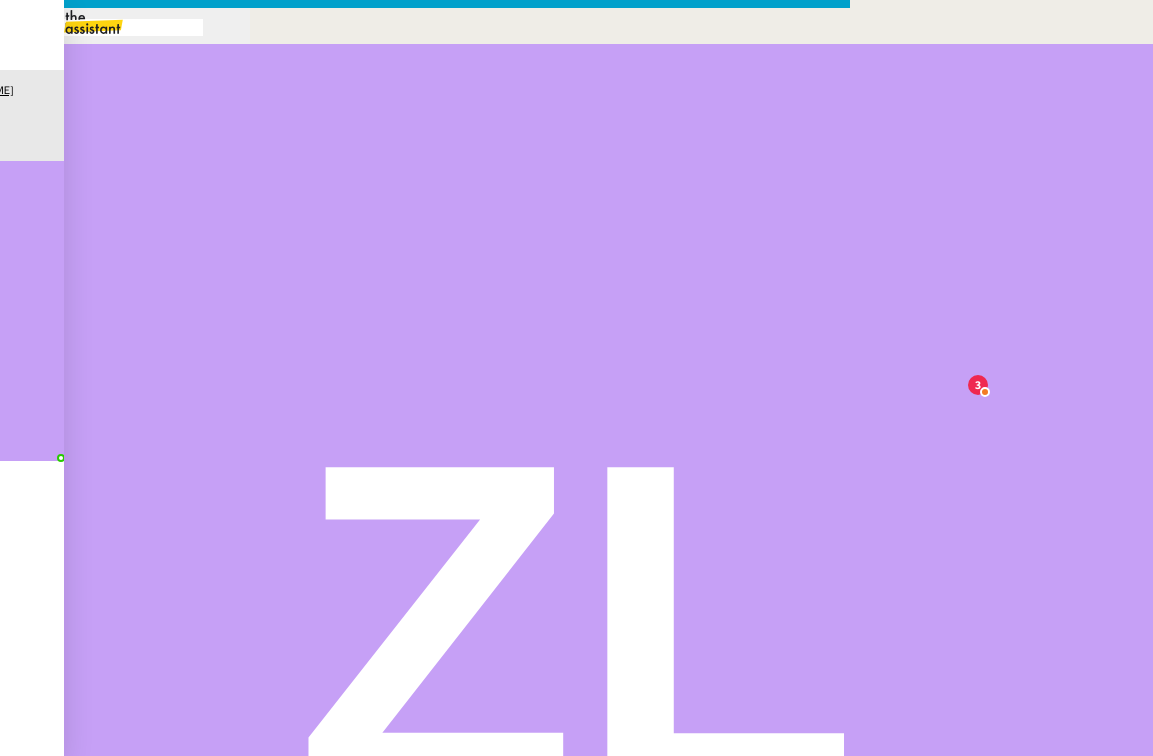click on "Service TA - VOYAGE - PROPOSITION GLOBALE A Utiliser dans le cadre de proposition de déplacement TA - RELANCE CLIENT (EN) Relancer un client lorsqu'il n'a pas répondu à un précédent message BAFERTY - MAIL AUDITION A Utiliser dans le cadre de la procédure d'envoi des mails d'audition TA - PUBLICATION OFFRE D'EMPLOI Organisation du recrutement Orizair - Relance client 1 (EN) à utiliser pour orizair, première relance en anglais Louis Frei Discours de présentation du paiement sécurisé TA - VOYAGES - PROPOSITION ITINERAIRE Soumettre les résultats d'une recherche Orizair - Empty Legs - Confirmation opérateur à utiliser dans la communication sur avinode pour les empty legs Louis Frei TA - CONFIRMATION PAIEMENT (EN) Confirmer avec le client de modèle de transaction - Attention Plan Pro nécessaire. TA - COURRIER EXPEDIE (recommandé) A Utiliser dans le cadre de l'envoi d'un courrier recommandé TA - PARTAGE DE CALENDRIER (EN) PSPI - Appel de fonds MJL" at bounding box center [576, 635] 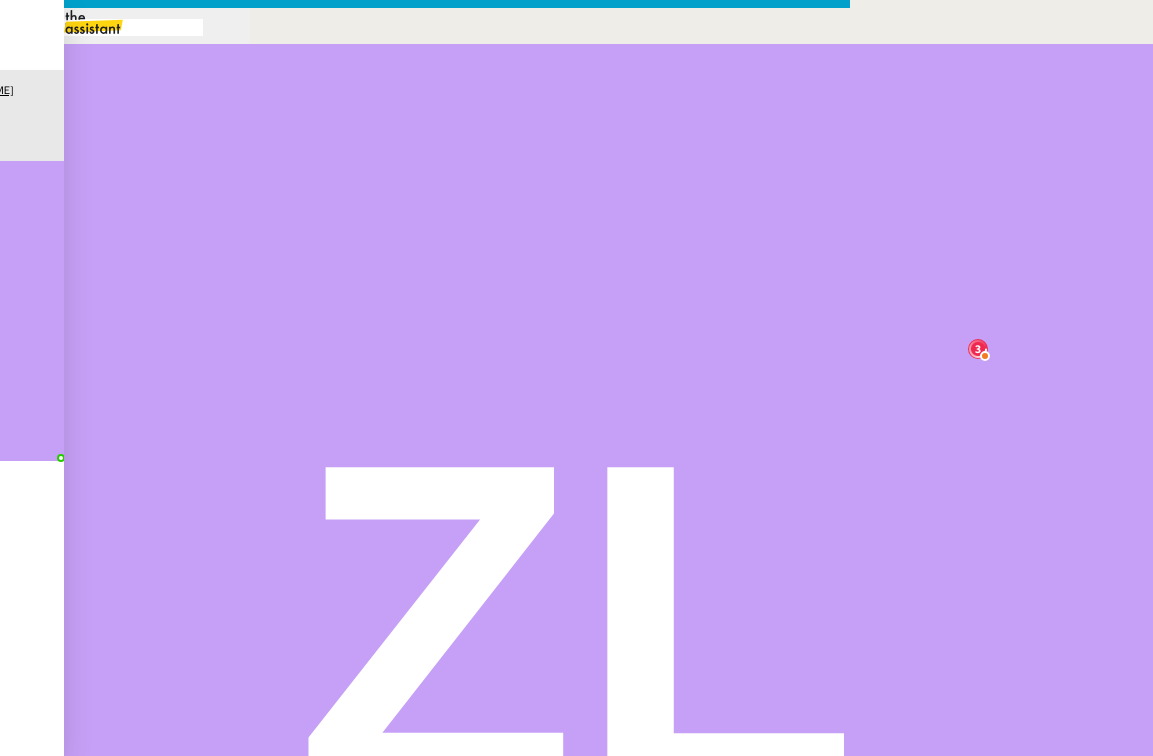 click on "Souhaitez-vous que je place la demande en attente pour une durée de 24 heures, avec une relance par courriel programmée le [DATE] au matin ? À défaut de réponse d’ici le [DATE] au matin, je procéderai alors à la clôture de la demande." at bounding box center (425, 942) 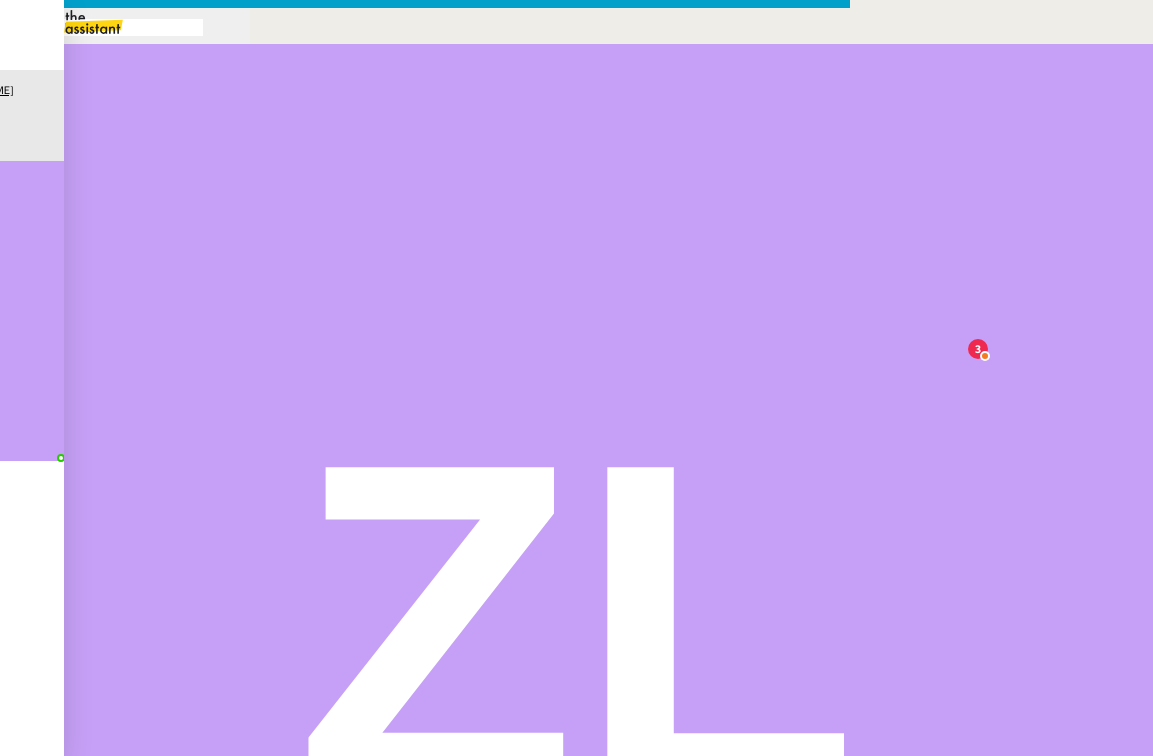 click on "Souhaitez-vous que je place la demande en attente pour une durée de 24 heures, avec une relance par courriel programmée le [DATE] au matin ? À défaut de réponse d’ici le [DATE] au matin, je procéderai alors à la clôture de la demande." at bounding box center (425, 942) 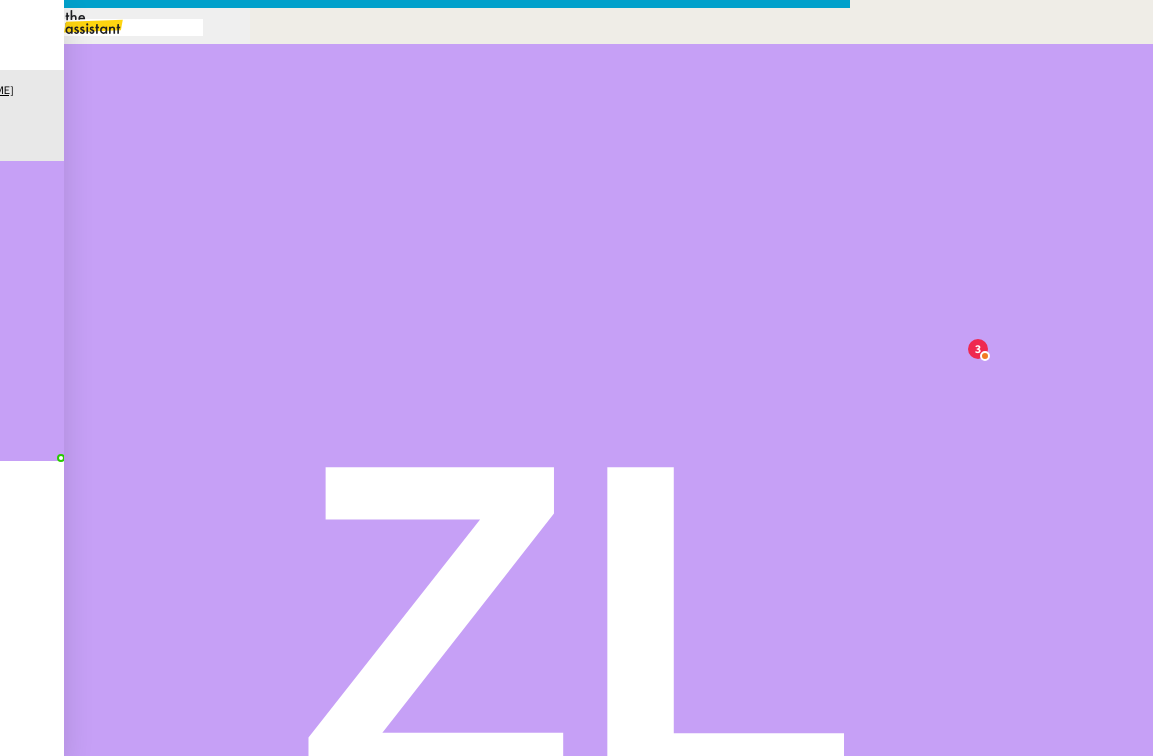 click on "Souhaitez-vous que je place la demande en attente pour une durée de 24 heures, avec une relance par courriel programmée le [DATE] au matin ? À défaut de réponse d’ici le [DATE] au matin, je procéderai alors à la clôture de la demande." at bounding box center [445, 956] 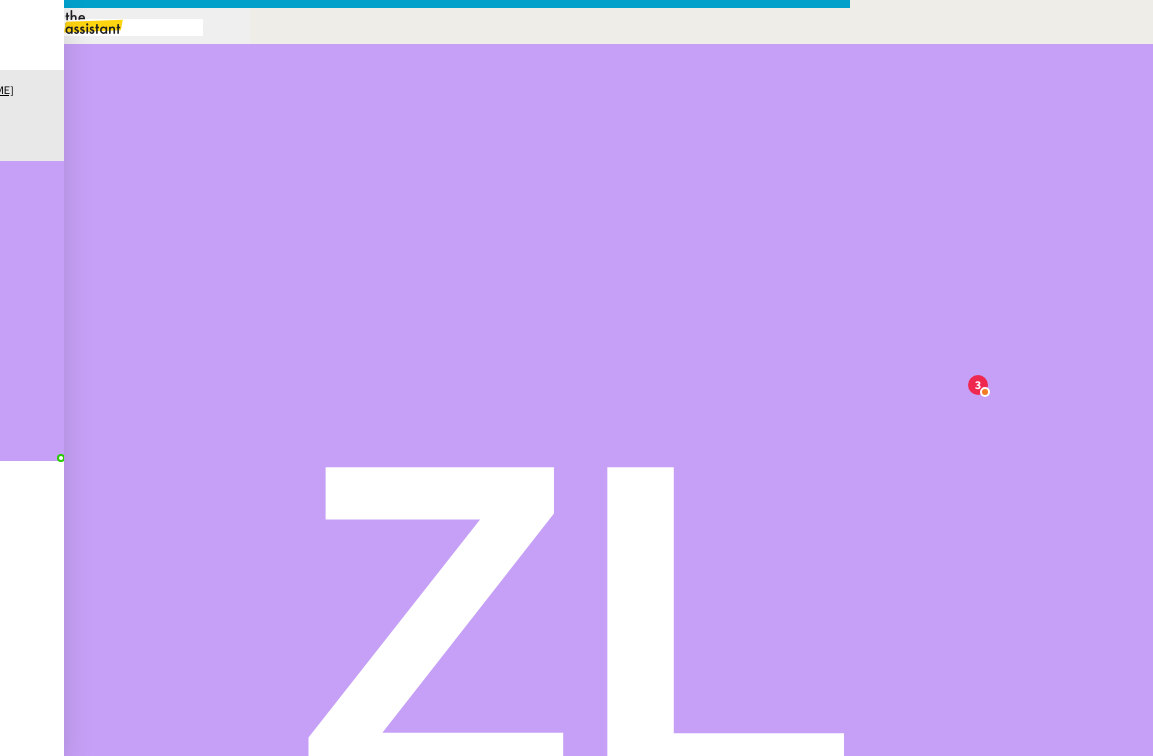 click on "Je vous confirme avoir tenté de joindre la personne ce jour, mais suis tombée sur sa messagerie." at bounding box center [425, 883] 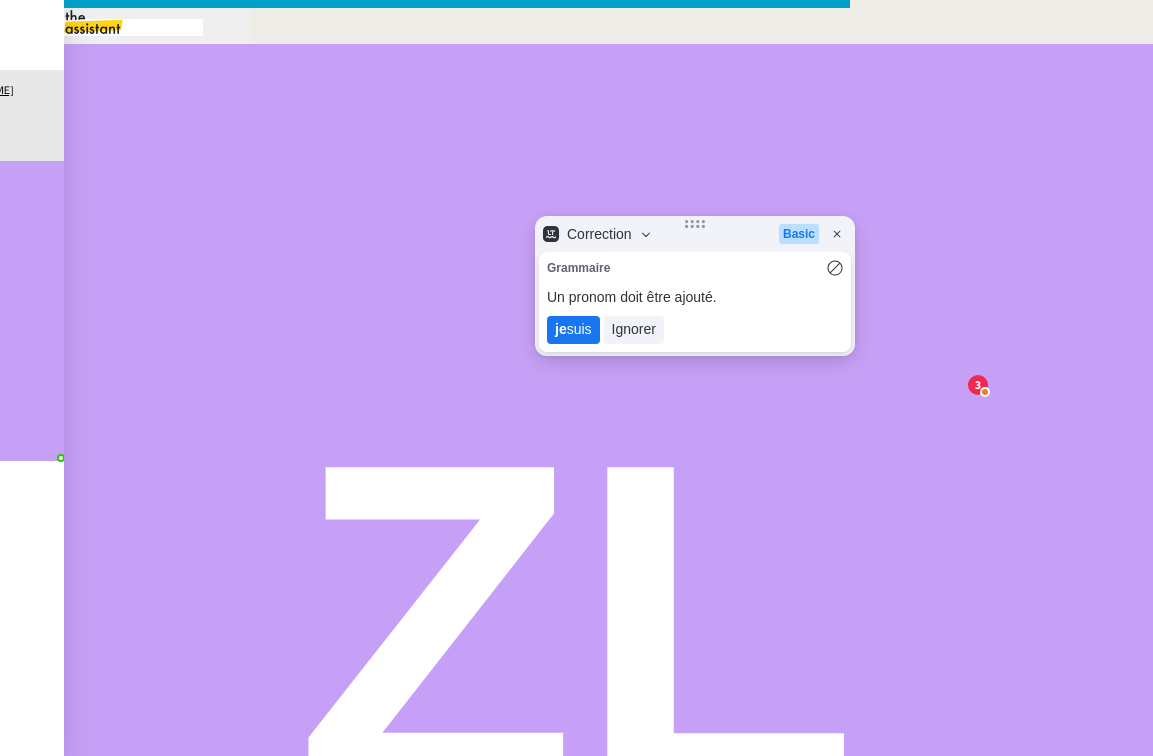 click on "je  suis" at bounding box center (573, 330) 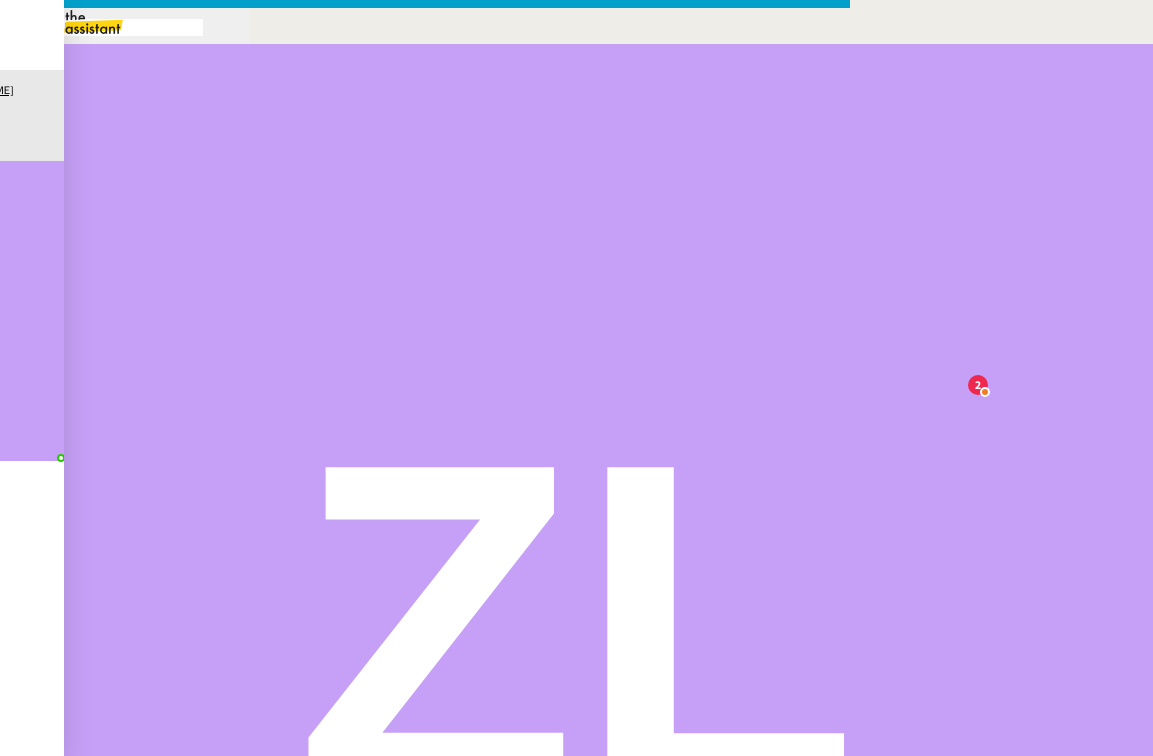 click on "Envoyer" at bounding box center (78, 1254) 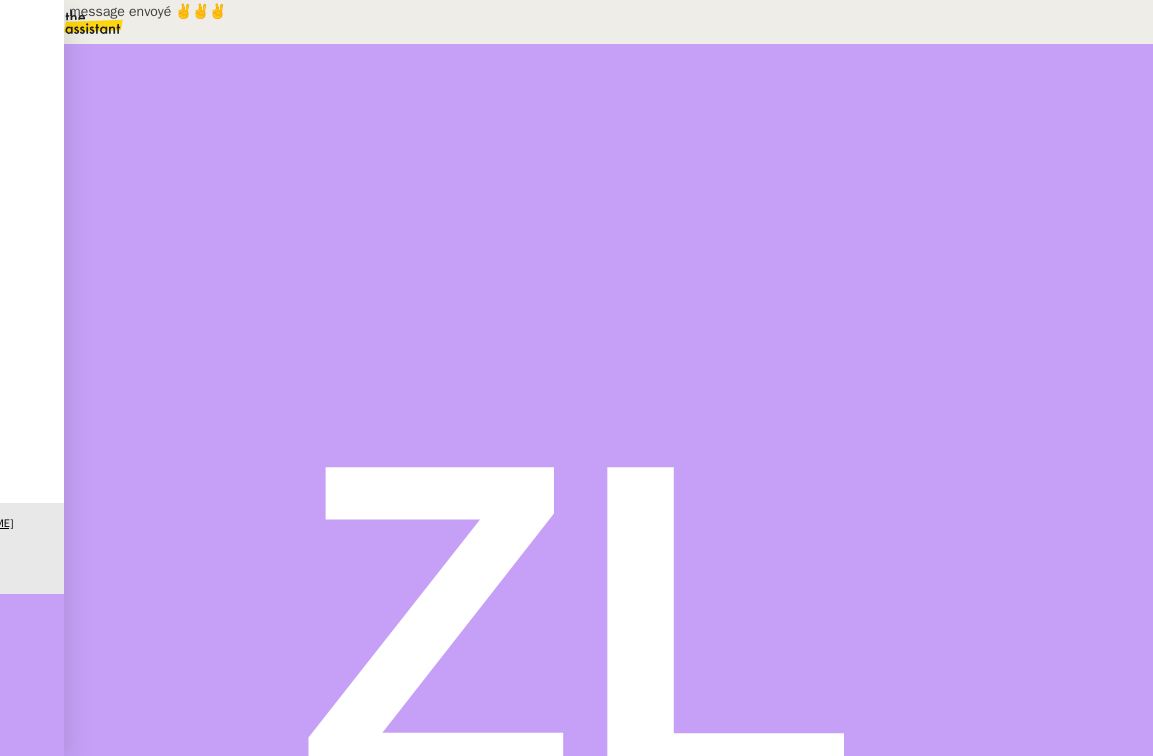 scroll, scrollTop: 0, scrollLeft: 0, axis: both 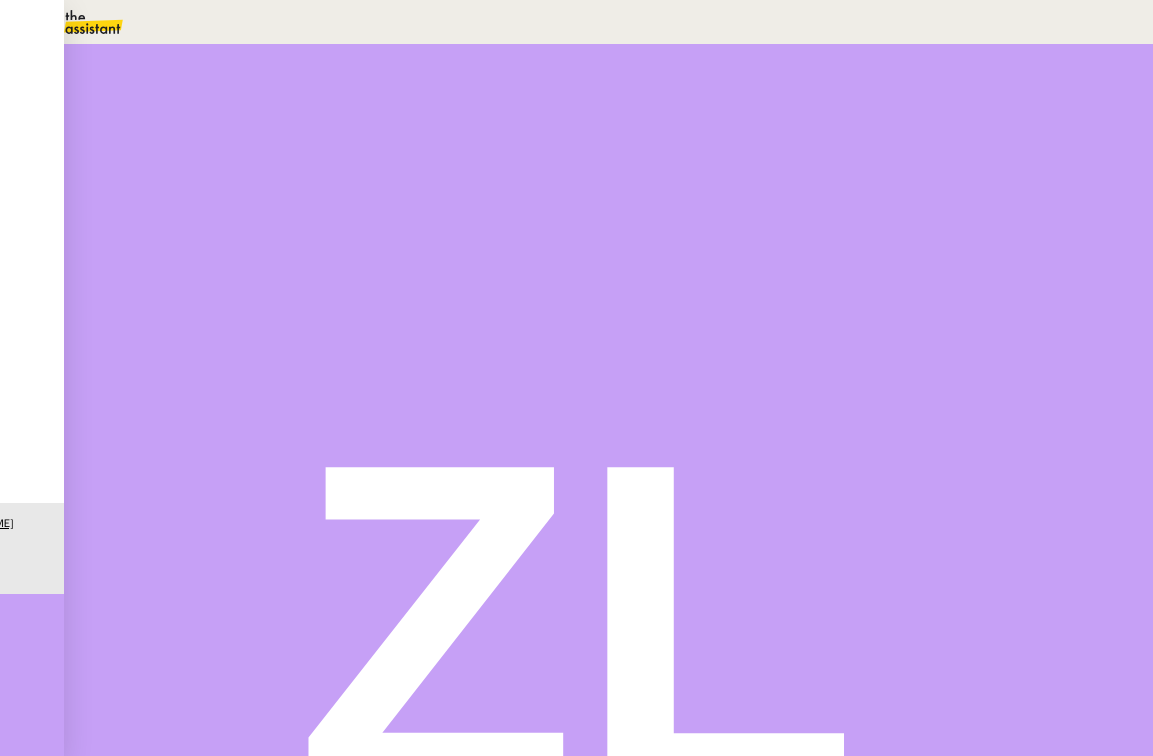click on "Statut" at bounding box center (139, 112) 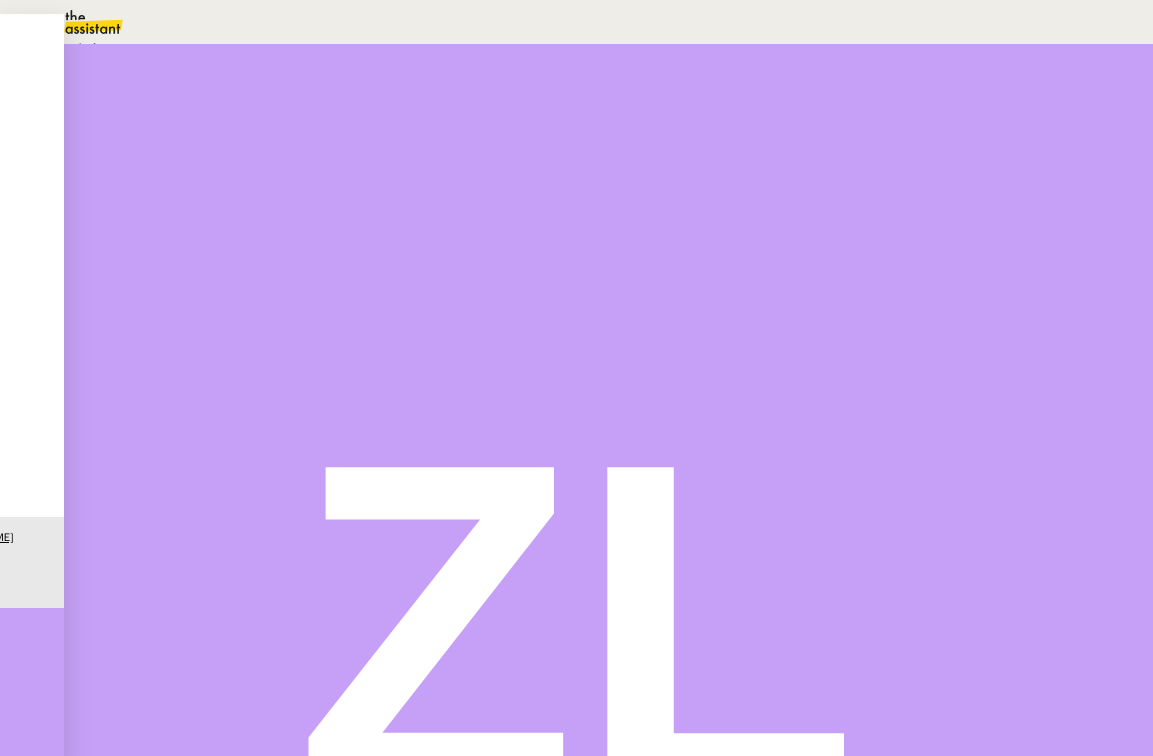 click on "En attente" at bounding box center [72, 48] 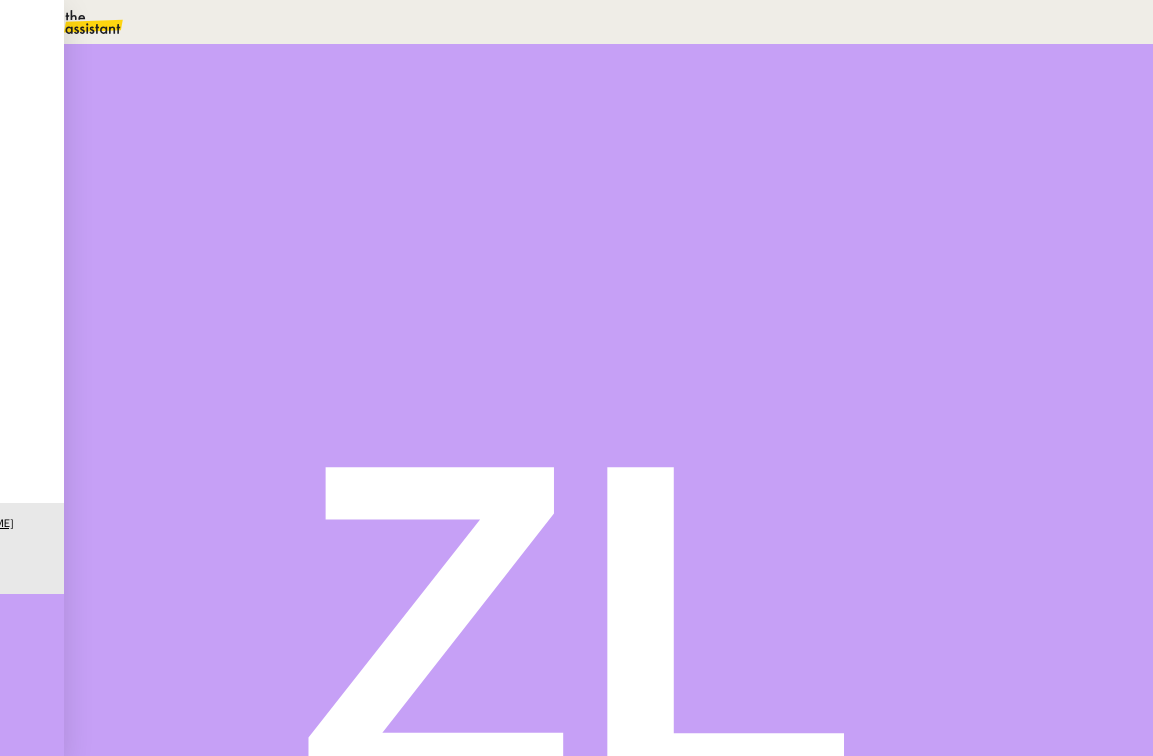 click on "Dans 2 jours ouvrés" at bounding box center (790, 177) 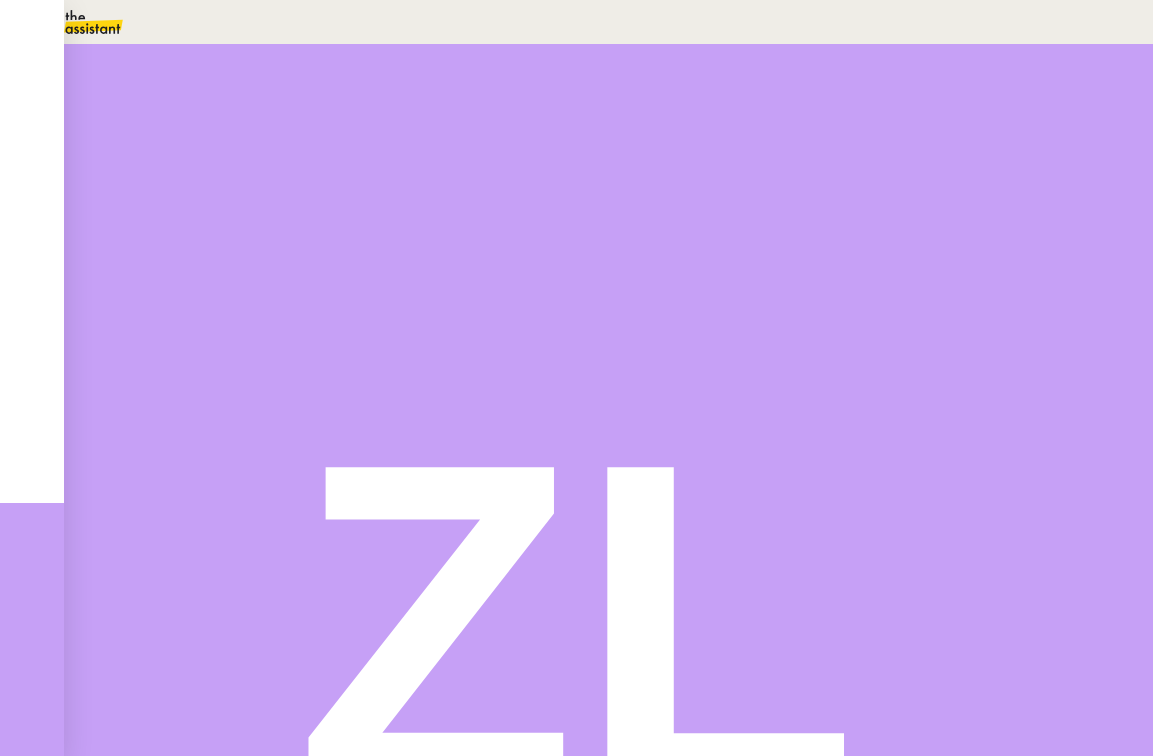 click at bounding box center [576, 620] 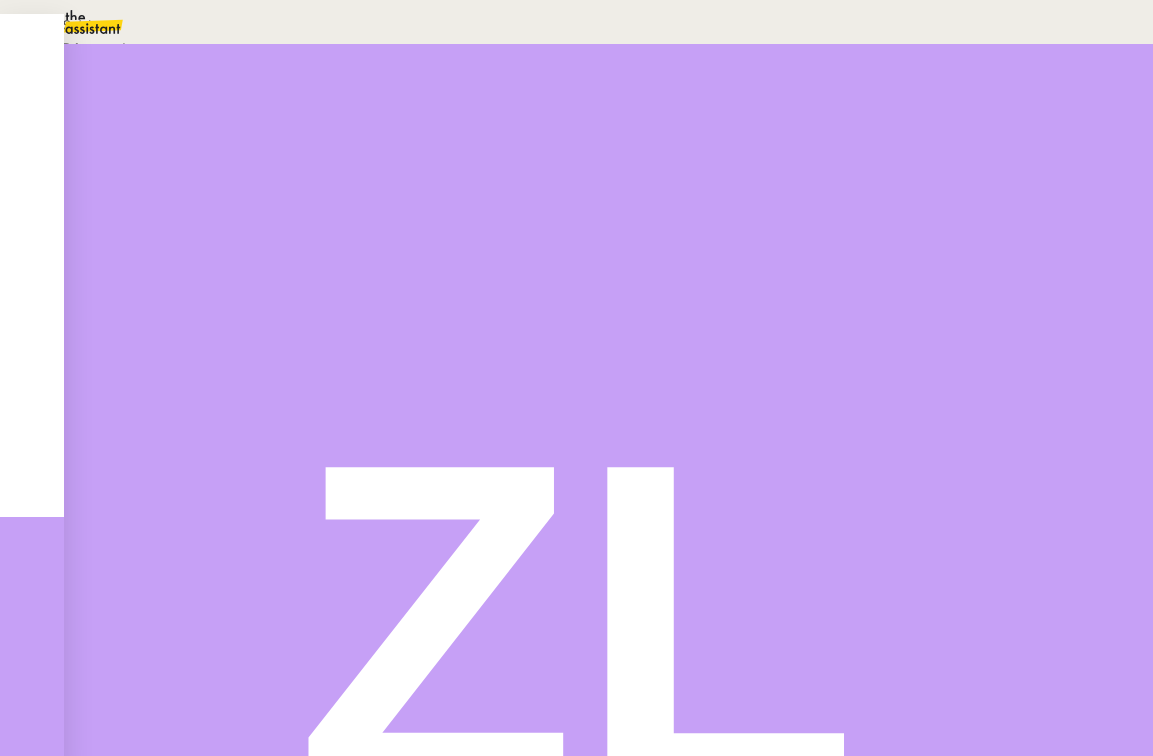 click on "Suivi" at bounding box center (571, 25) 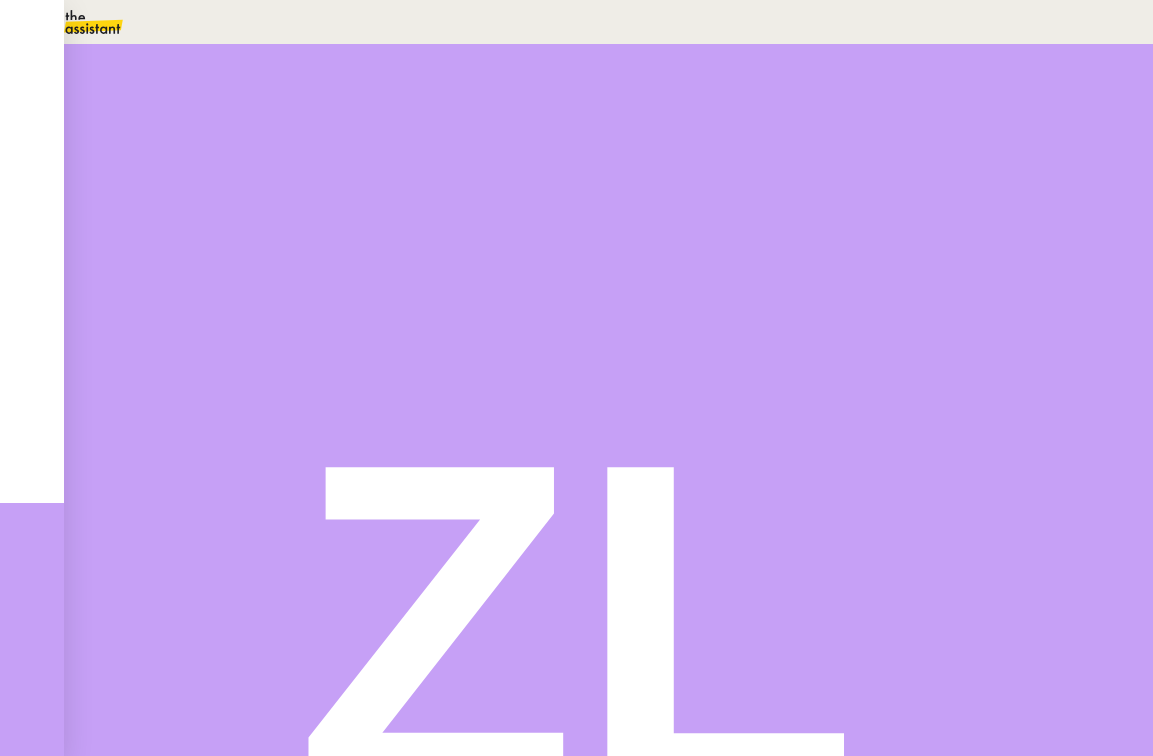 click at bounding box center [77, 22] 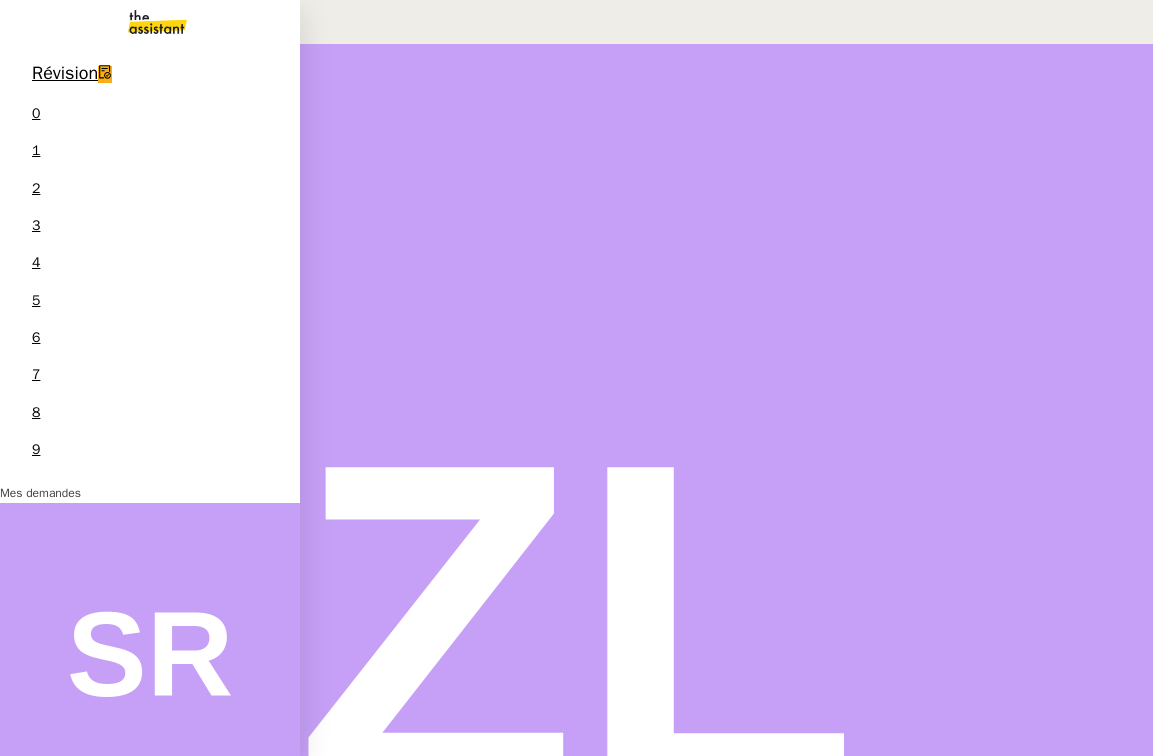 click on "Mes demandes Stéphanie Rakotosalama    10 demandes en cours    Formation au produit Storvatt    Franck MUFFAT-JEANDET    Standard Audrey&Gabrielle    Gabrielle Tavernier     Standard Téléphonique - Camille/Addingwell    Julien Decroix    Standard téléphonique    Charles DA CONCEICAO (thermisure)     STANDARD - ORIZAIR - juin 2025    Louis Frei    ⚙️Instructions pour les mails de point     Louis Frei     ⚙️Renommer les procédures    Louis Frei     Standard téléphonique - juillet 2025    Franck MUFFAT-JEANDET    STANDARD - ORIZAIR - juillet 2025    Louis Frei     Standard - Gestion des appels entrants - juillet 2025    Florian Parant" at bounding box center [150, 433] 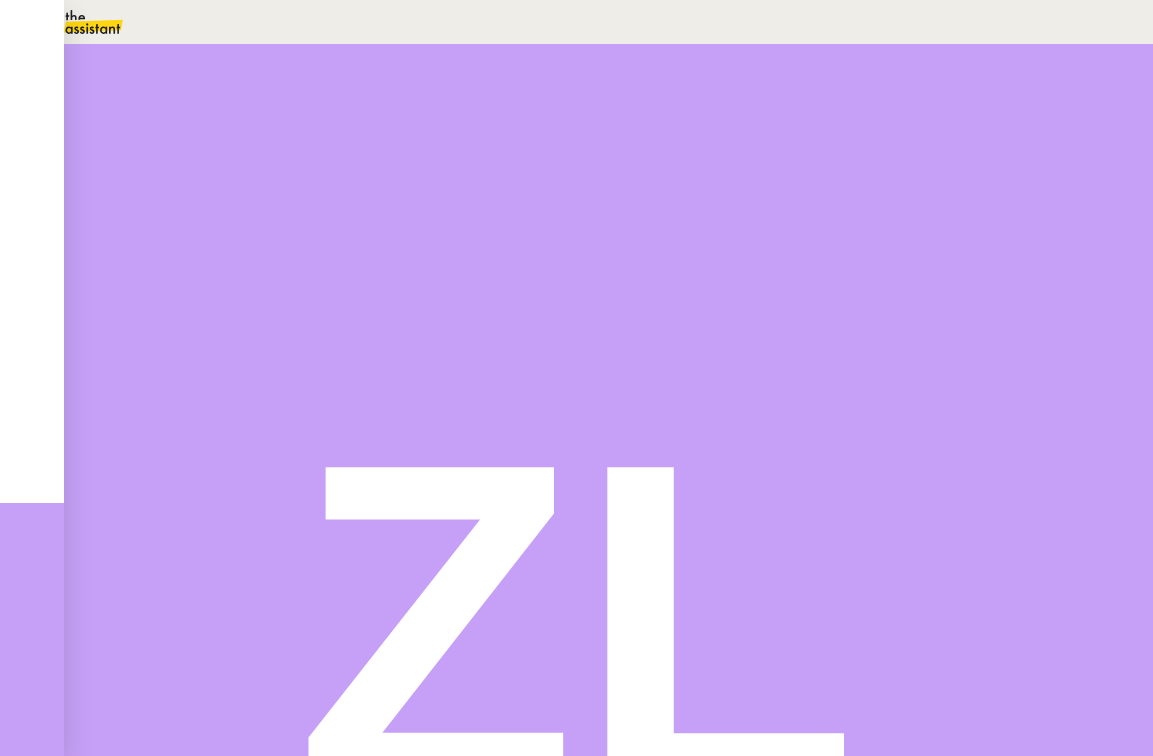 click at bounding box center [136, 340] 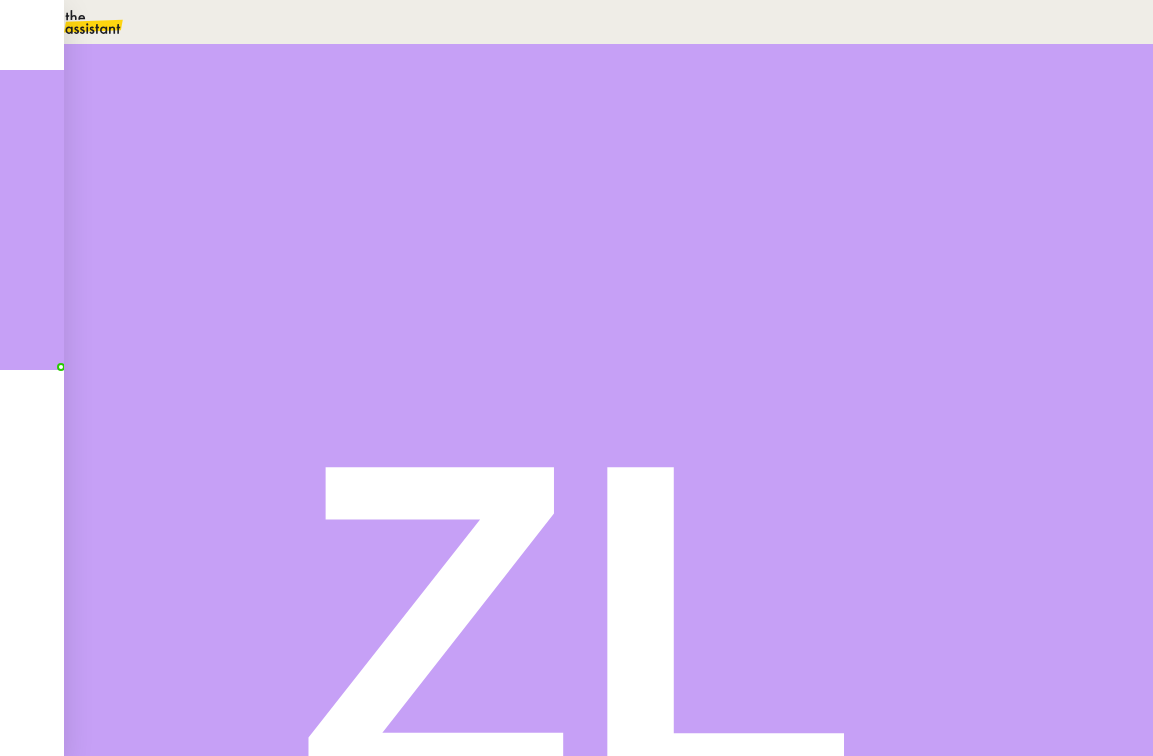 click at bounding box center (136, 340) 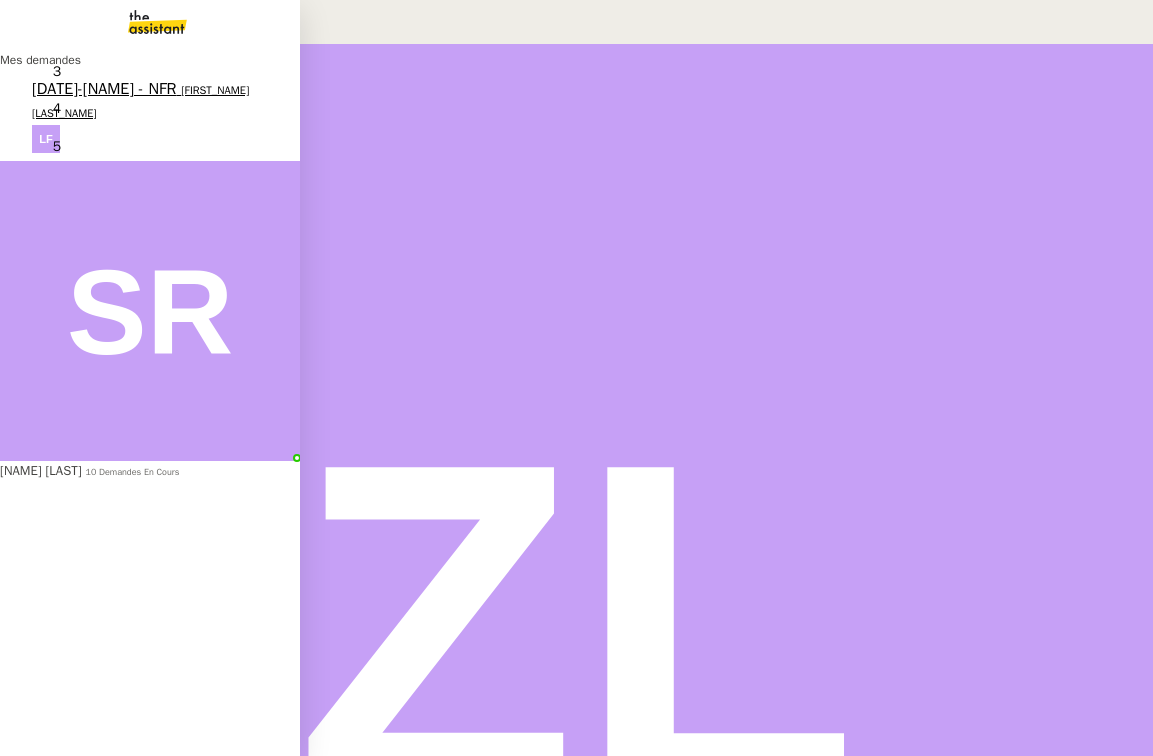 click on "10 demandes en cours" at bounding box center [131, 472] 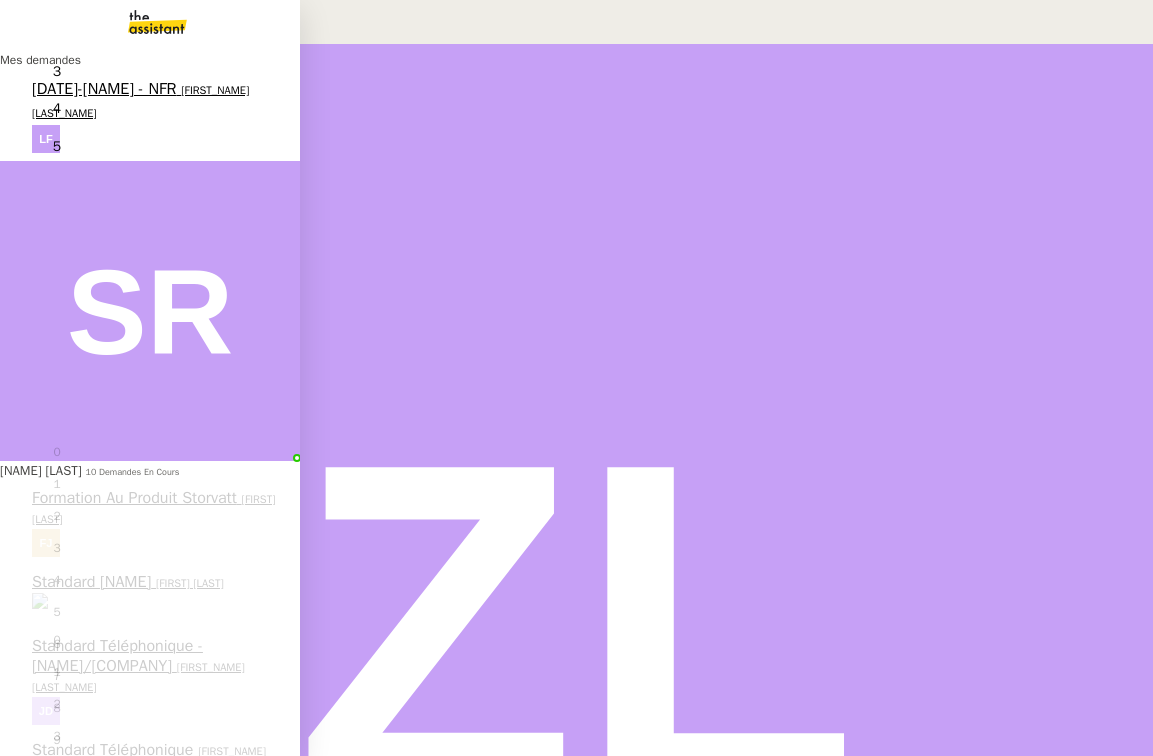 click on "[FIRST] [LAST]" at bounding box center (147, 101) 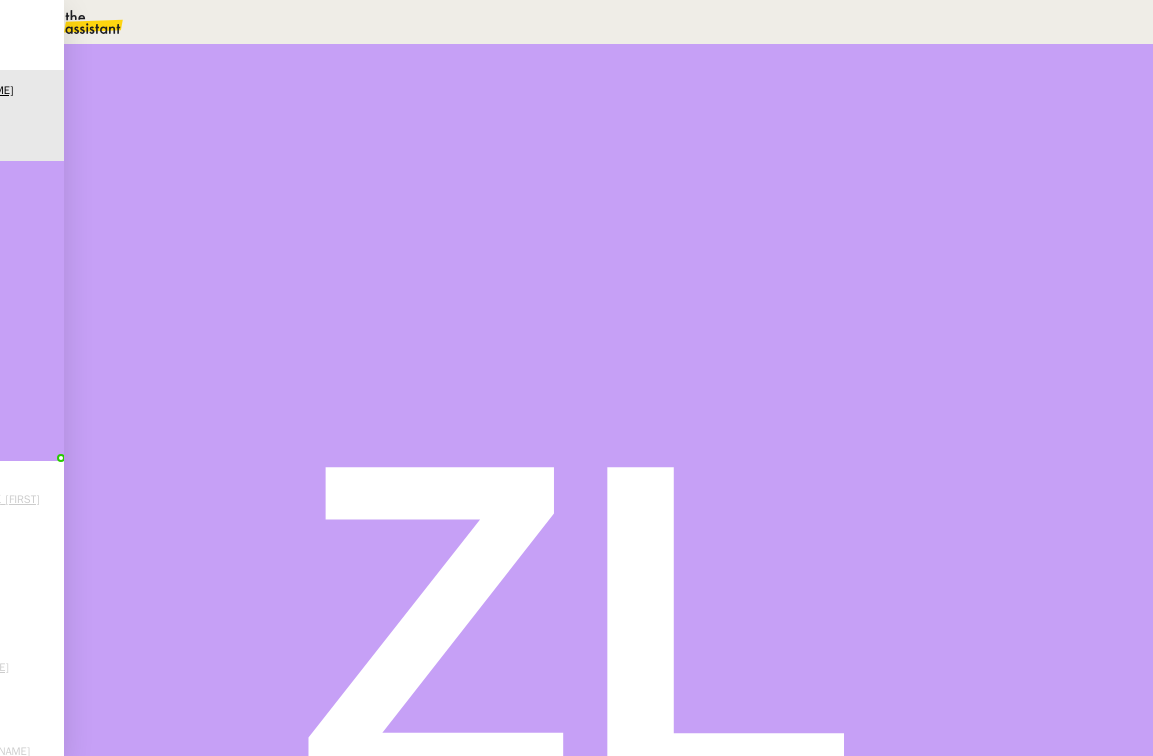 scroll, scrollTop: 0, scrollLeft: 0, axis: both 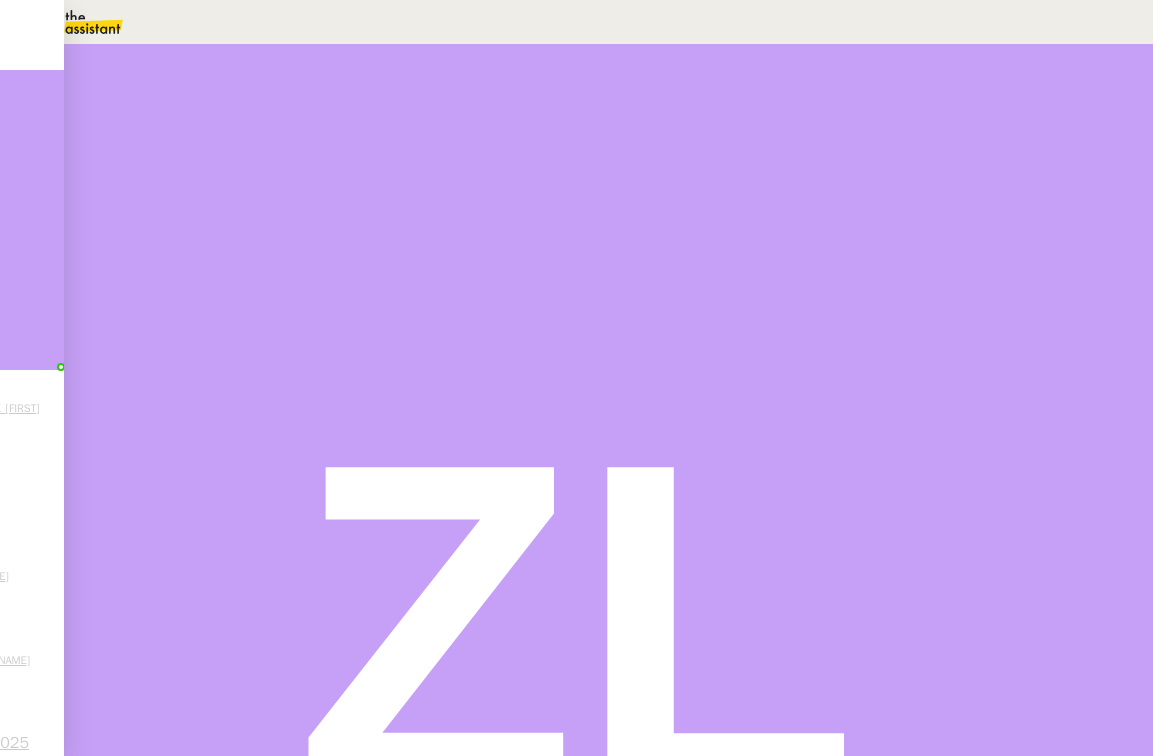 click at bounding box center (801, 133) 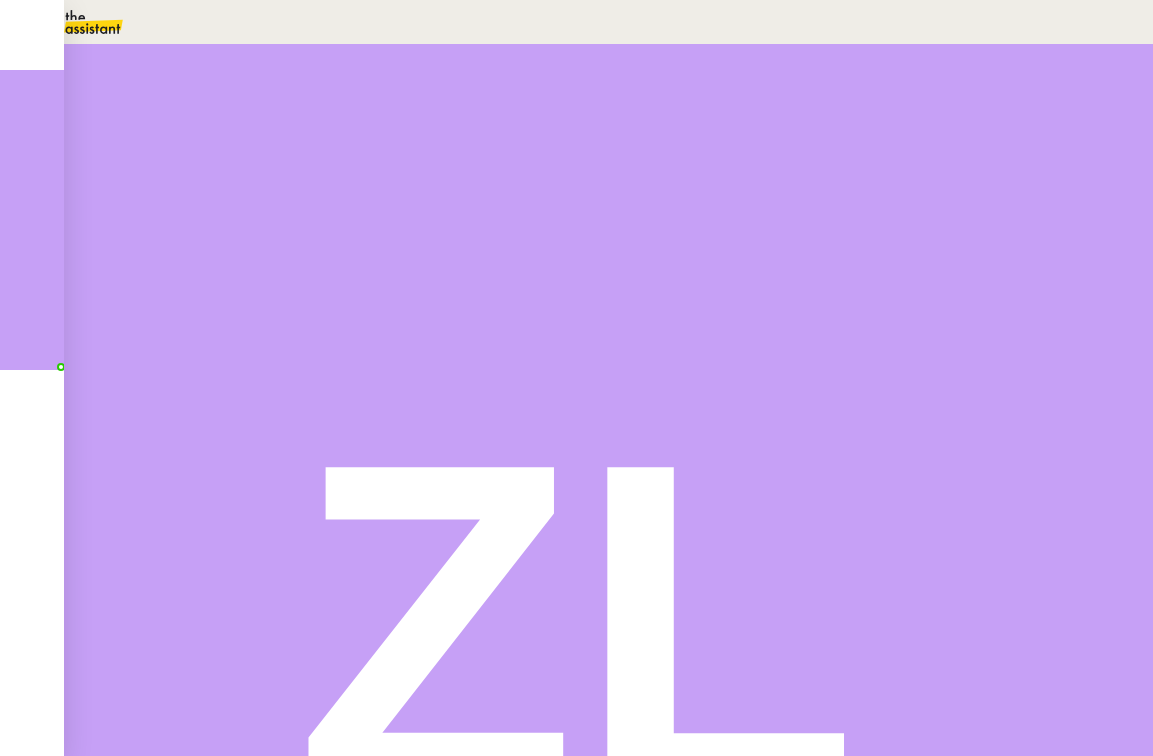 click on "Répondre" at bounding box center [140, 373] 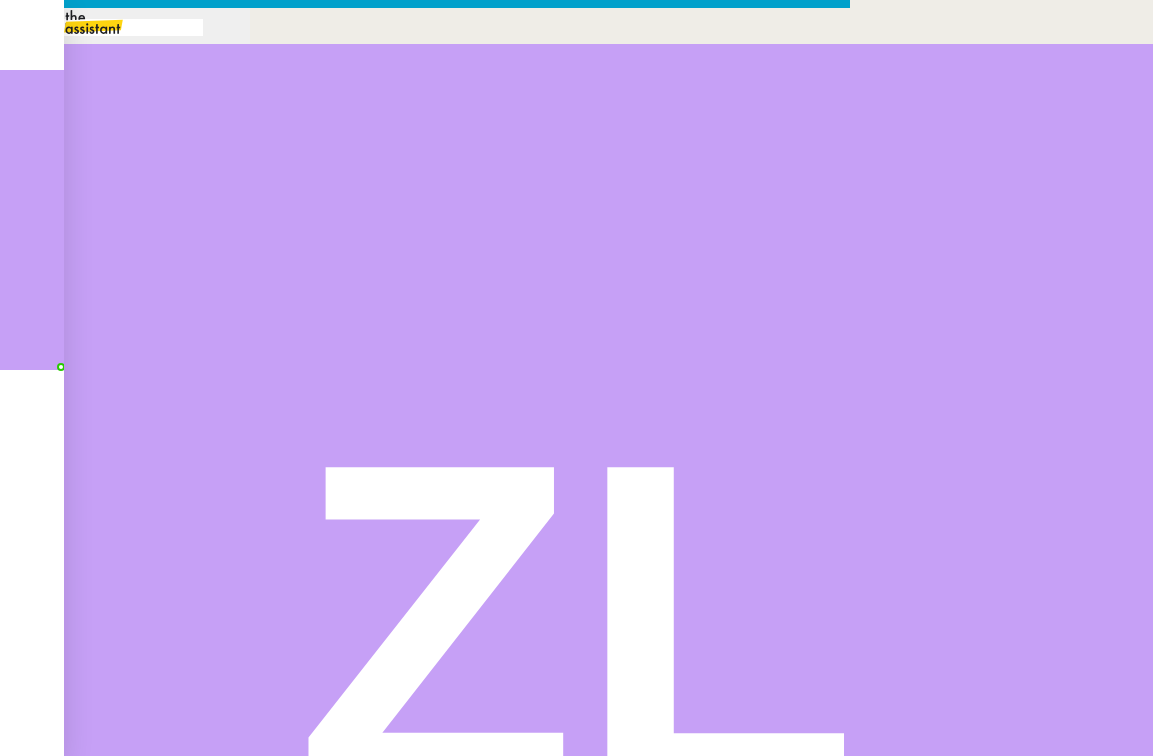 click at bounding box center [425, 835] 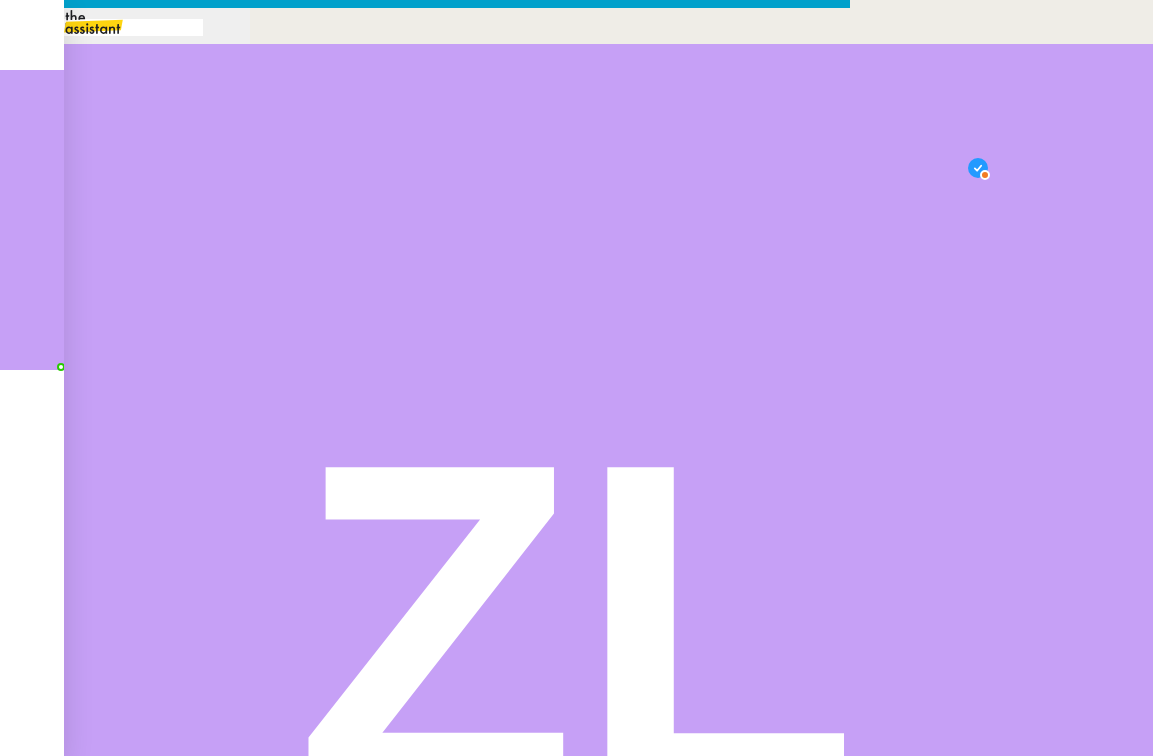 scroll, scrollTop: 21, scrollLeft: 0, axis: vertical 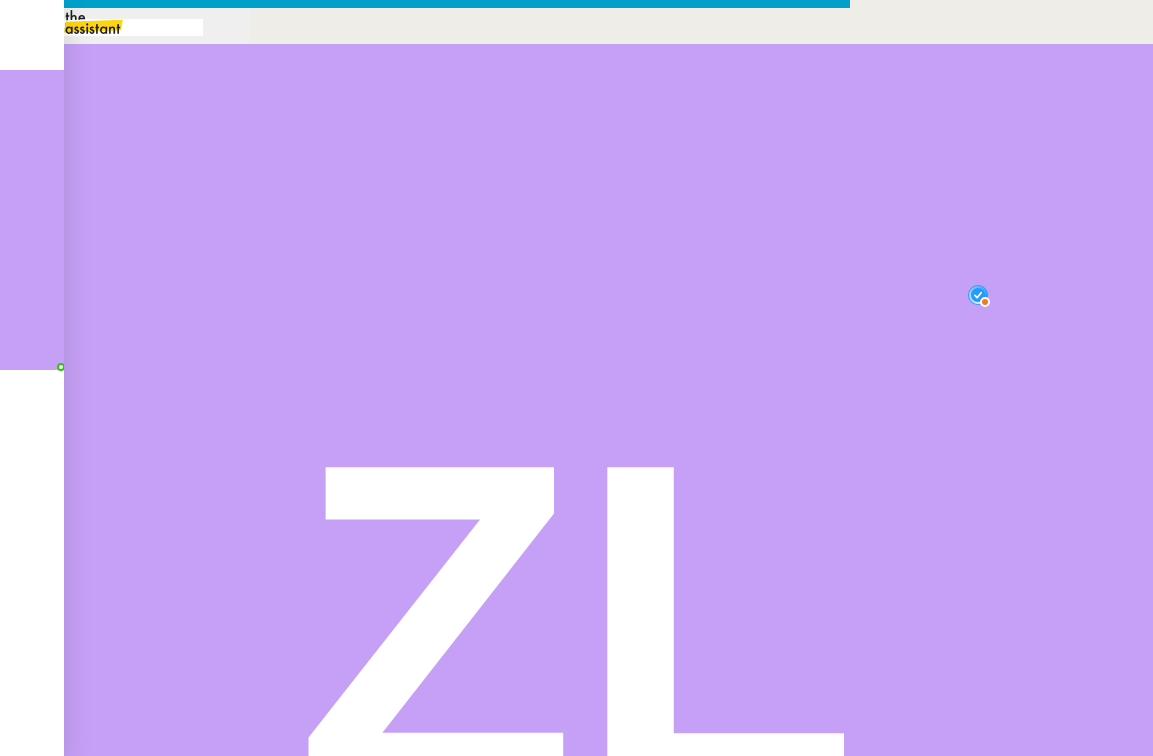 click on "Je vous remercie pour votre retour et votre confiance." at bounding box center [425, 883] 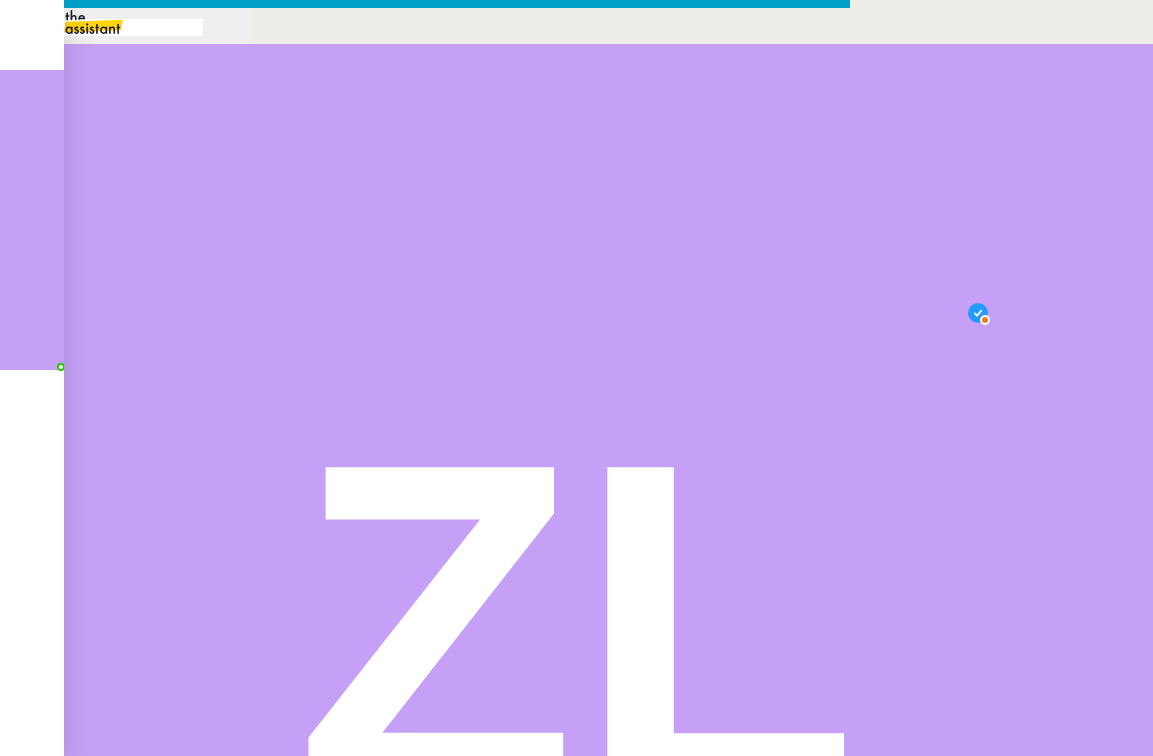 drag, startPoint x: 483, startPoint y: 276, endPoint x: 360, endPoint y: 276, distance: 123 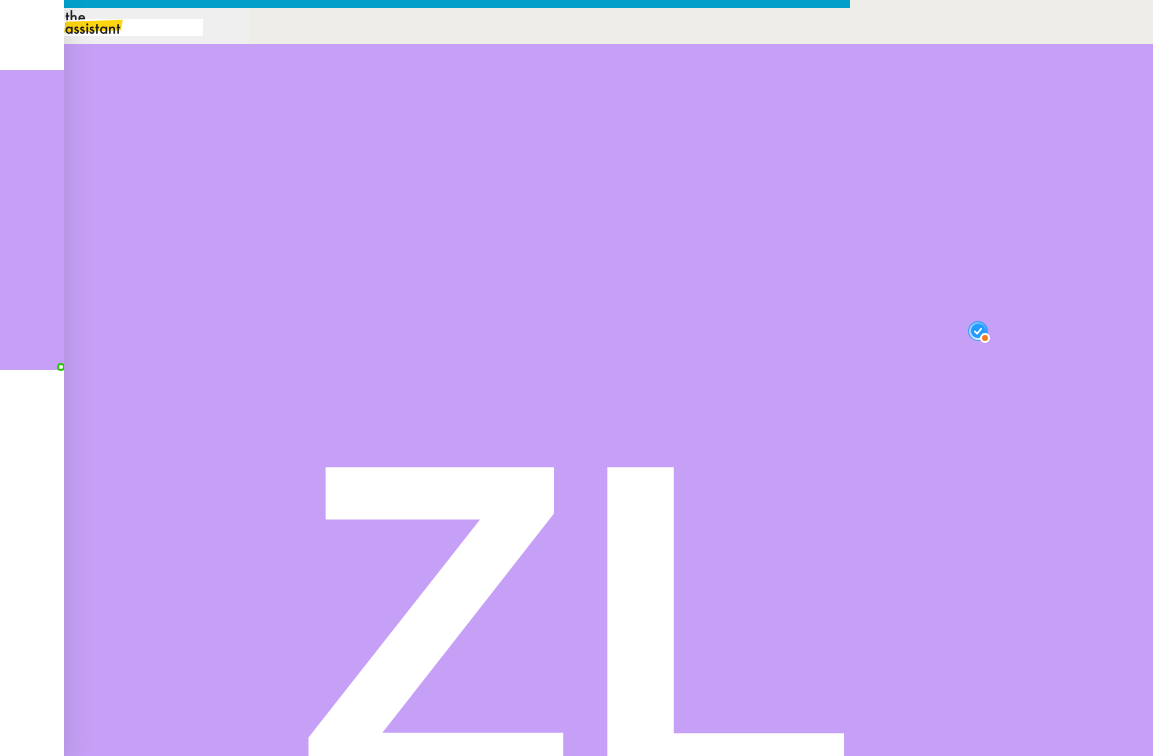 click on "[FIRST]" at bounding box center (425, 1023) 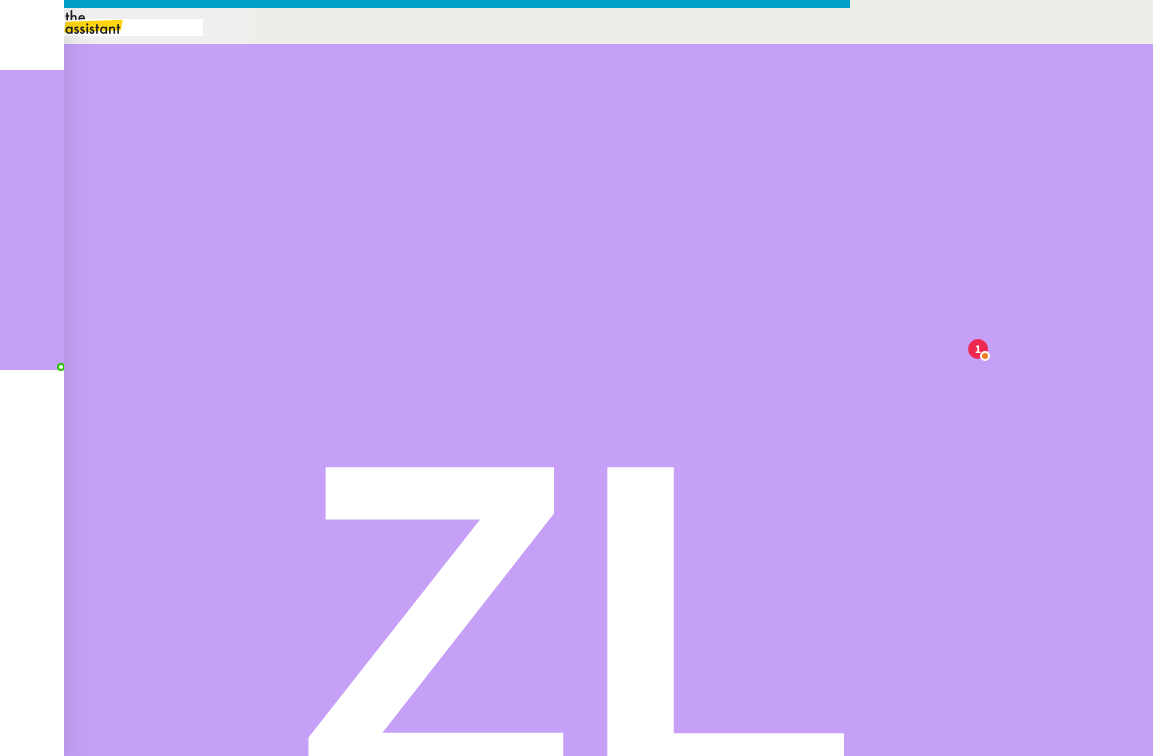 click on "[FIRST]" at bounding box center [425, 1023] 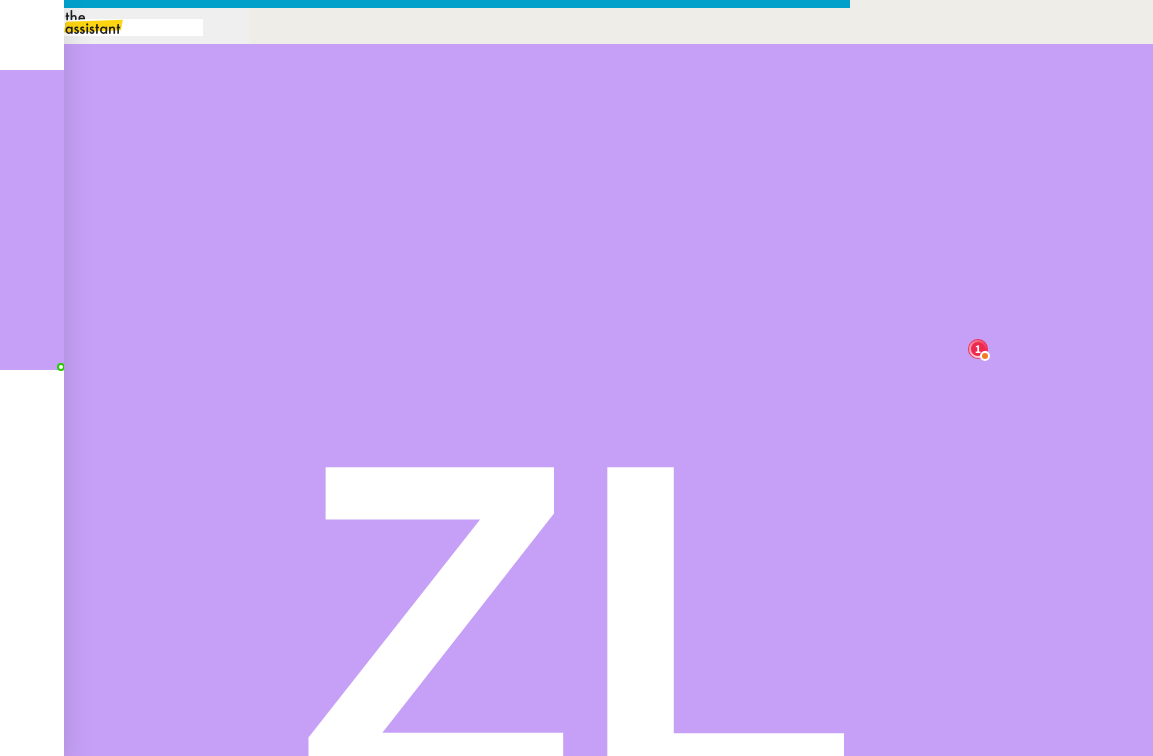 click on "Envoyer" at bounding box center (78, 1179) 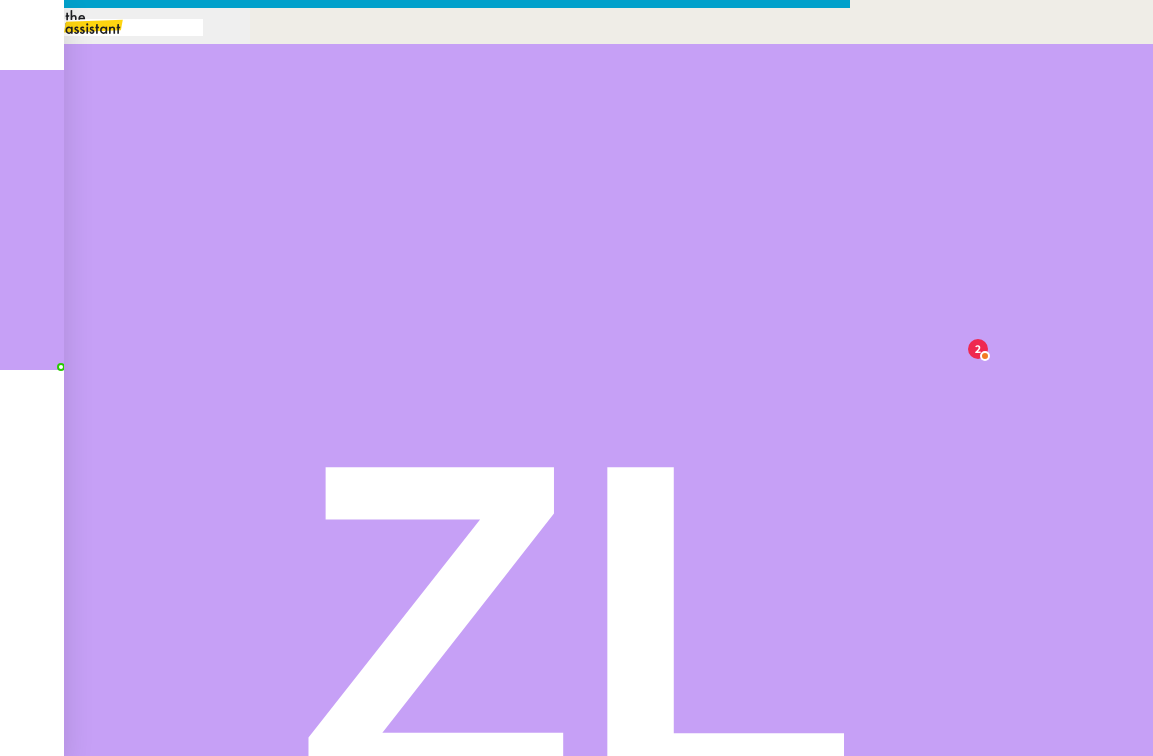 click on "Confirmer l'envoi" at bounding box center (104, 1179) 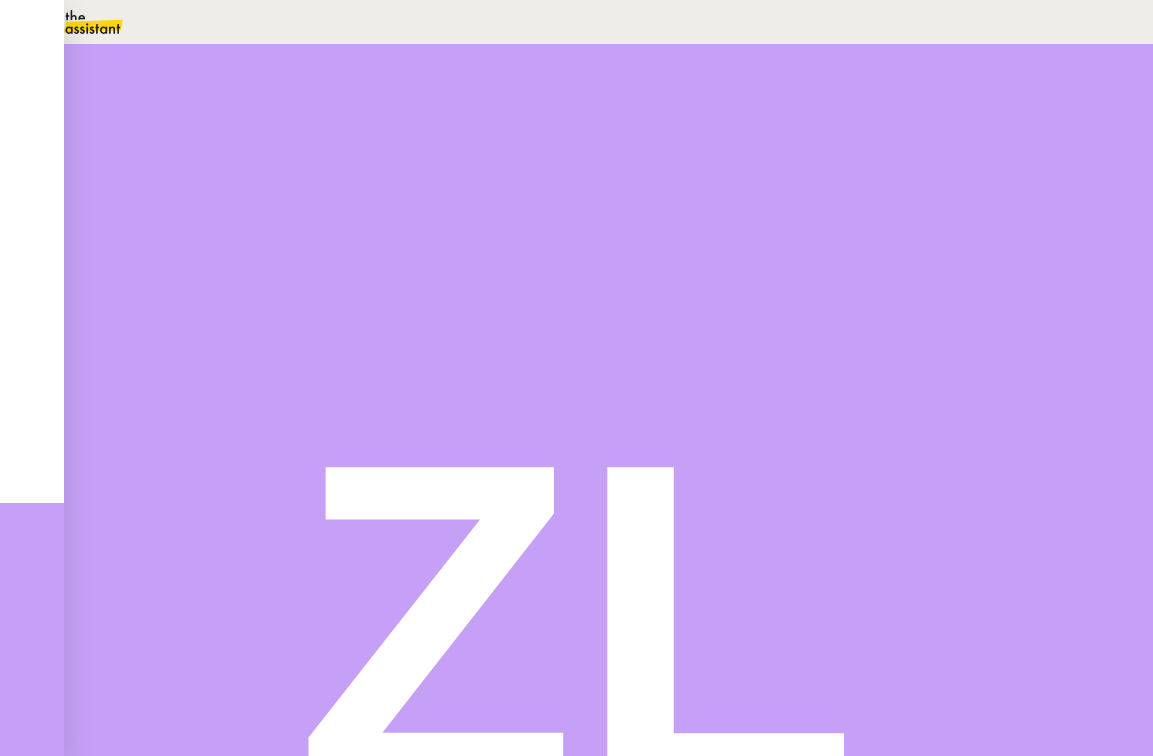 scroll, scrollTop: 1836, scrollLeft: 0, axis: vertical 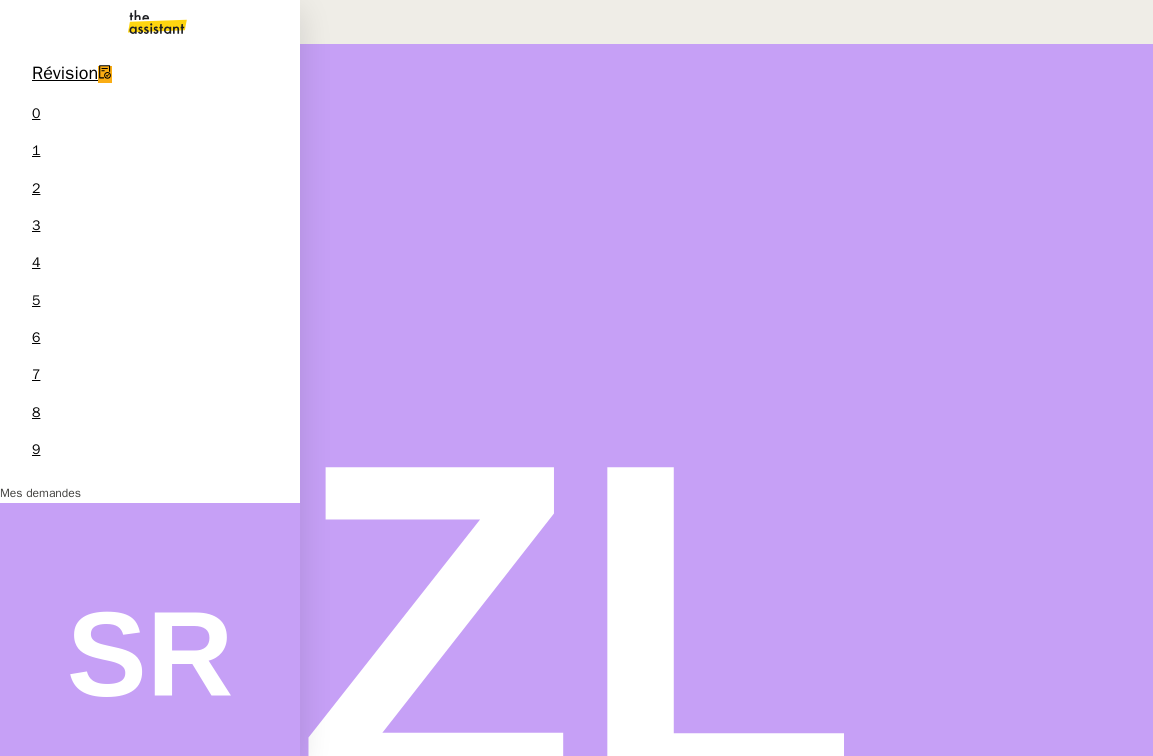 click on "10 demandes en cours" at bounding box center [131, 814] 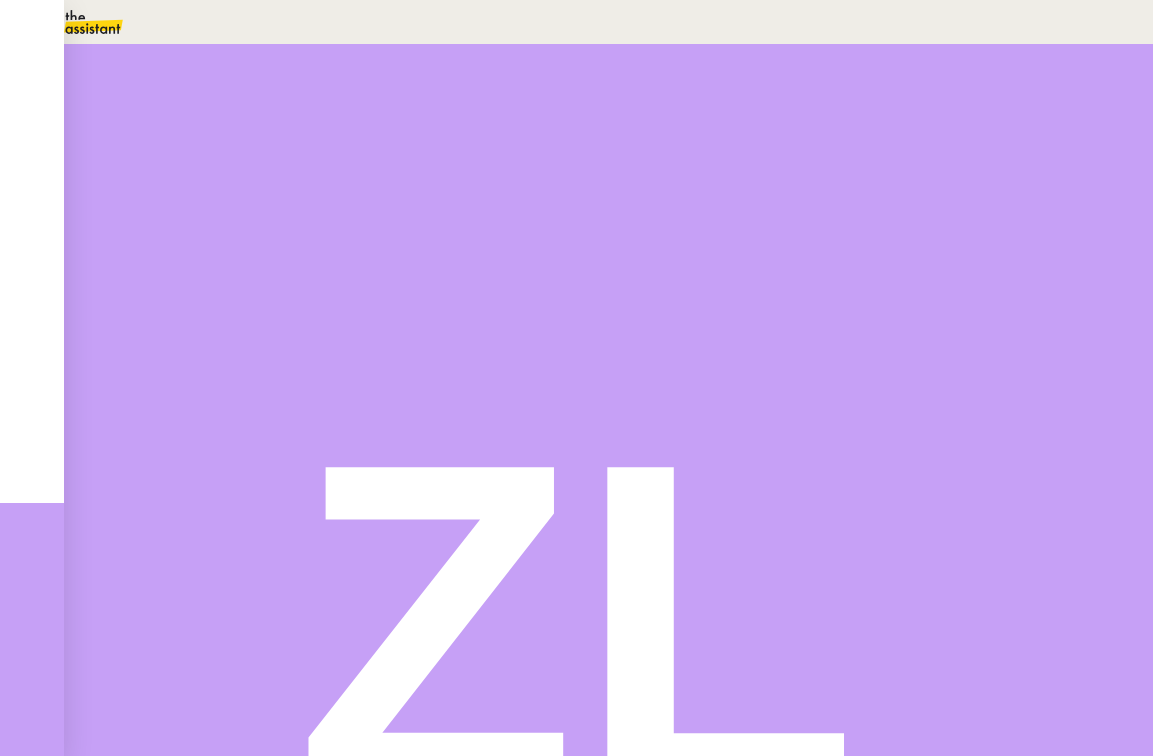 click at bounding box center [603, 237] 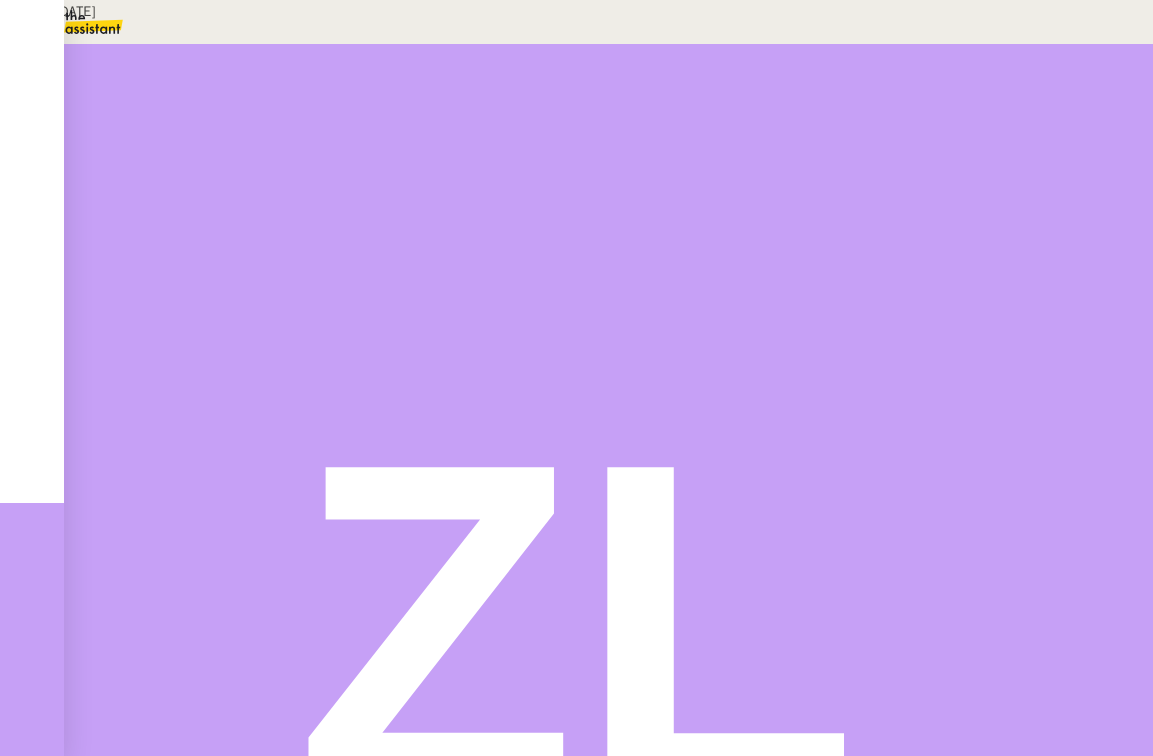 scroll, scrollTop: 262, scrollLeft: 0, axis: vertical 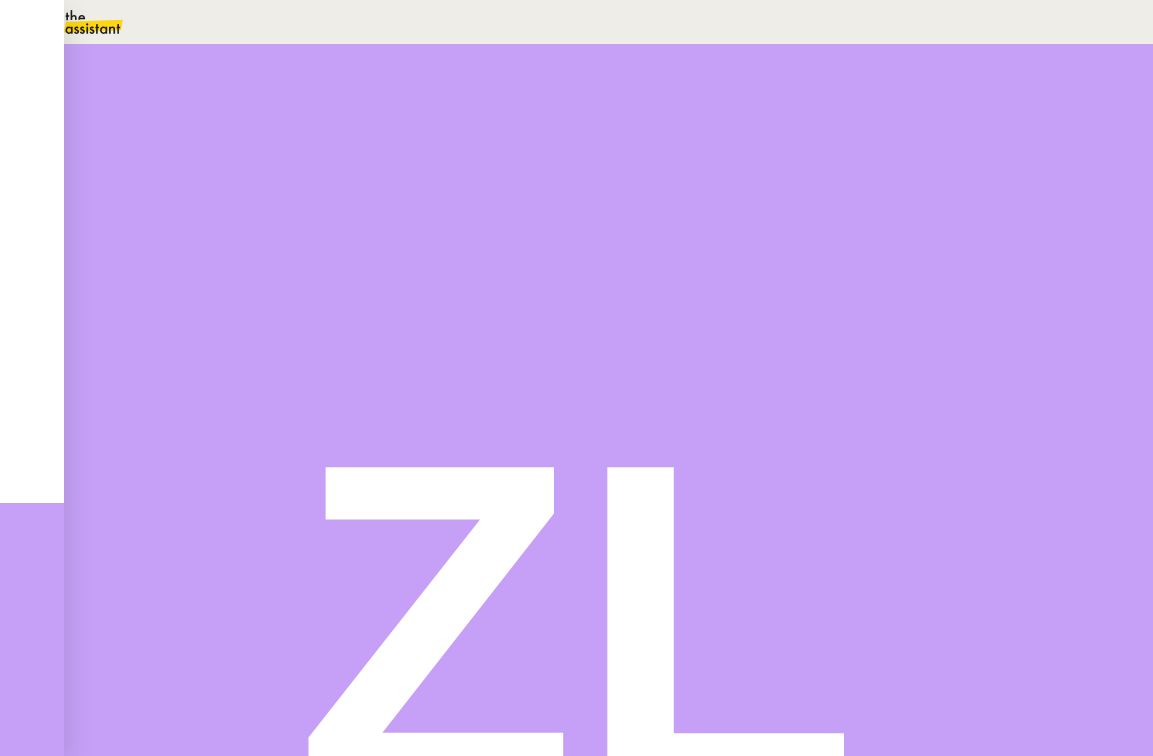 click on "Standard téléphonique" at bounding box center [137, 2074] 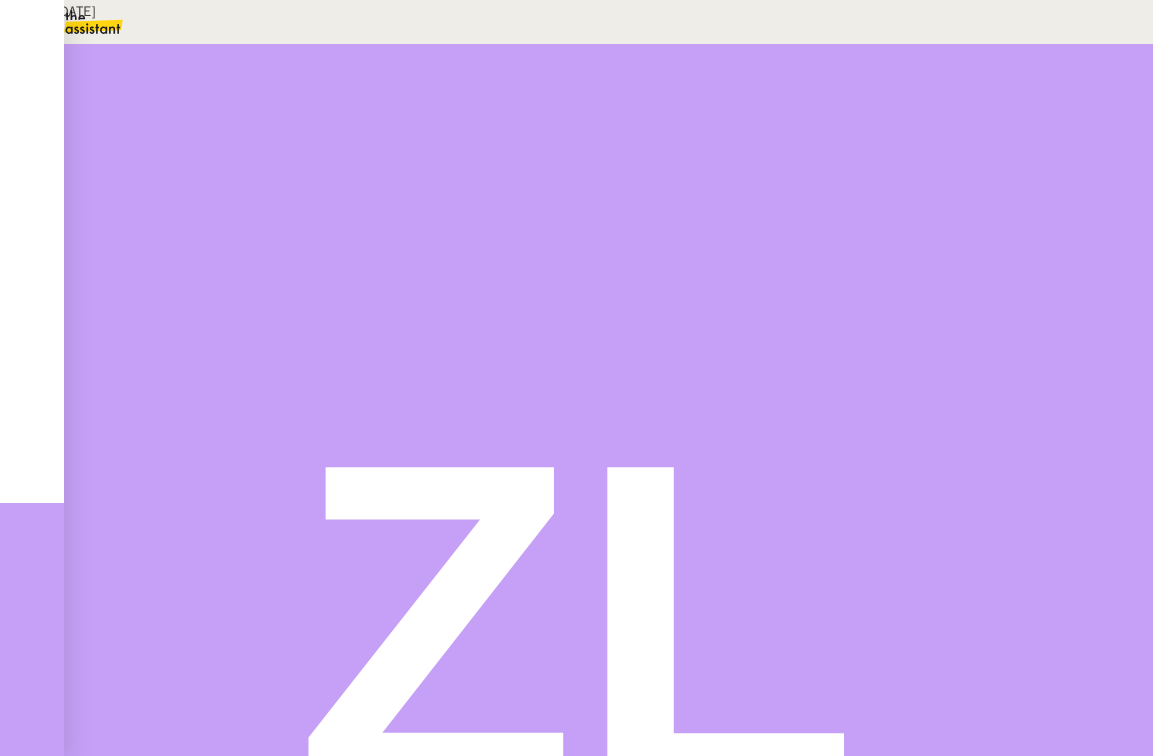 scroll, scrollTop: 827, scrollLeft: 0, axis: vertical 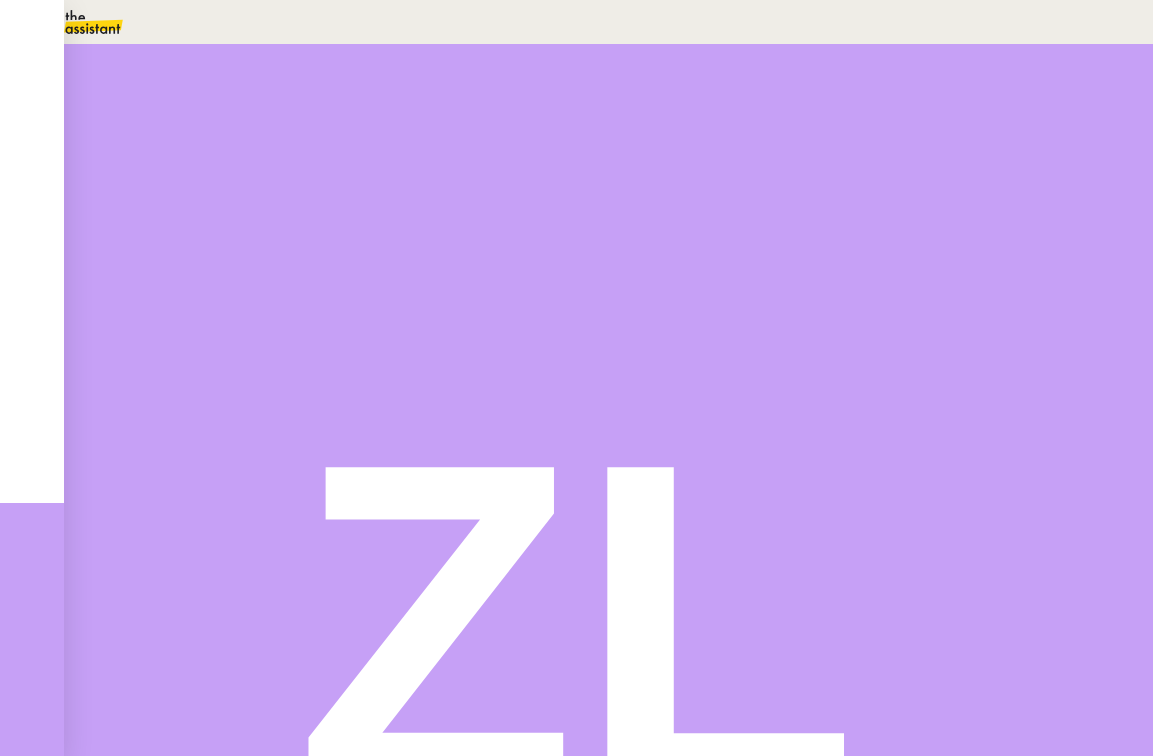 click on "Message" at bounding box center [686, 239] 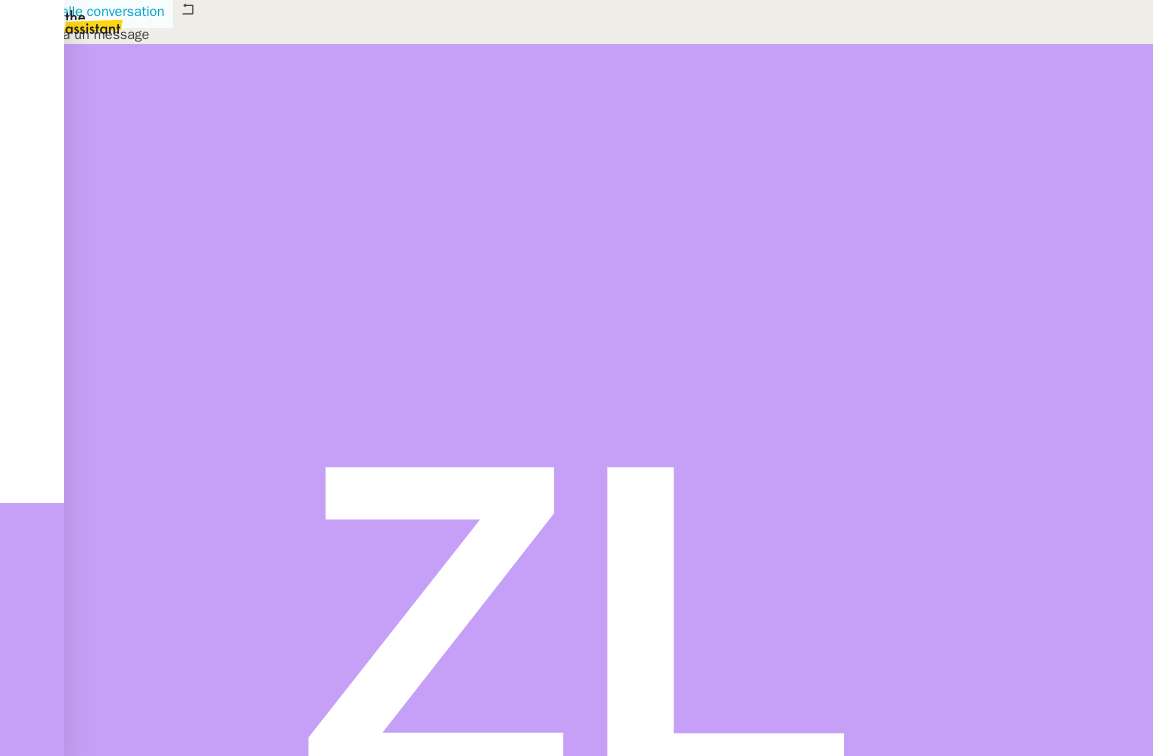 click on "Nouvelle conversation" at bounding box center [86, 12] 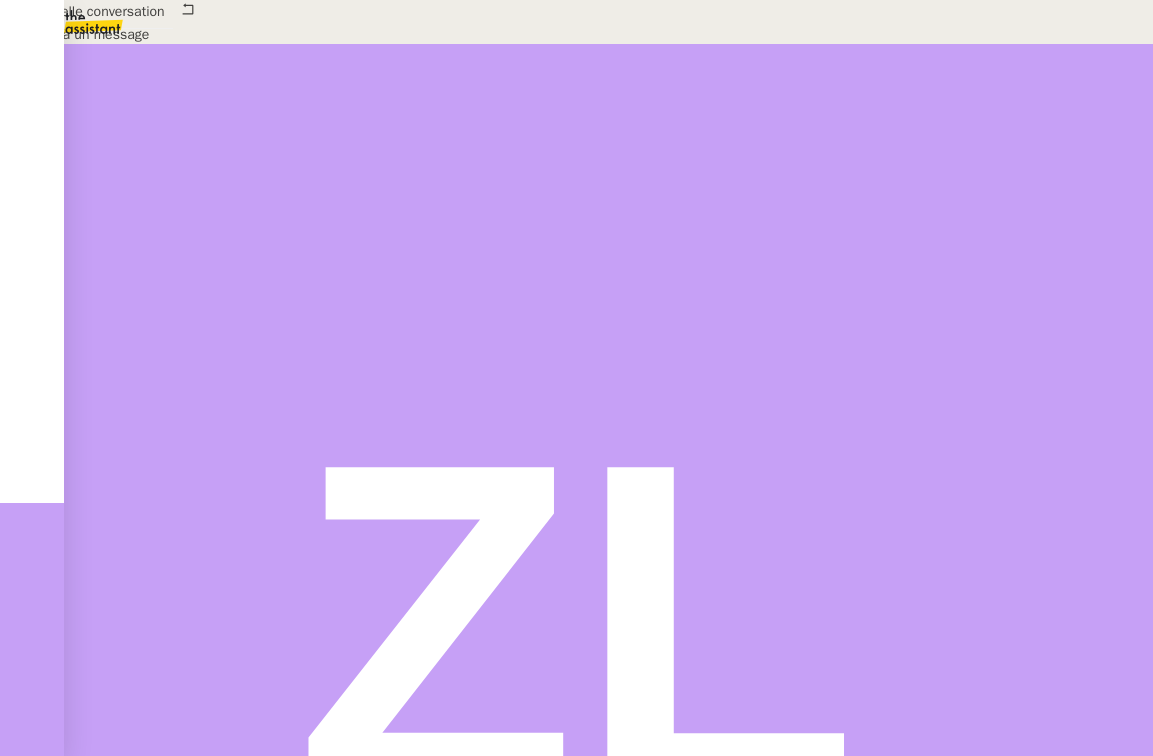 click on "_______" at bounding box center [41, 721] 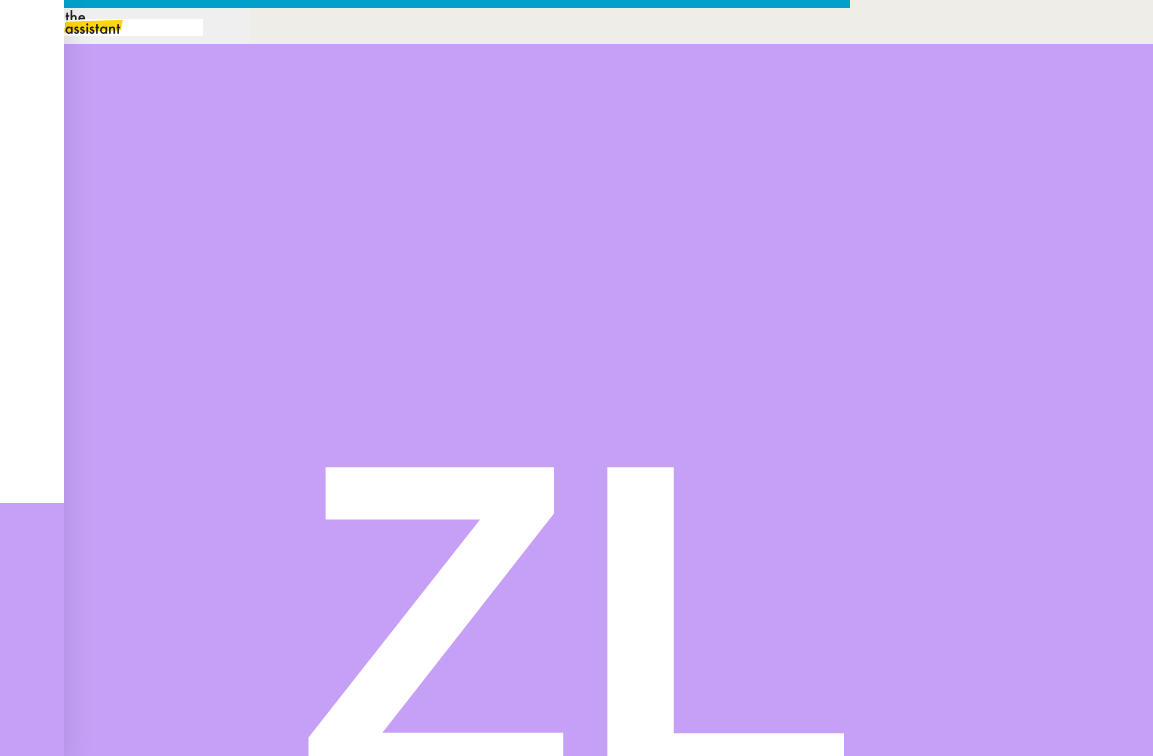 click on "[EMAIL]" at bounding box center [61, 1002] 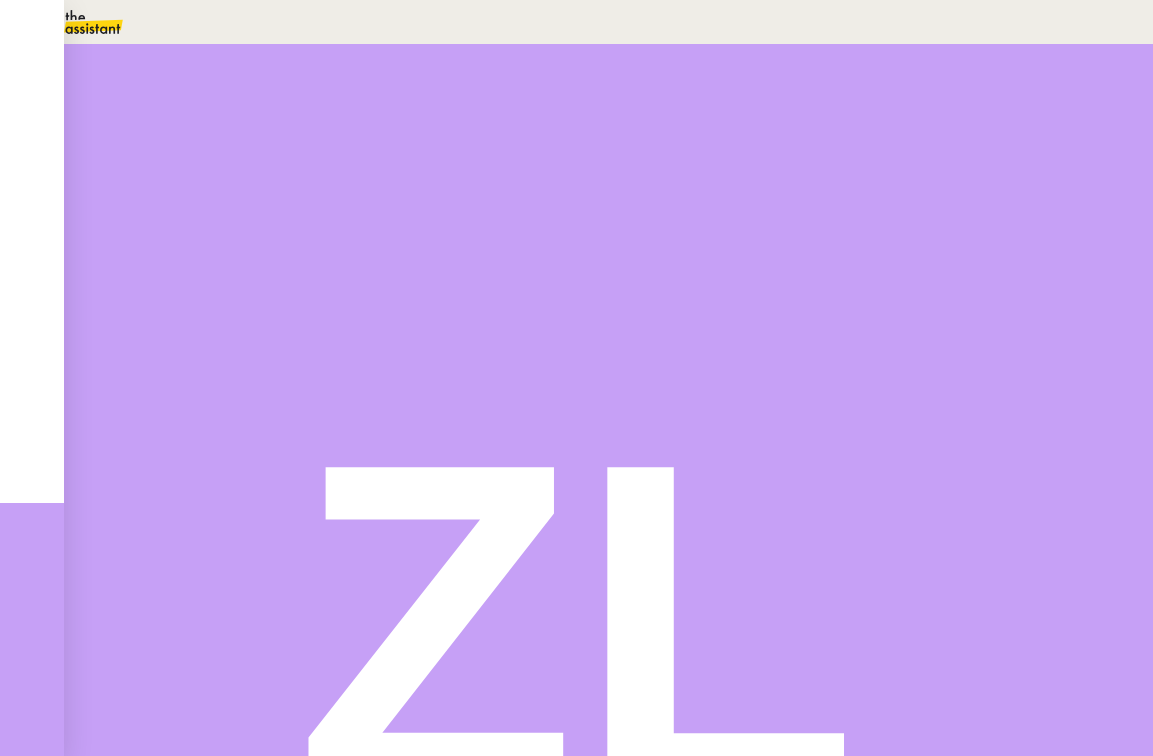scroll, scrollTop: 946, scrollLeft: 0, axis: vertical 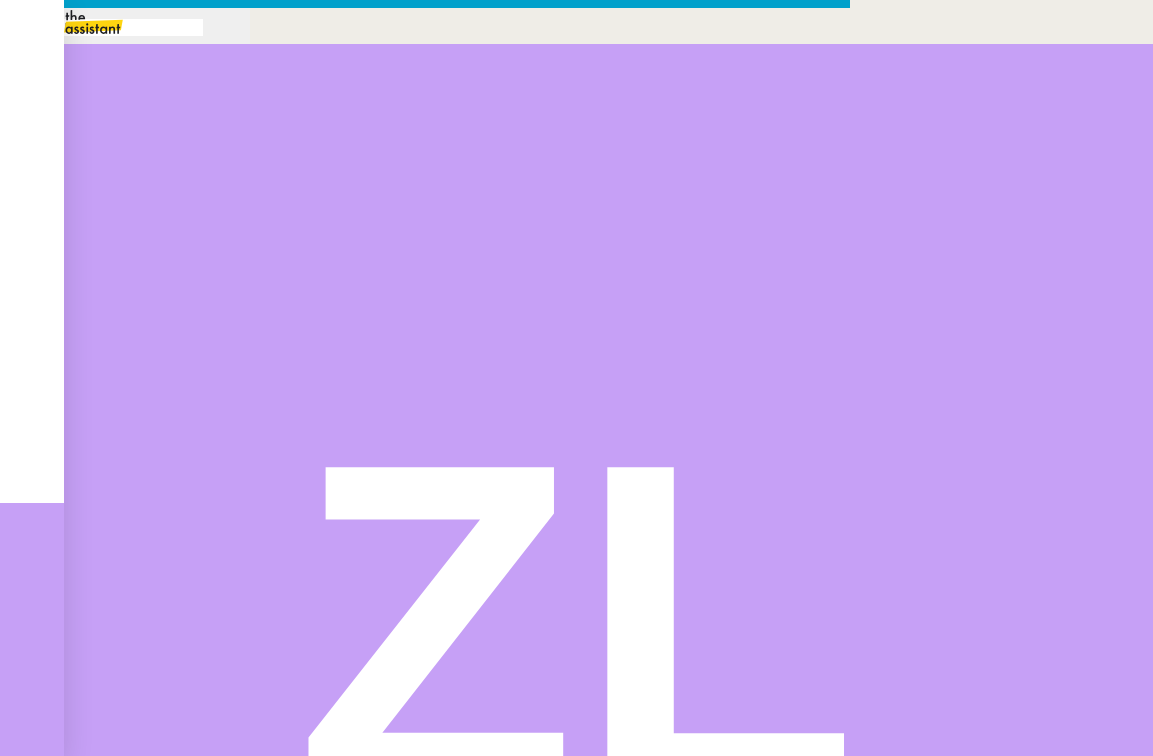click at bounding box center [425, 719] 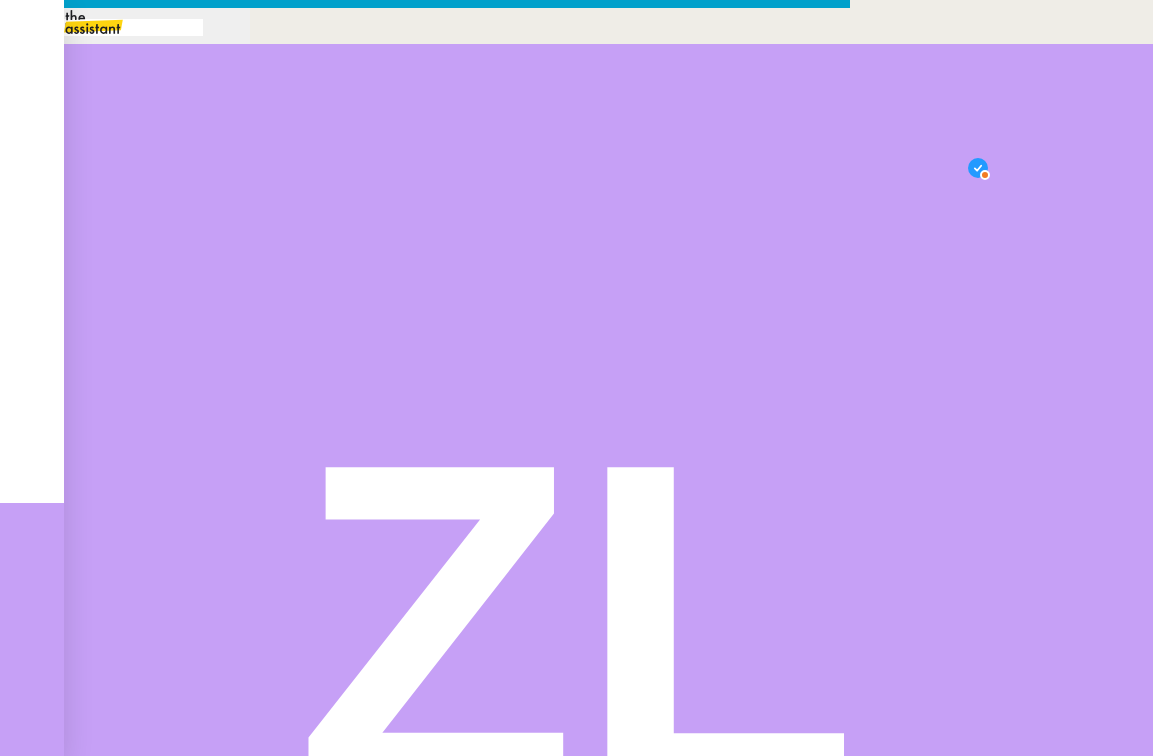 scroll, scrollTop: 21, scrollLeft: 0, axis: vertical 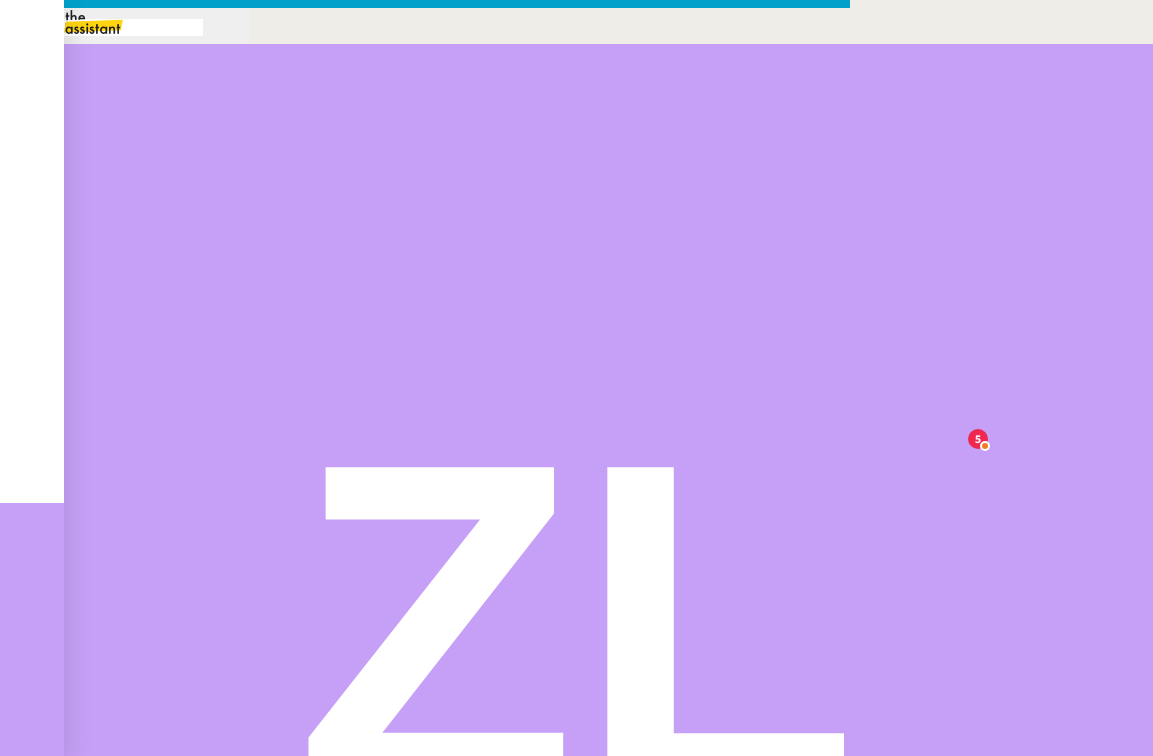 click on "Merci et bonne journée," at bounding box center (425, 1187) 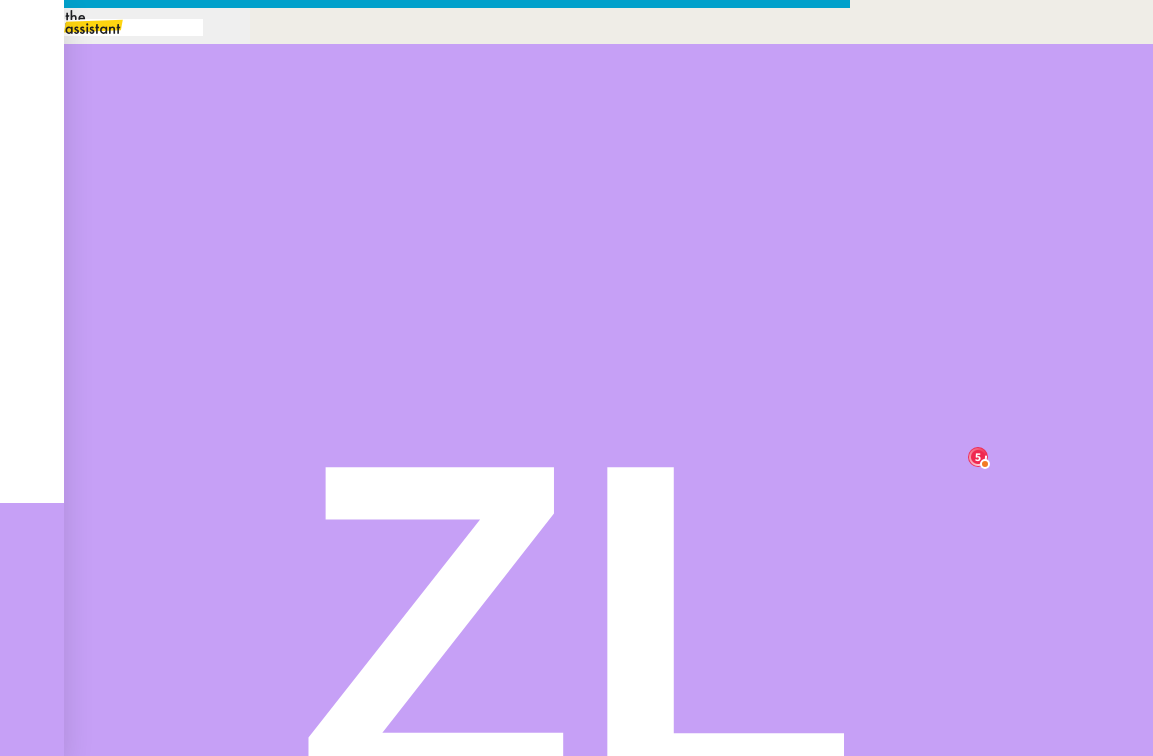 click on "M. [LAST] a adressé un mail à M. [LAST]. Il indique qu’un dossier est en cours avec Mme [LAST], initié en début d’année [YEAR], et souhaite désormais le reprendre. Il aimerait être recontacté afin de faire un point sur la suite à donner." at bounding box center (425, 1129) 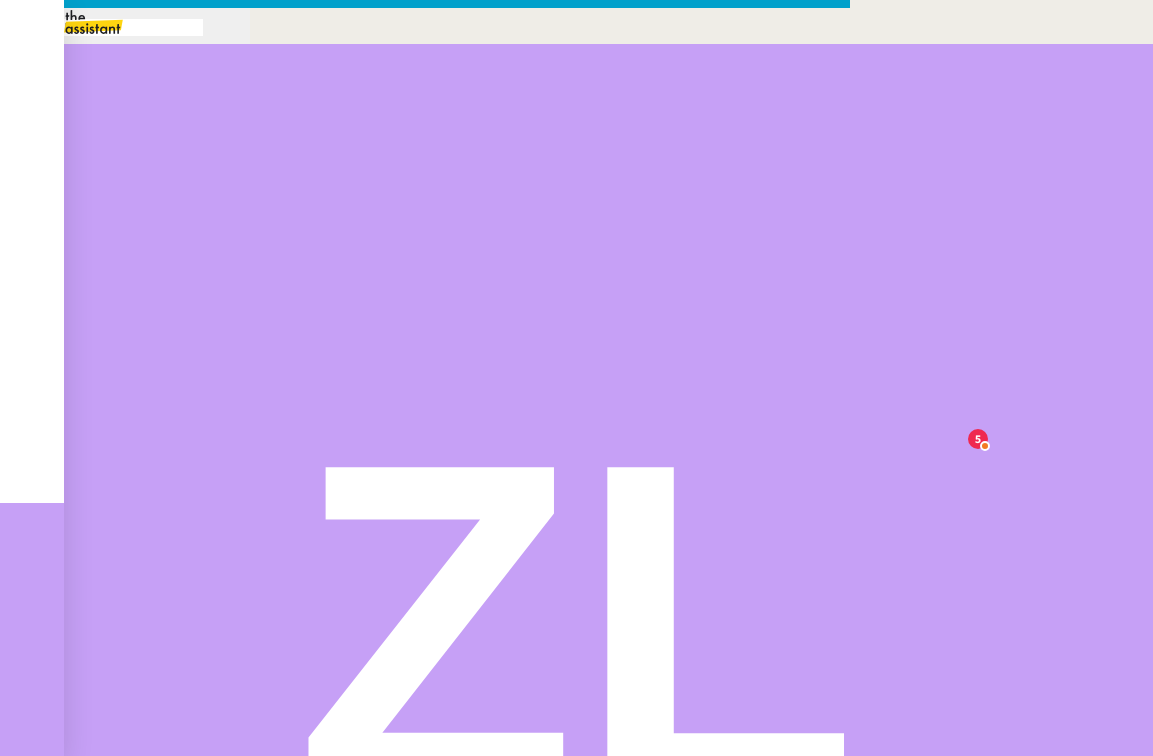 click on "Je vous transmets les informations suivantes suite à l’appel reçu ce jour. N’étant pas certaine de la personne à qui adresser ce message, je me permets de vous le faire suivre. Je ne sais pas s’il s’agit d’un démarchage, mais il semblerait qu’un dossier soit déjà en cours avec votre équipe." at bounding box center [425, 907] 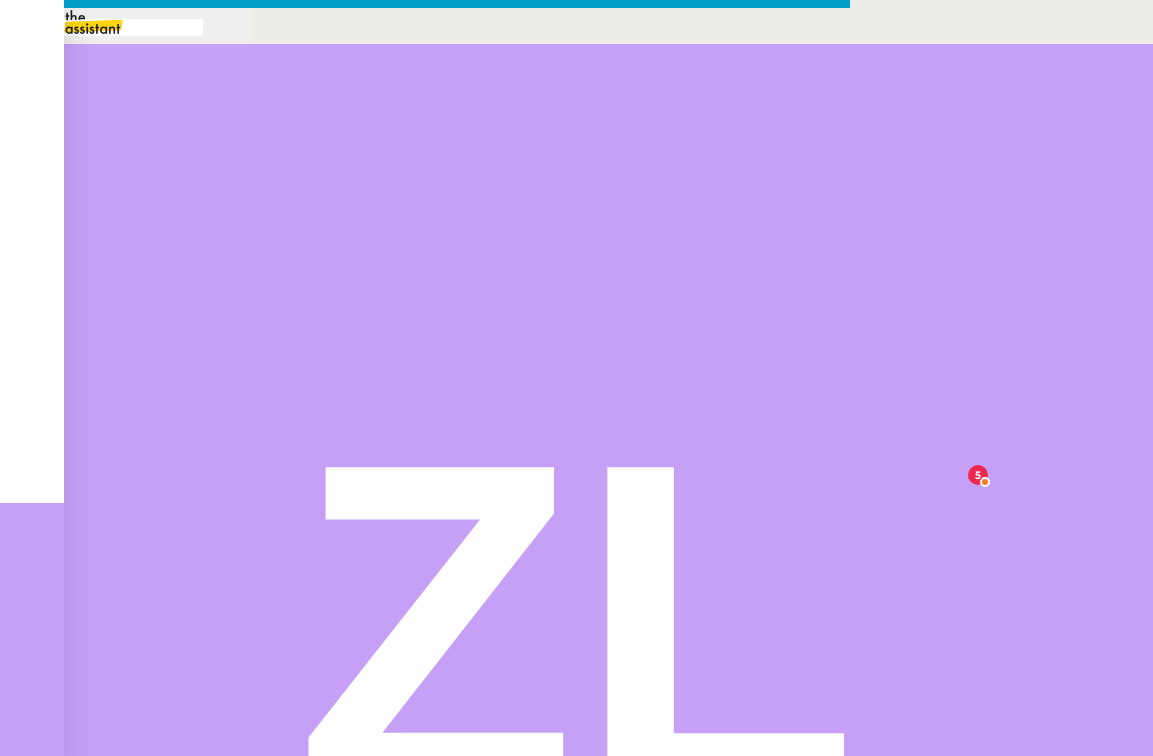 click on "N’étant pas certaine de la personne à qui adresser ce message, je me permets de vous le faire suivre. Je ne sais pas s’il s’agit d’un démarchage, mais il semblerait qu’un dossier soit déjà en cours avec votre équipe." at bounding box center (425, 942) 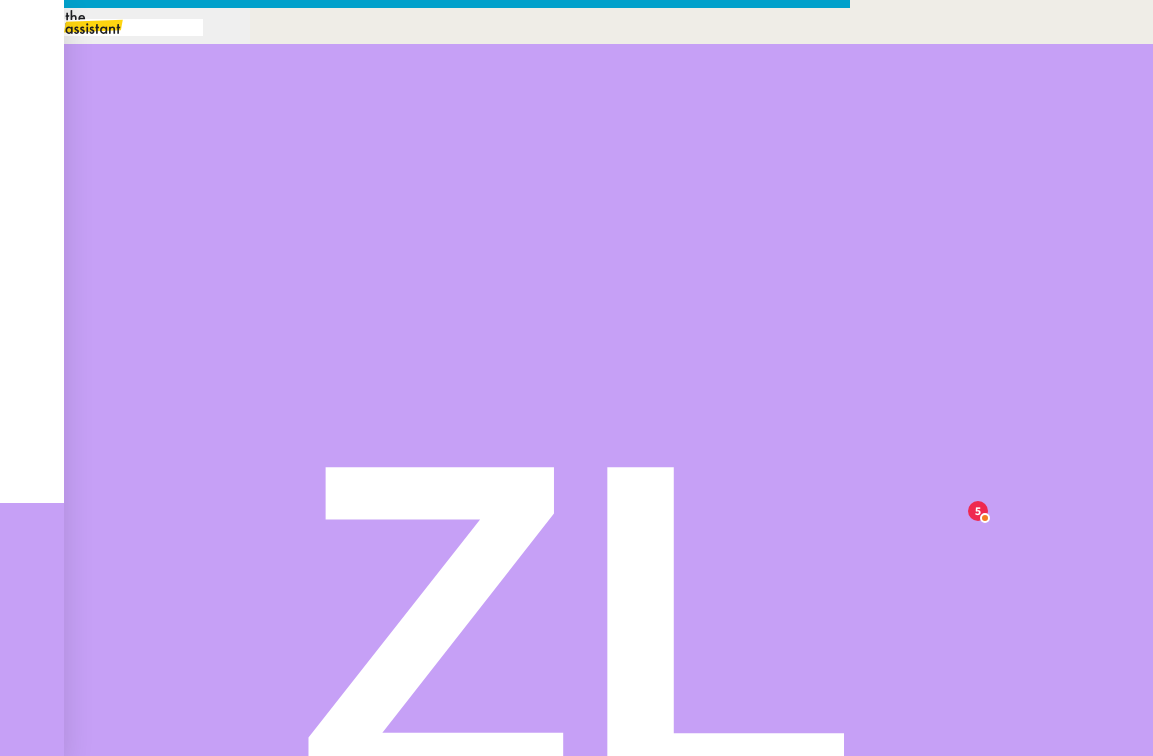 click on "Envoyer" at bounding box center [78, 1389] 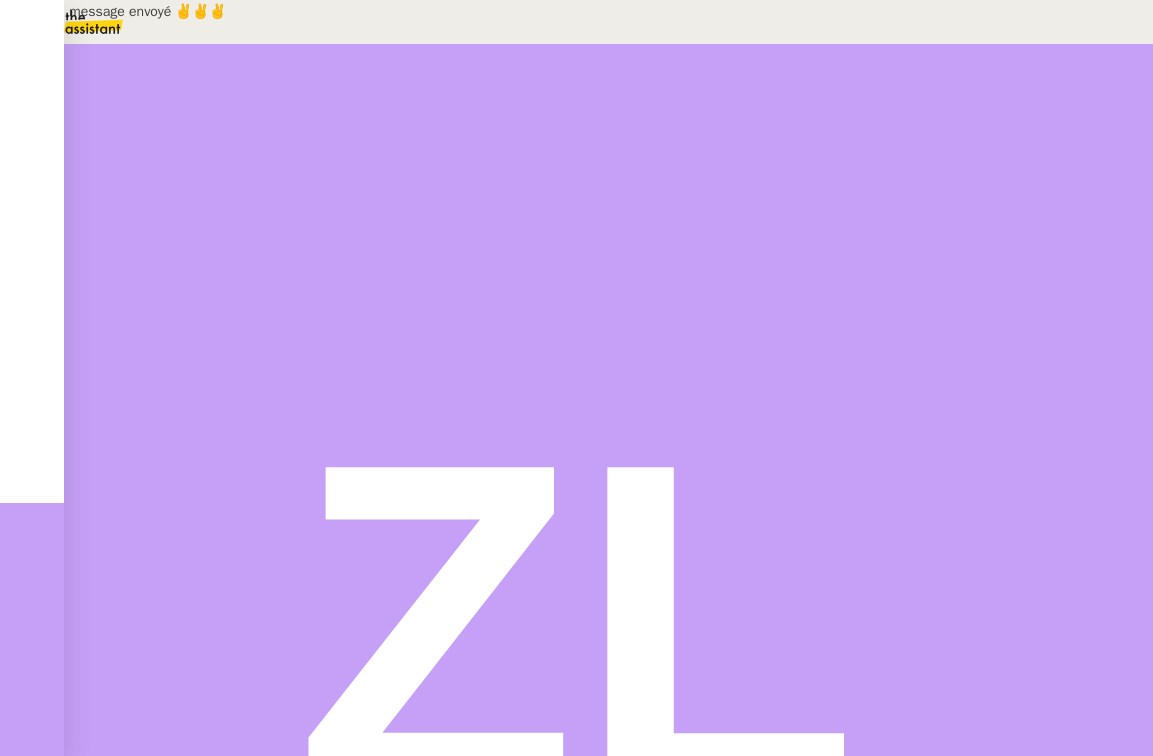 click at bounding box center [136, 340] 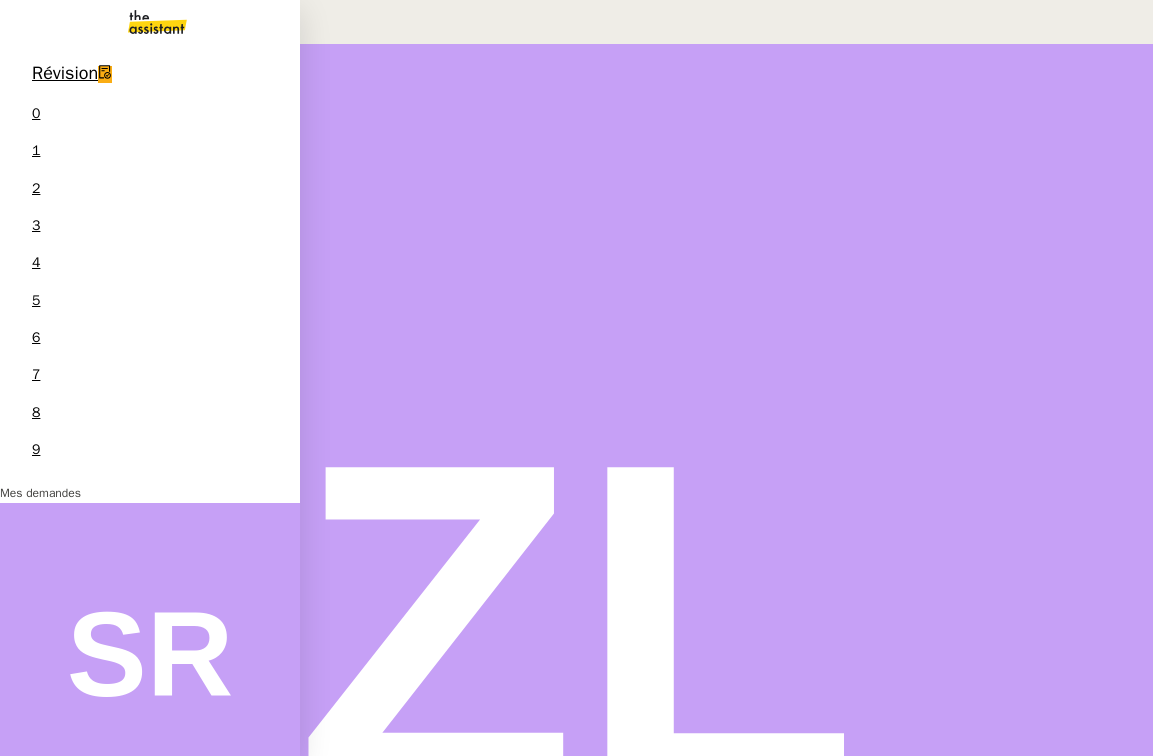 click at bounding box center (141, 22) 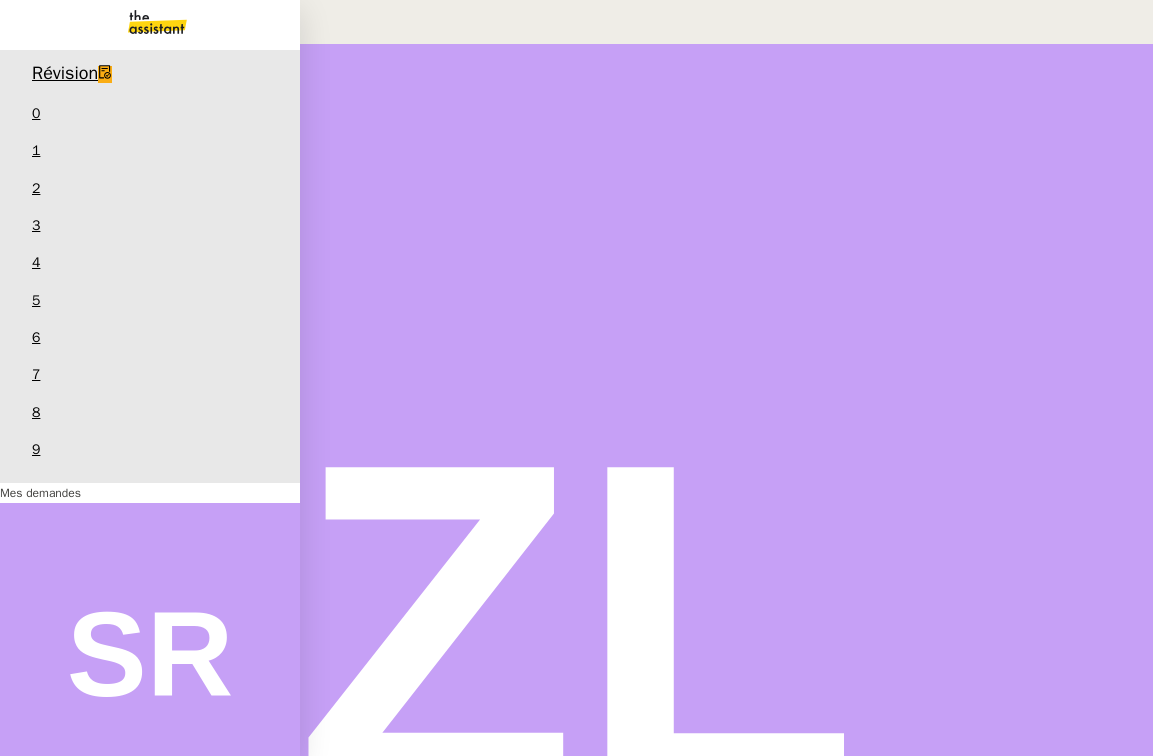 click at bounding box center [141, 22] 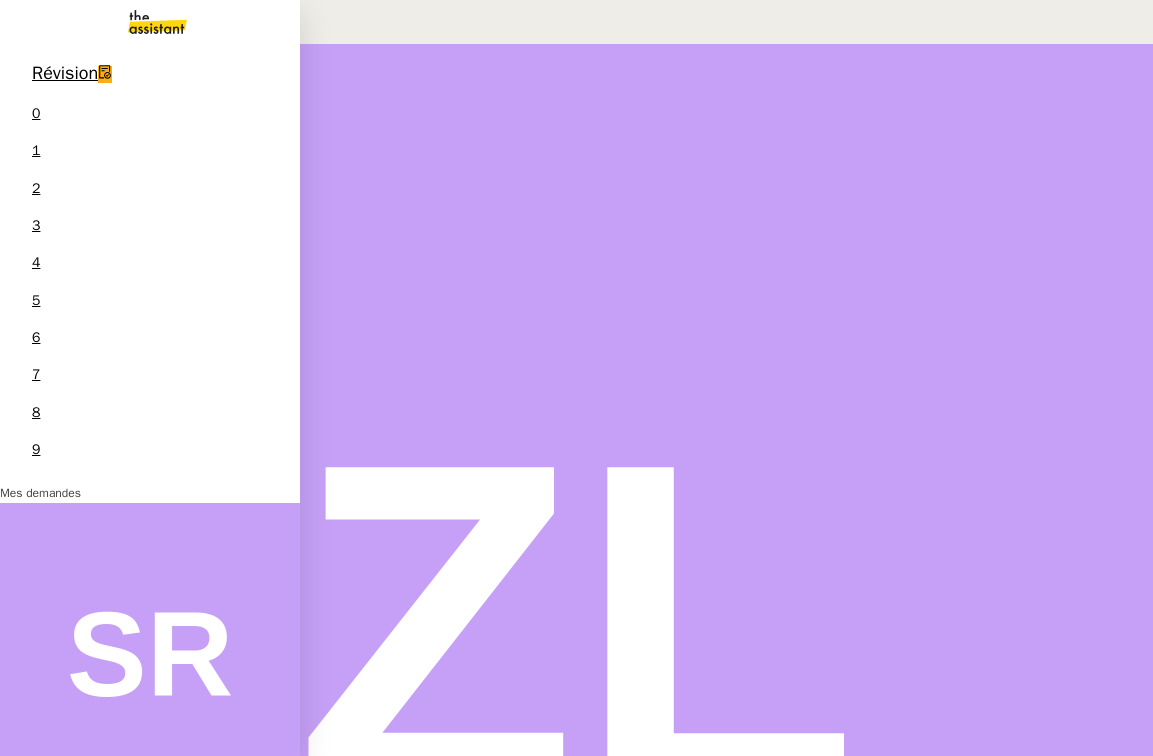 click at bounding box center [150, 653] 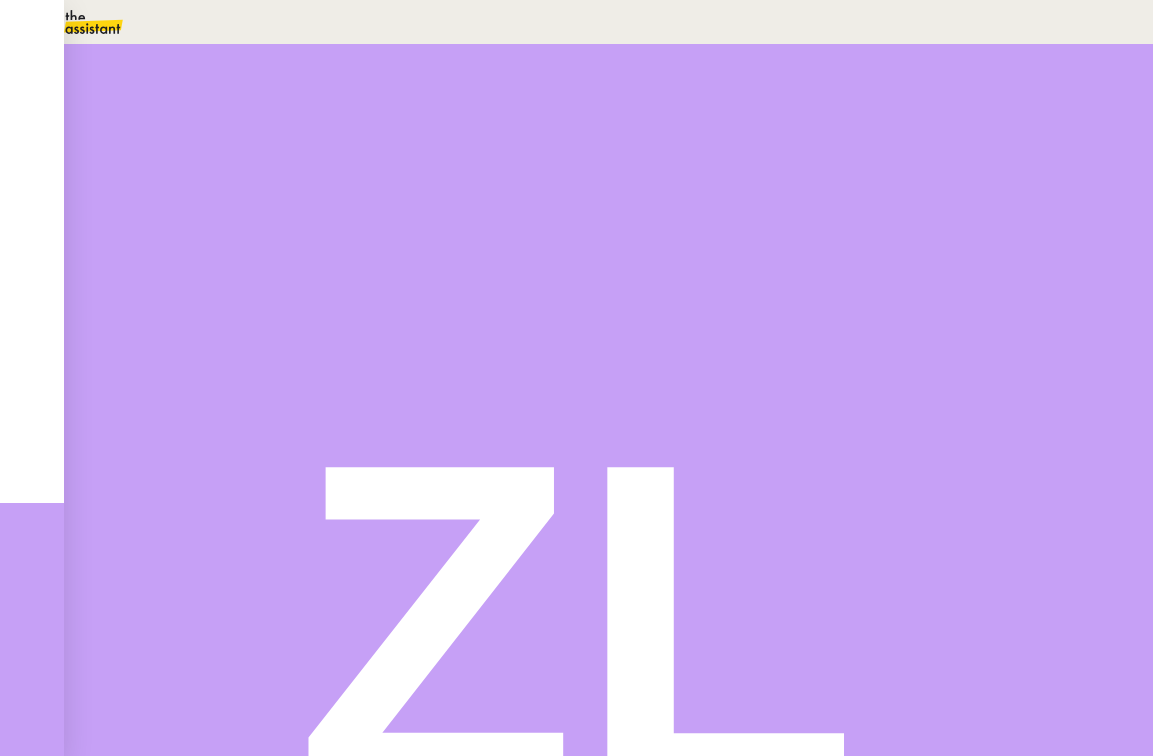 click at bounding box center (136, 340) 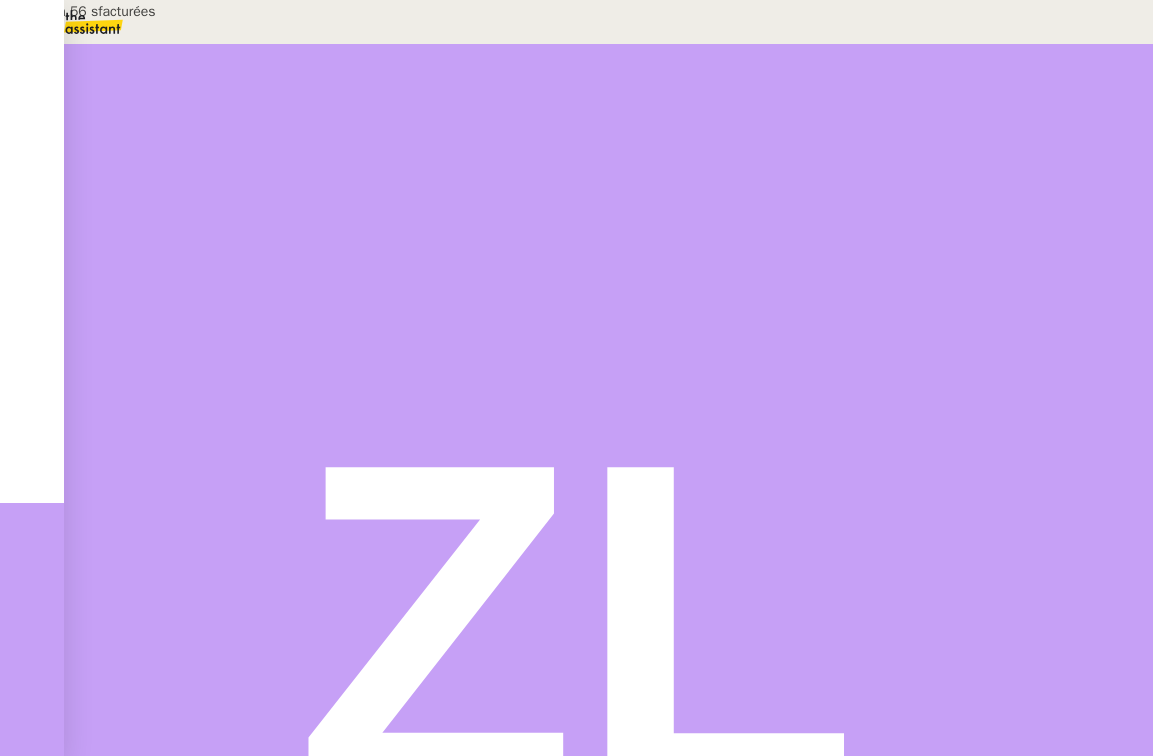 drag, startPoint x: 891, startPoint y: 488, endPoint x: 673, endPoint y: 111, distance: 435.49167 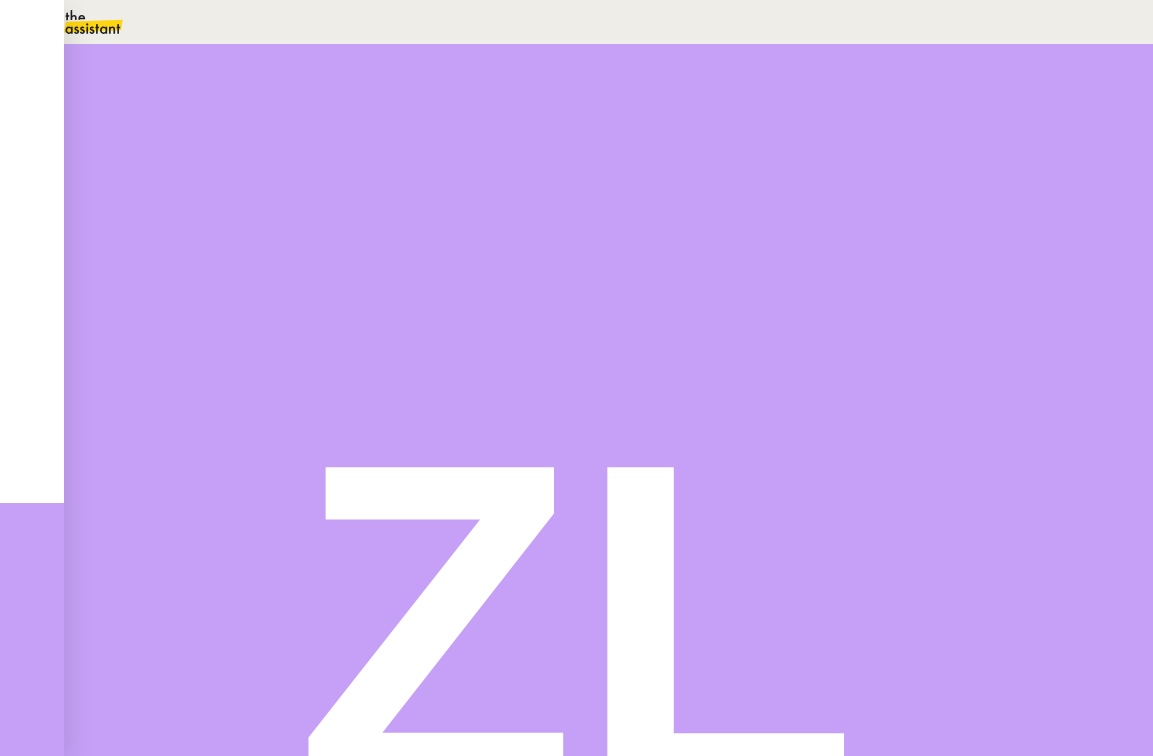 scroll, scrollTop: 10, scrollLeft: 0, axis: vertical 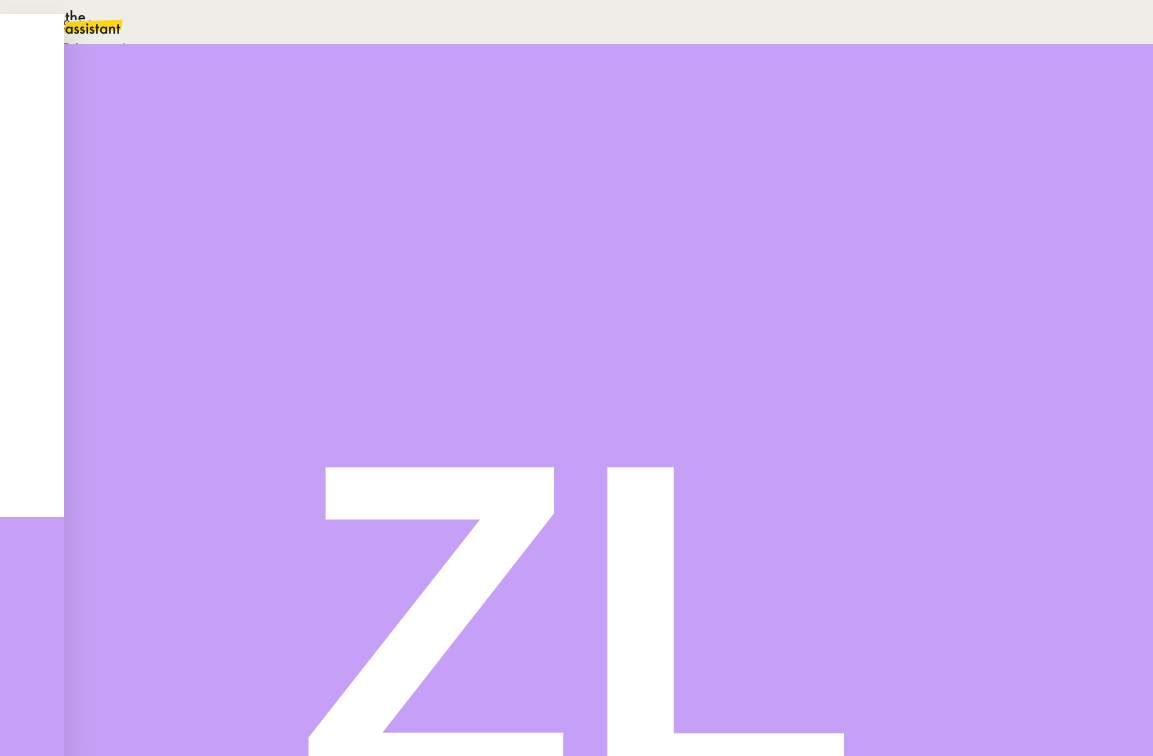 click on "Suivi    Déconnexion" at bounding box center [551, 37] 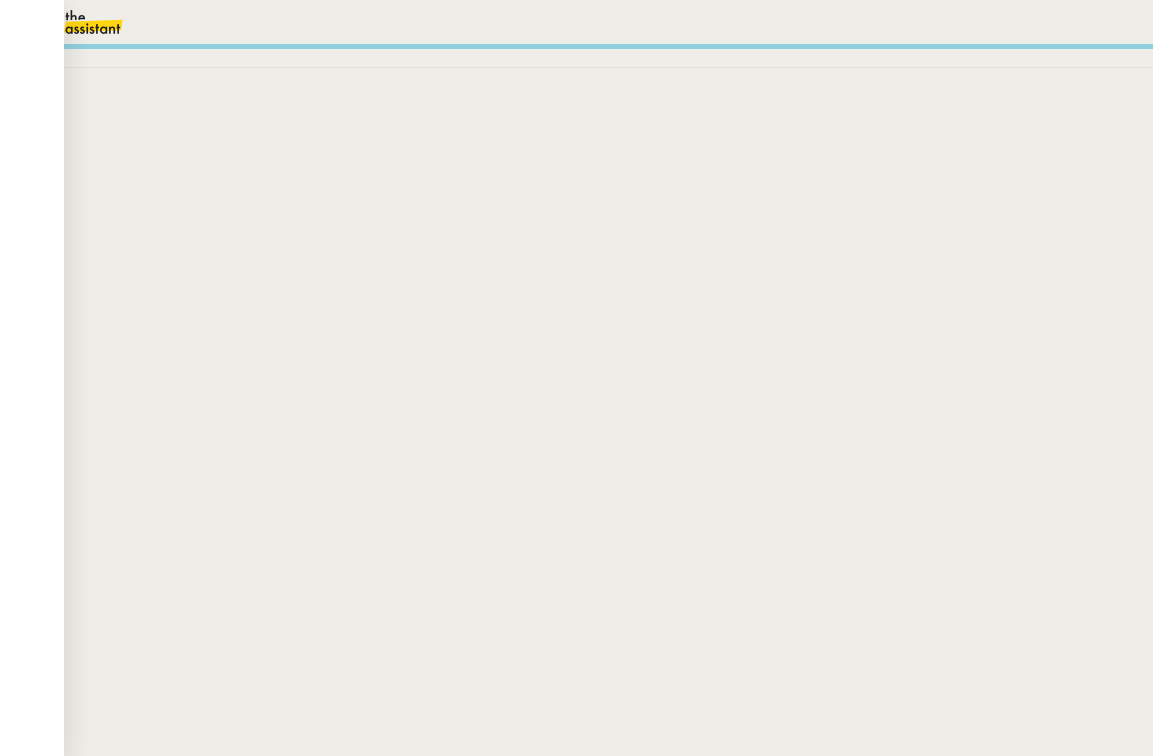 scroll, scrollTop: 0, scrollLeft: 0, axis: both 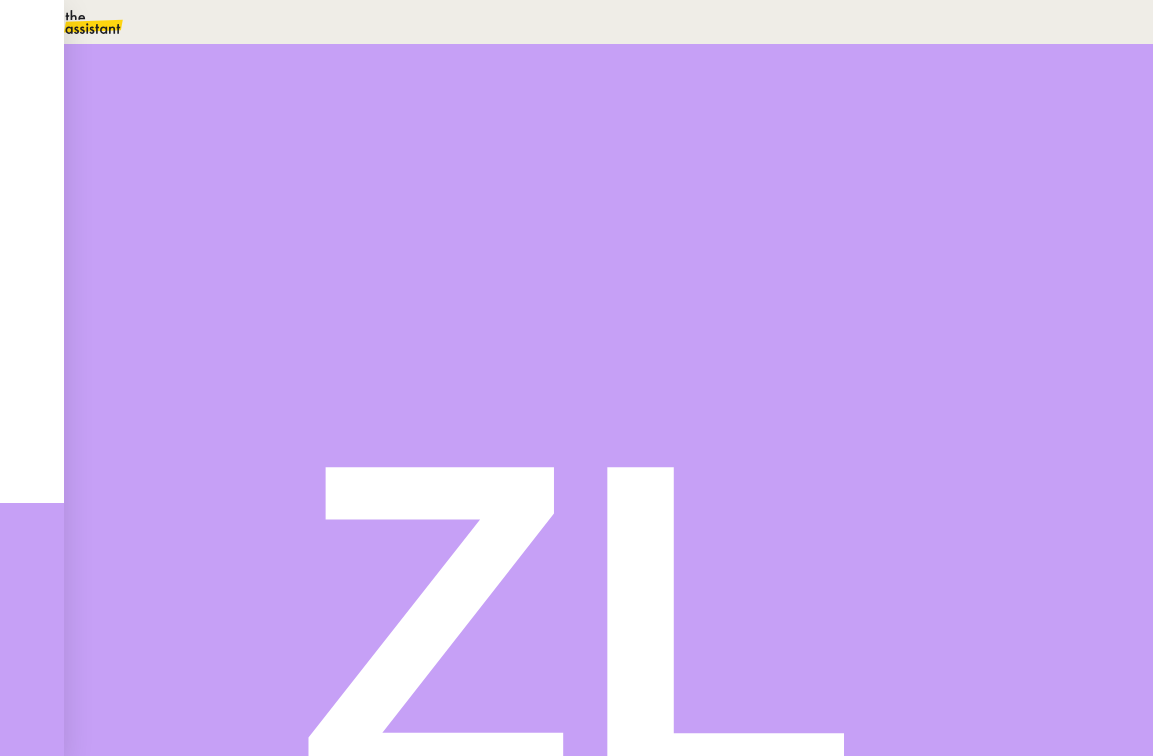 click on "Période en cours" at bounding box center (288, 345) 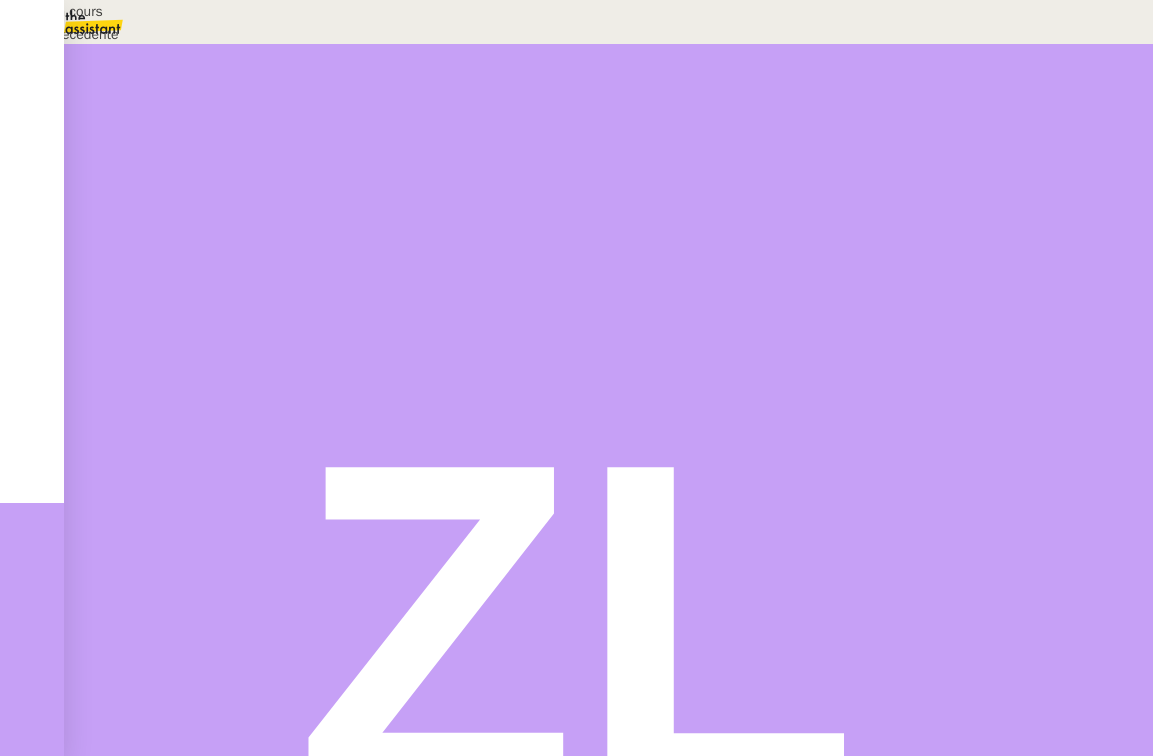 click on "Période précédente" at bounding box center (82, 34) 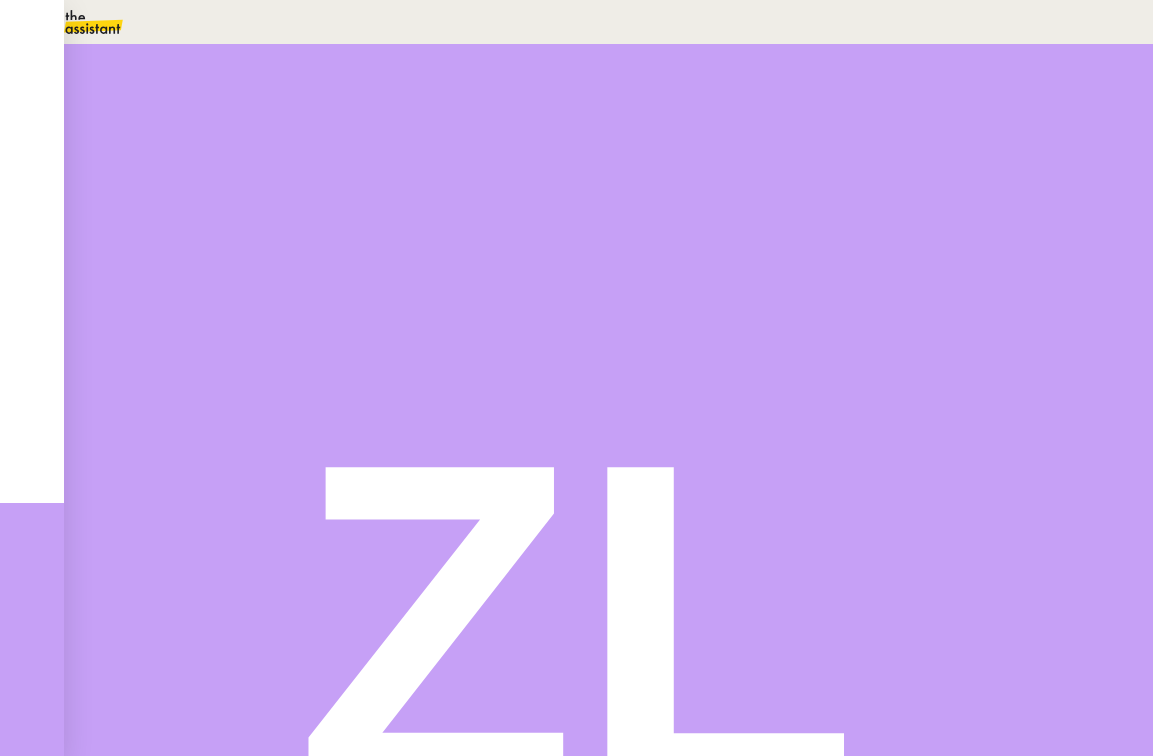click on "Période précédente" at bounding box center [296, 345] 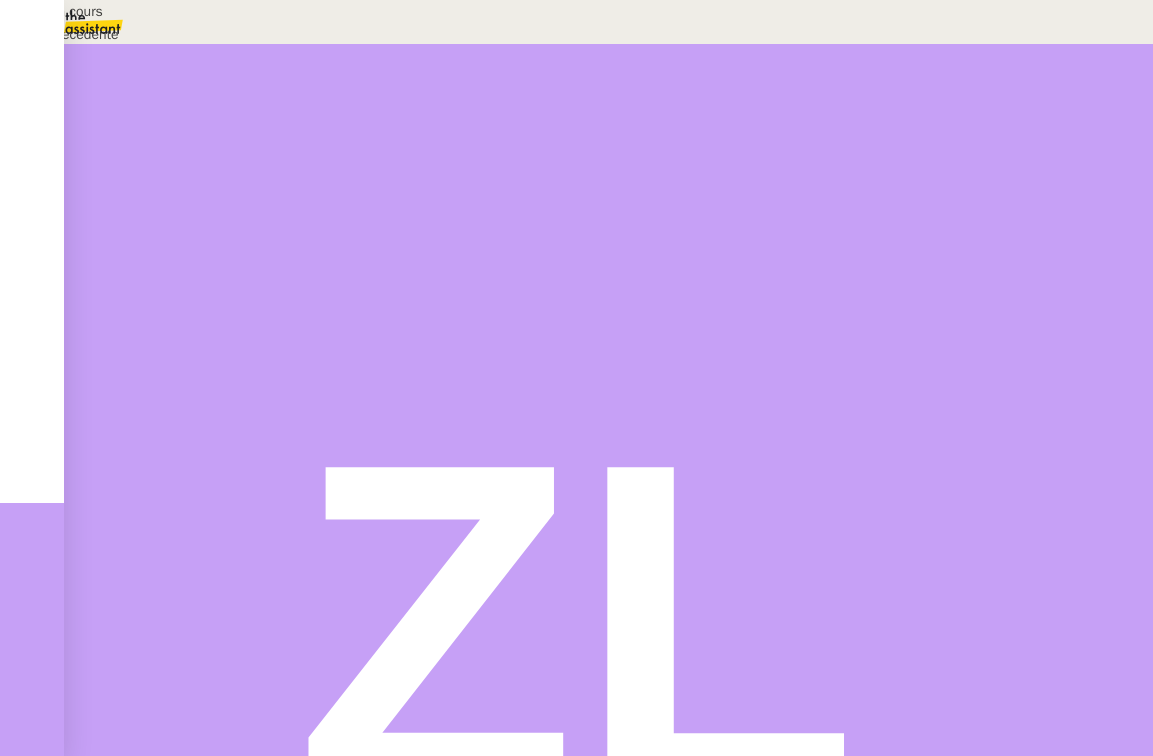 click on "Période en cours" at bounding box center (82, 11) 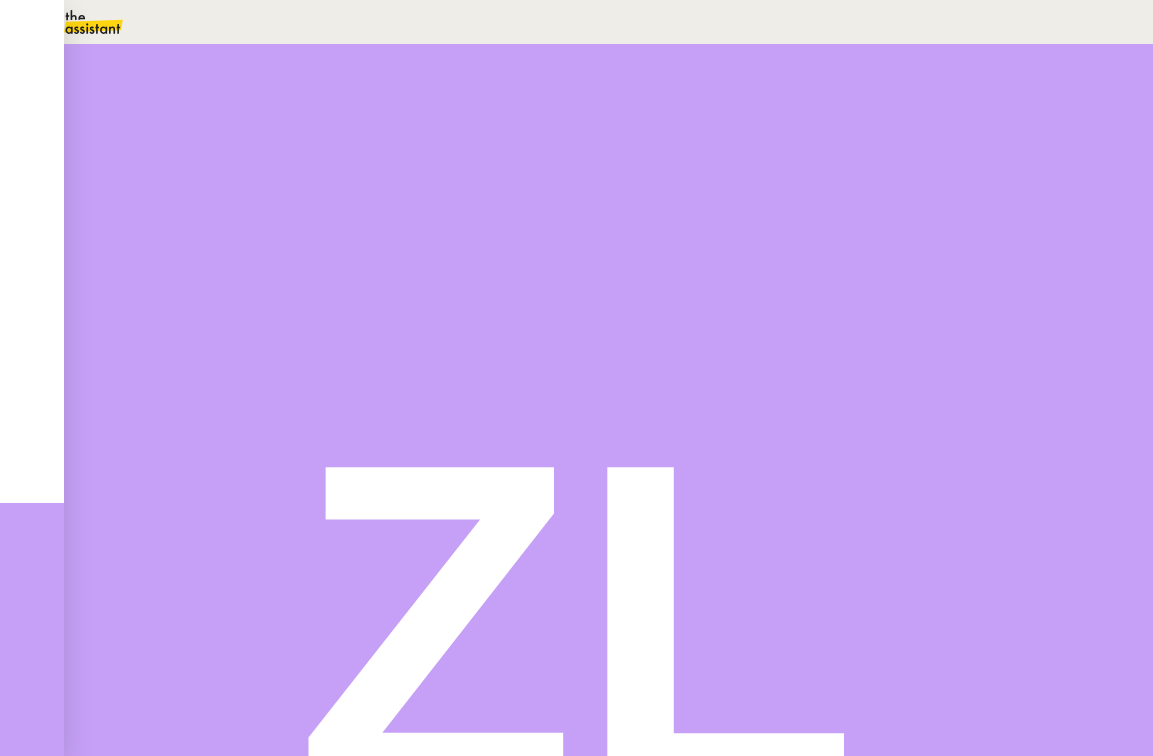 click at bounding box center [77, 22] 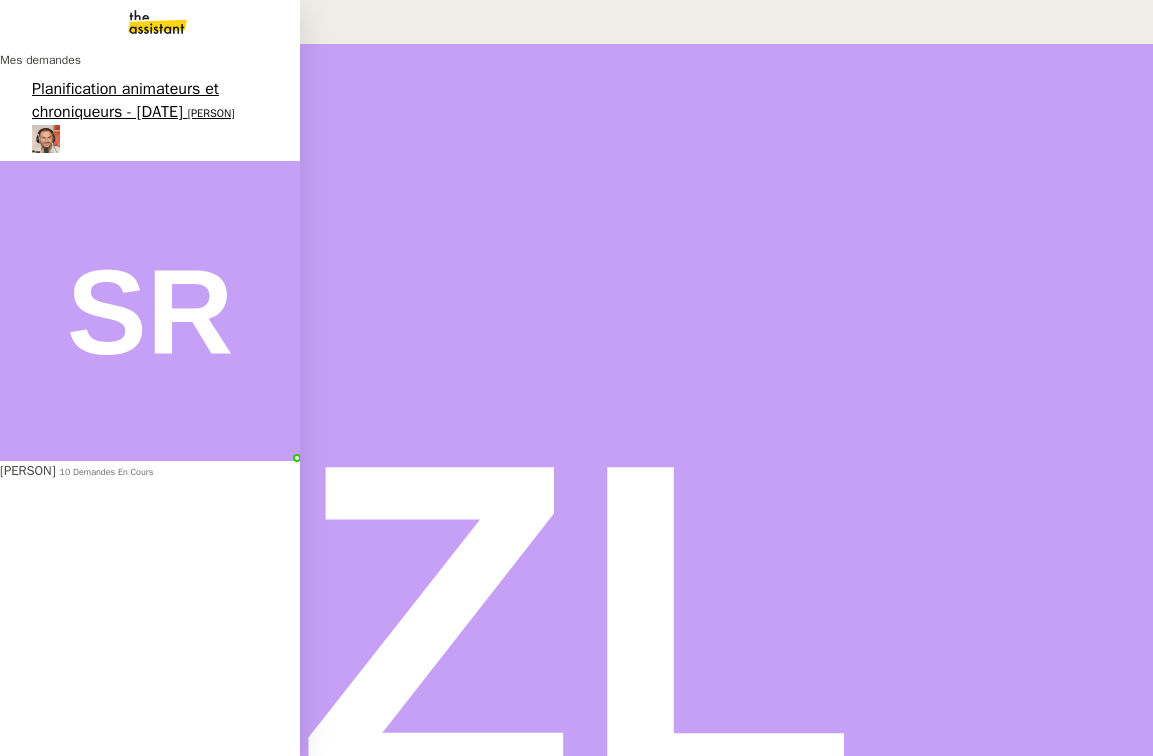 click at bounding box center [150, 334] 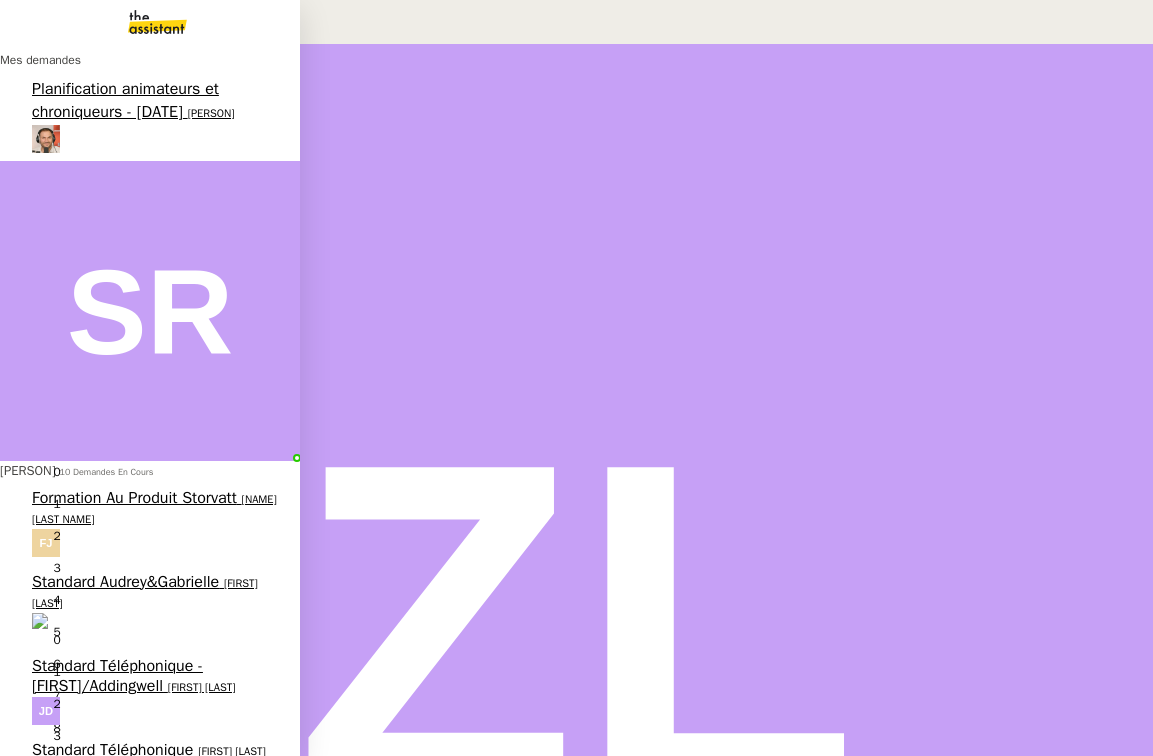 click on "Standard téléphonique - juillet 2025" at bounding box center [151, 1099] 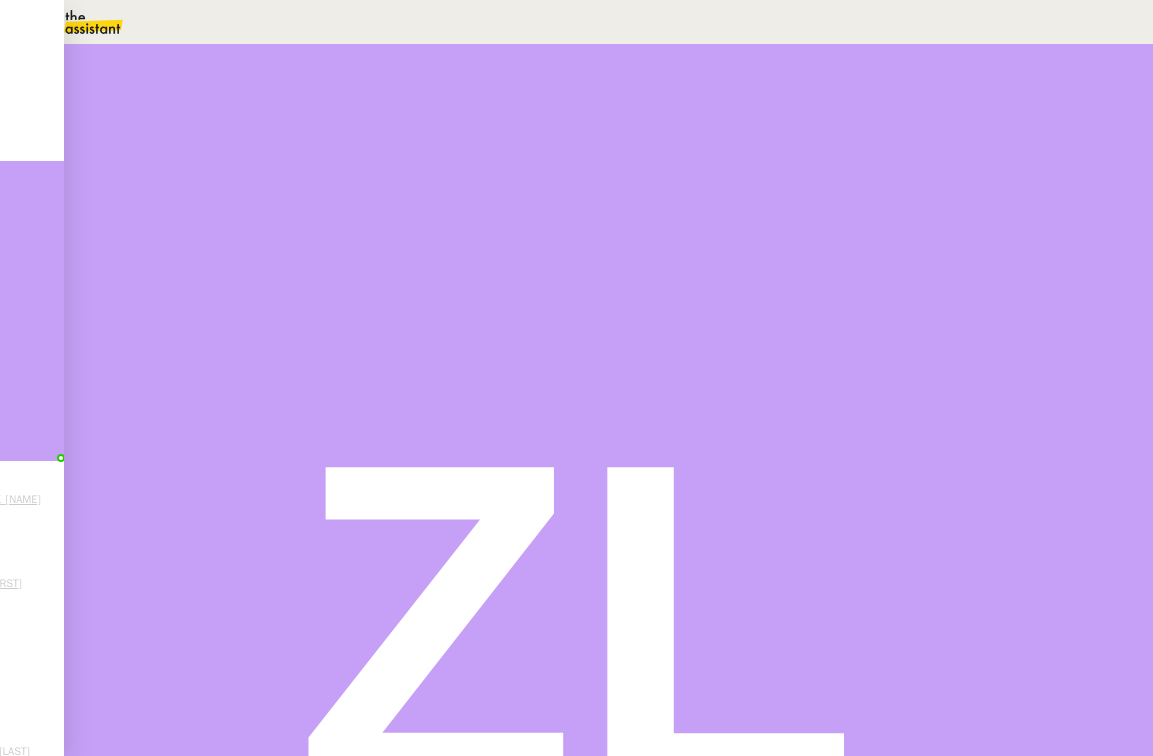 click at bounding box center [136, 340] 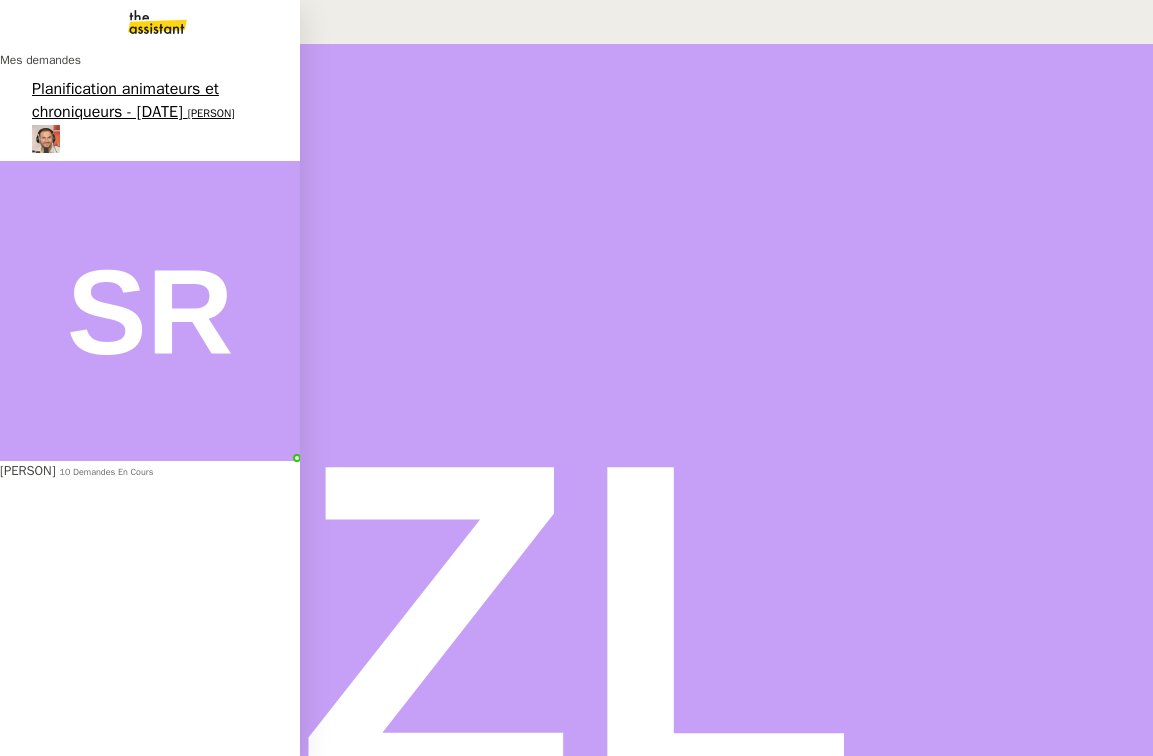 click on "Planification animateurs et chroniqueurs  - [DATE]" at bounding box center [125, 100] 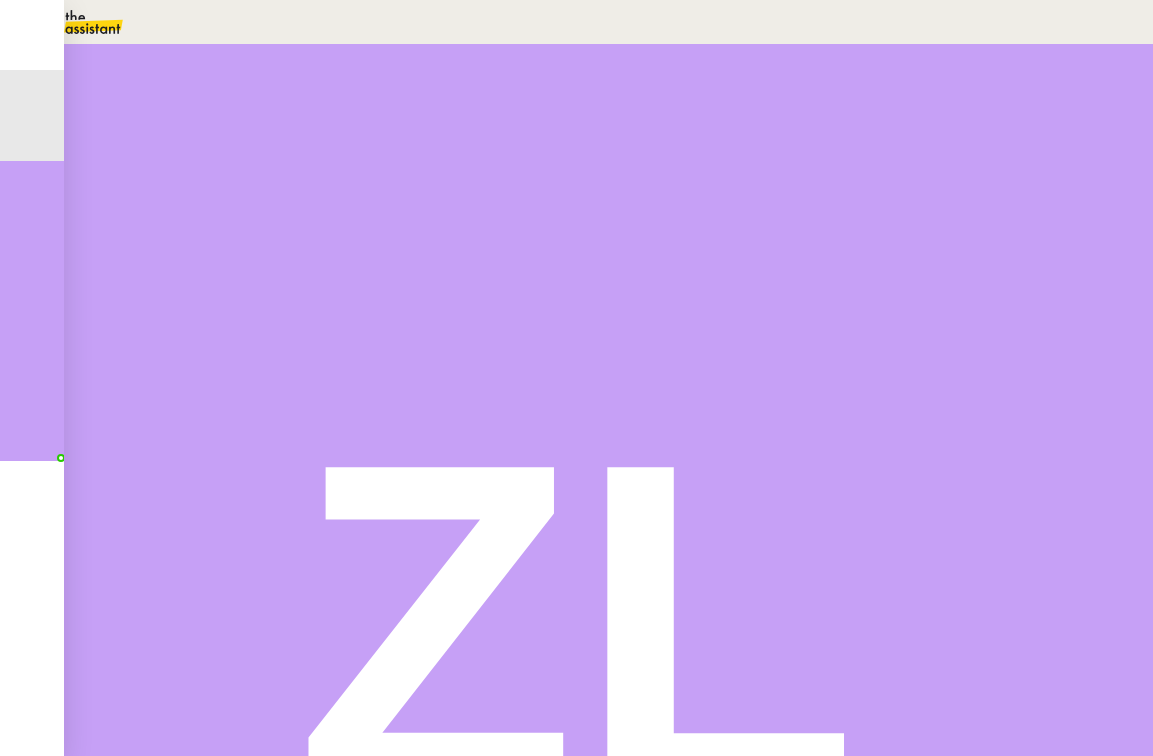 scroll, scrollTop: 0, scrollLeft: 0, axis: both 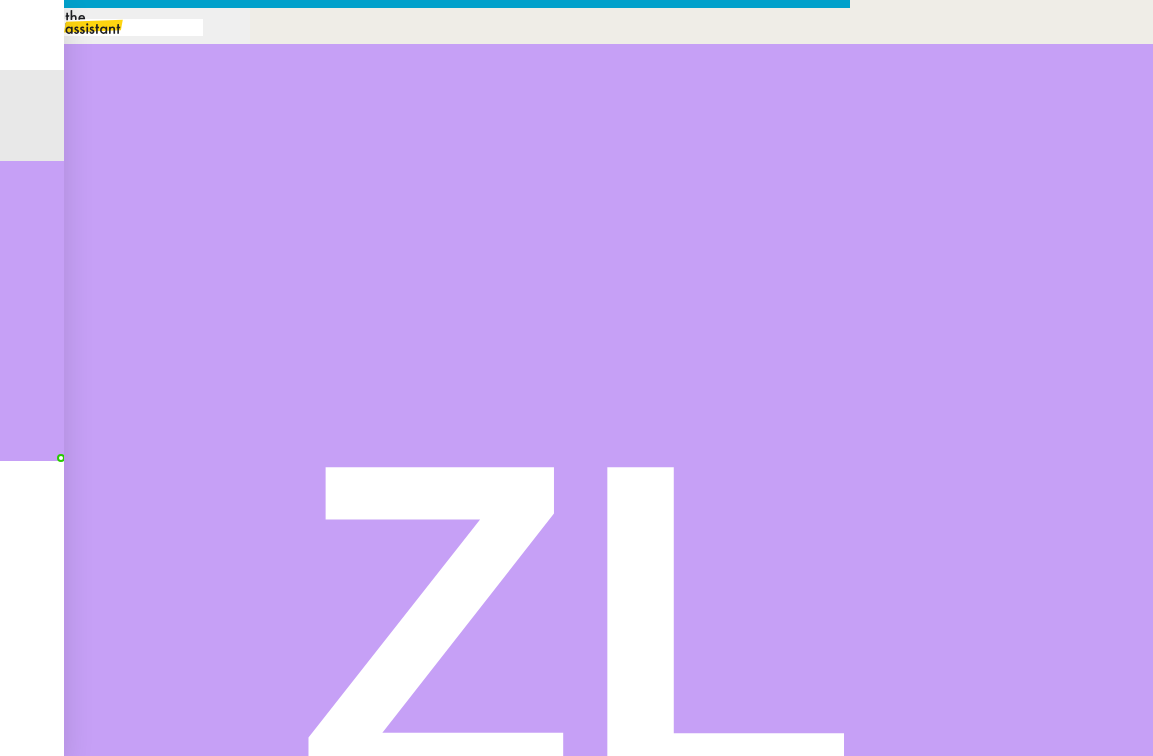 click at bounding box center (425, 837) 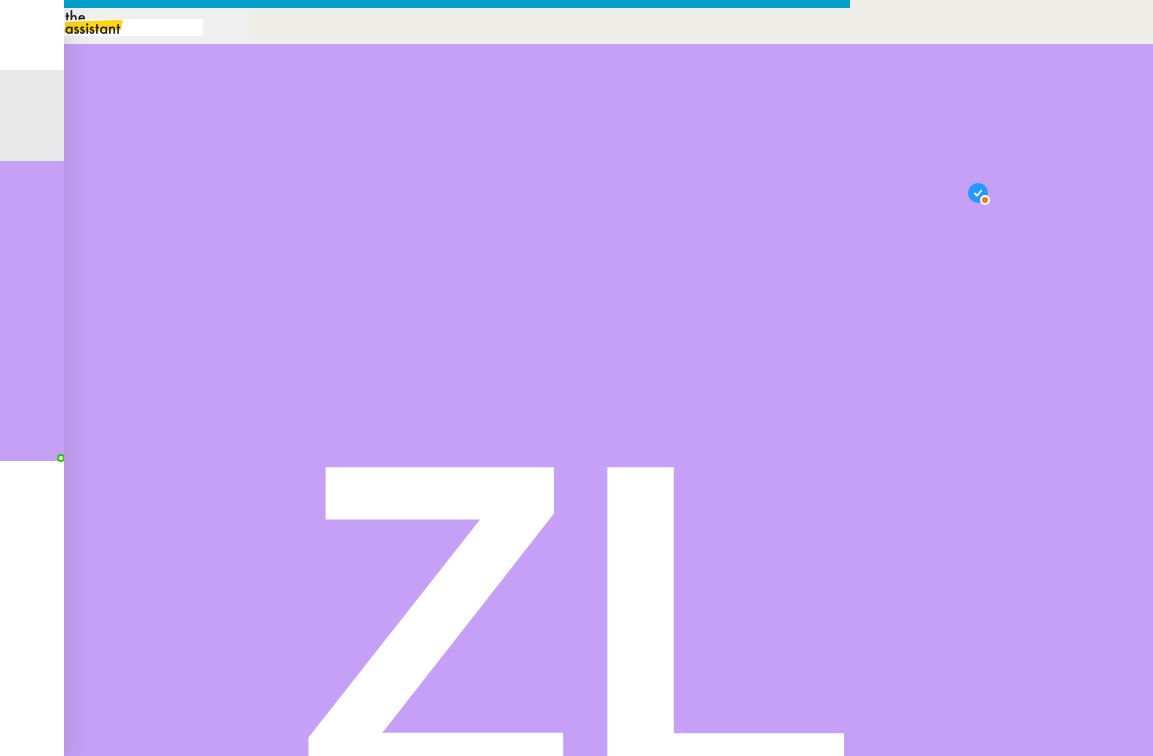 scroll, scrollTop: 21, scrollLeft: 0, axis: vertical 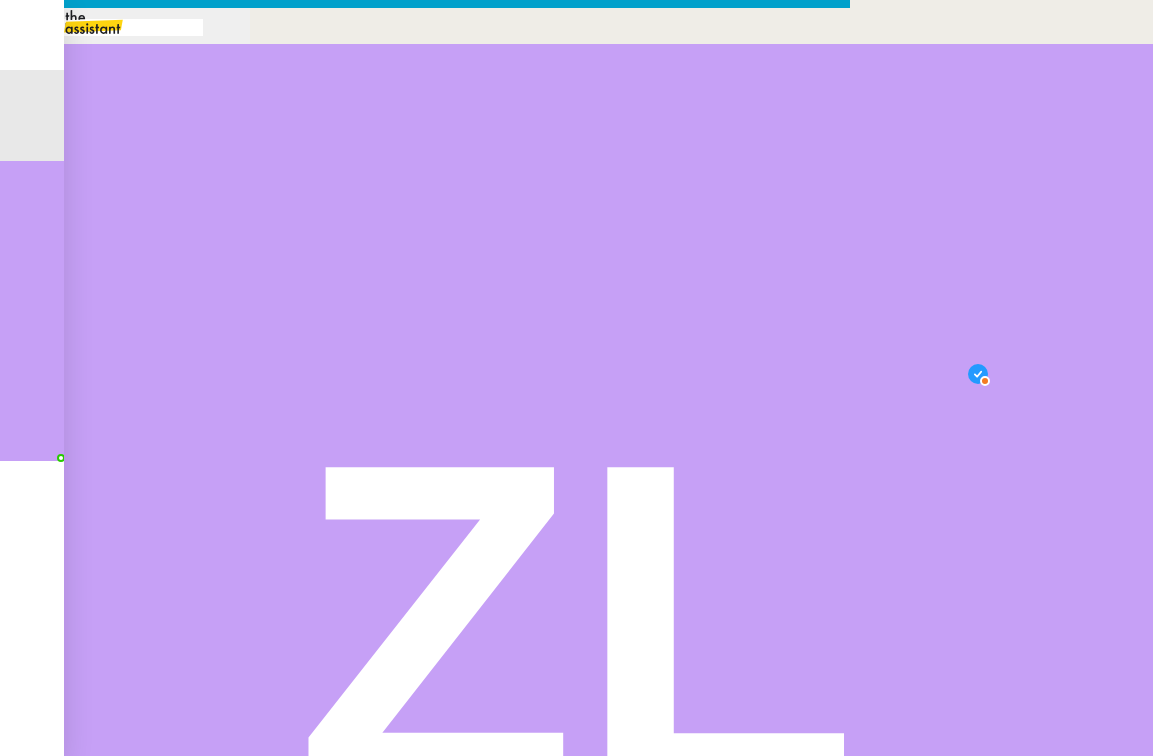 click on "Je prends bonne note qu’il n’y aura probablement pas de reprise en septembre. N’hésitez pas à me tenir informée si la situation évolue d’ici là — je reste naturellement à votre disposition." at bounding box center [425, 942] 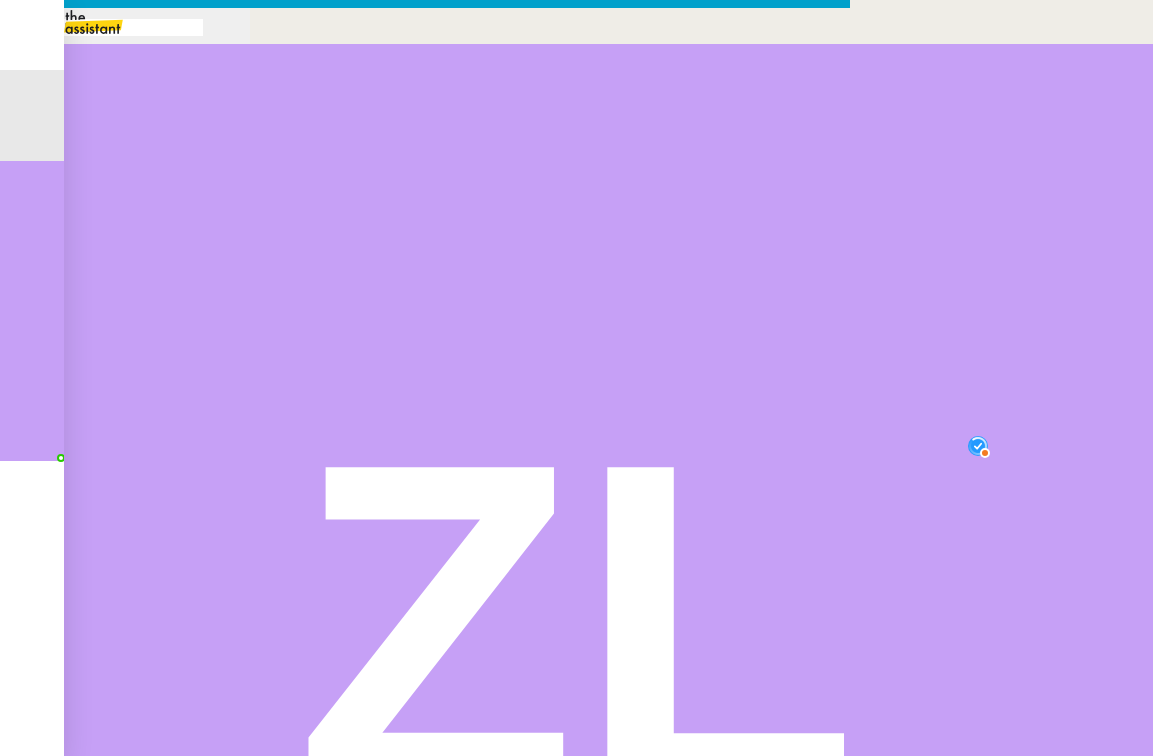click on "N’hésitez pas à me tenir informée si la situation évolue d’ici là — je reste naturellement à votre disposition." at bounding box center (425, 1000) 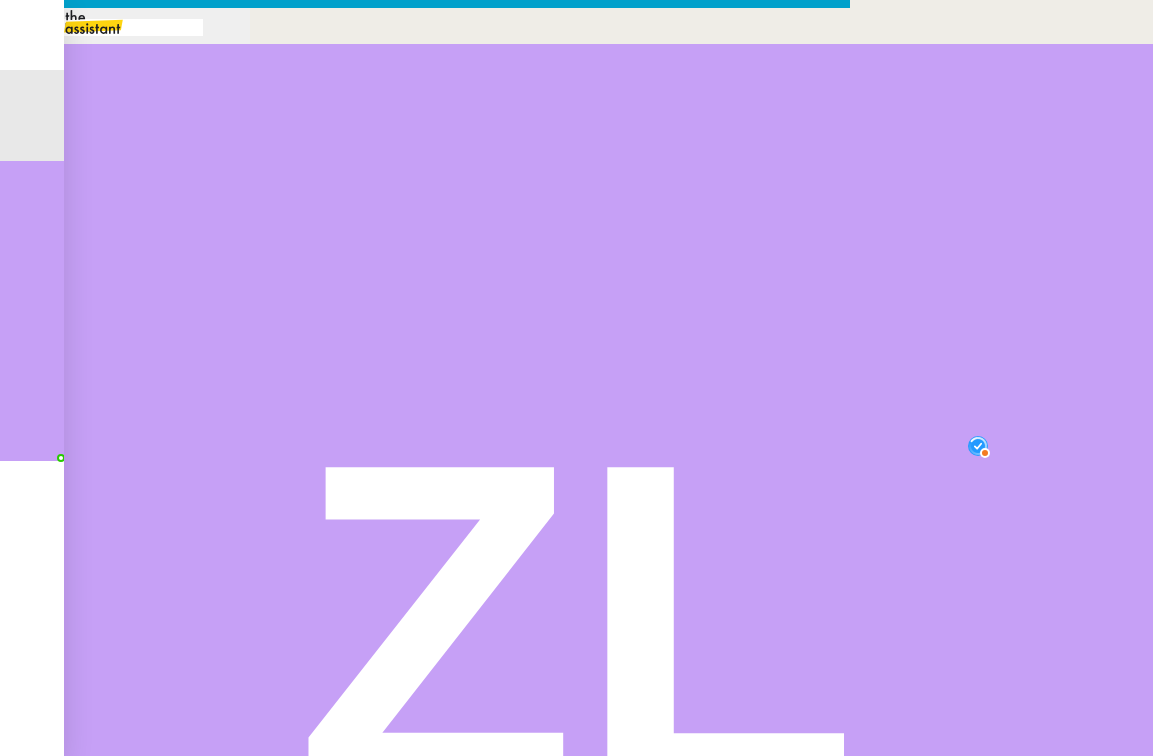 click at bounding box center [425, 953] 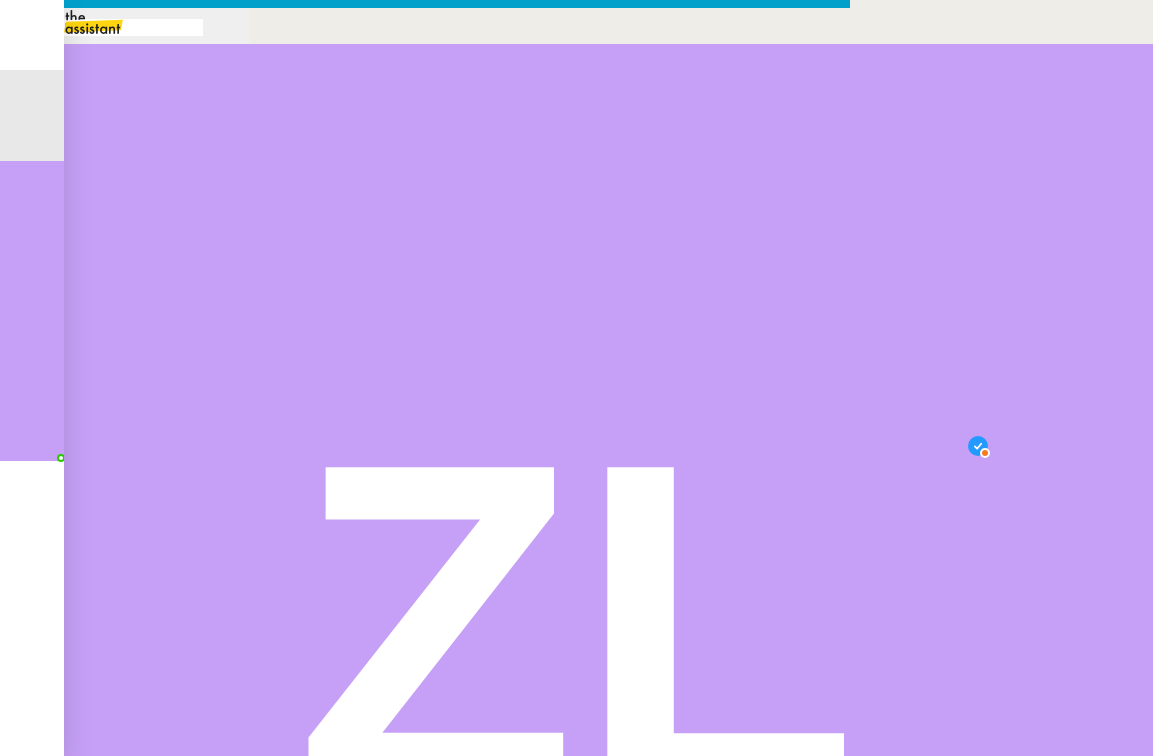 click at bounding box center (37, 800) 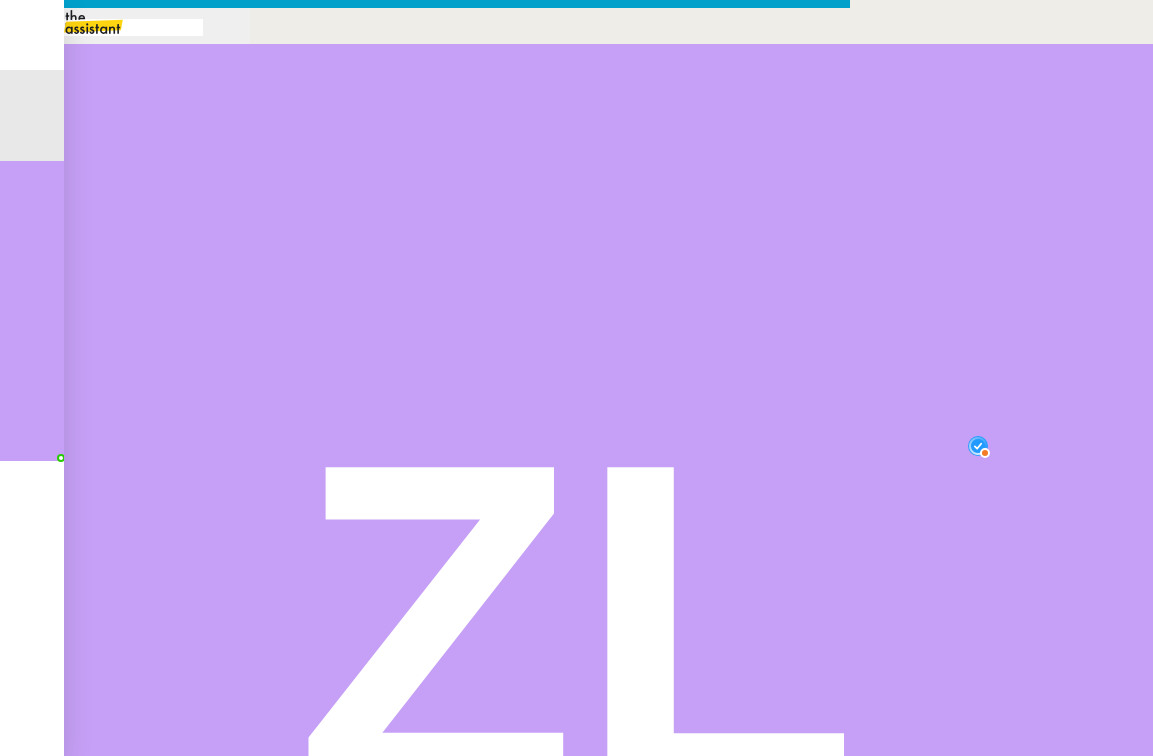 click on "Service TA - VOYAGE - PROPOSITION GLOBALE    A utiliser dans le cadre de proposition de déplacement TA - RELANCE CLIENT (EN)    Relancer un client lorsqu'il n'a pas répondu à un précédent message BAFERTY - MAIL AUDITION    A utiliser dans le cadre de la procédure d'envoi des mails d'audition TA - PUBLICATION OFFRE D'EMPLOI     Organisation du recrutement Discours de présentation du paiement sécurisé    TA - VOYAGES - PROPOSITION ITINERAIRE    Soumettre les résultats d'une recherche TA - CONFIRMATION PAIEMENT (EN)    Confirmer avec le client de modèle de transaction - Attention Plan Pro nécessaire. TA - COURRIER EXPEDIE (recommandé)    A utiliser dans le cadre de l'envoi d'un courrier recommandé TA - PARTAGE DE CALENDRIER (EN)    A utiliser pour demander au client de partager son calendrier afin de faciliter l'accès et la gestion PSPI - Appel de fonds MJL    A utiliser dans le cadre de la procédure d'appel de fonds MJL TA - RELANCE CLIENT    TA - AR PROCEDURES        21 YIELD" at bounding box center (576, 649) 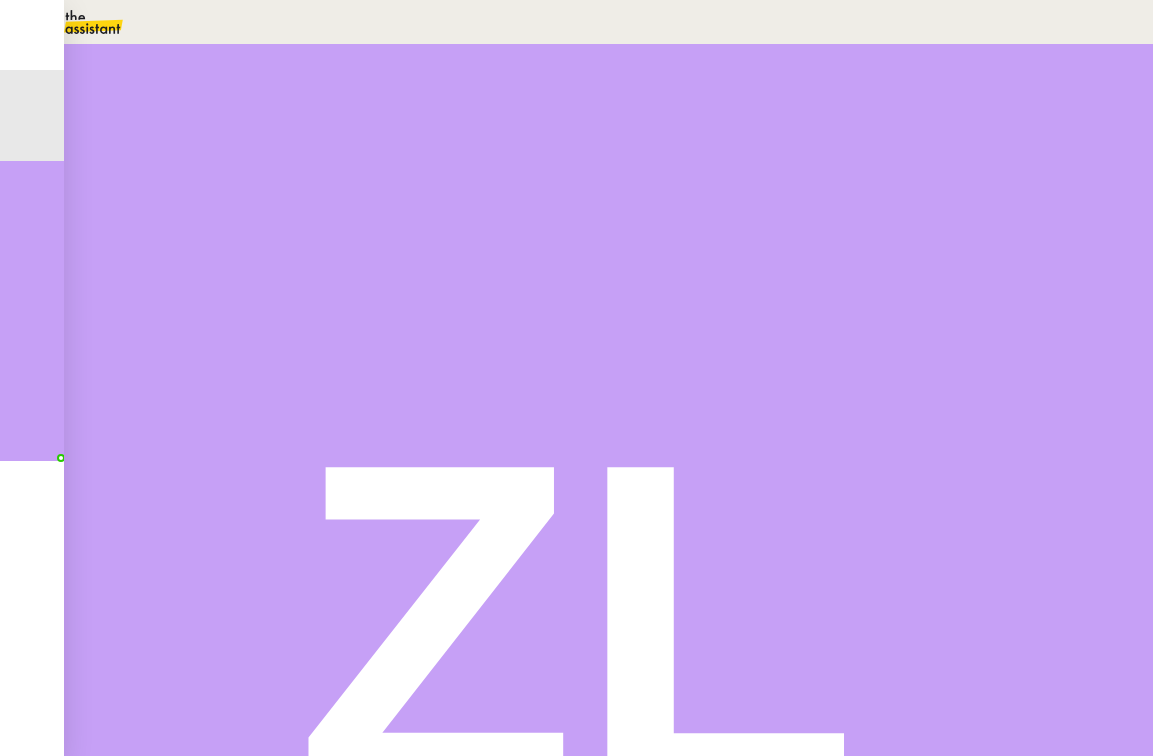 scroll, scrollTop: 1297, scrollLeft: 0, axis: vertical 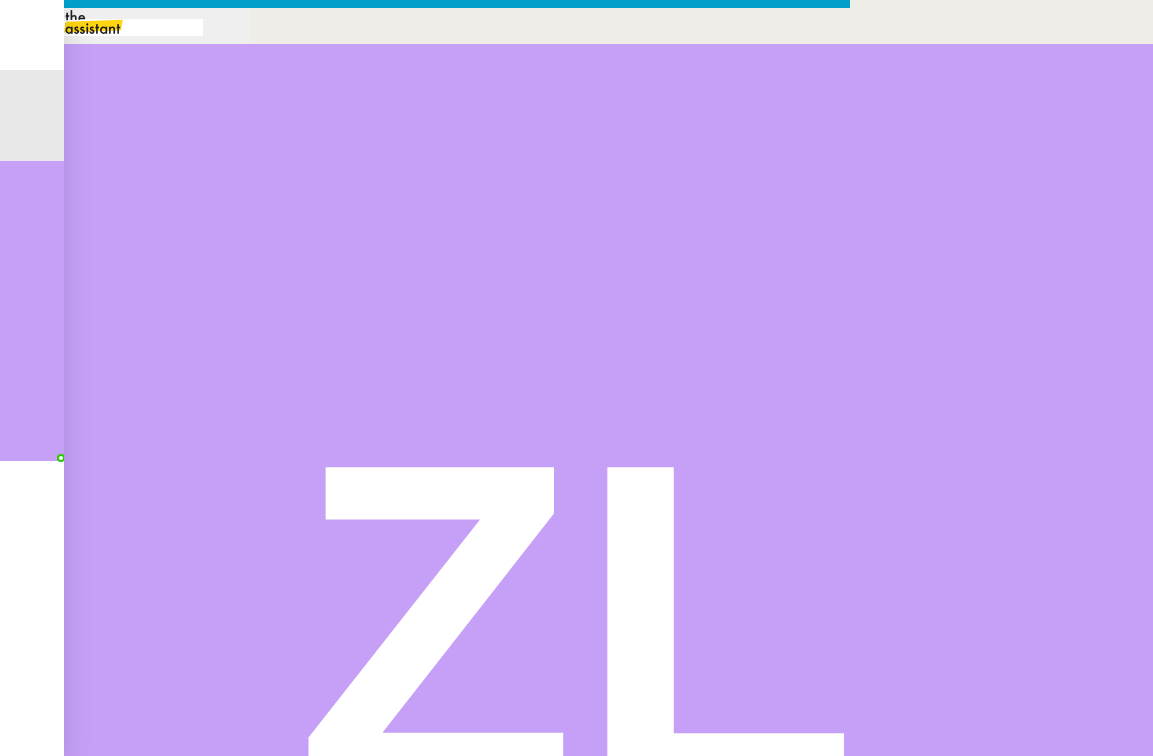 click at bounding box center (445, 967) 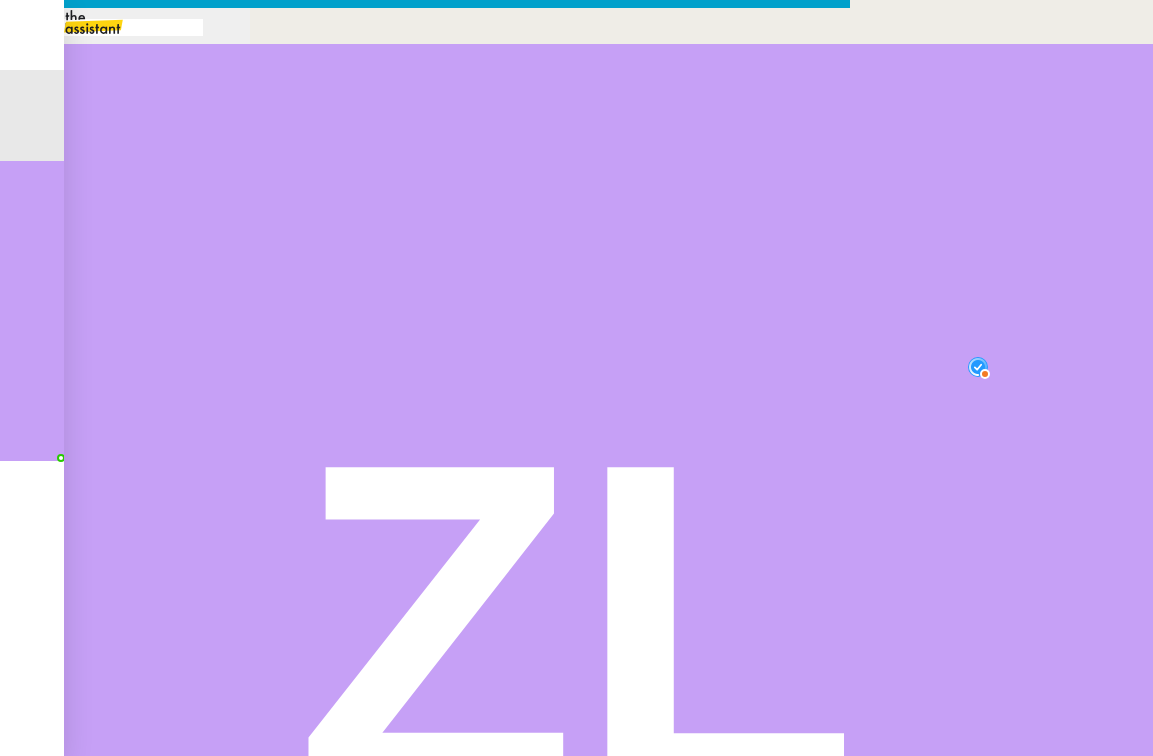 scroll, scrollTop: 11, scrollLeft: 1, axis: both 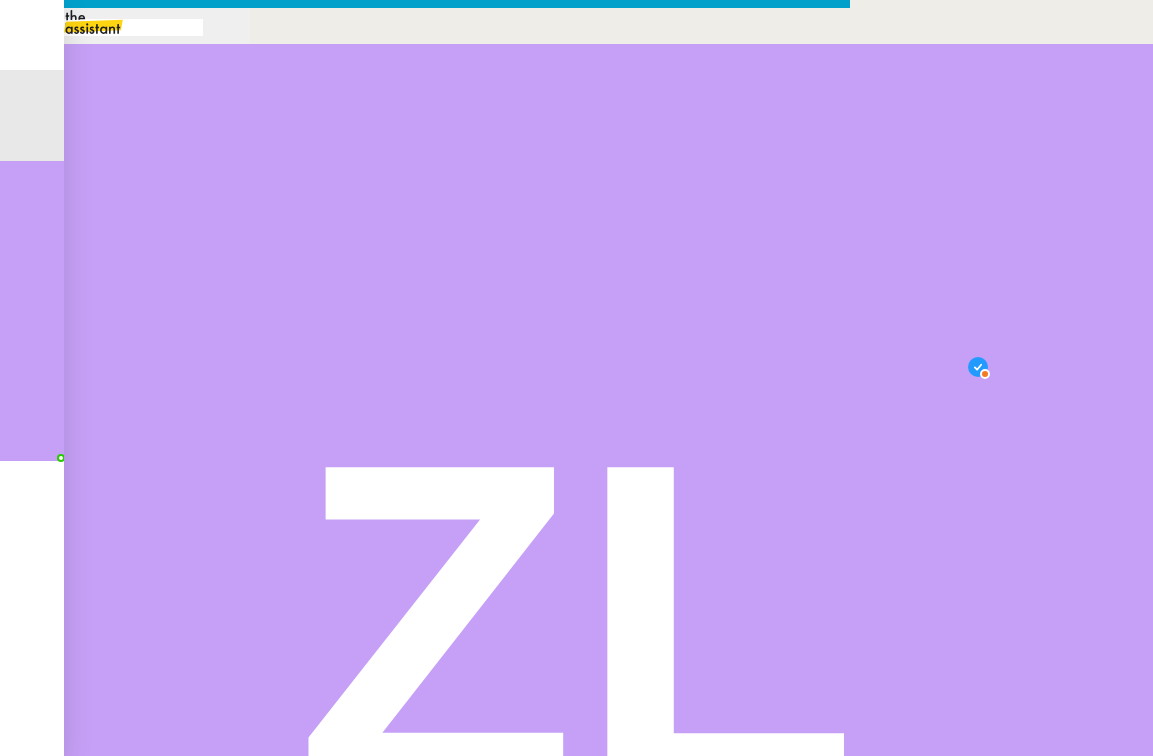 click on "newsletters, à la préparation des visuels et à la publication sur les réseaux sociaux" at bounding box center (445, 967) 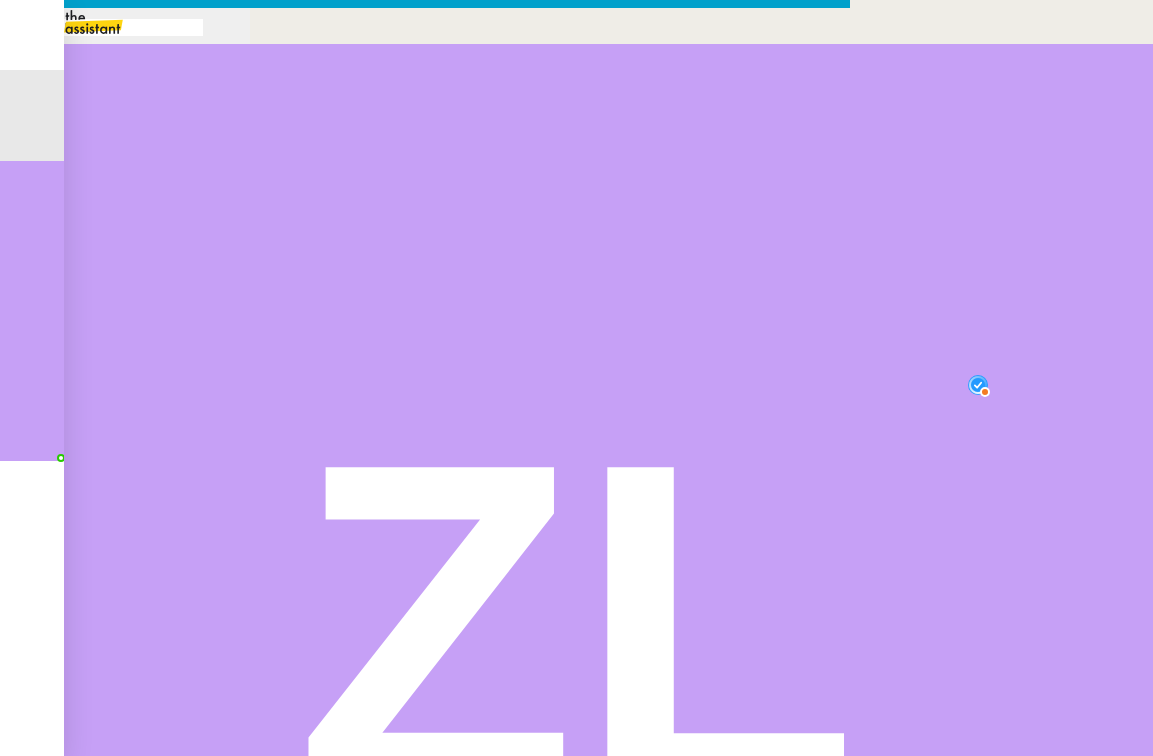 click on "Préparation des visuels et à la publication sur les réseaux sociaux" at bounding box center (445, 991) 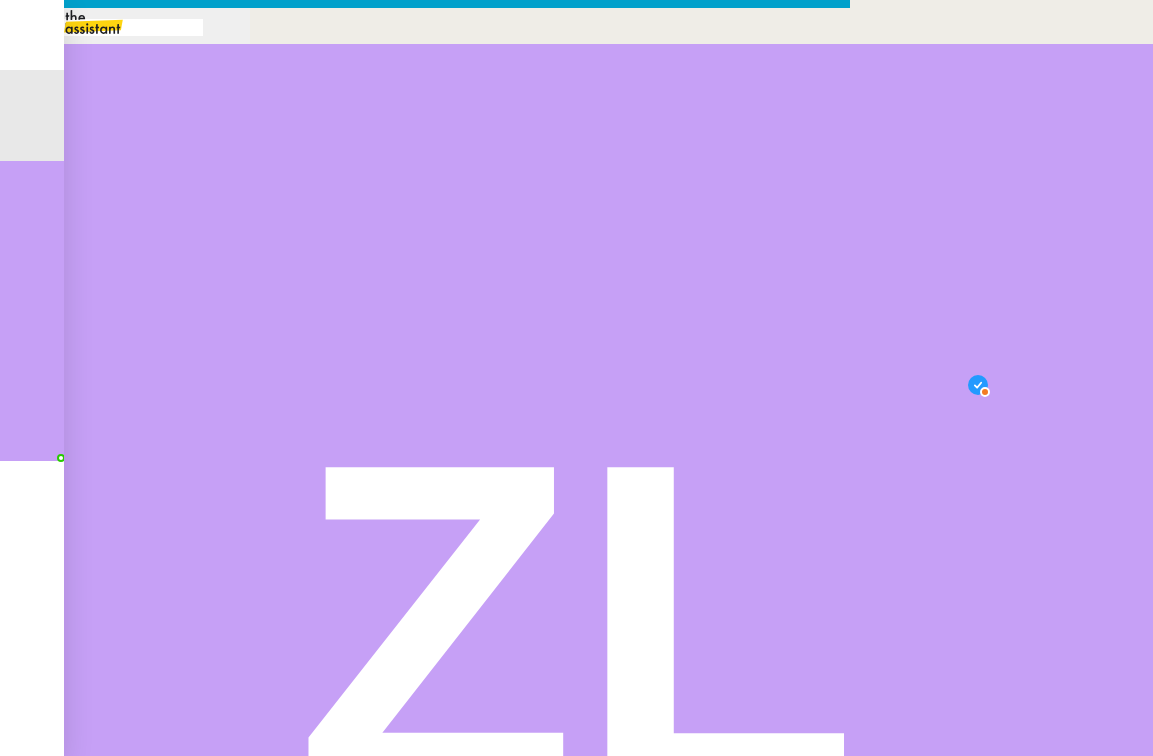 click on "Préparation des visuels et à la publication sur les réseaux sociaux" at bounding box center [445, 991] 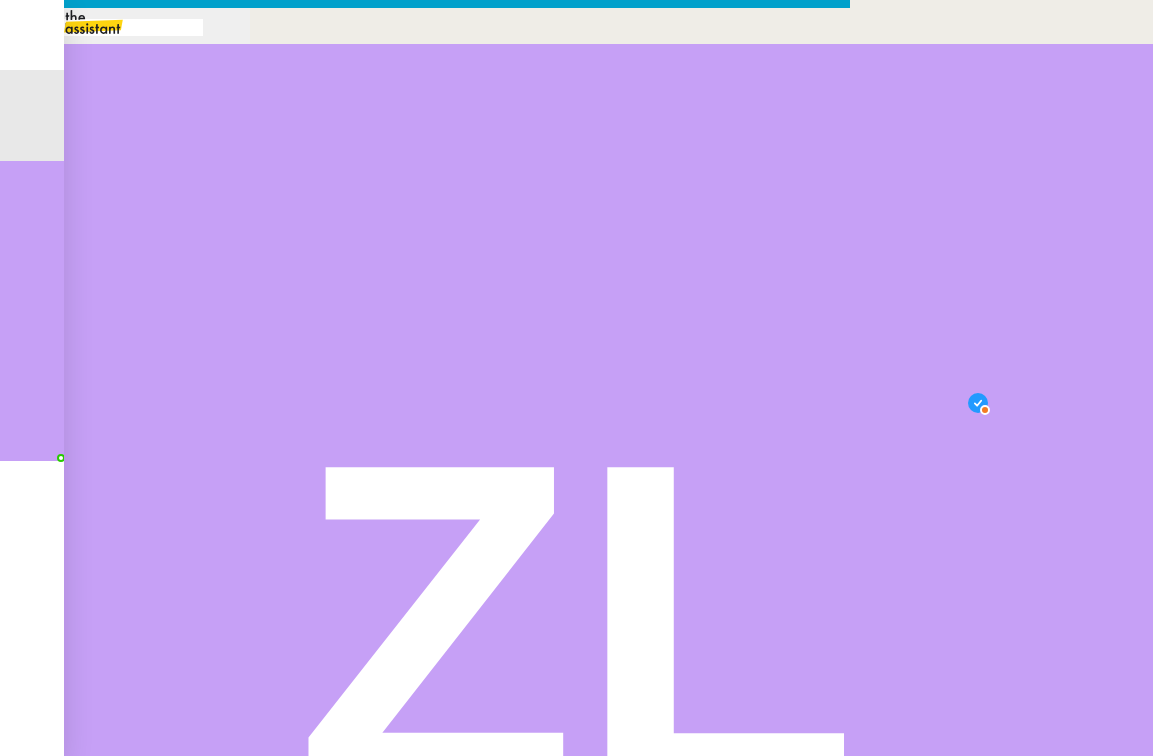 click on "Je prends bonne note qu’il n’y aura probablement pas de reprise en septembre pour les procédures suivantes :" at bounding box center [425, 930] 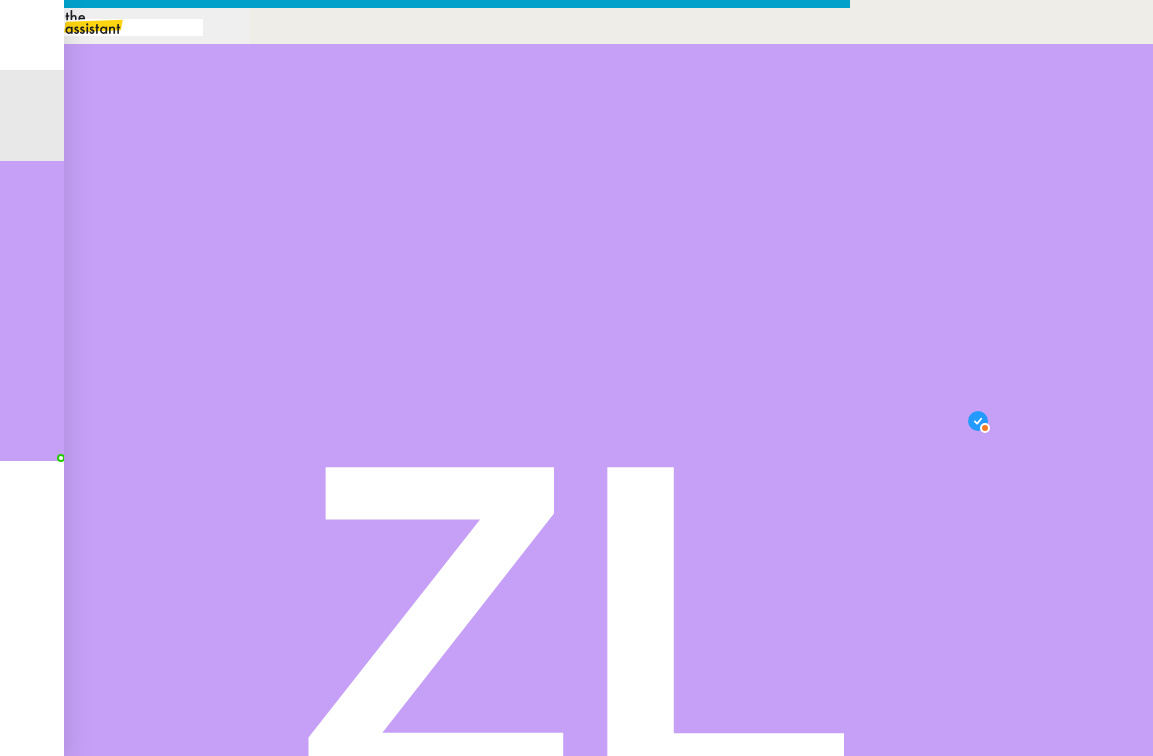 click on "N’hésitez pas à me tenir informée si la situation évolue d’ici là — je reste naturellement à votre disposition." at bounding box center (425, 1098) 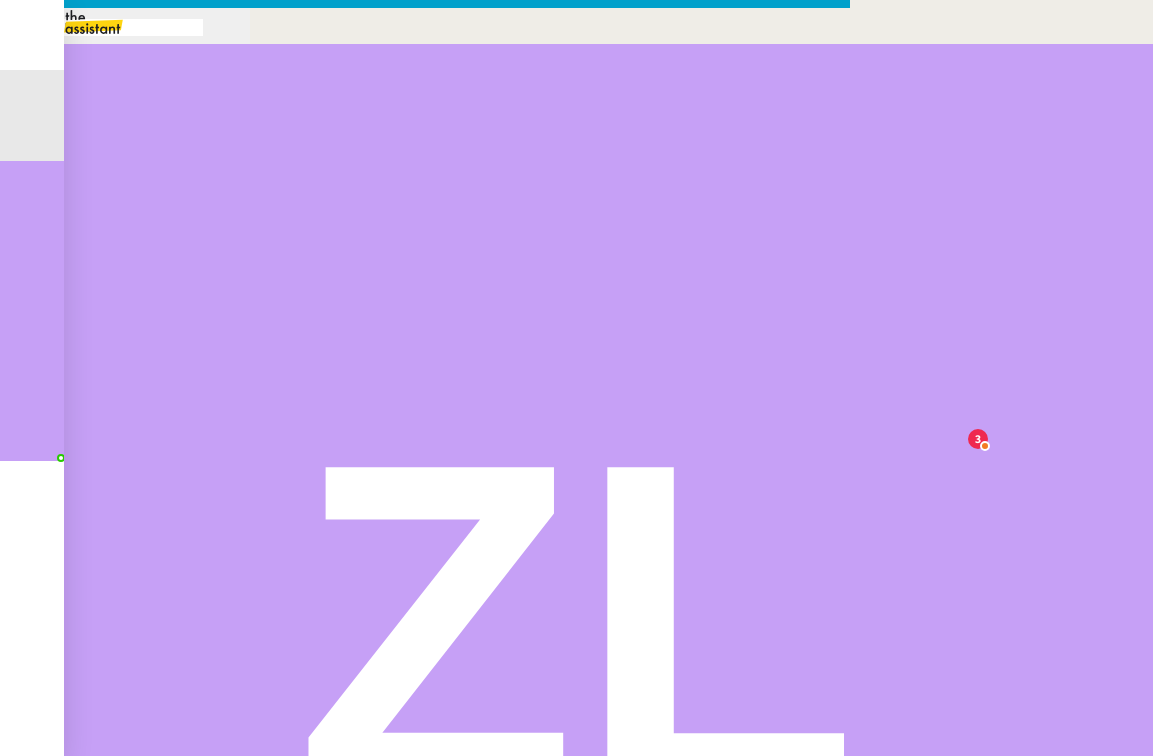click on "N’hésitez pas à me tenir informée si la situation évolue d’ici là — je reste naturellement à votre disposition et reviendrai vers vous comme convenu début Août pour organiser la planification des Émissions Dé(lire) de Septembre." at bounding box center [425, 1110] 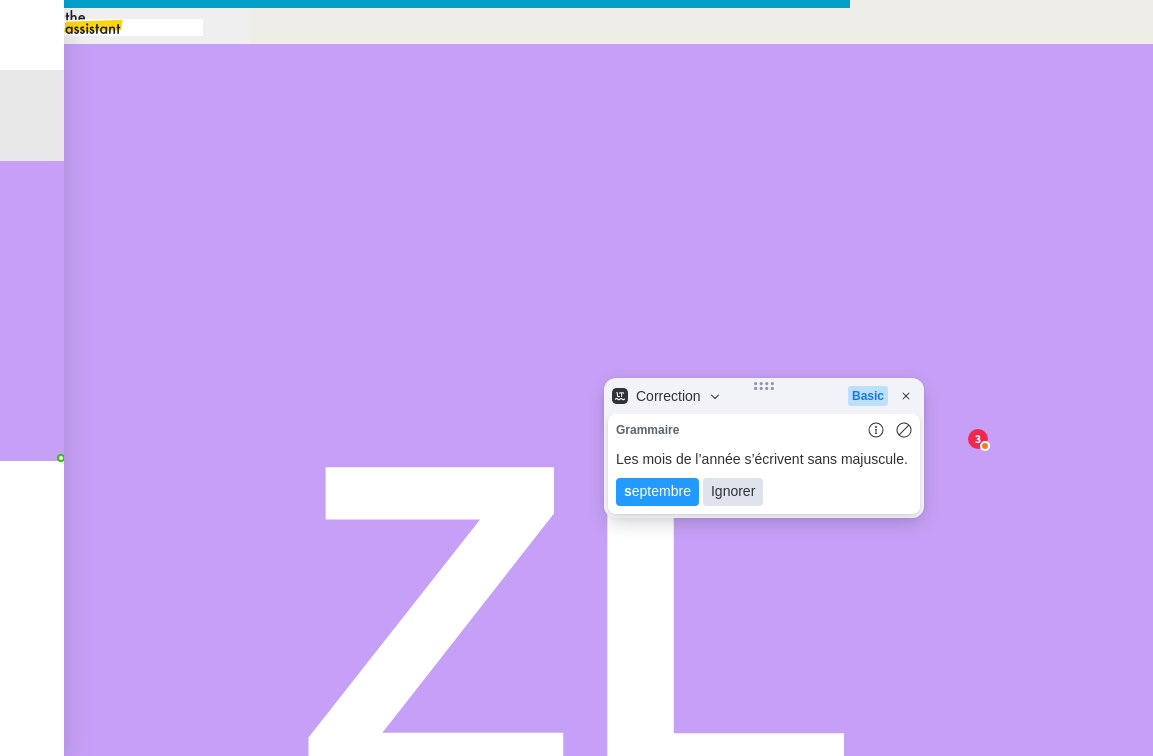 click on "Ignorer" at bounding box center (733, 492) 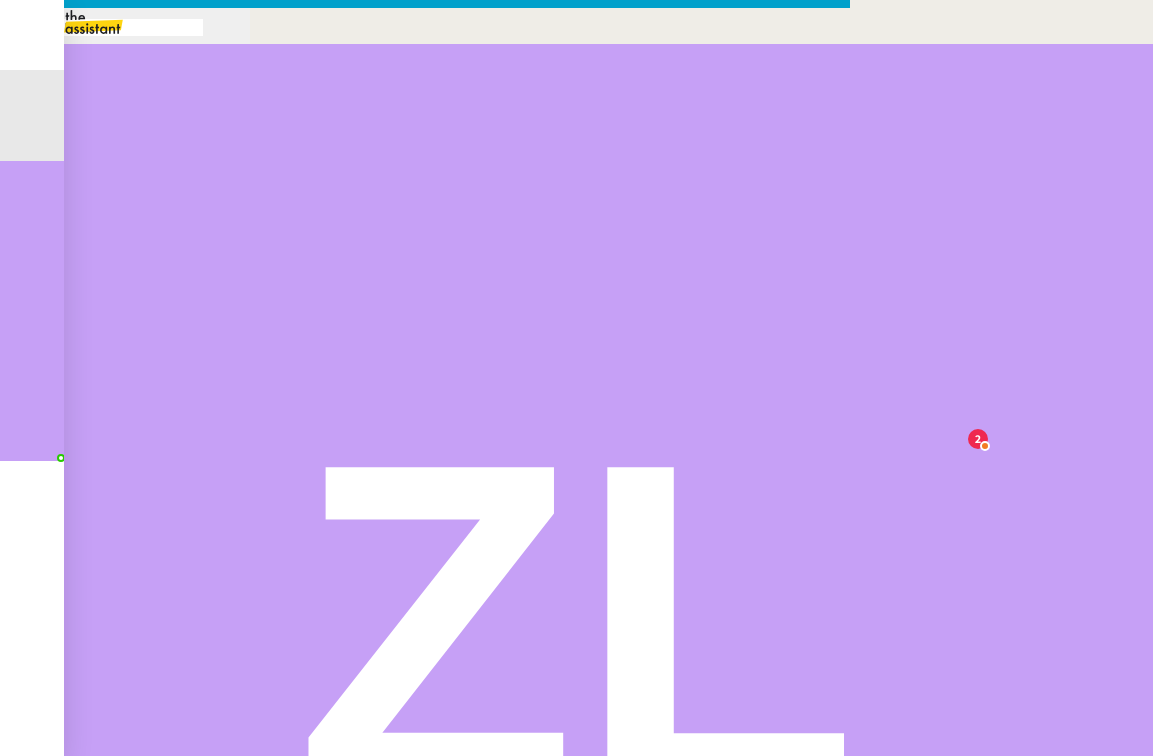 click on "N’hésitez pas à me tenir informée si la situation évolue d’ici là — je reste naturellement à votre disposition et reviendrai vers vous comme convenu début Août pour organiser la planification des Émissions Dé(lire) de Septembre." at bounding box center [425, 1110] 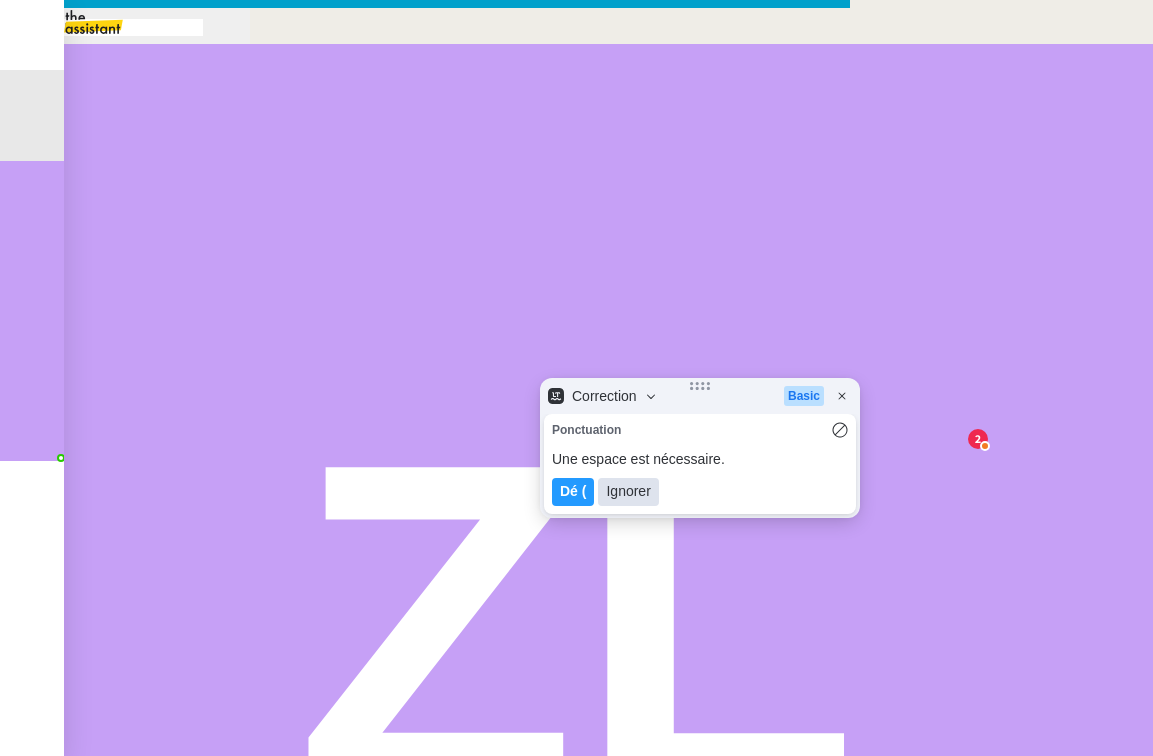 click on "Ignorer" at bounding box center (628, 492) 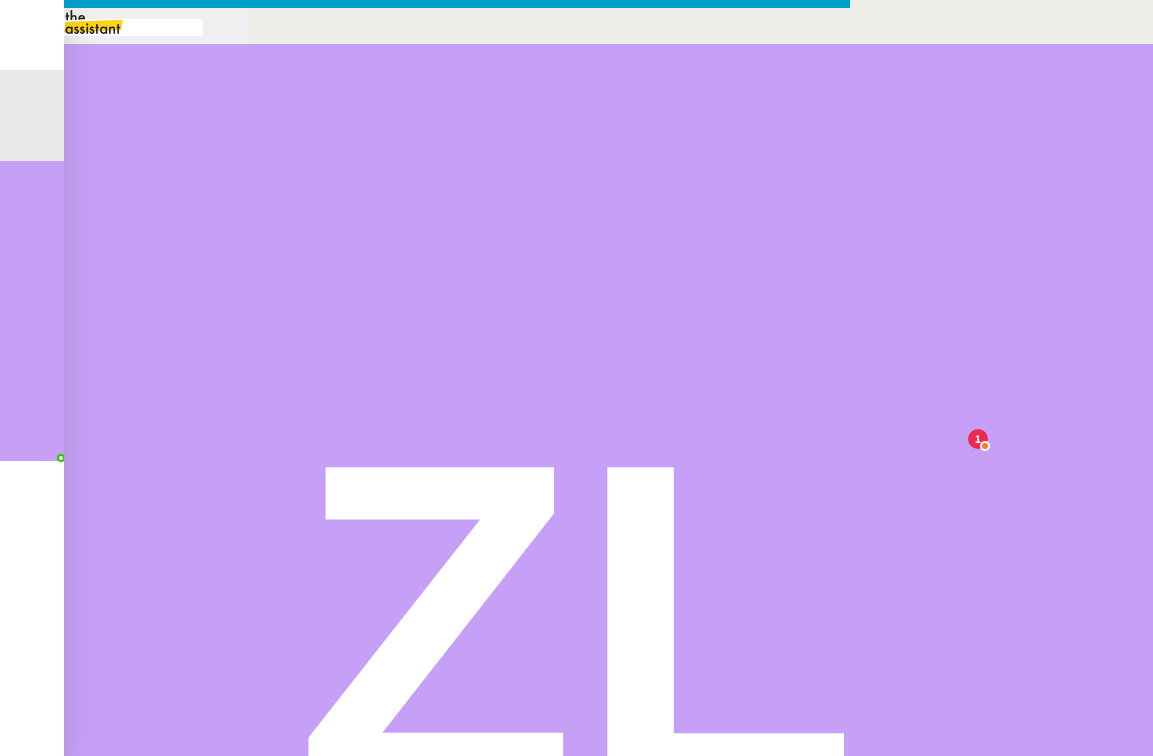 drag, startPoint x: 467, startPoint y: 204, endPoint x: 362, endPoint y: 204, distance: 105 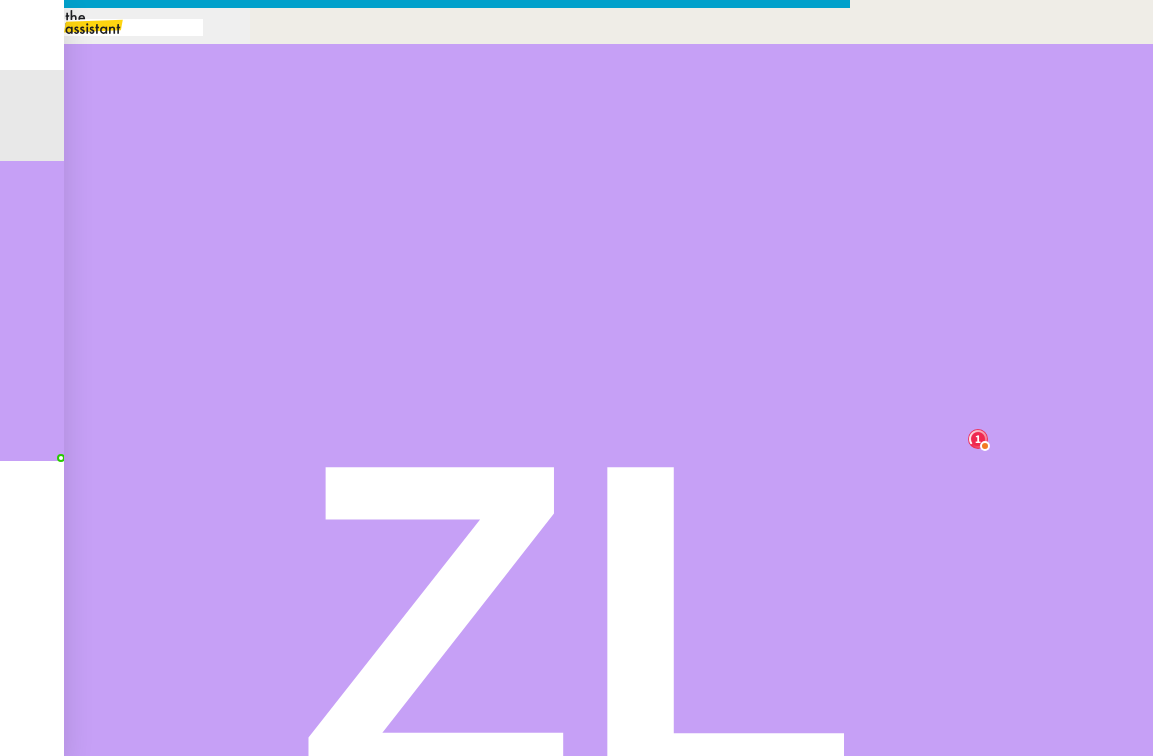 click on "Bonjour," at bounding box center (425, 837) 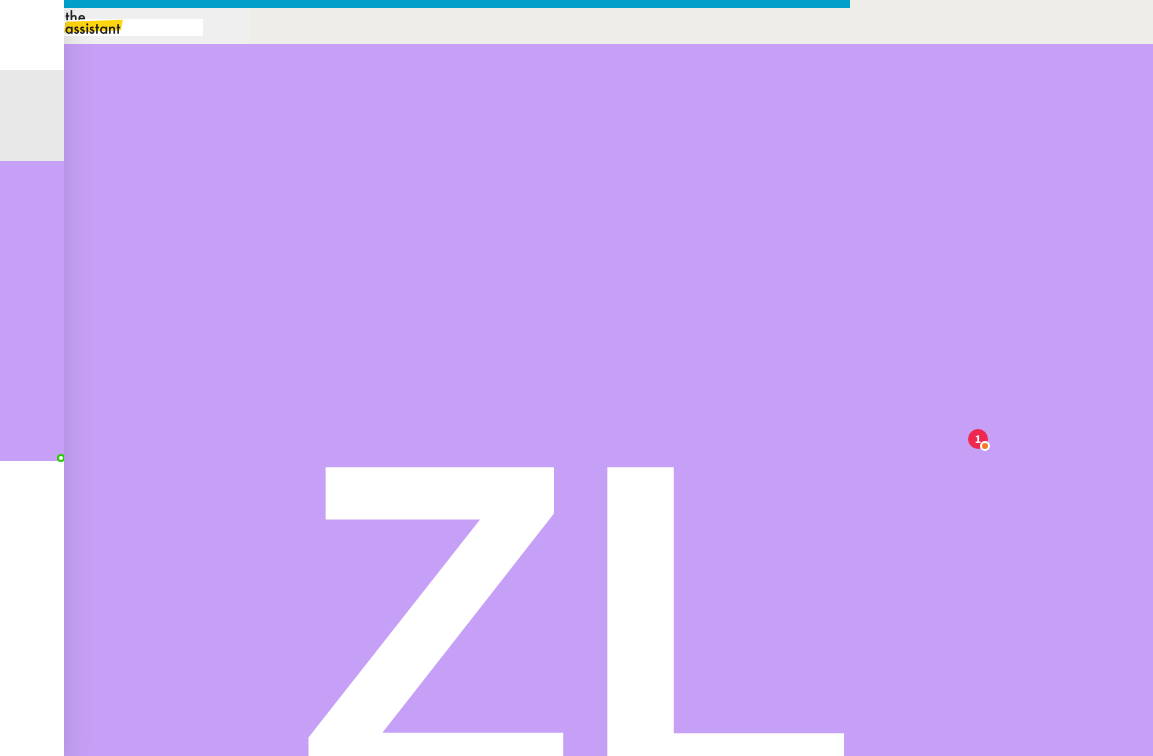 drag, startPoint x: 418, startPoint y: 444, endPoint x: 346, endPoint y: 436, distance: 72.443085 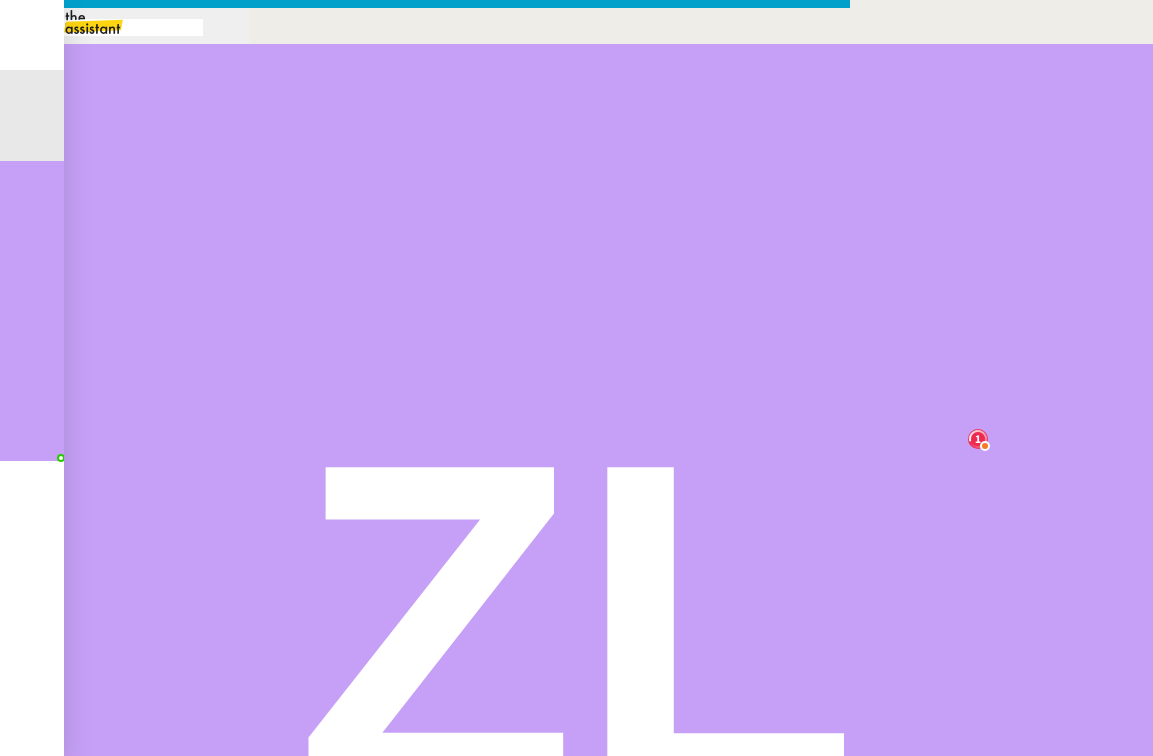 click on "Je vous souhaite une excellente journée," at bounding box center (425, 1215) 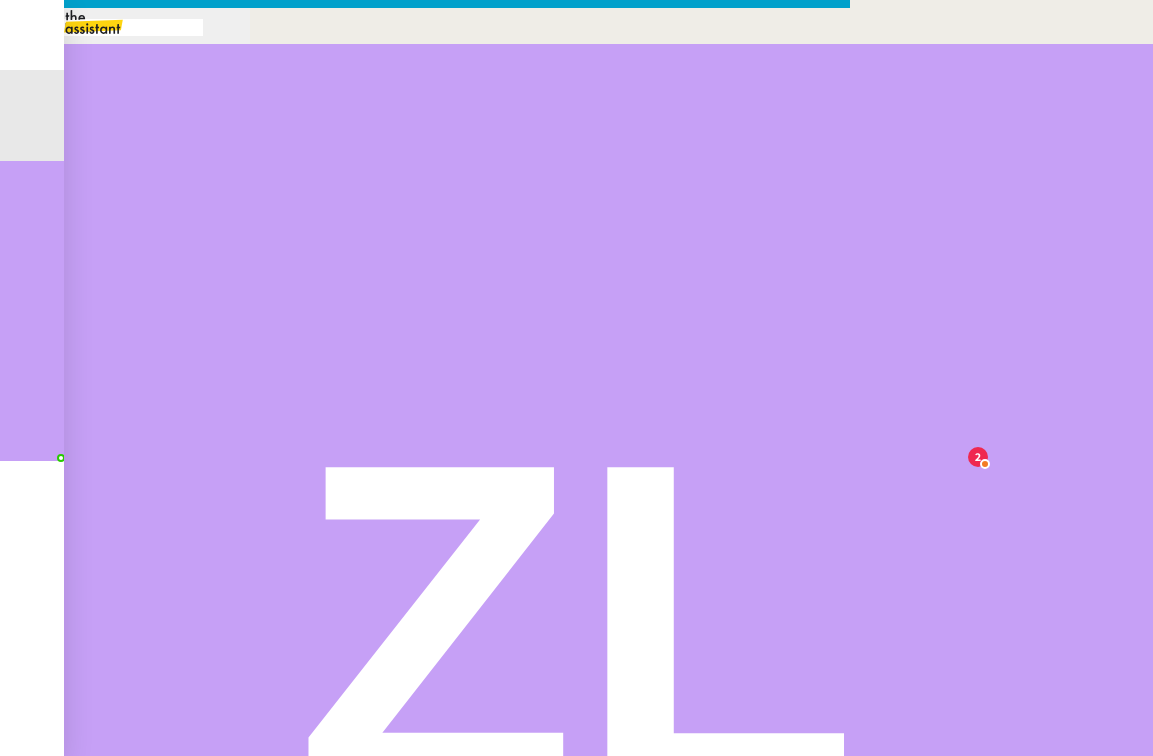 click on "A bientôt." at bounding box center (425, 1238) 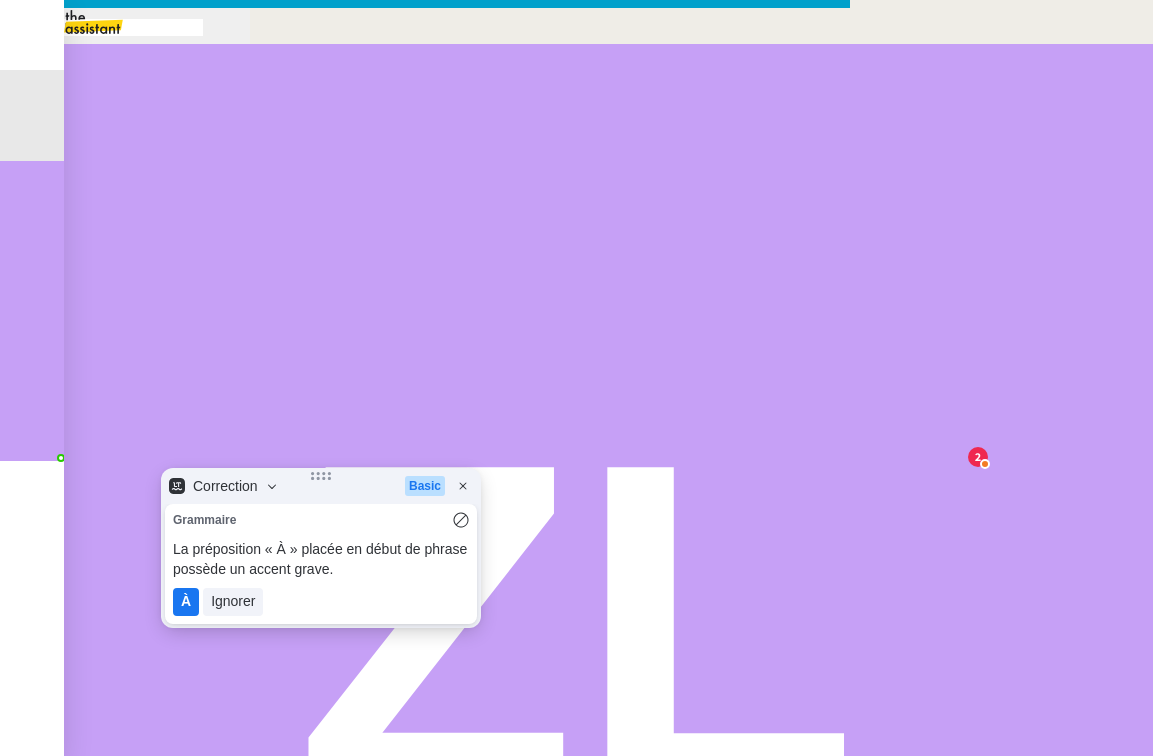 click on "À" at bounding box center (186, 602) 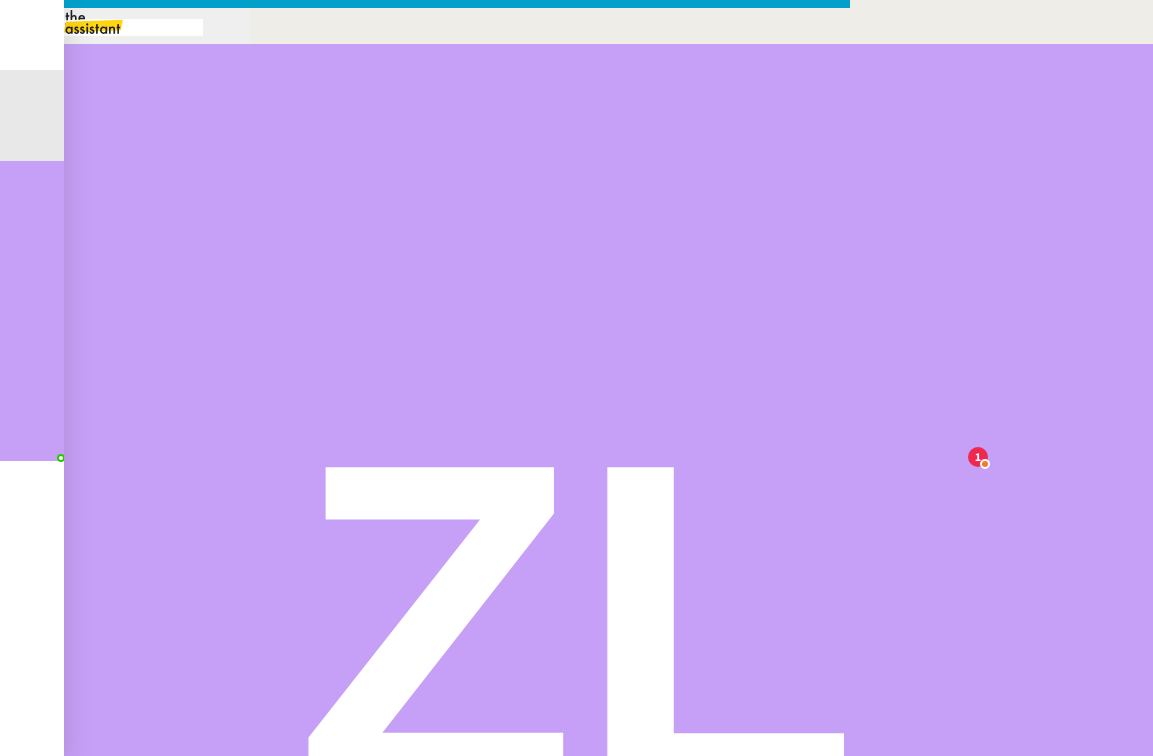 click on "À bientôt." at bounding box center (425, 1238) 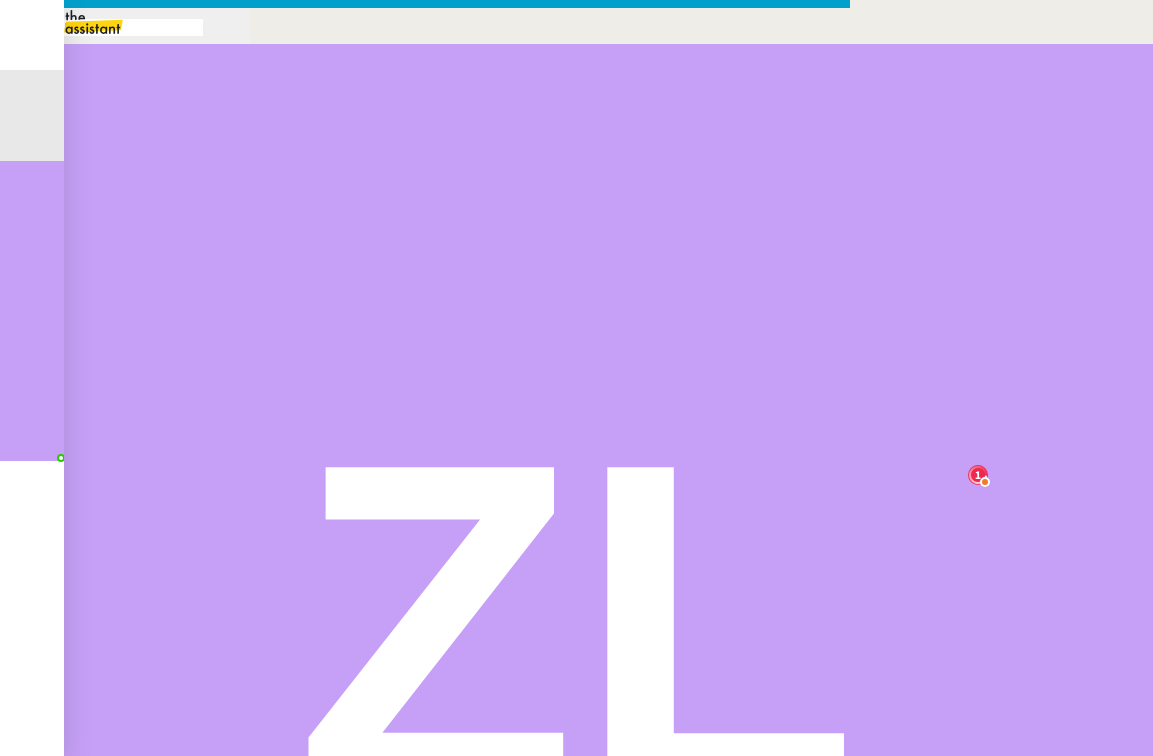 click on "À bientôt." at bounding box center (425, 1261) 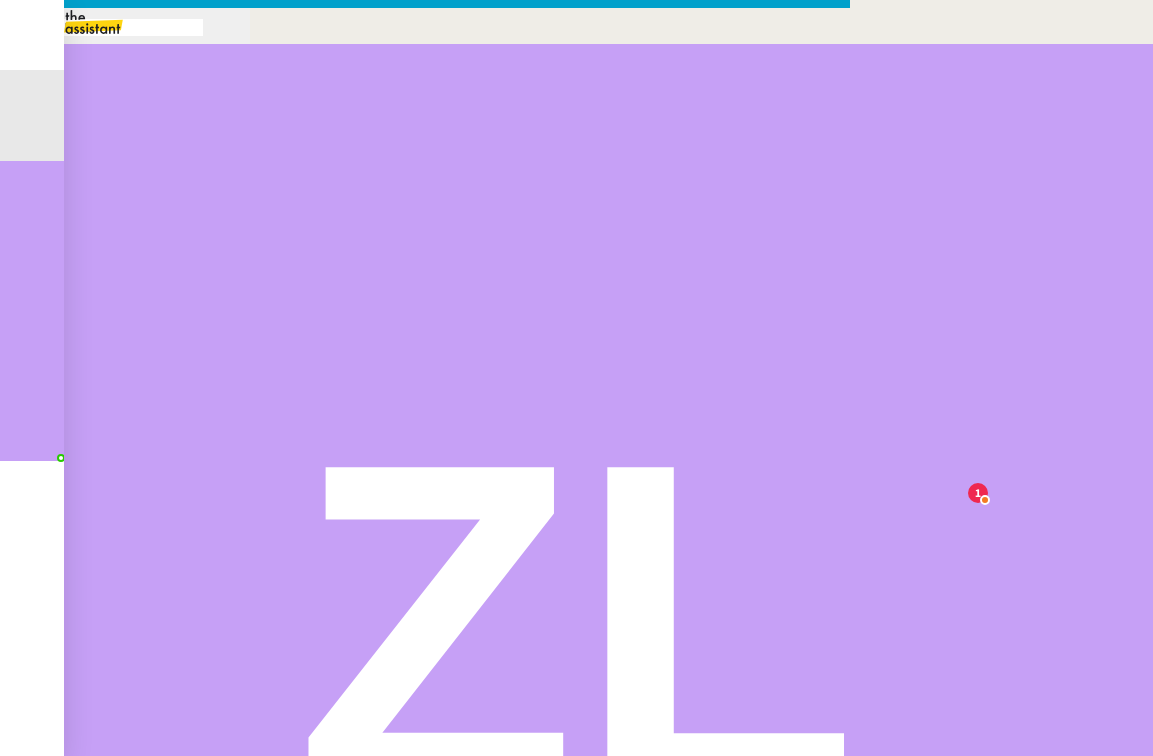 click on "Envoyer" at bounding box center [78, 1394] 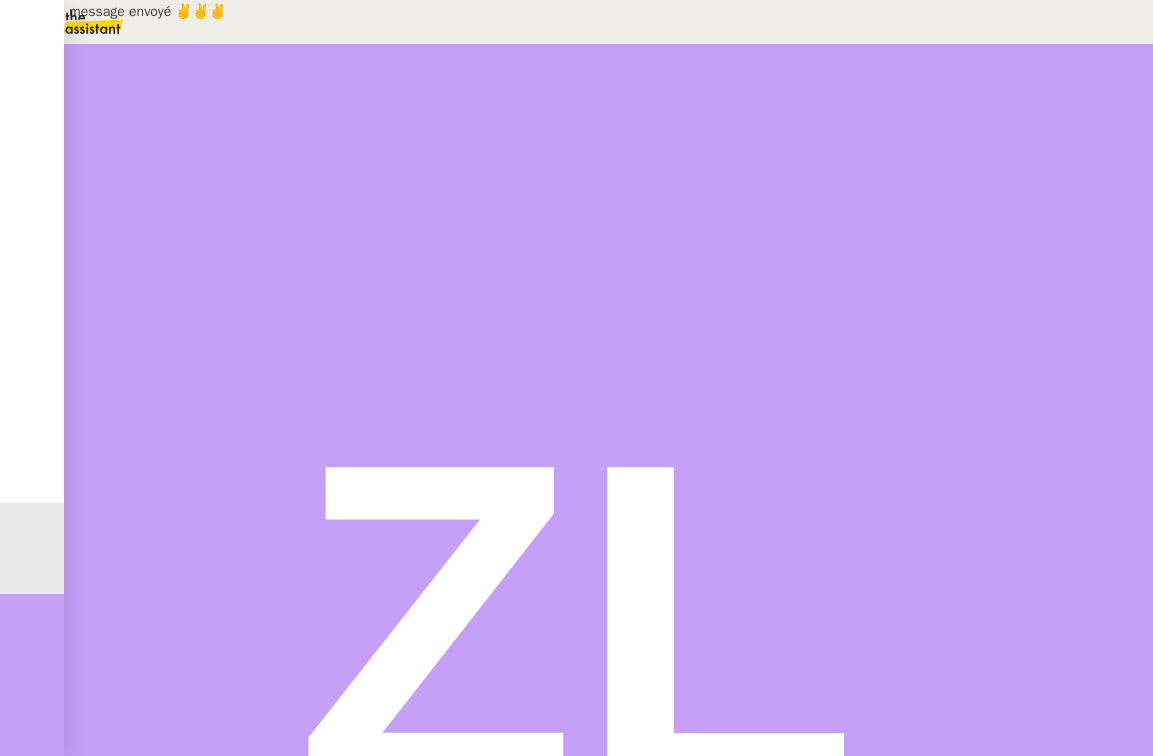 click at bounding box center [136, 340] 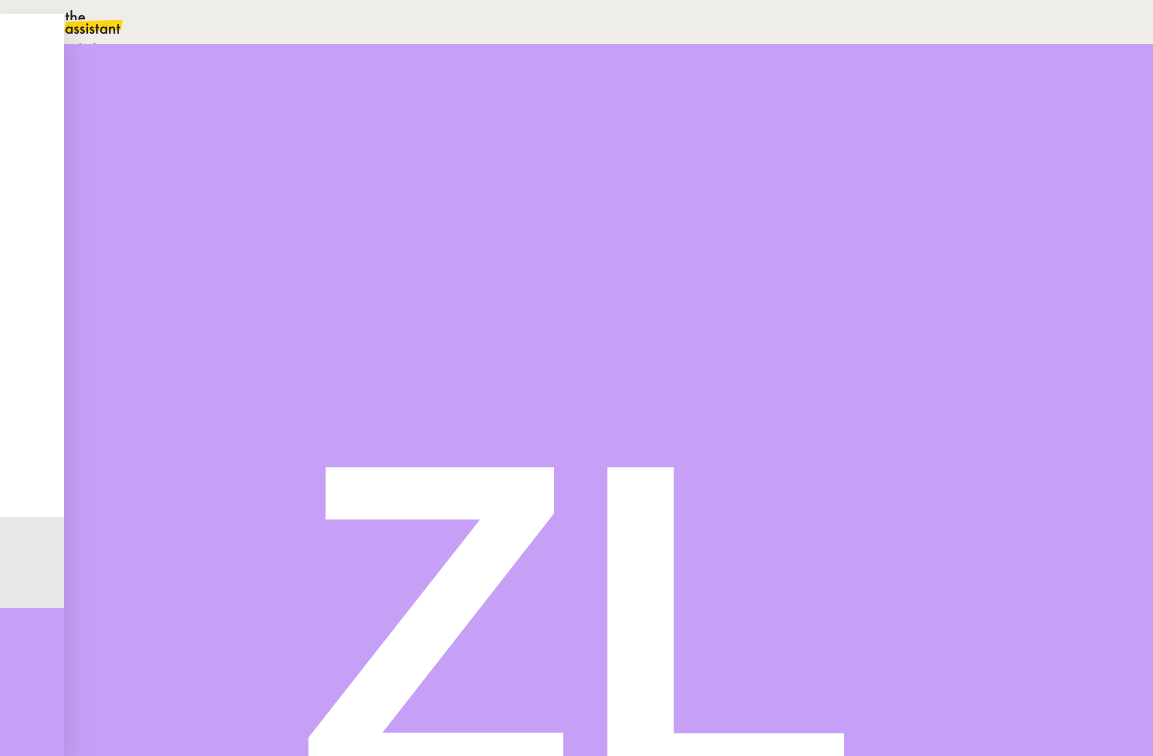click on "En attente d'une réponse d'un client, d'un contact ou d'un tiers." at bounding box center [213, 49] 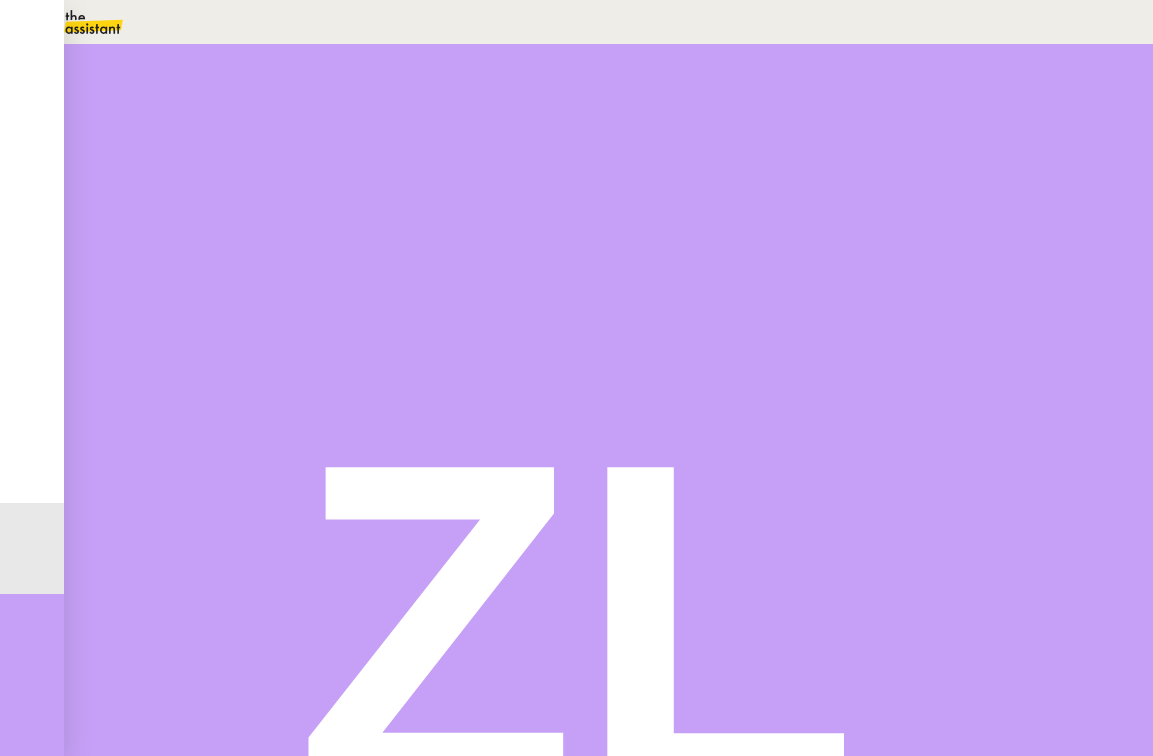 click on "Dans 2 jours ouvrés" at bounding box center [790, 177] 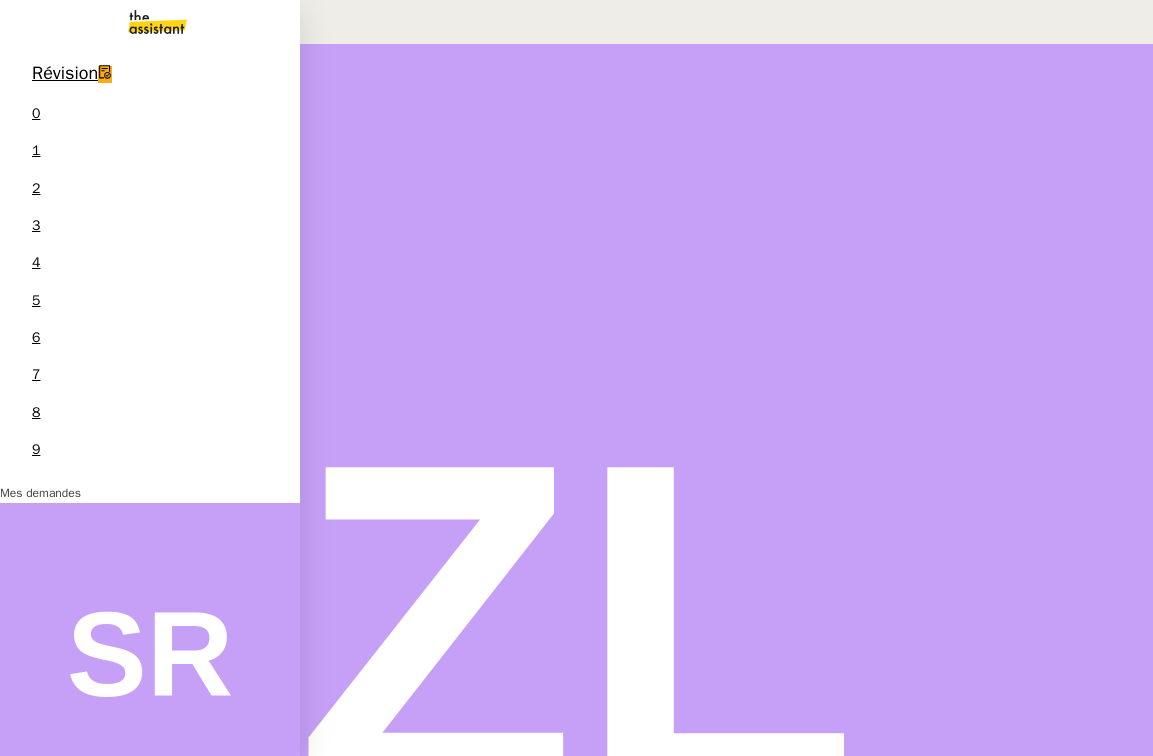 click at bounding box center [141, 22] 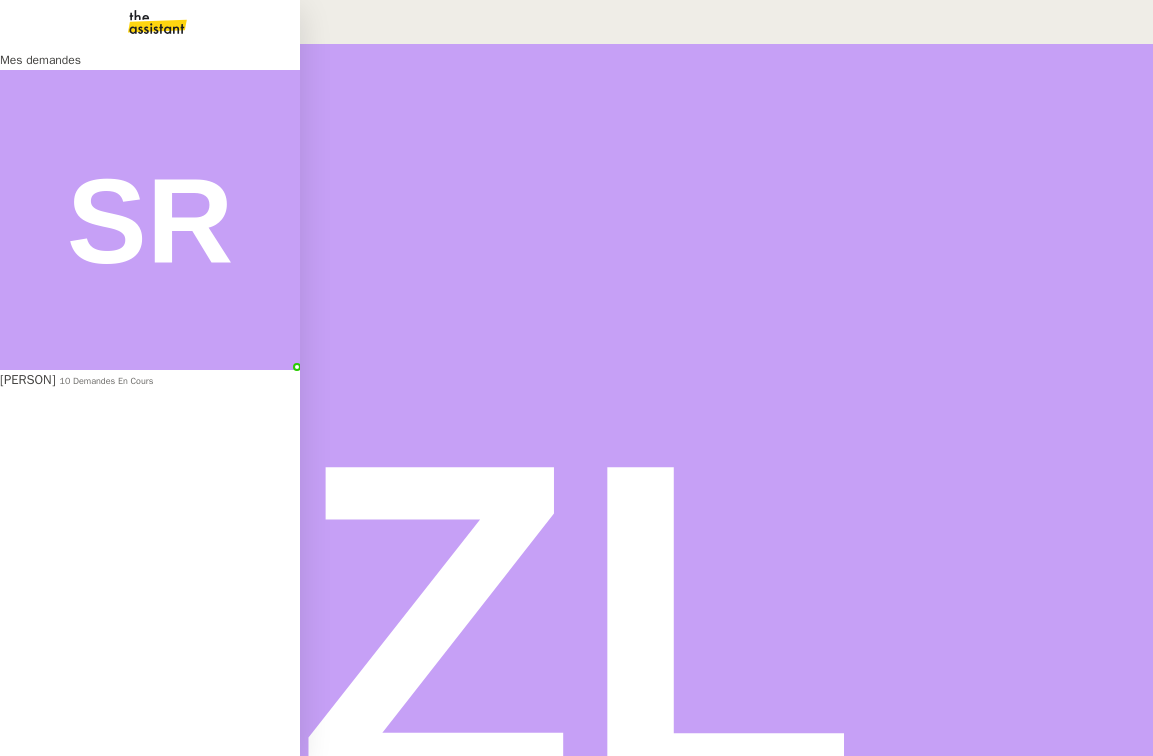 click on "[FIRST] [LAST]" at bounding box center (40, 379) 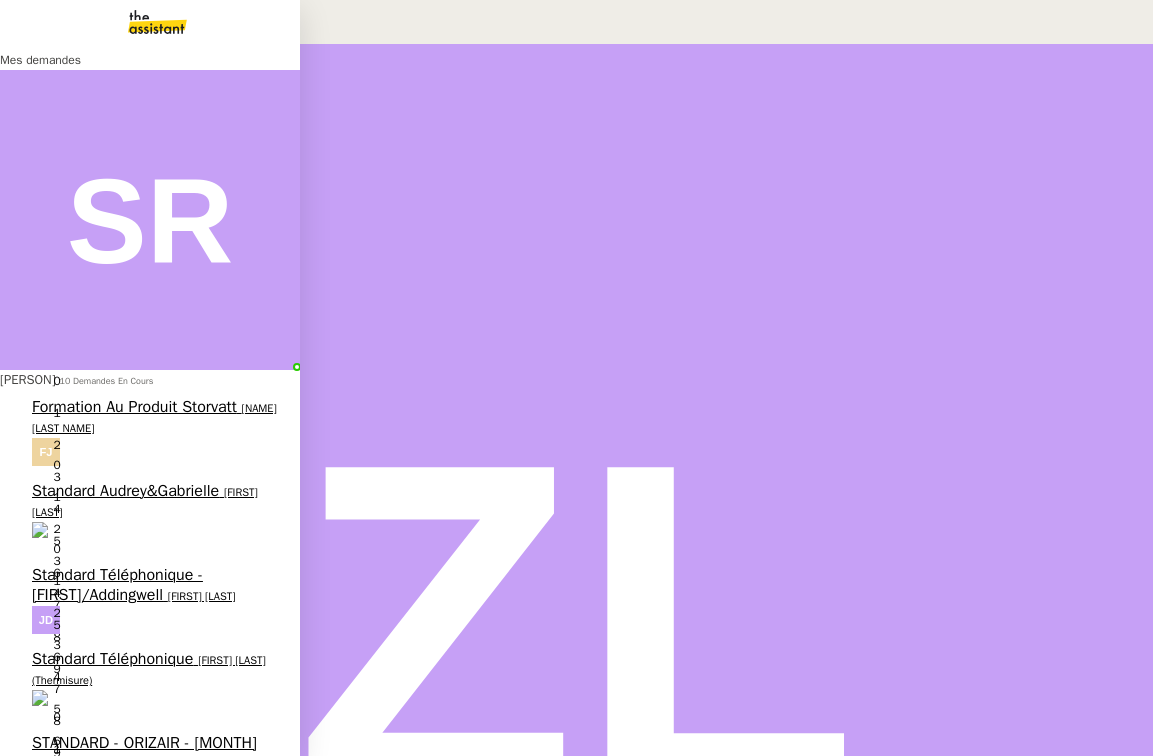 click on "Standard téléphonique - juillet 2025" at bounding box center [151, 985] 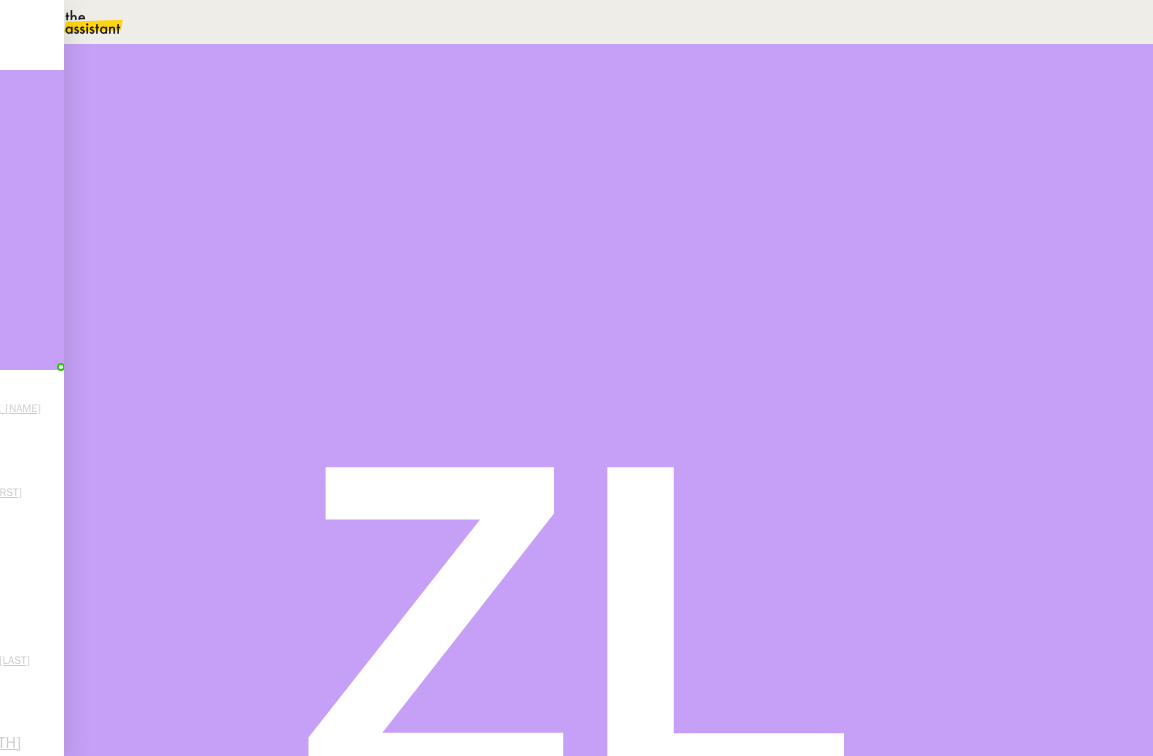 click at bounding box center (136, 336) 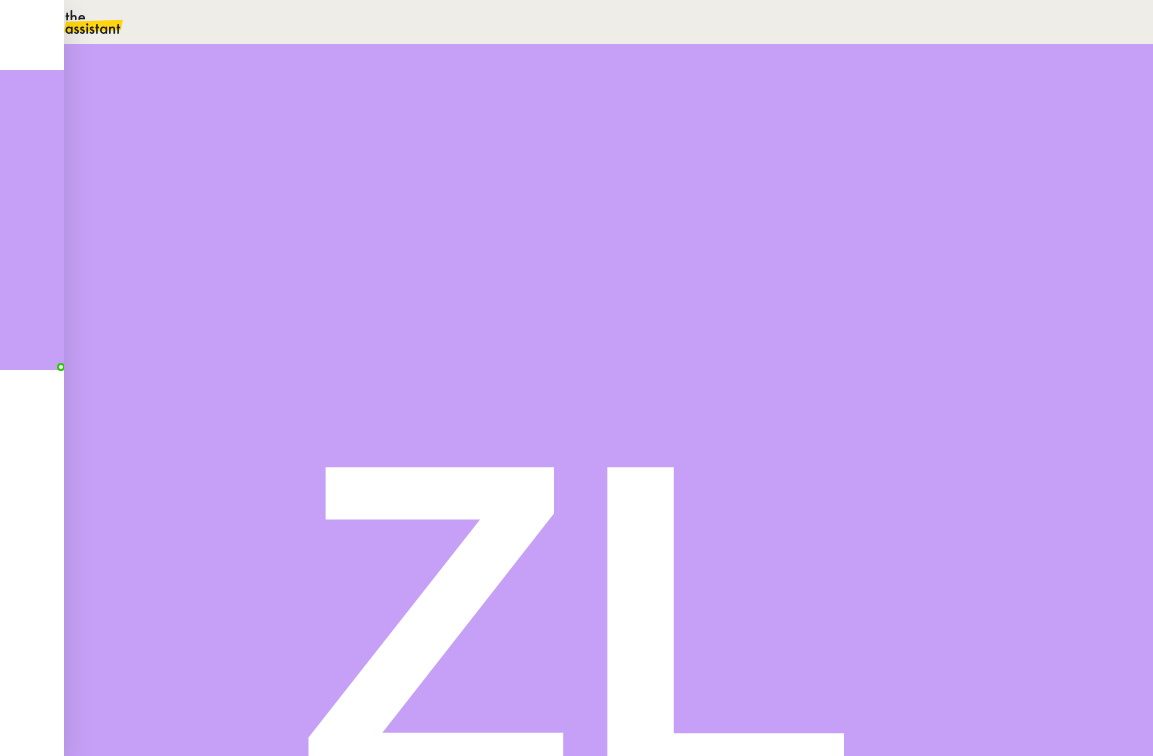 scroll, scrollTop: 0, scrollLeft: 0, axis: both 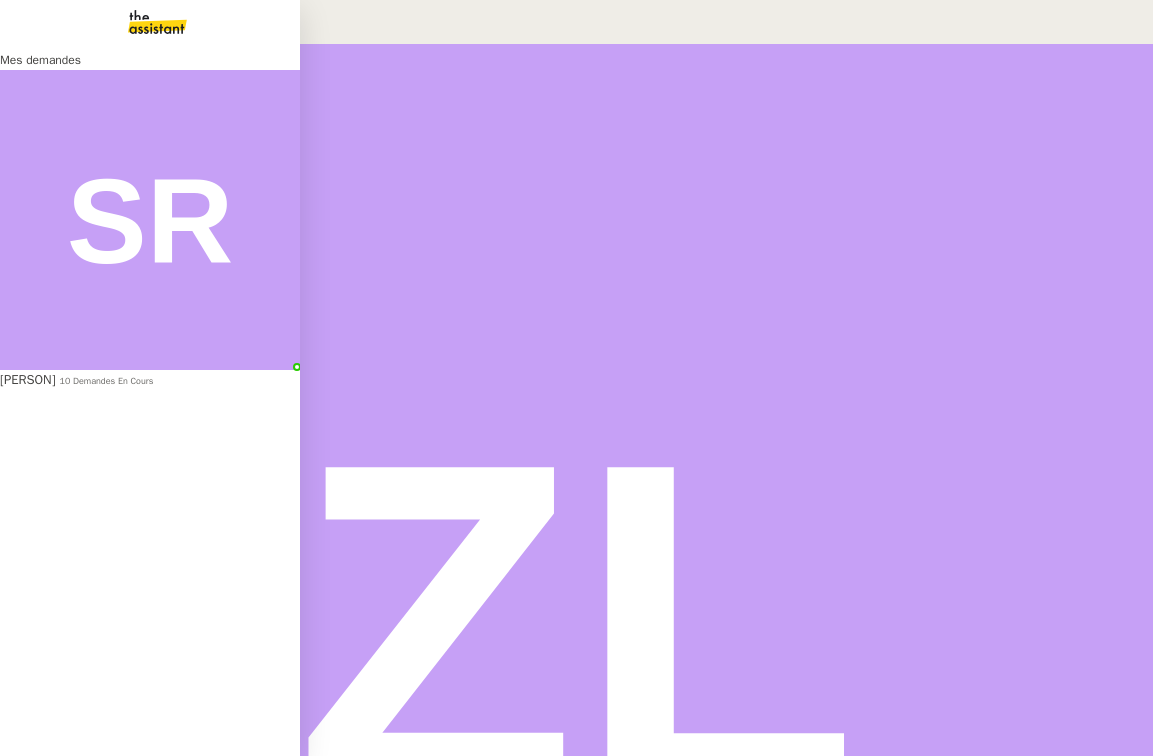 click on "10 demandes en cours" at bounding box center (131, 381) 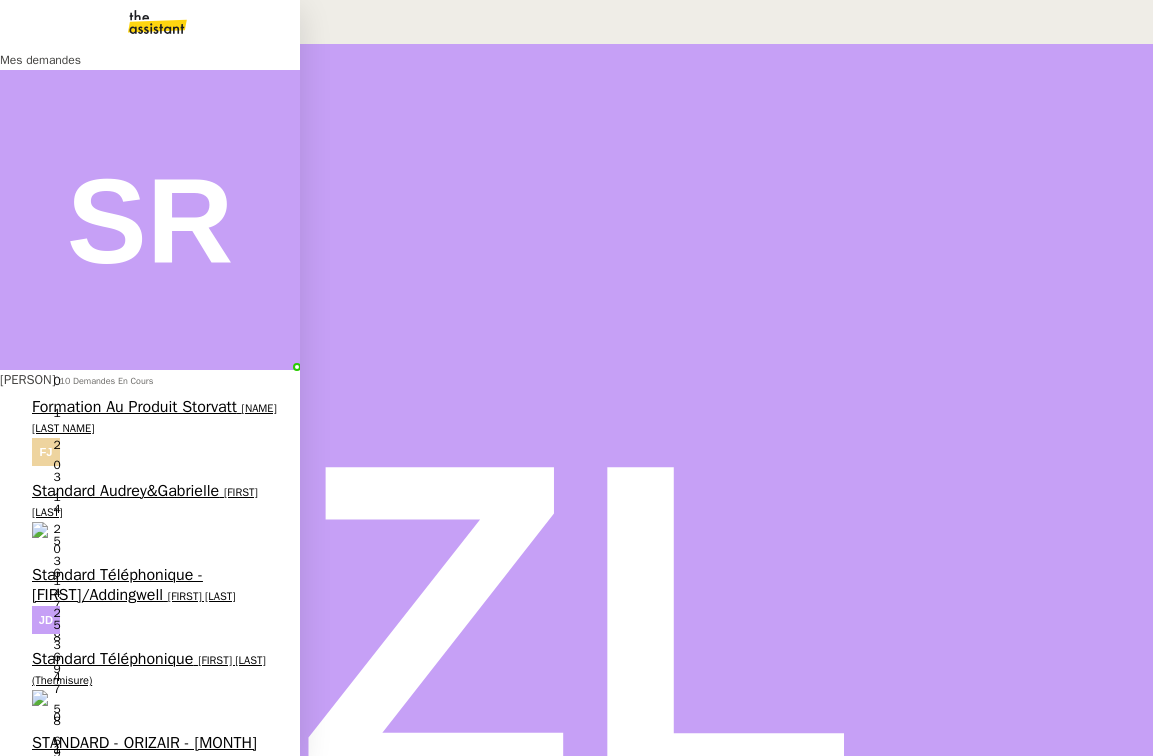 click on "Standard Audrey&Gabrielle" at bounding box center [125, 491] 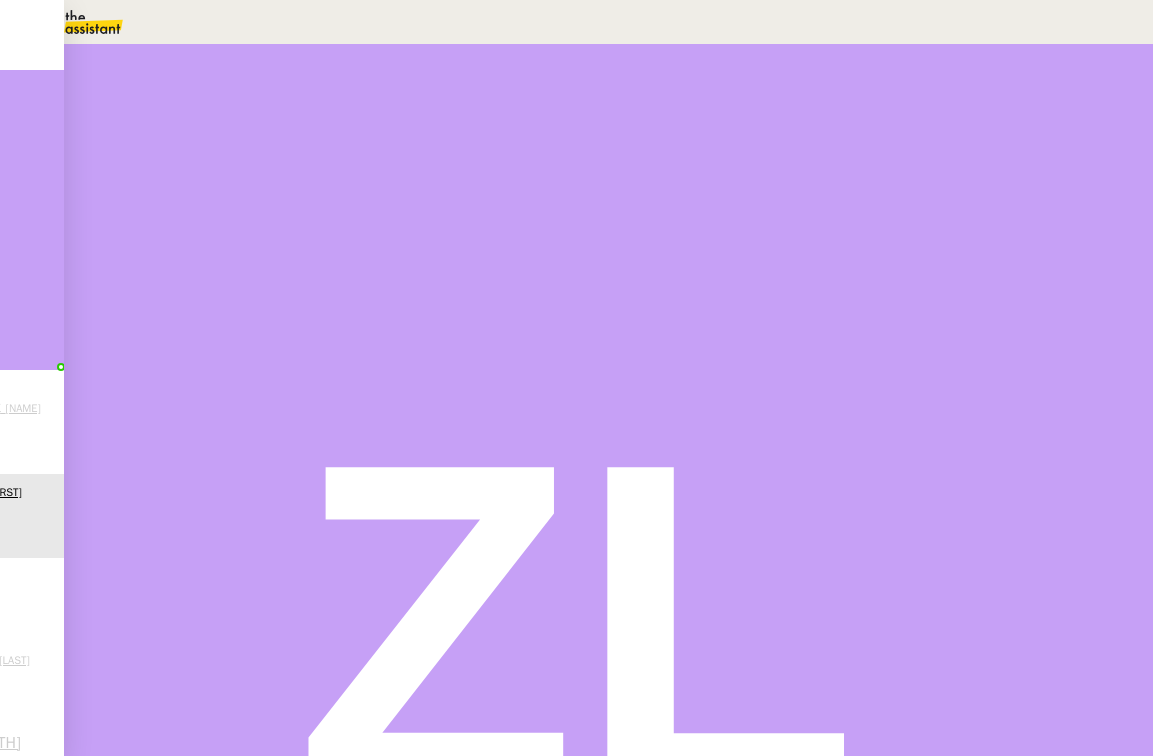 click on "Tâche" at bounding box center [622, 239] 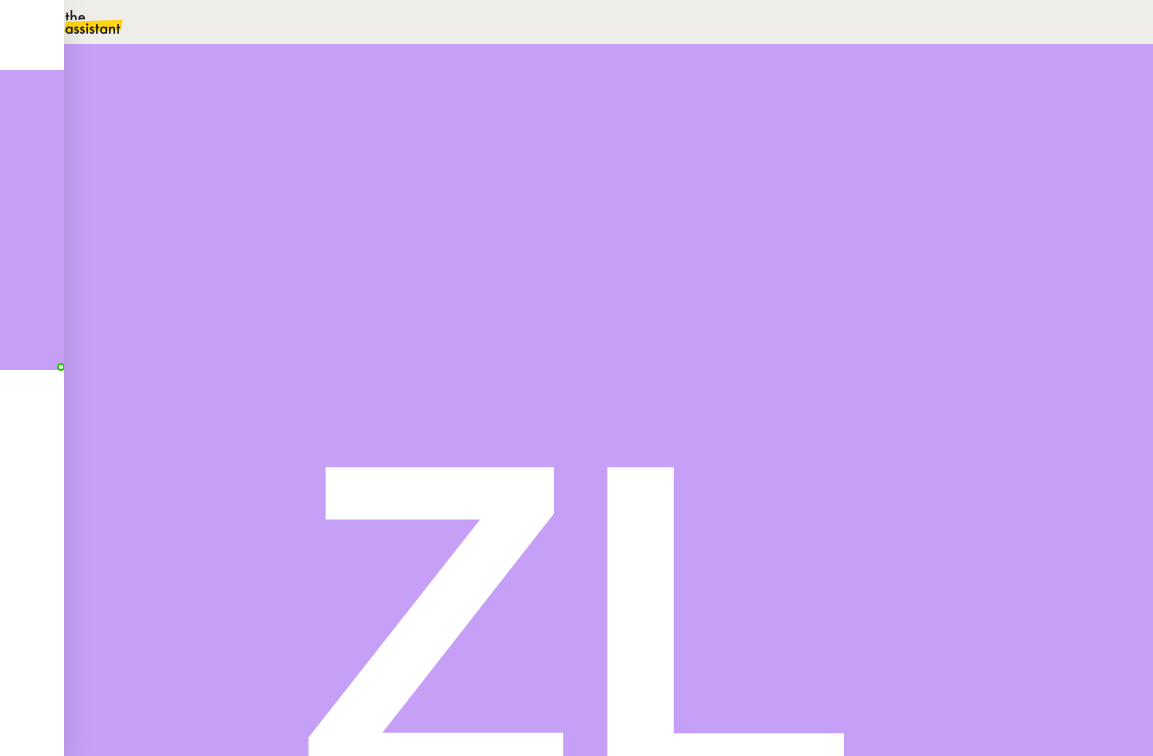 click on "Standard Téléphonique" at bounding box center [138, 1109] 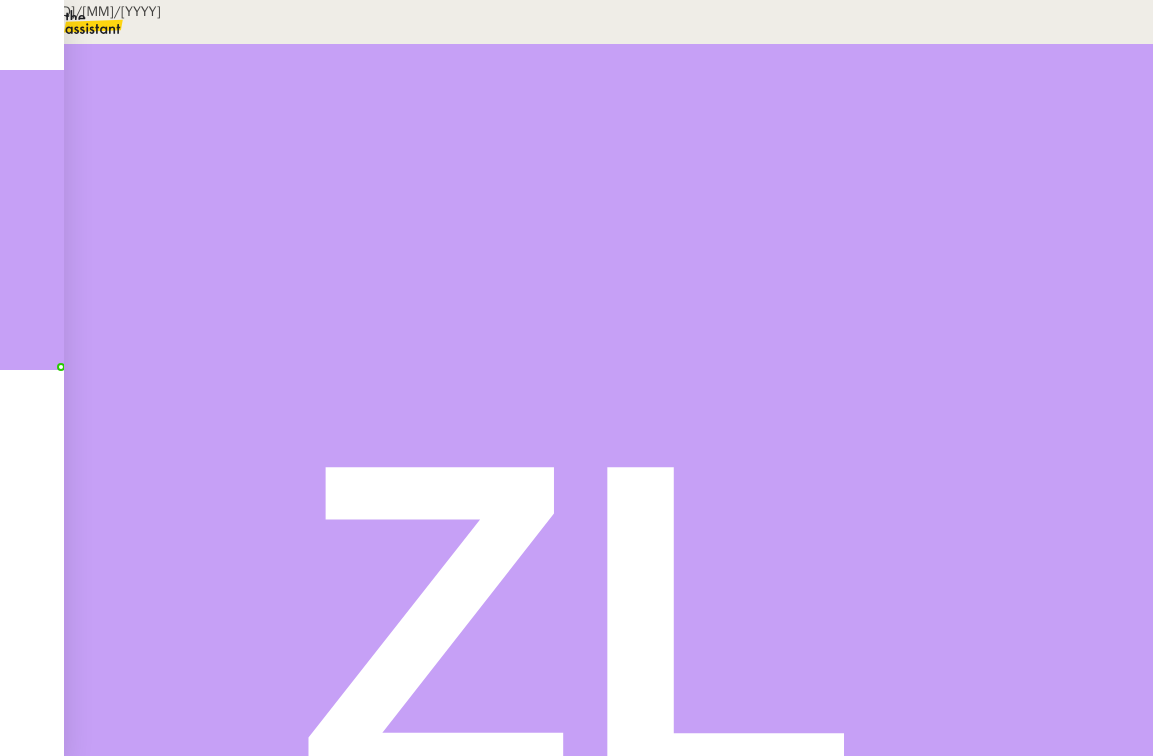 scroll, scrollTop: 222, scrollLeft: 0, axis: vertical 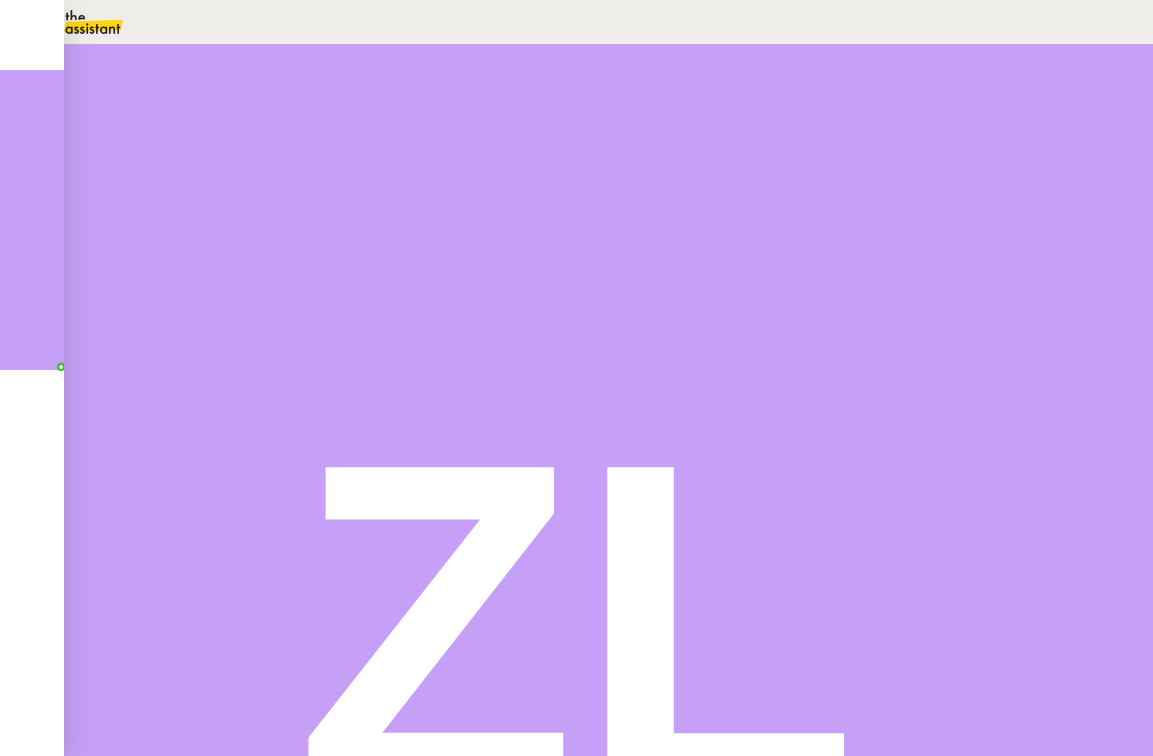 click on "Commentaire" at bounding box center [765, 239] 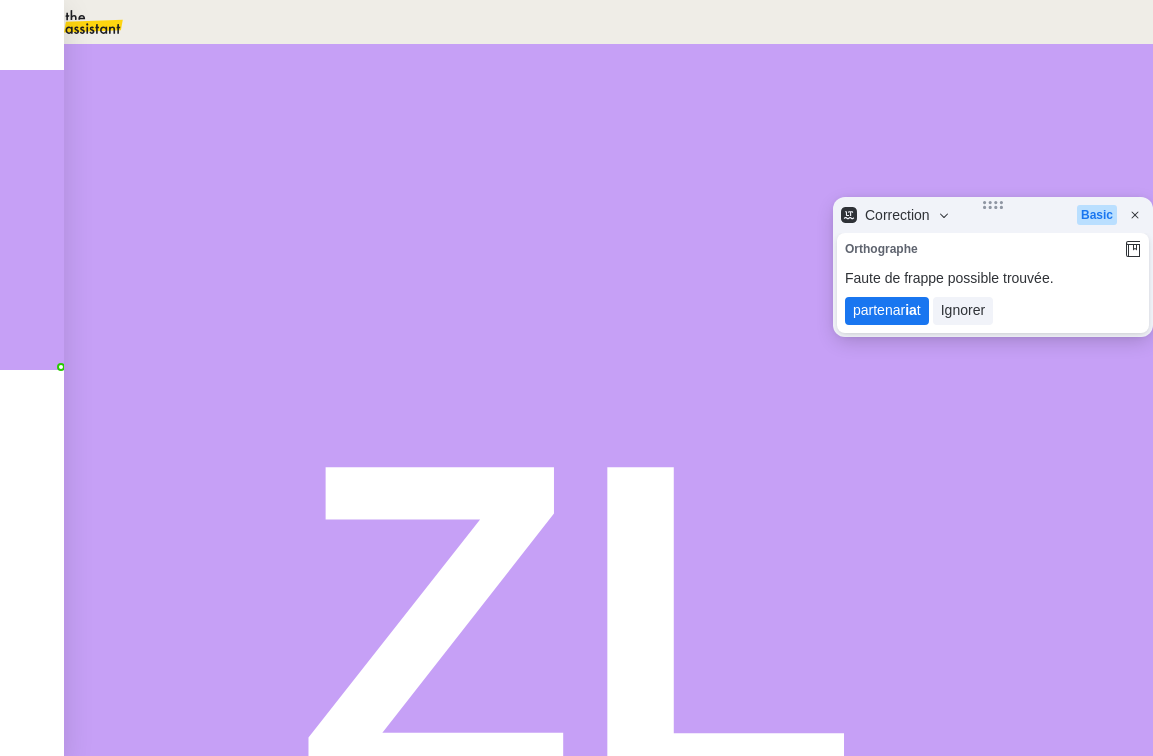 click on "partenar ia t" at bounding box center (887, 311) 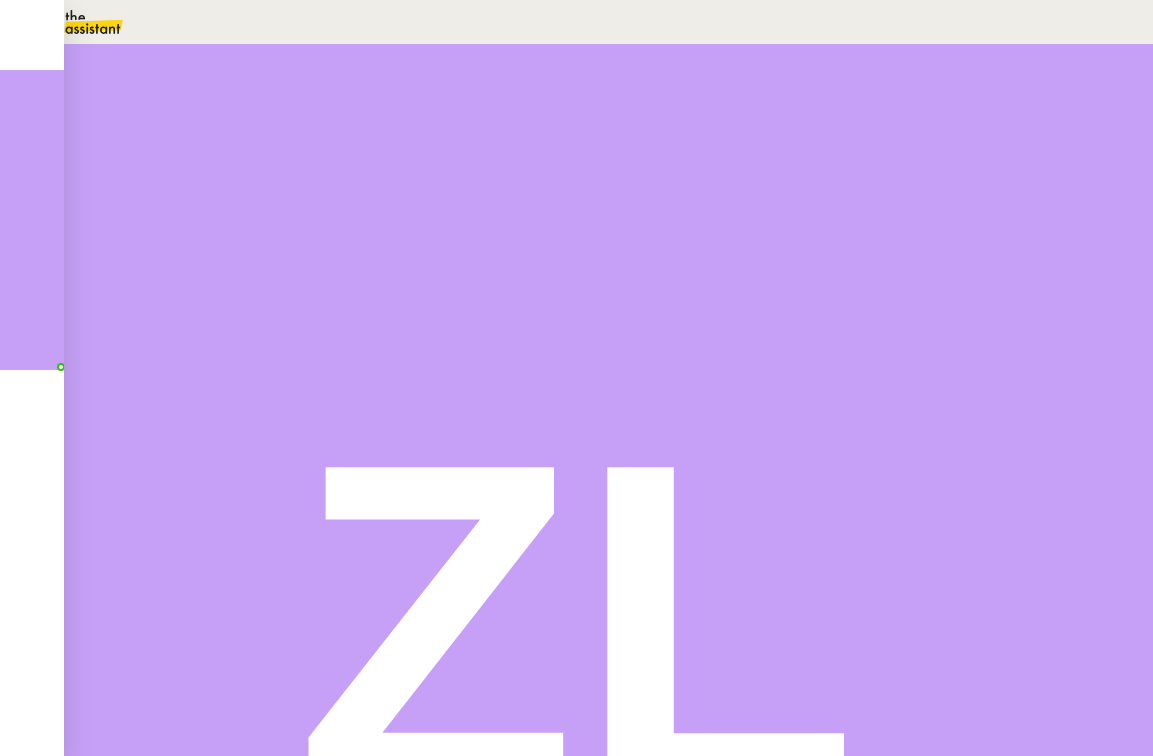 click on "Sujet de l'appel : pour partenariat colorimétrie / souhaiterait échanger optimisation" at bounding box center (933, 233) 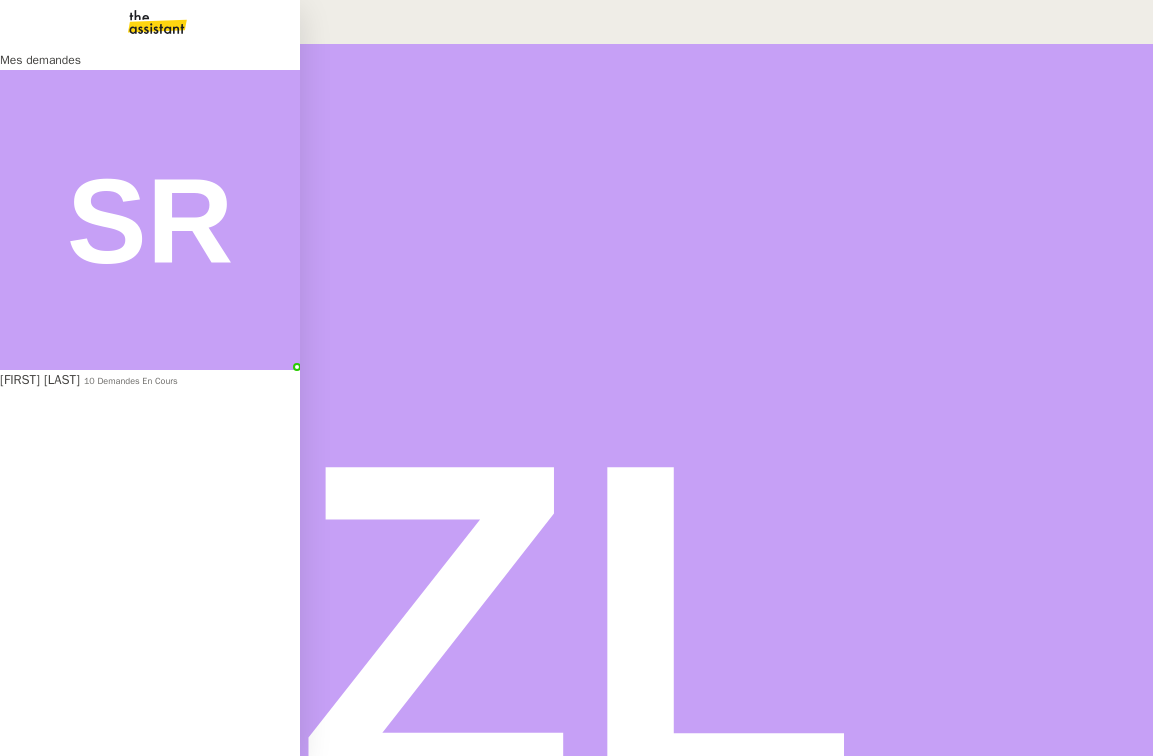 click on "10 demandes en cours" at bounding box center [131, 381] 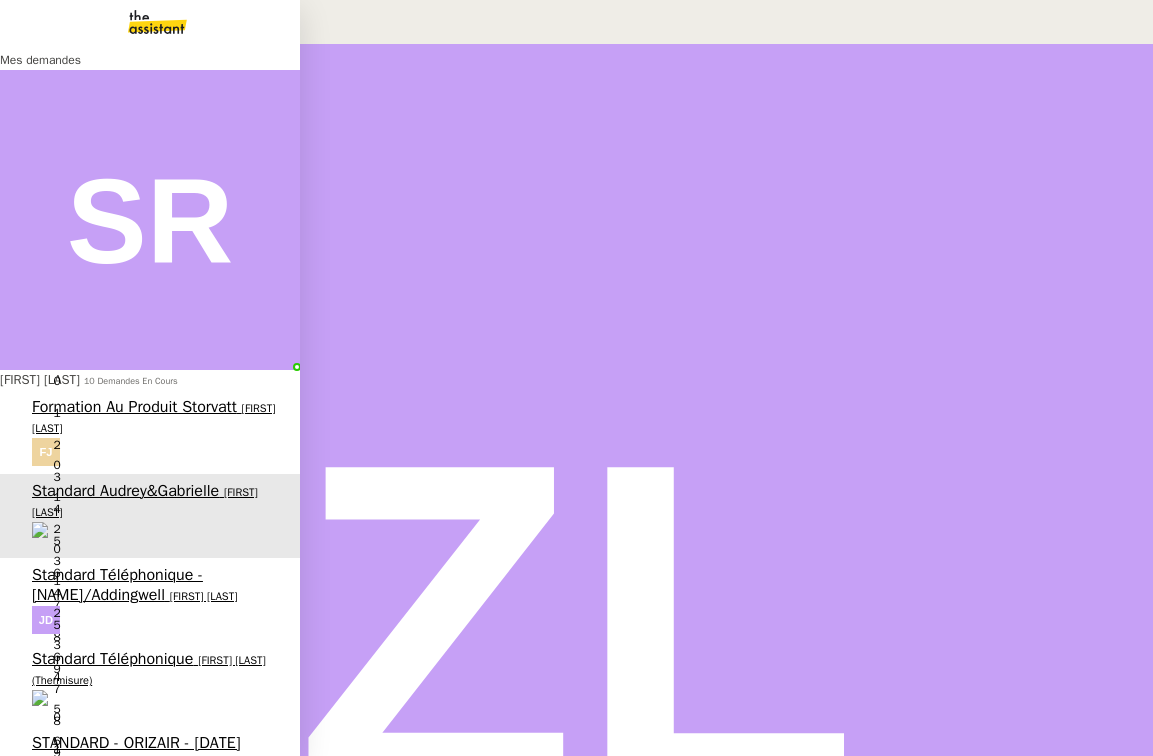 click on "Standard téléphonique - juillet 2025" at bounding box center (143, 995) 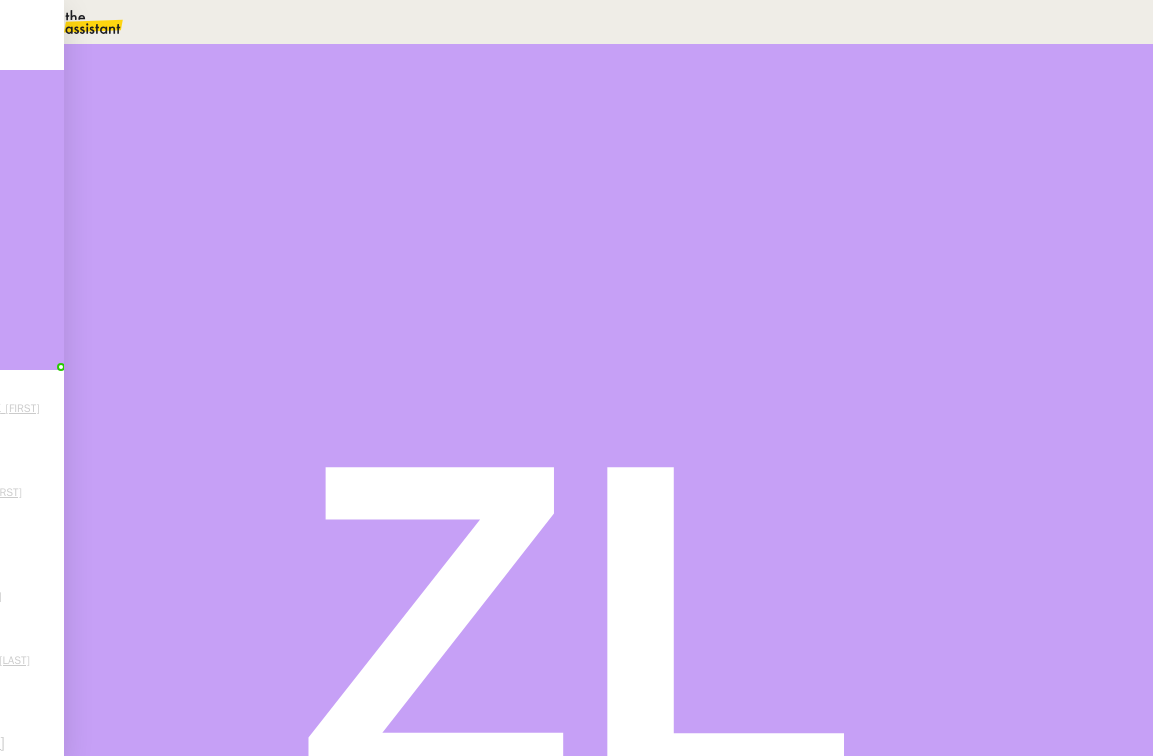 click at bounding box center [136, 340] 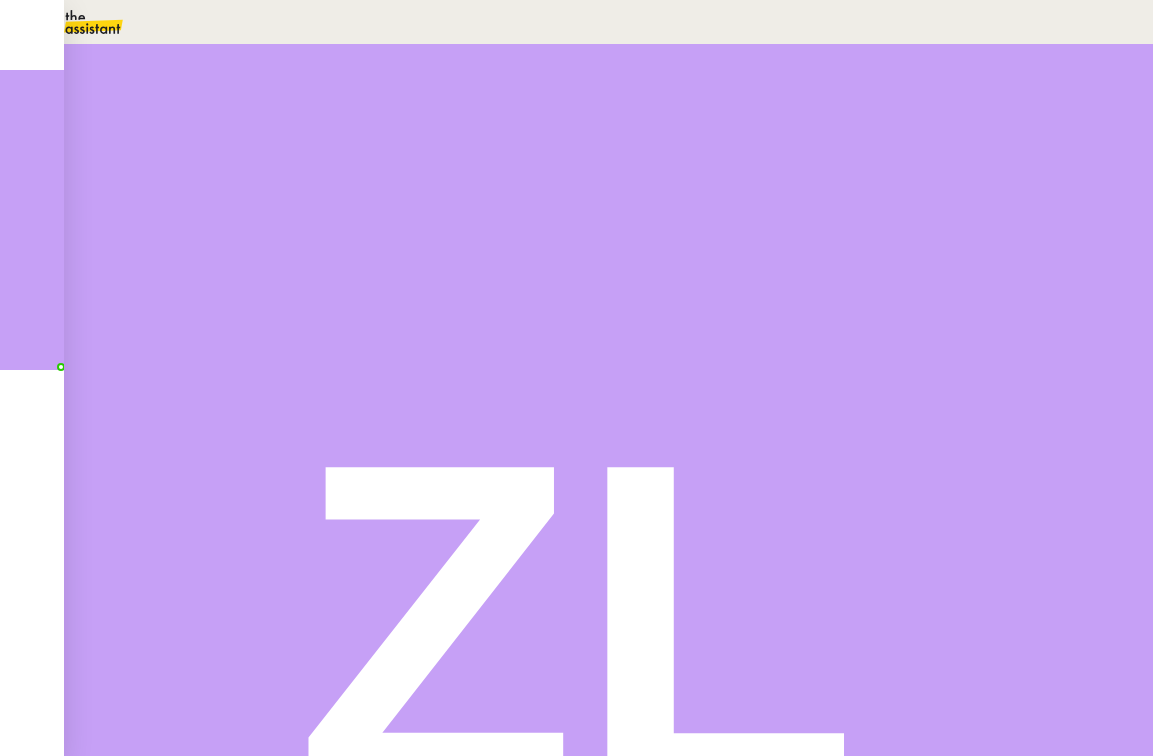 click on "Commentaire" at bounding box center (765, 239) 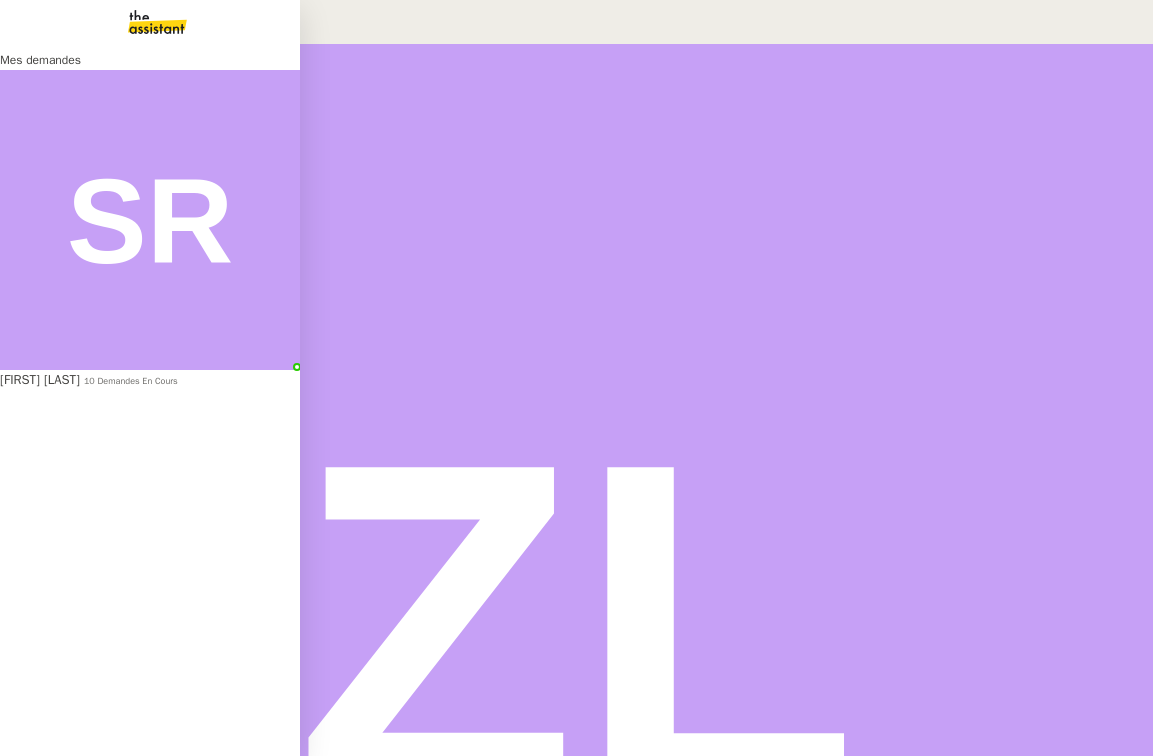 click on "[FIRST] [LAST]" at bounding box center [40, 379] 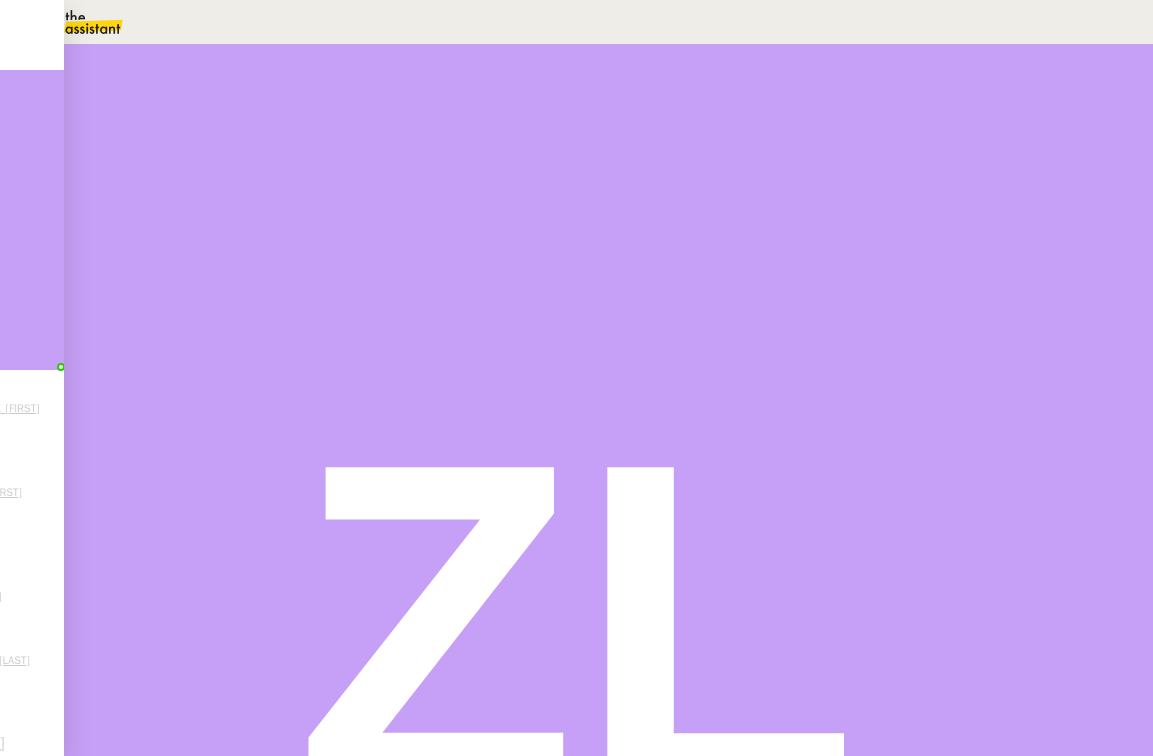 click at bounding box center [136, 336] 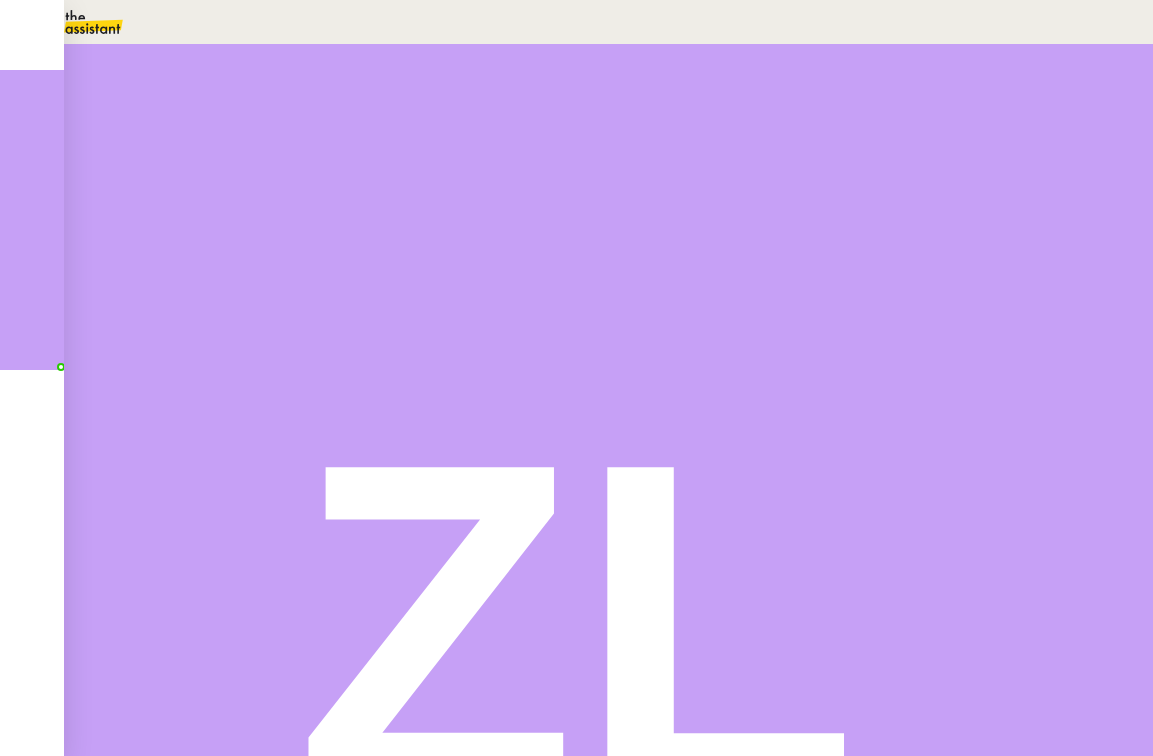 click at bounding box center (77, 22) 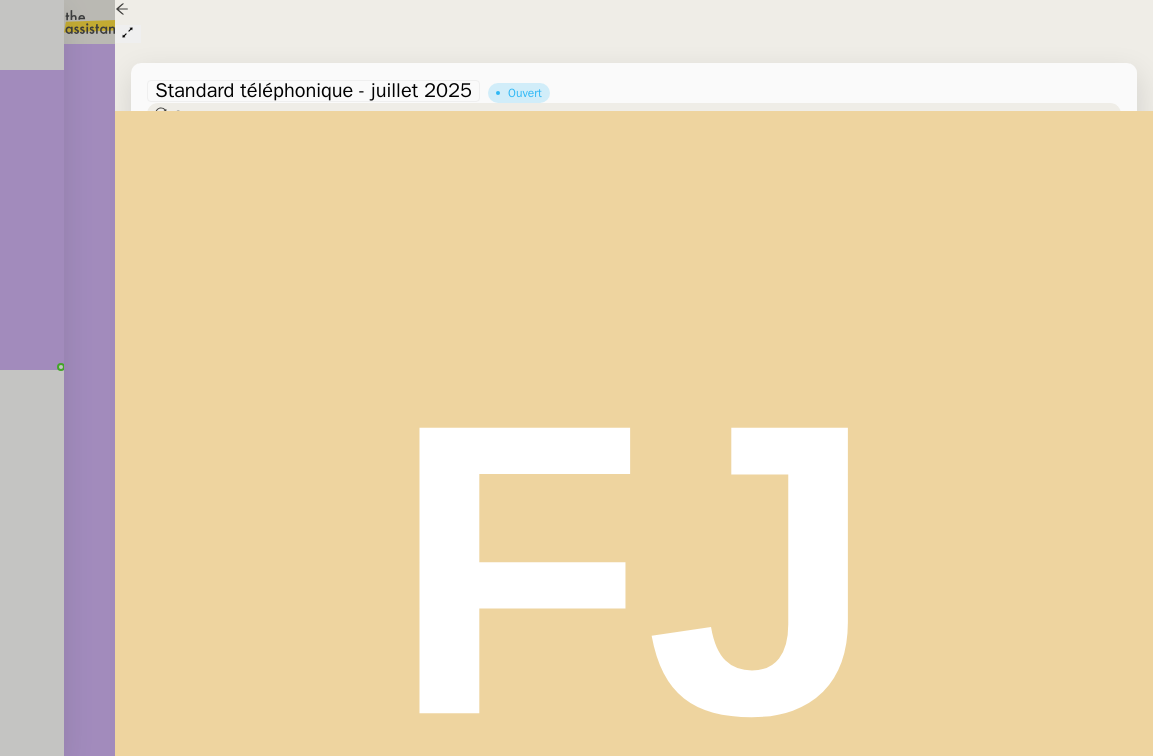 click at bounding box center (576, 378) 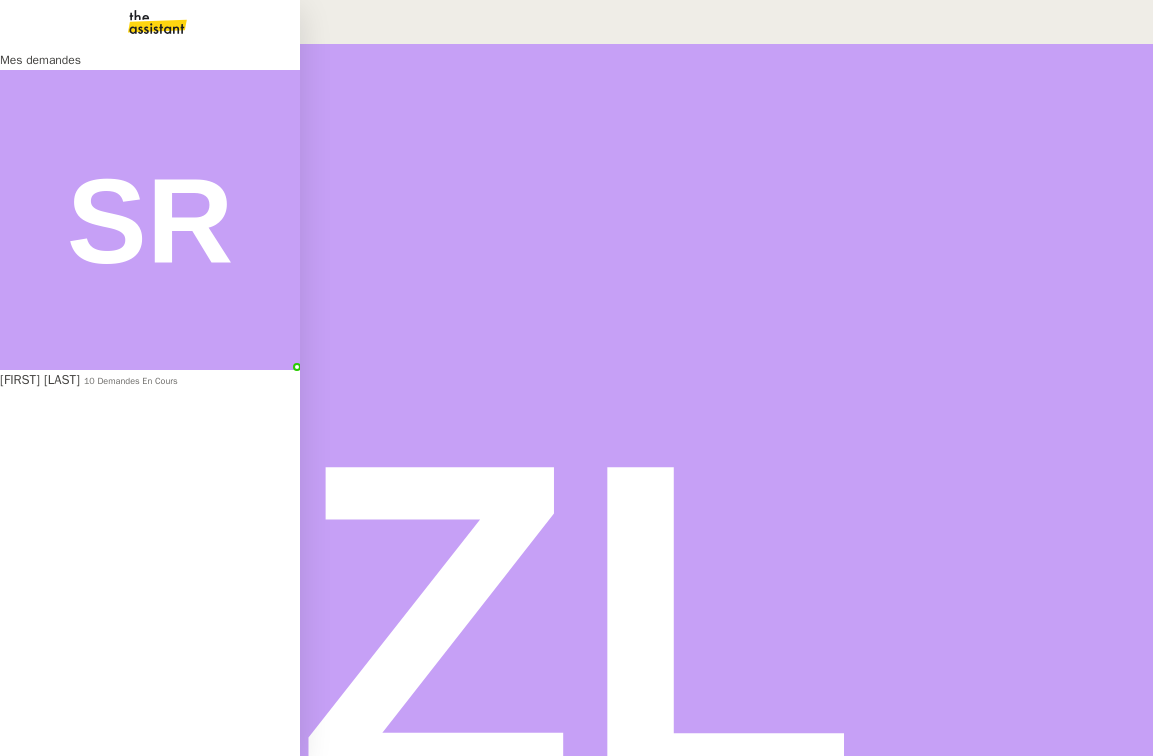click on "[FIRST] [LAST]" at bounding box center (40, 379) 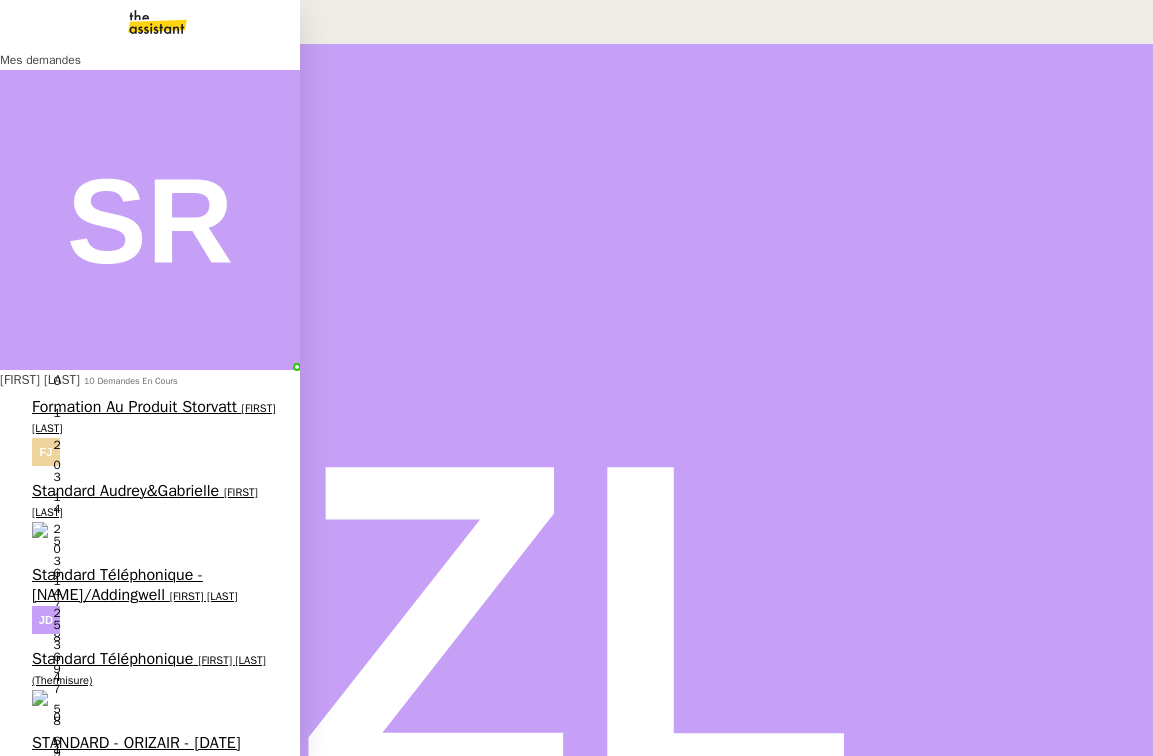 click on "Standard téléphonique - [MONTH] [YEAR]" at bounding box center [139, 1173] 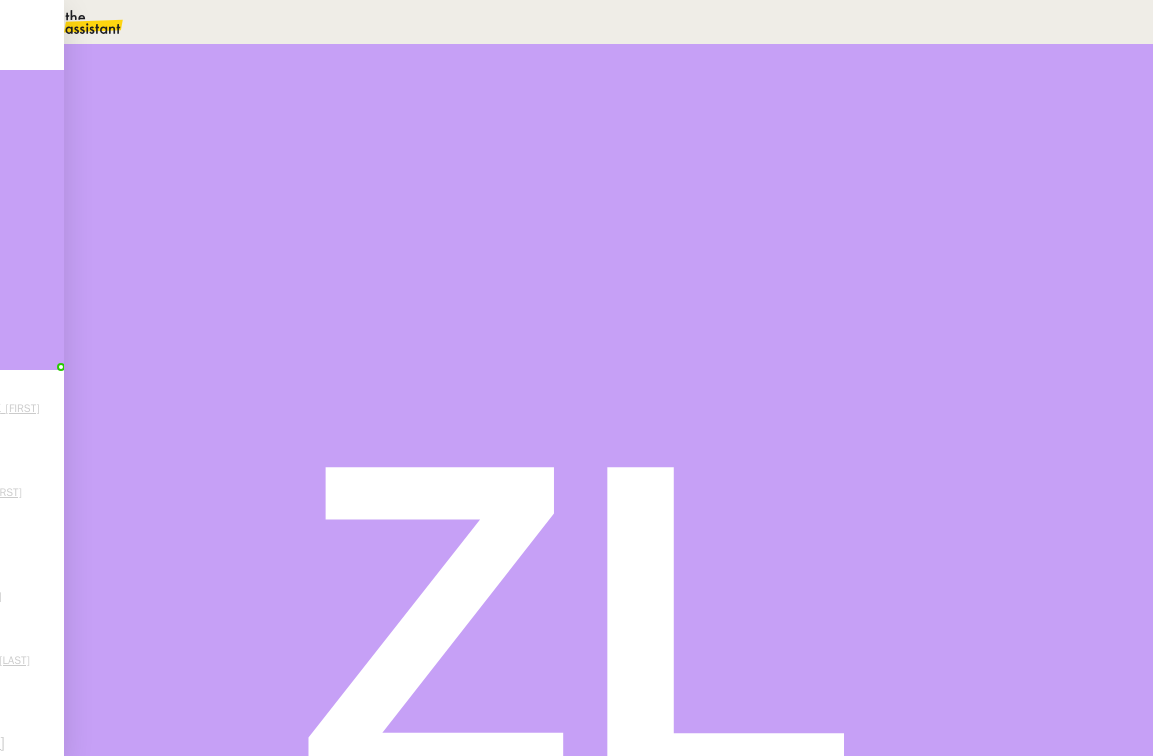 click on "Tâche" at bounding box center [628, 239] 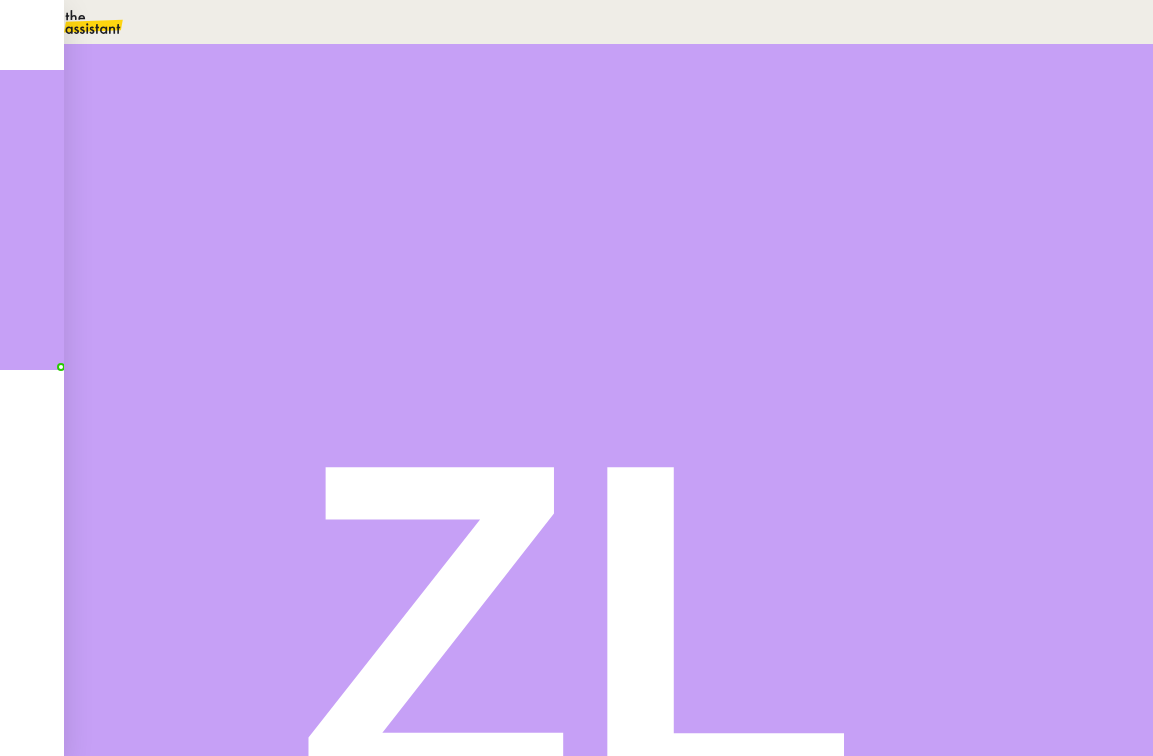 click on "Commentaire" at bounding box center (765, 239) 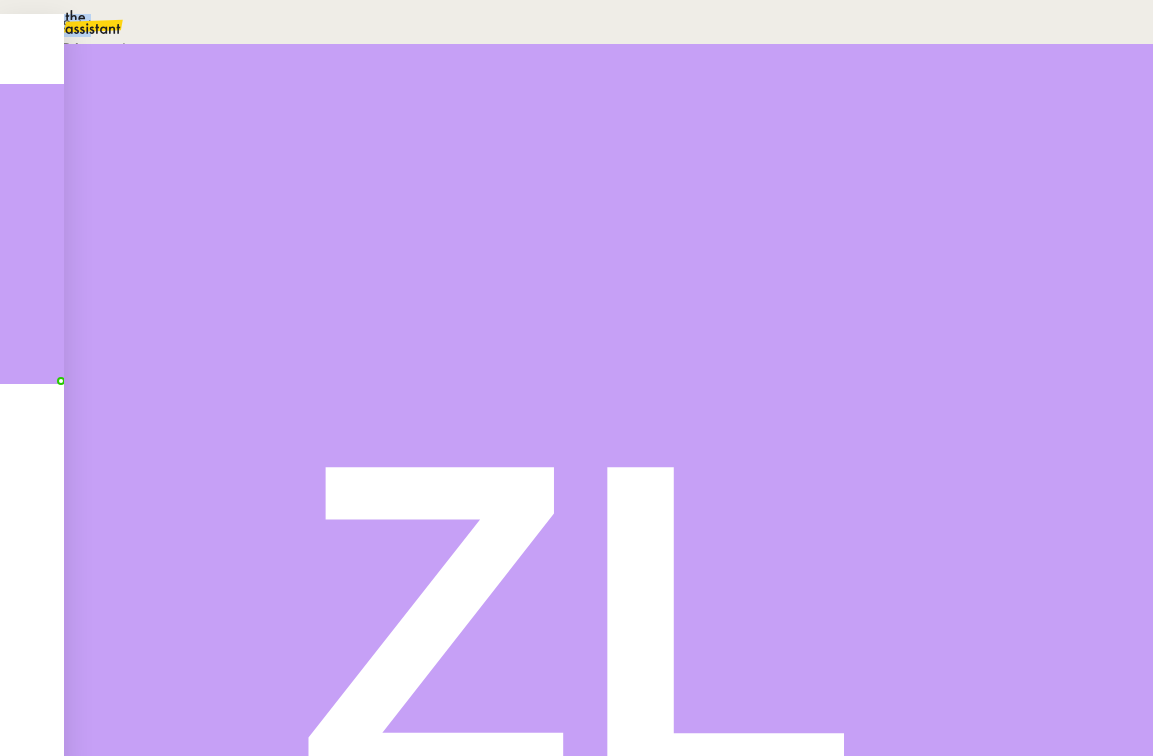 click on "Suivi" at bounding box center (571, 25) 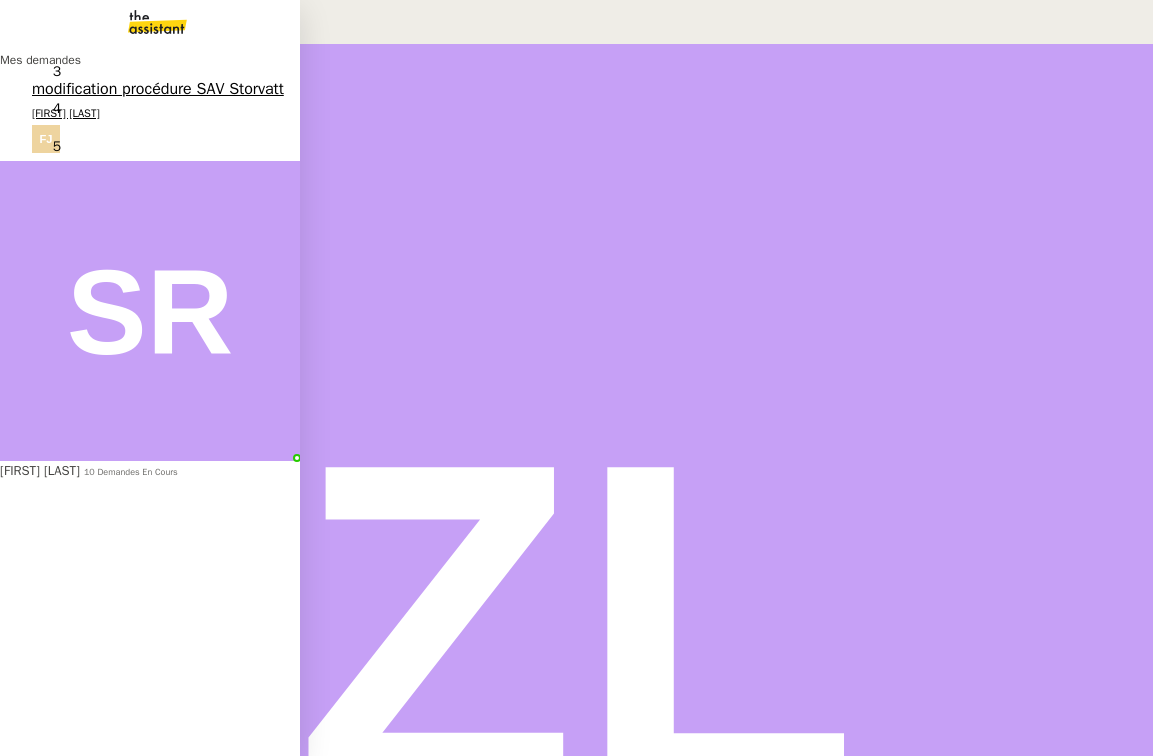 click on "[FIRST] [LAST]" at bounding box center (66, 113) 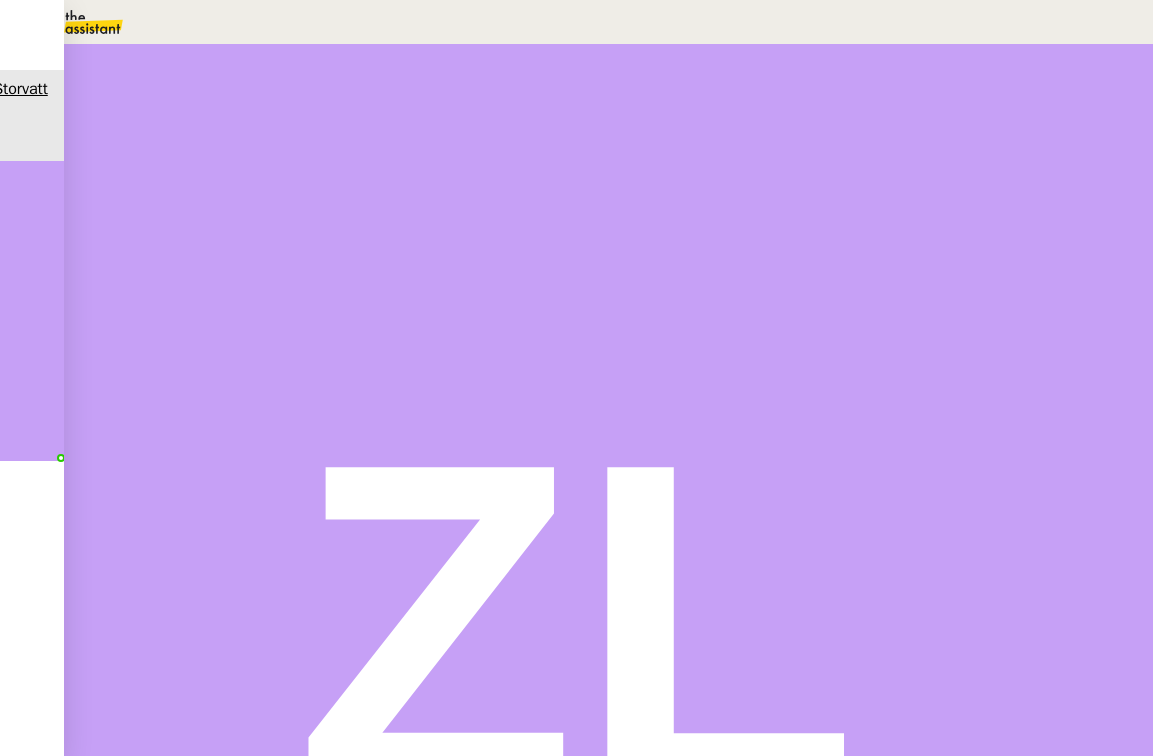 click at bounding box center [576, 598] 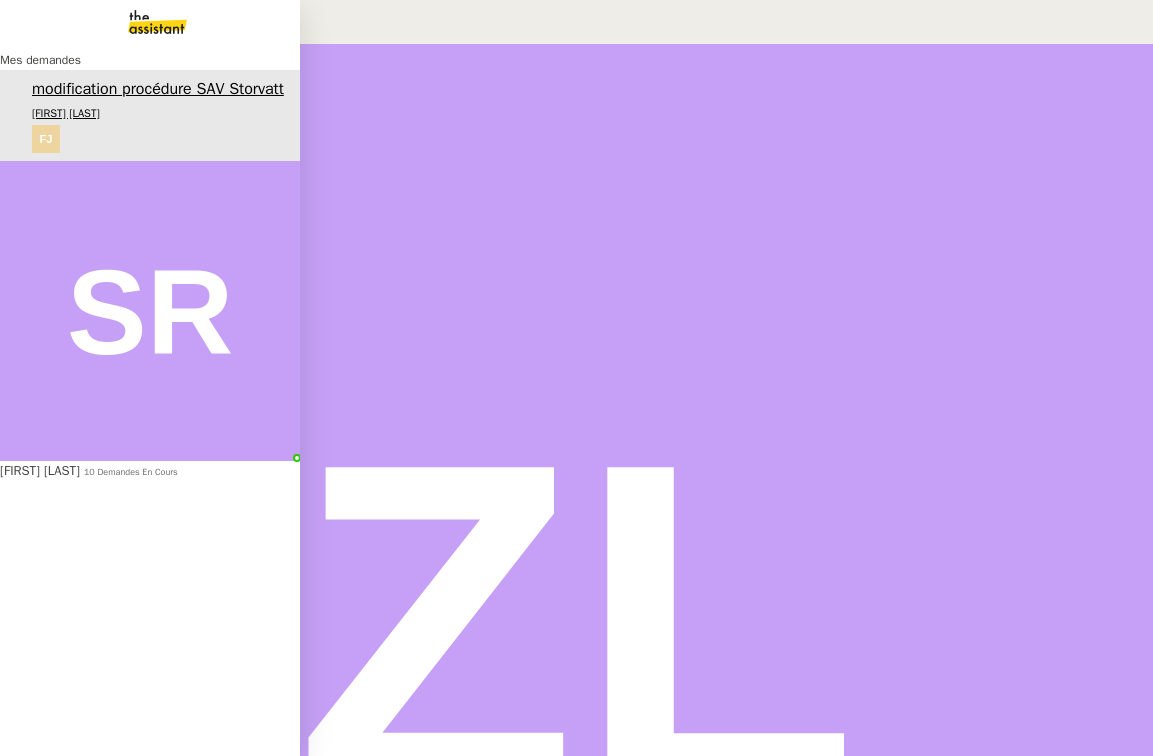 click on "10 demandes en cours" at bounding box center [131, 472] 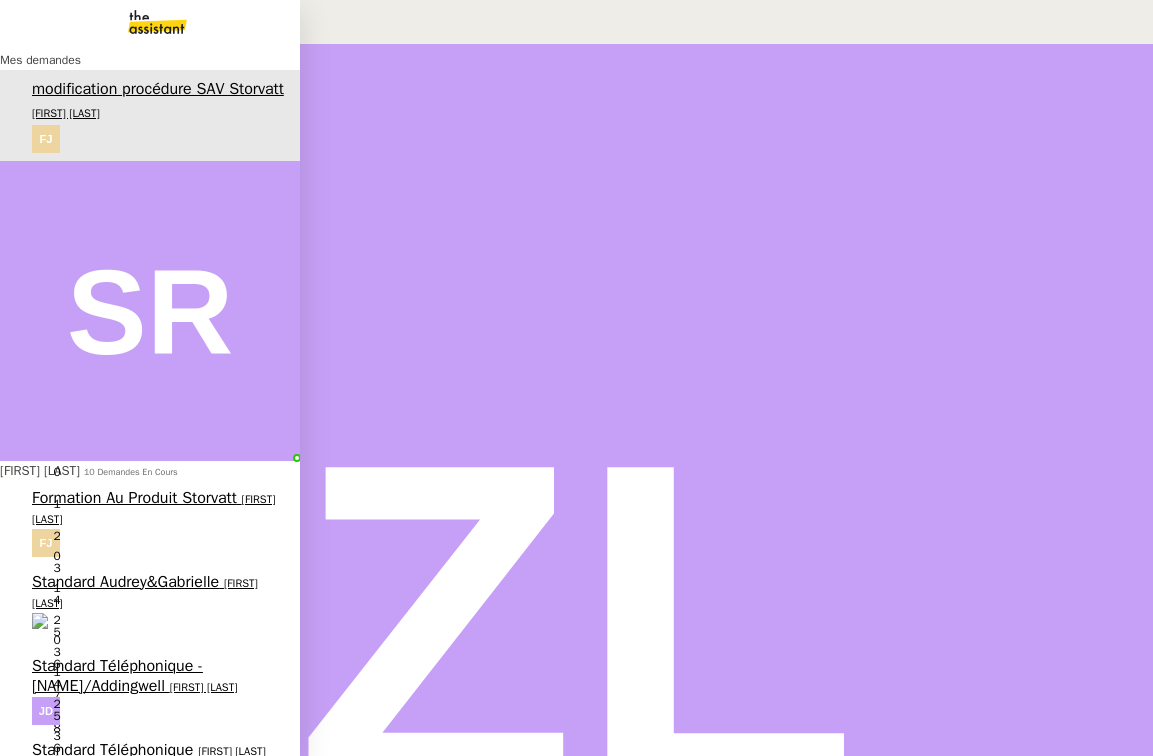 click on "Standard - Gestion des appels entrants - juillet 2025    Florian Parant     0   1   2   3   4   5   6   7   8   9" at bounding box center [150, 1279] 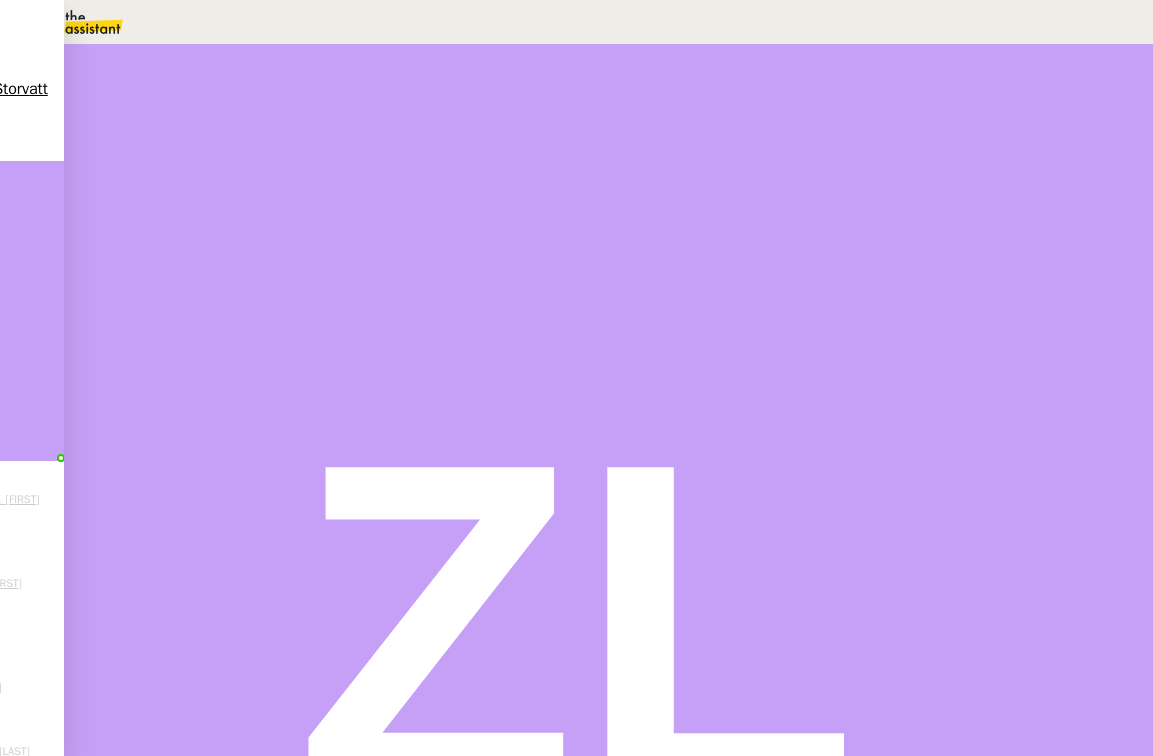 click at bounding box center (136, 340) 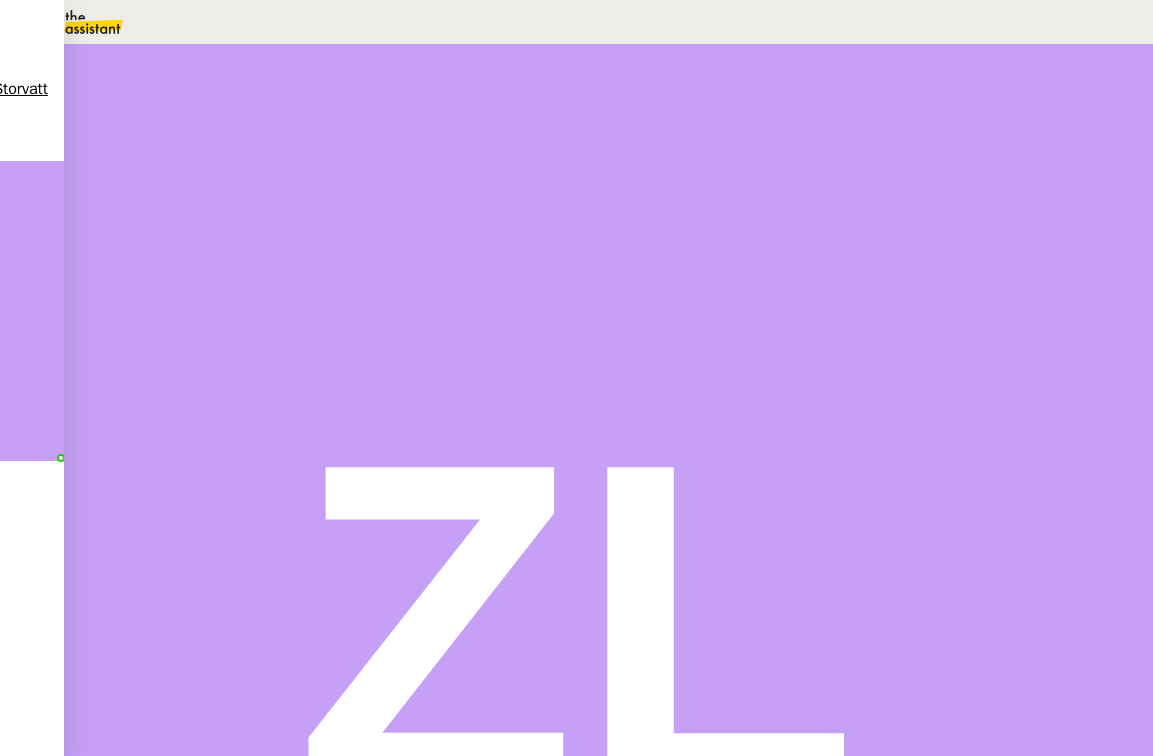 click on "Gestion des Appels Entrants  Mobix" at bounding box center [169, 2161] 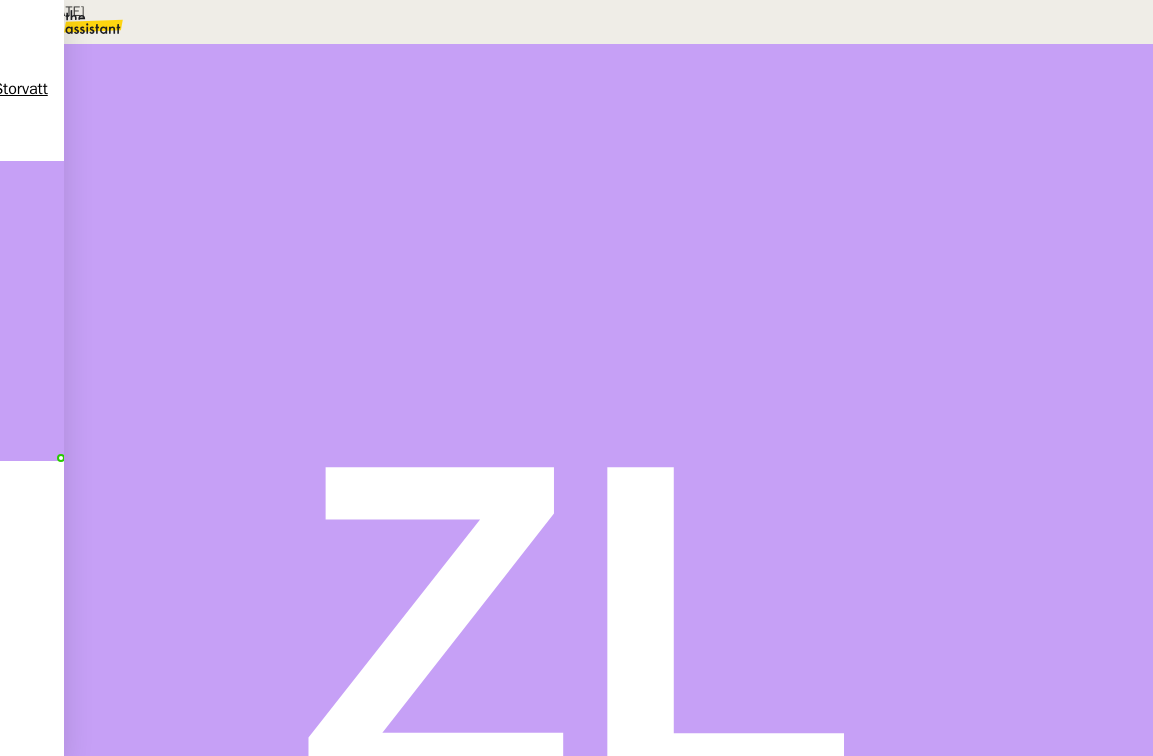 scroll, scrollTop: 1388, scrollLeft: 0, axis: vertical 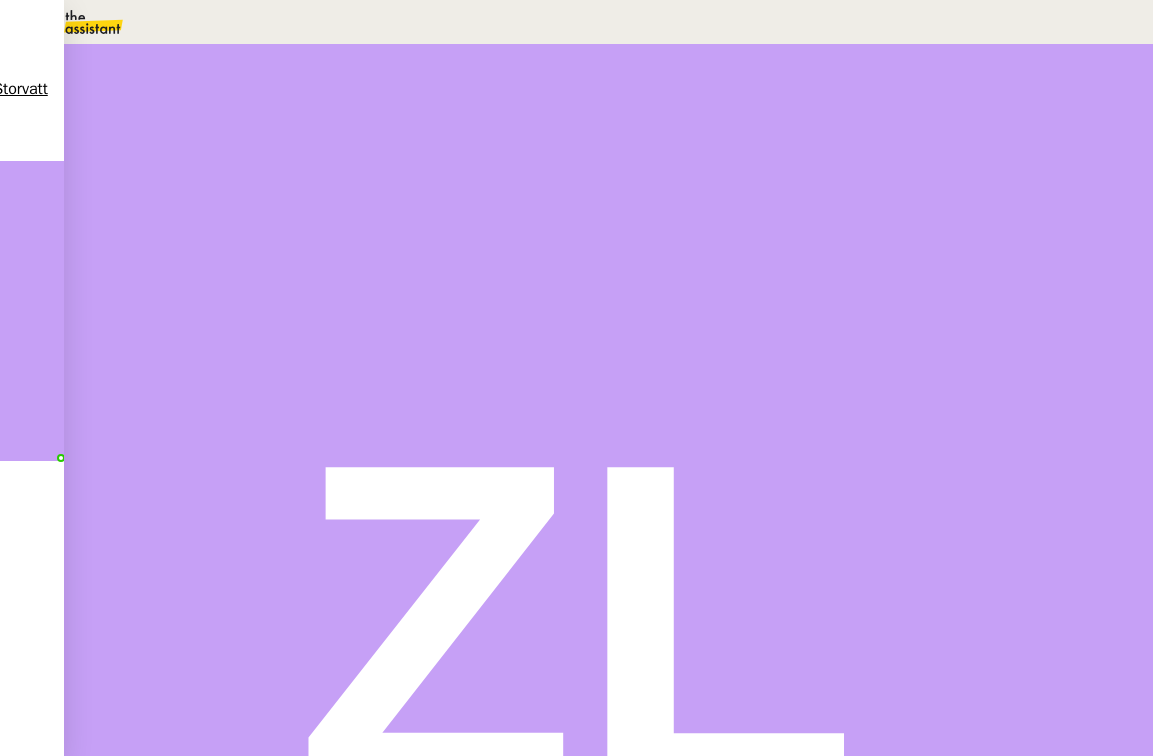 click on "Message" at bounding box center [686, 239] 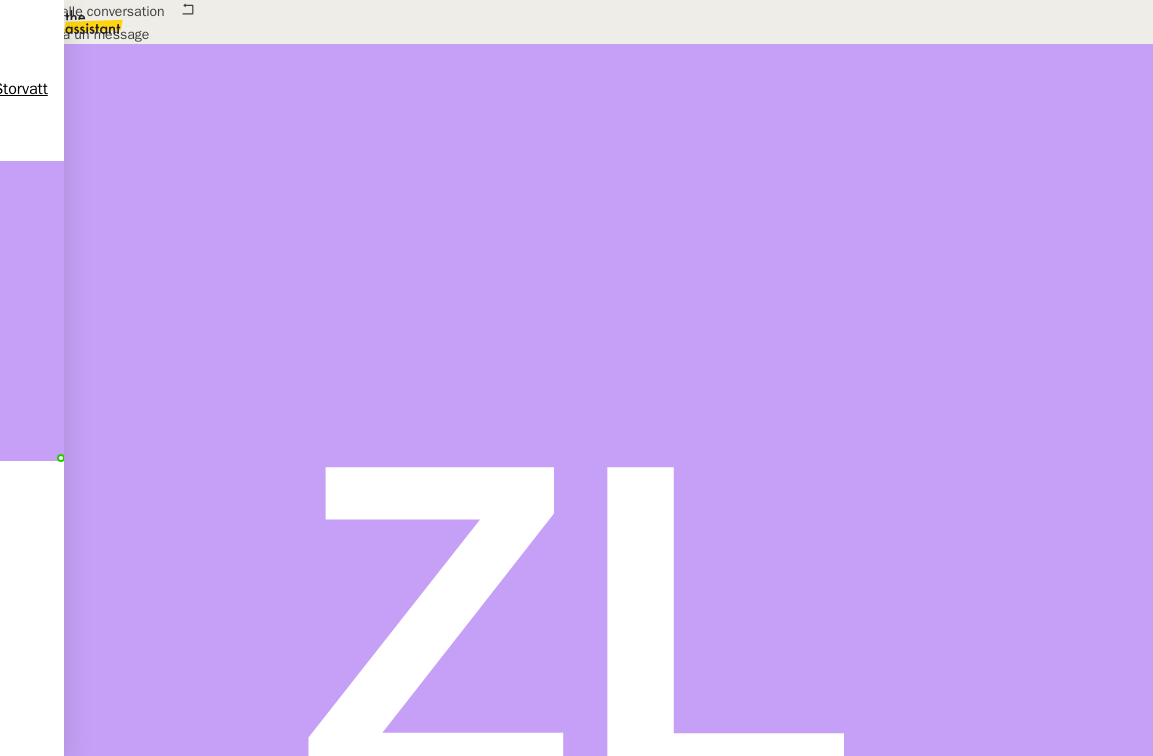 click on "Nouvelle conversation    Répondre à un message" at bounding box center [576, 23] 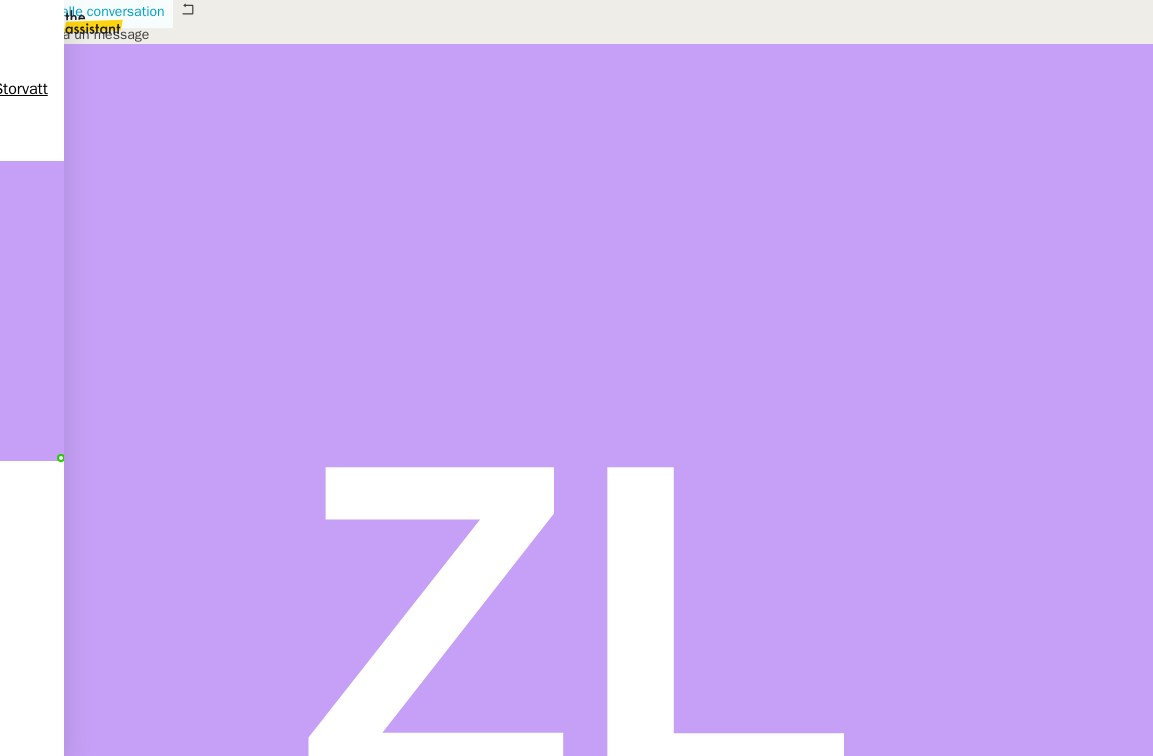 click on "Nouvelle conversation" at bounding box center (97, 11) 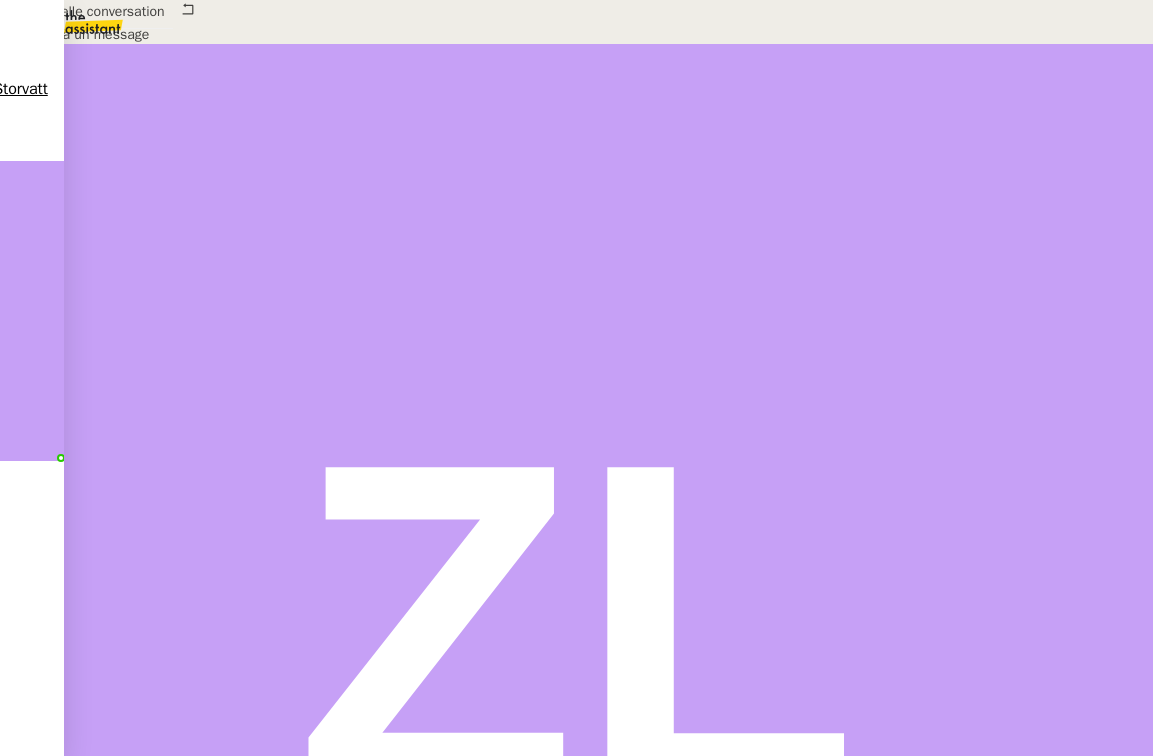 click on "_______" at bounding box center (41, 721) 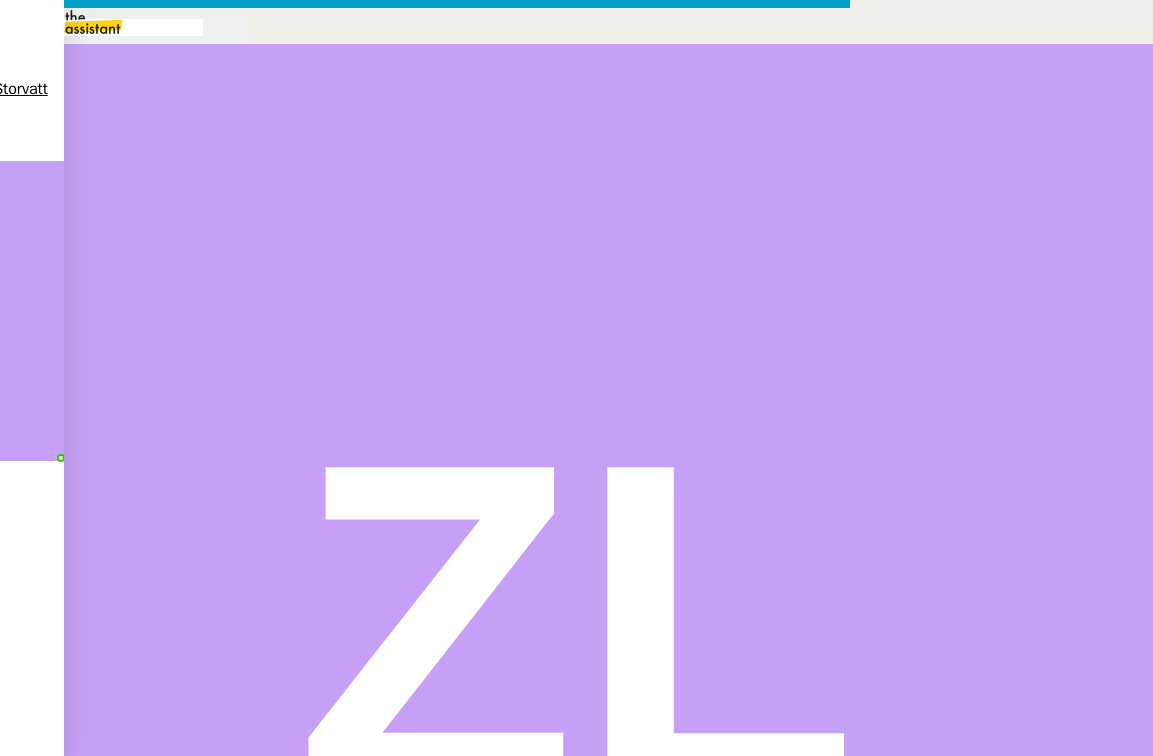 click on "Alex" at bounding box center [21, 1001] 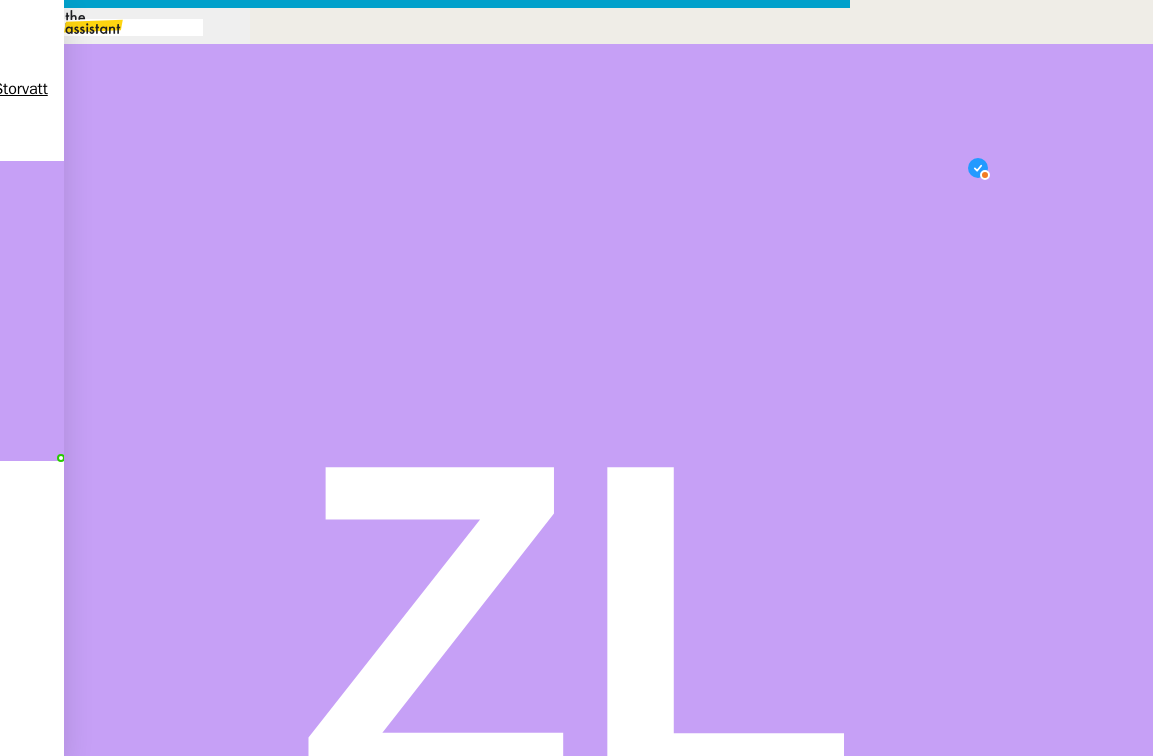 scroll, scrollTop: 21, scrollLeft: 0, axis: vertical 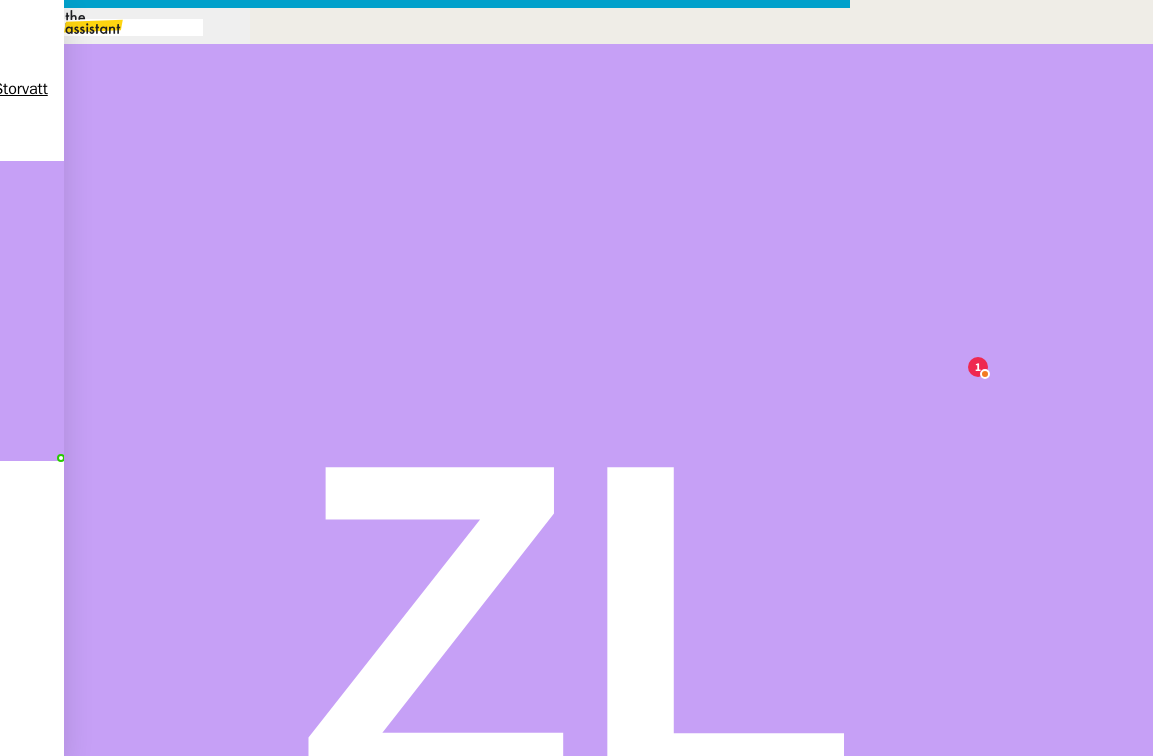 click at bounding box center (425, 719) 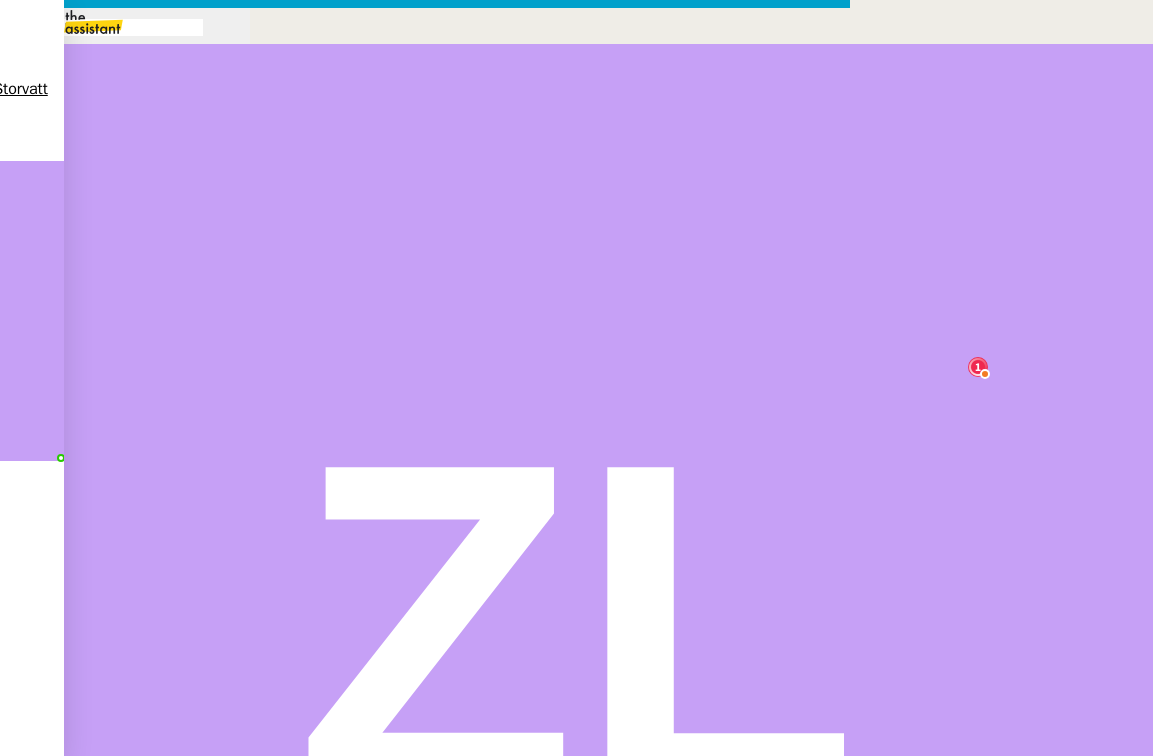 click on "📧 Il prévoit d’envoyer un mail à  theassistant@mobix.fr  afin de vous présenter sa structure." at bounding box center [425, 953] 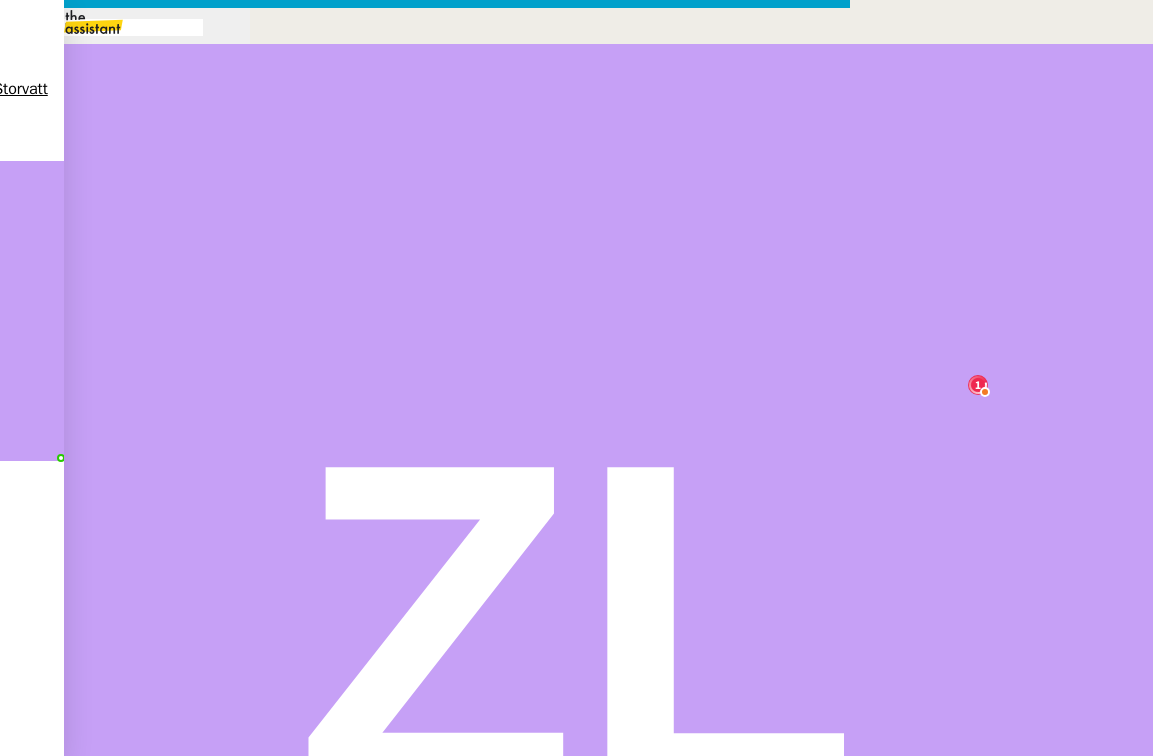 click on "🎯  Sujet évoqué  : accompagnement à la  croissance  et à la  maîtrise des coûts ." at bounding box center (425, 1000) 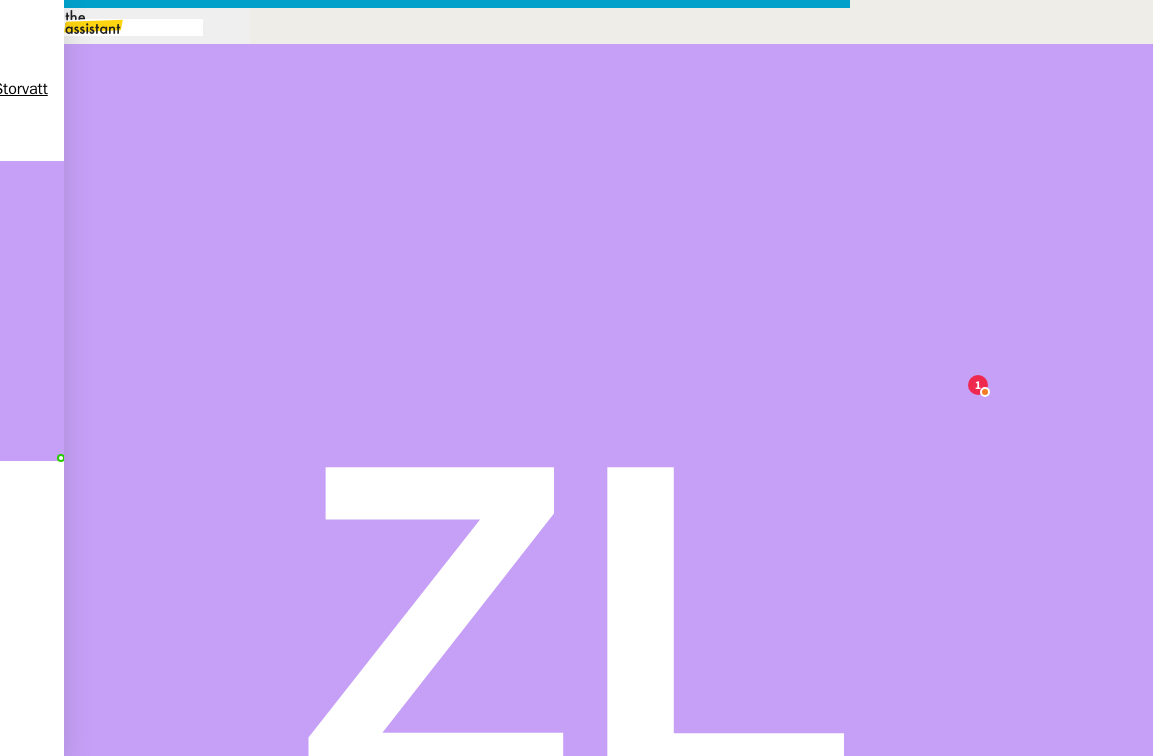 drag, startPoint x: 519, startPoint y: 353, endPoint x: 347, endPoint y: 353, distance: 172 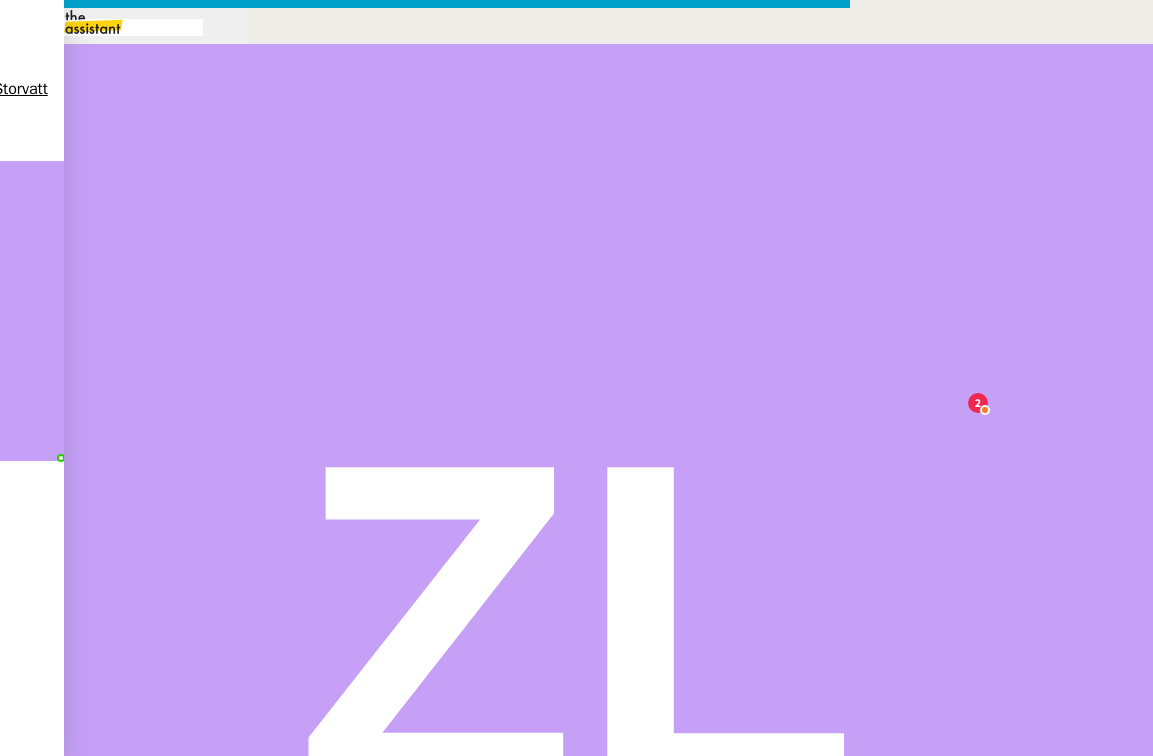 click on "Envoyer" at bounding box center (78, 1226) 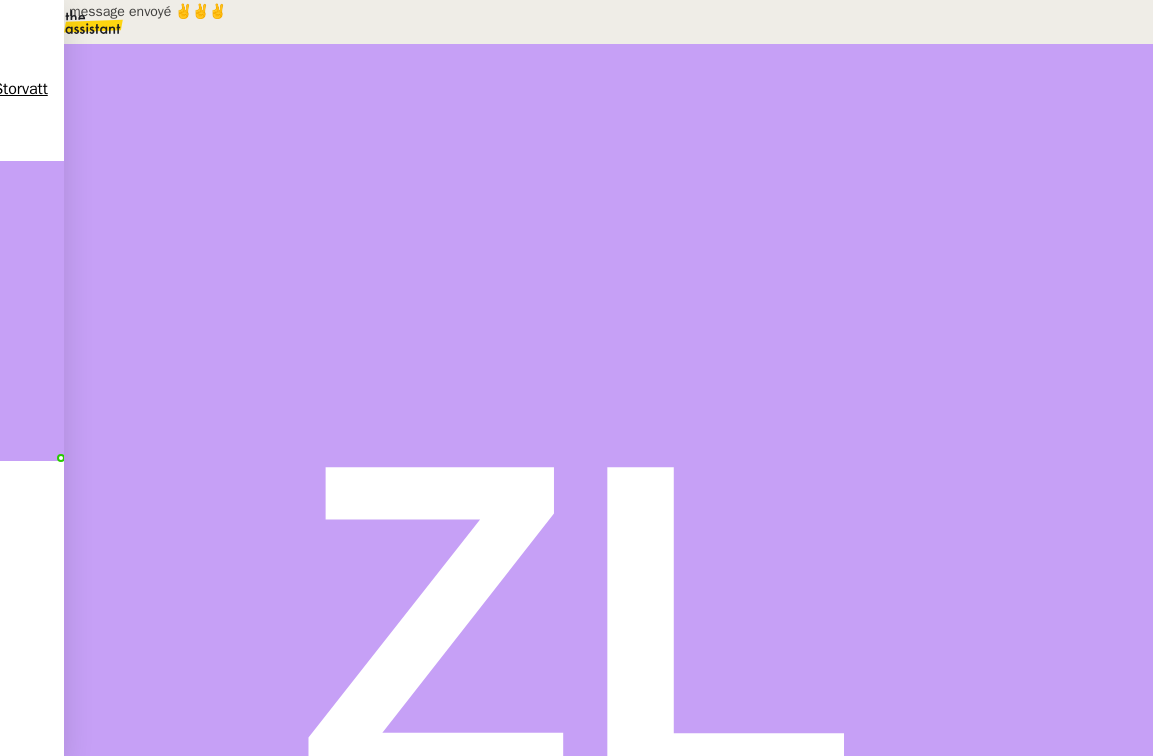 click at bounding box center (136, 336) 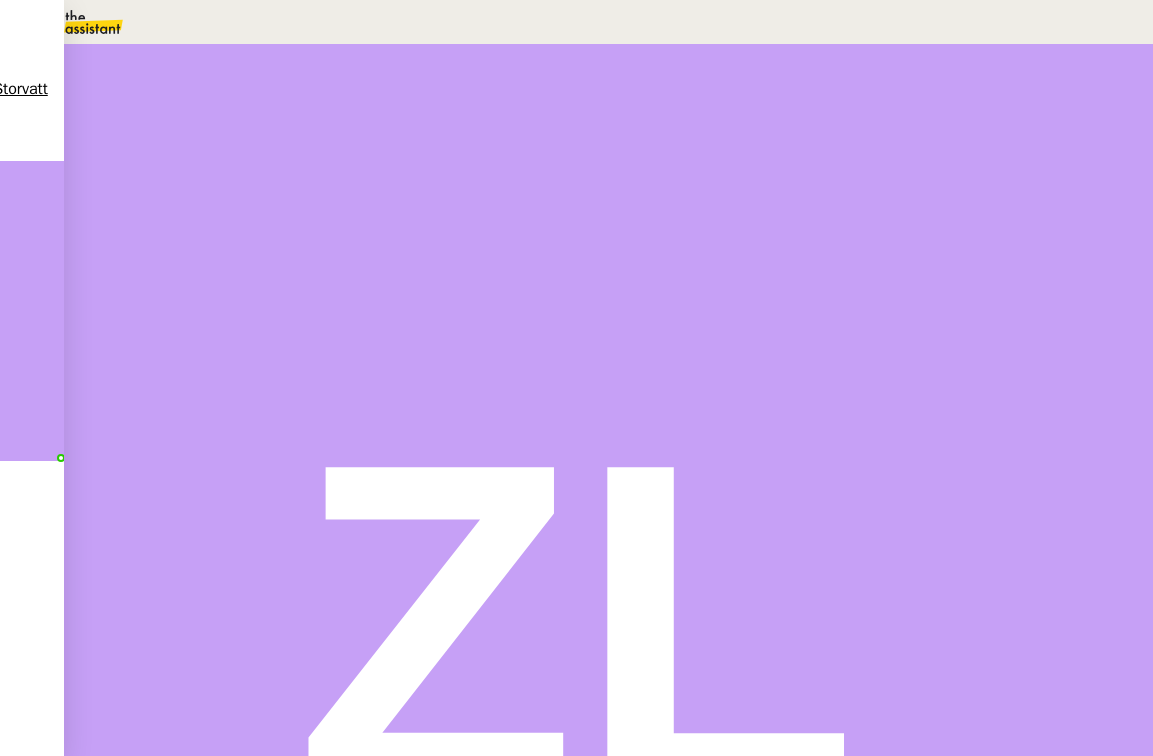click at bounding box center (156, 338) 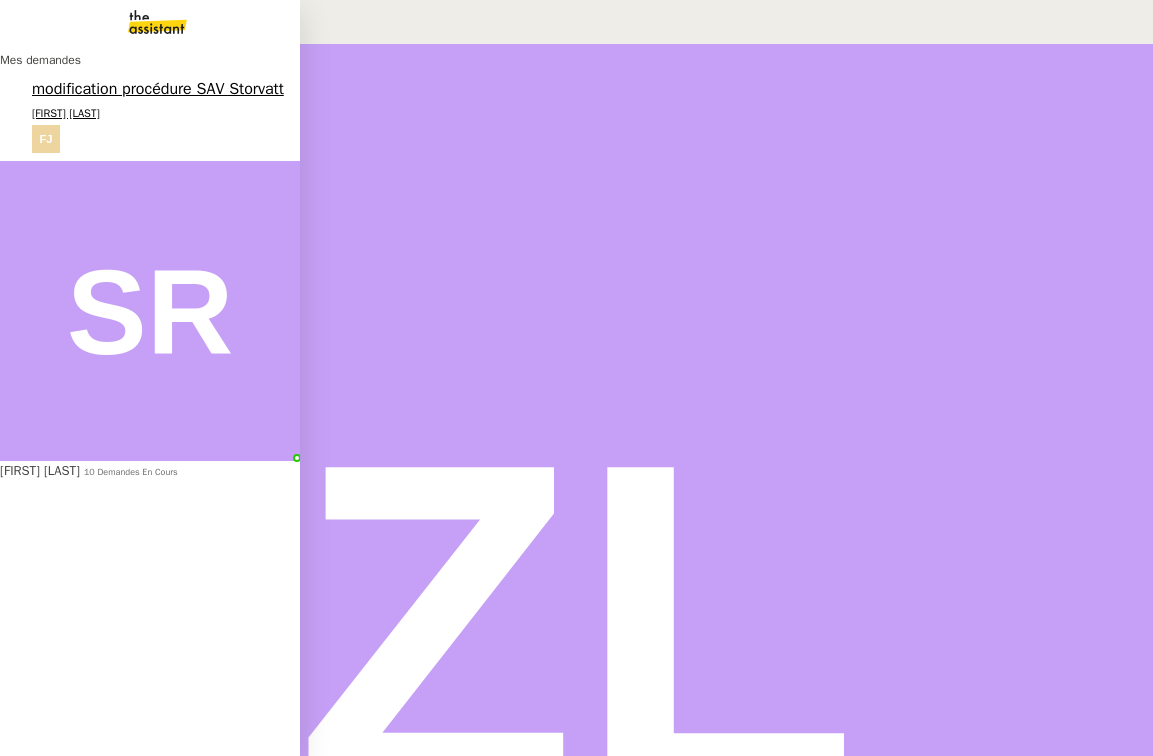 click on "modification procédure SAV Storvatt" at bounding box center [158, 89] 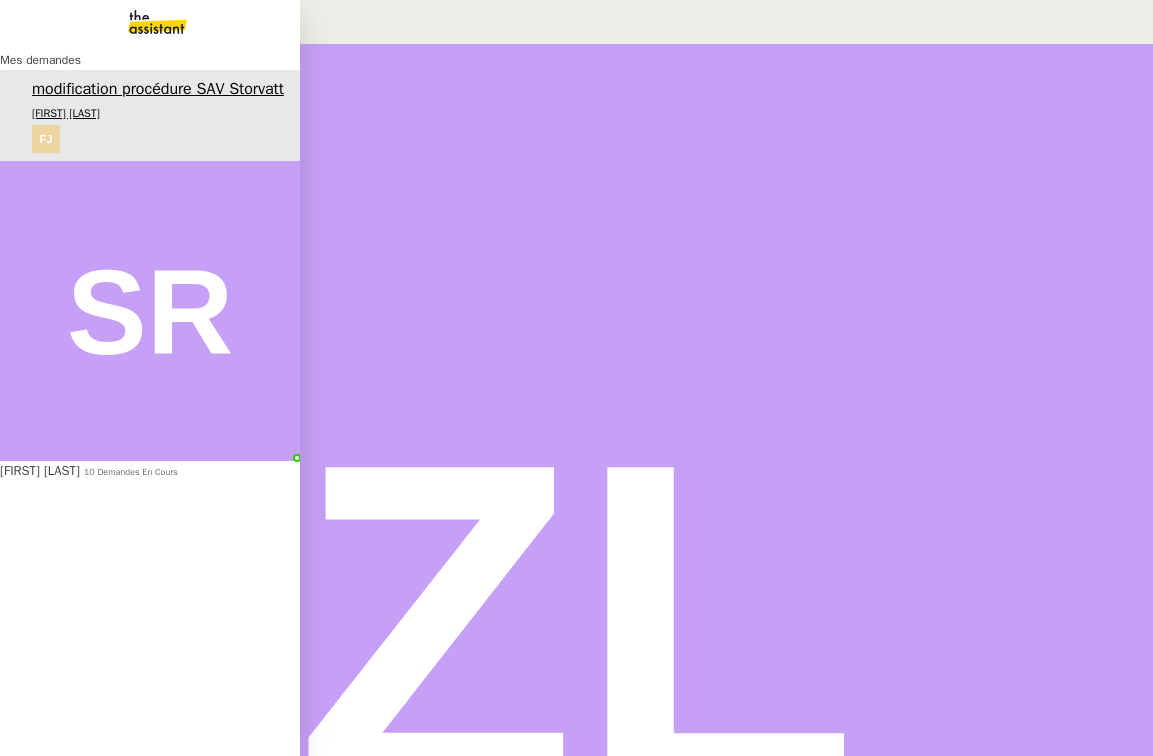 click on "[FIRST] [LAST]" at bounding box center (40, 470) 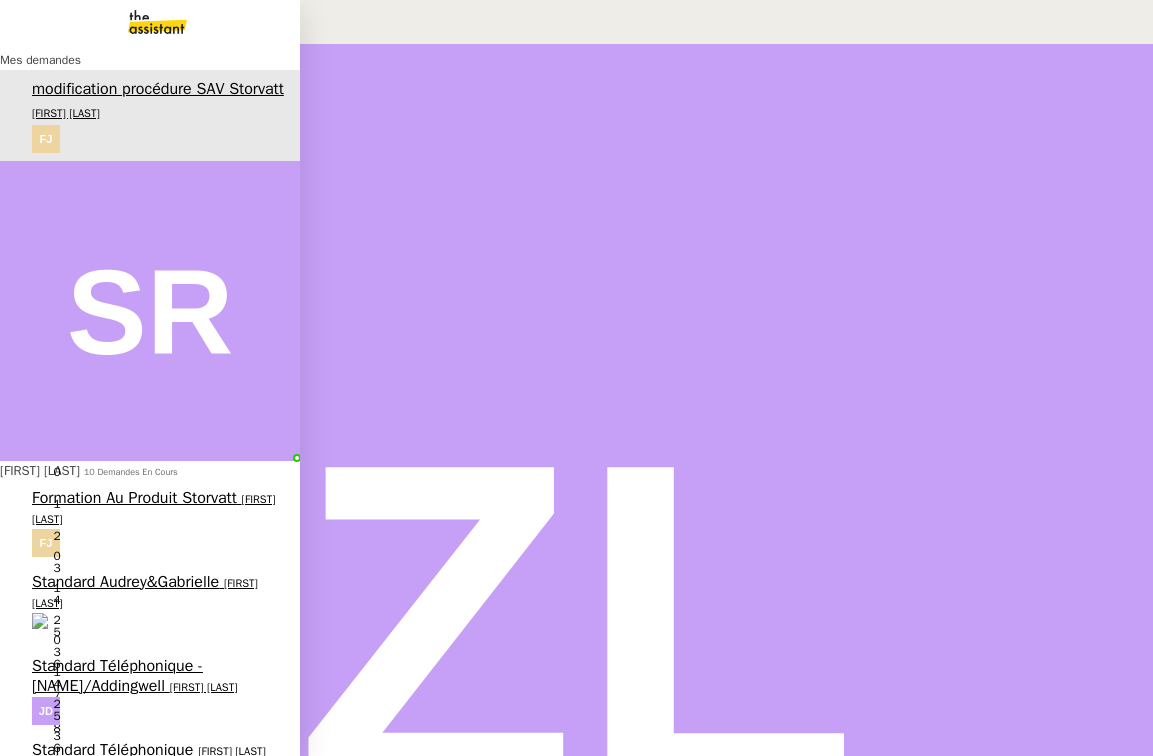 click on "[FIRST] [LAST]" at bounding box center [190, 1275] 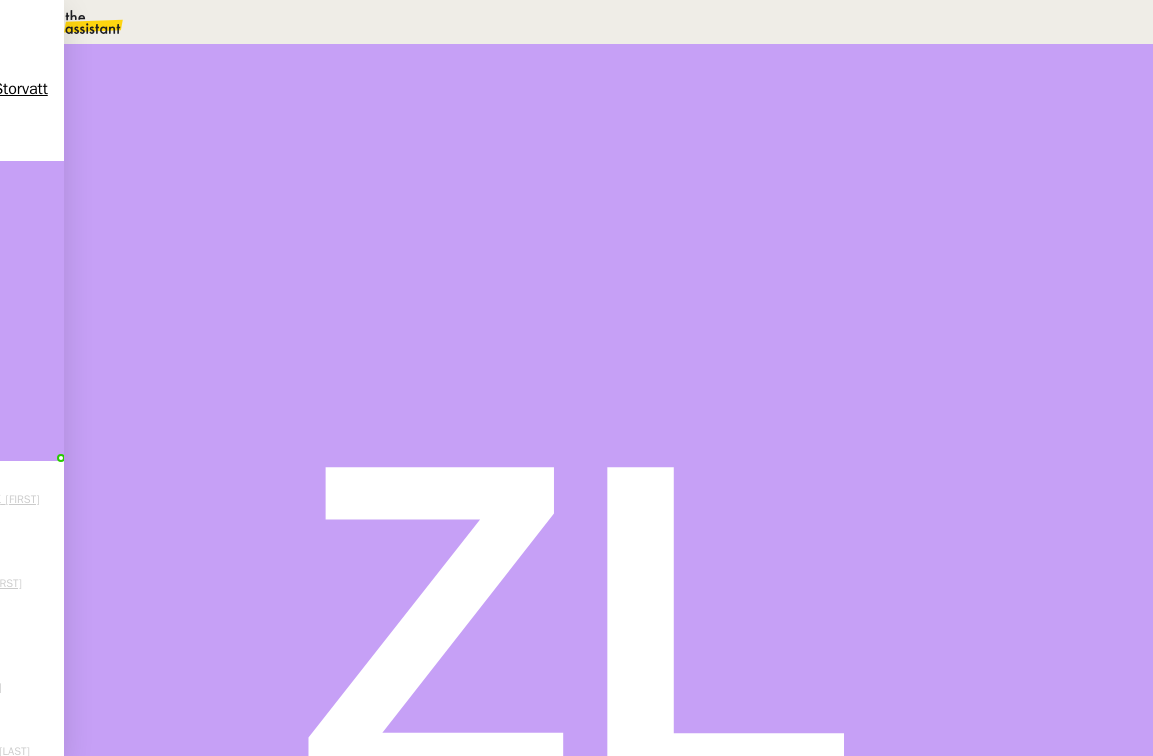 scroll, scrollTop: 27, scrollLeft: 0, axis: vertical 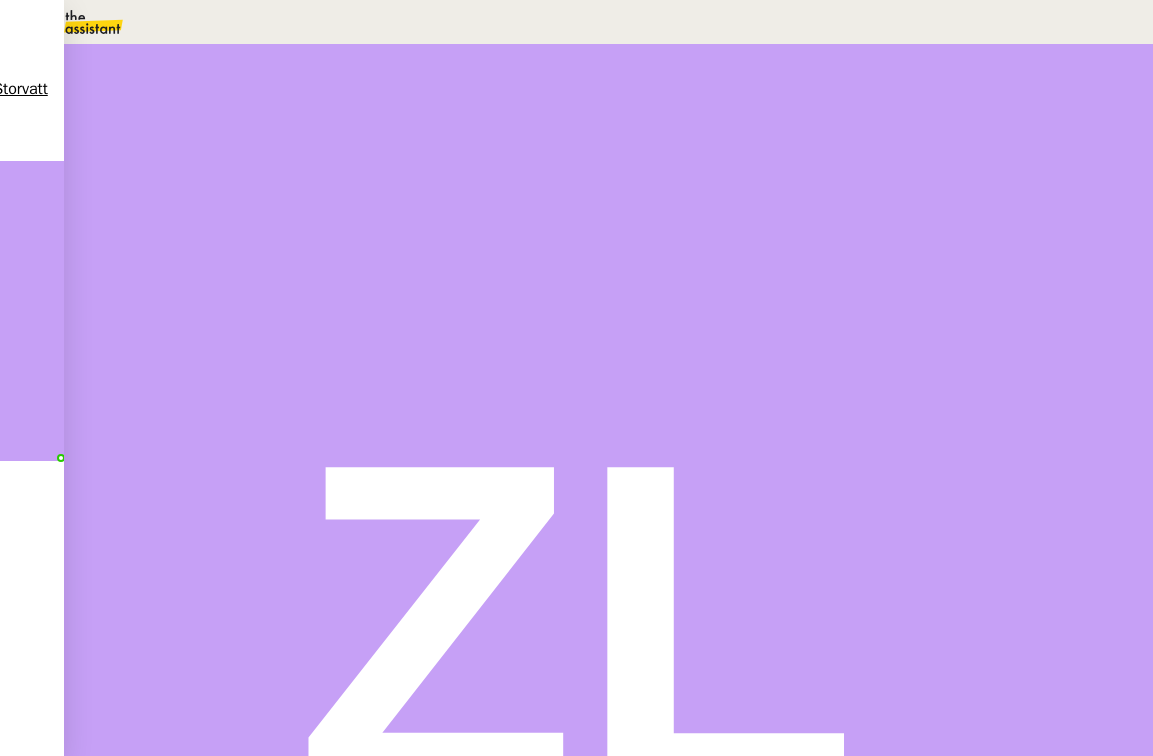 click at bounding box center (136, 309) 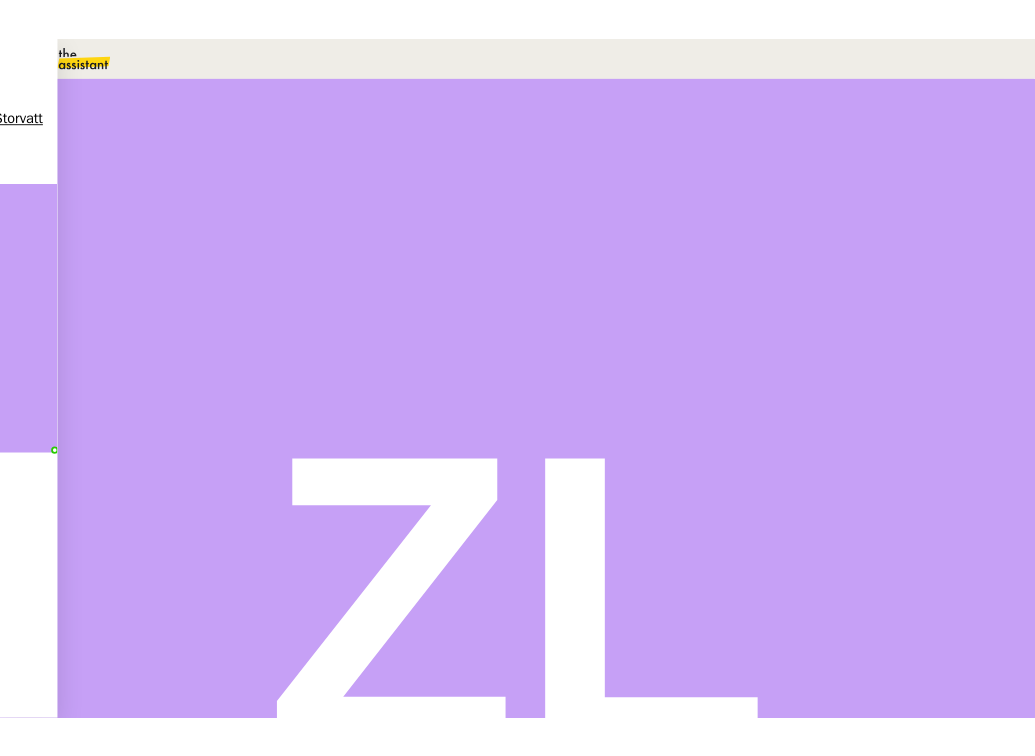 scroll, scrollTop: 102, scrollLeft: 0, axis: vertical 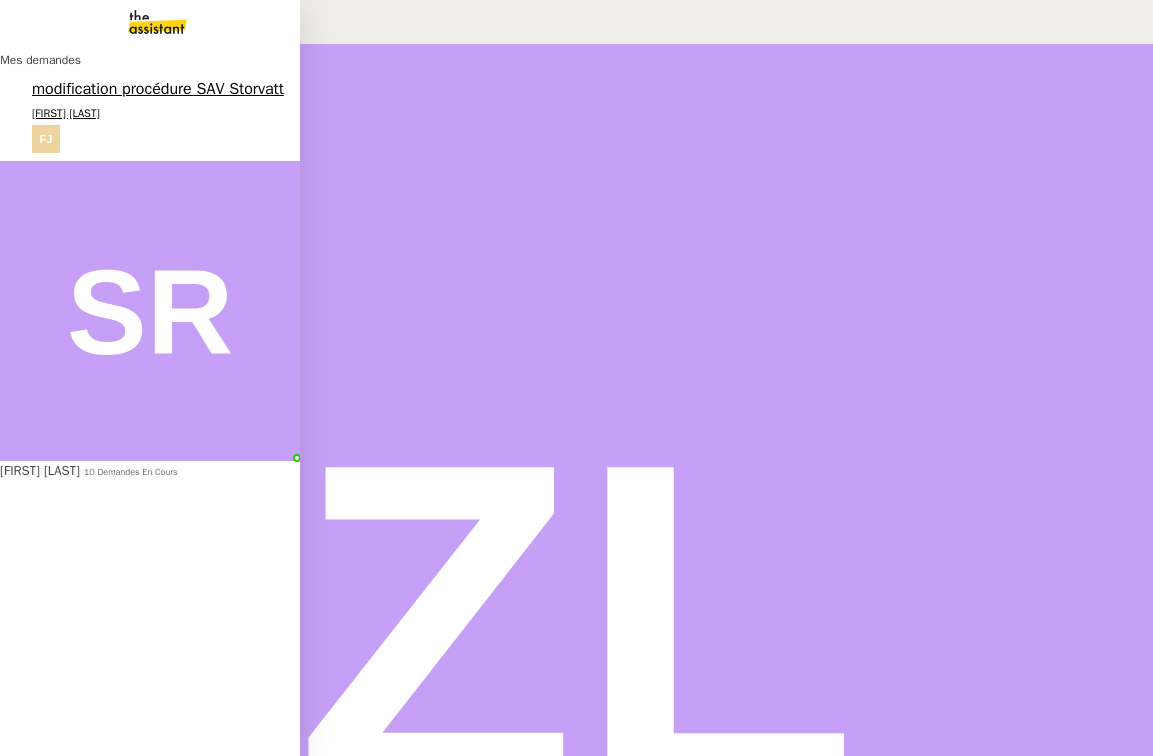 click on "modification procédure SAV Storvatt" at bounding box center [158, 89] 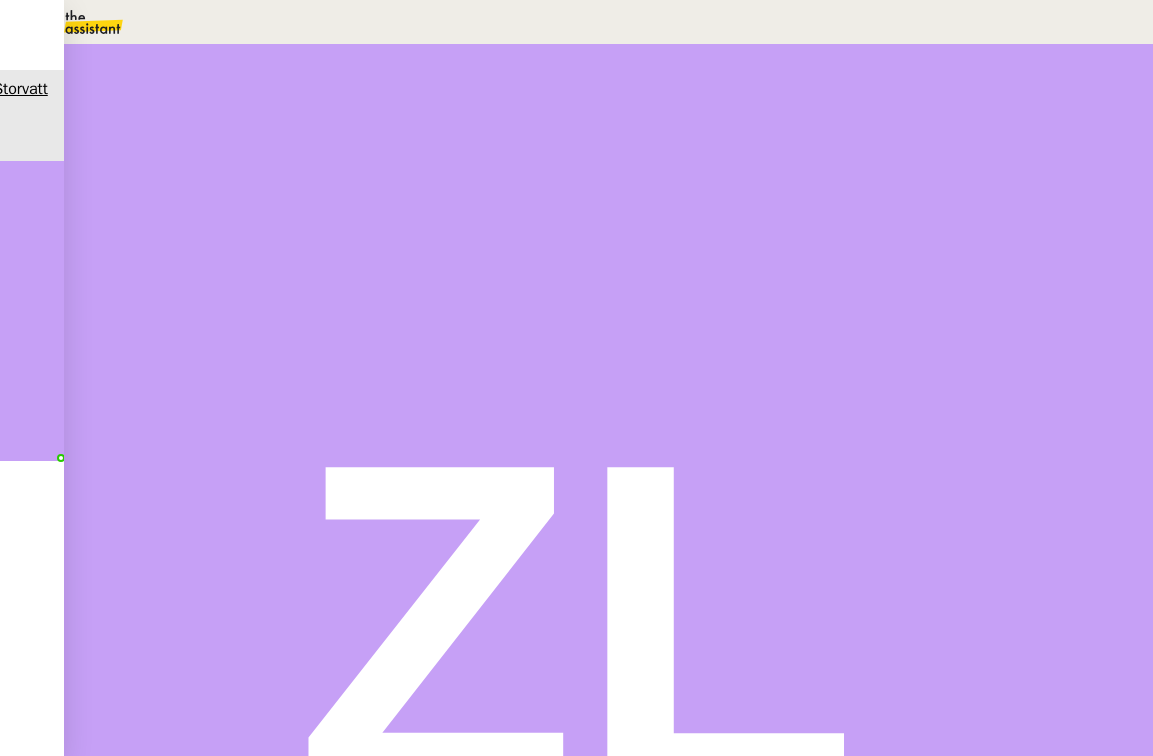 click at bounding box center [77, 22] 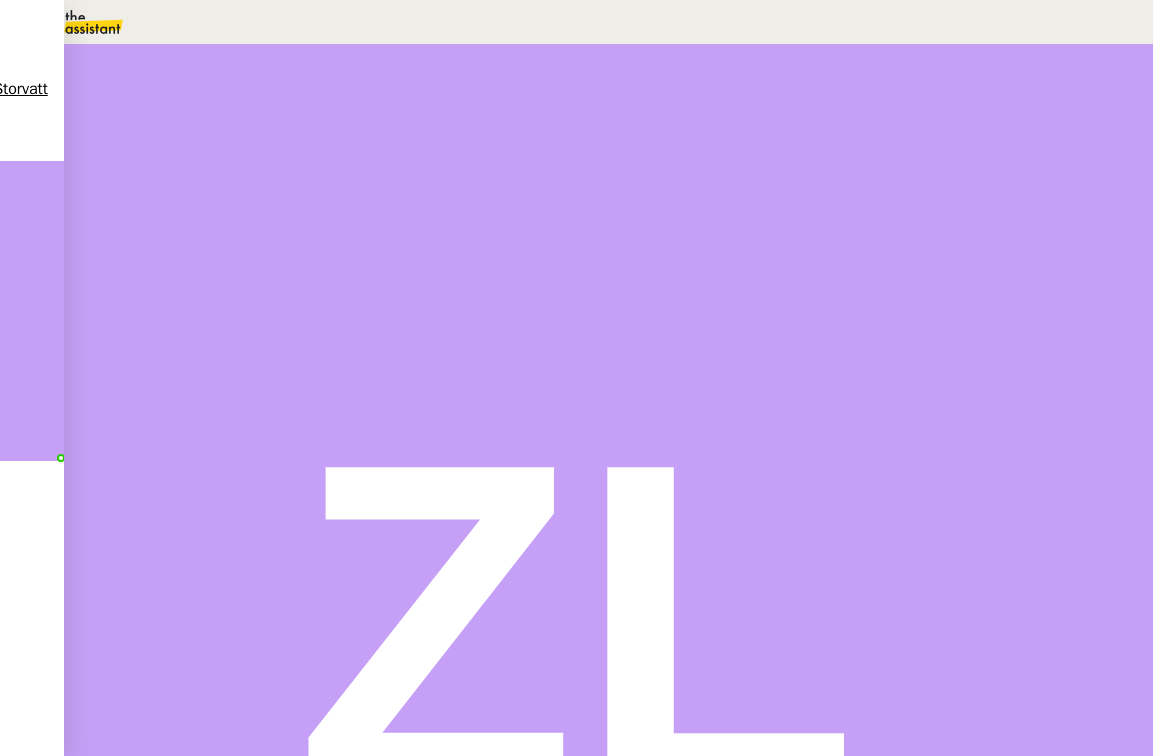 click on "modification procédure SAV Storvatt" at bounding box center (-78, 89) 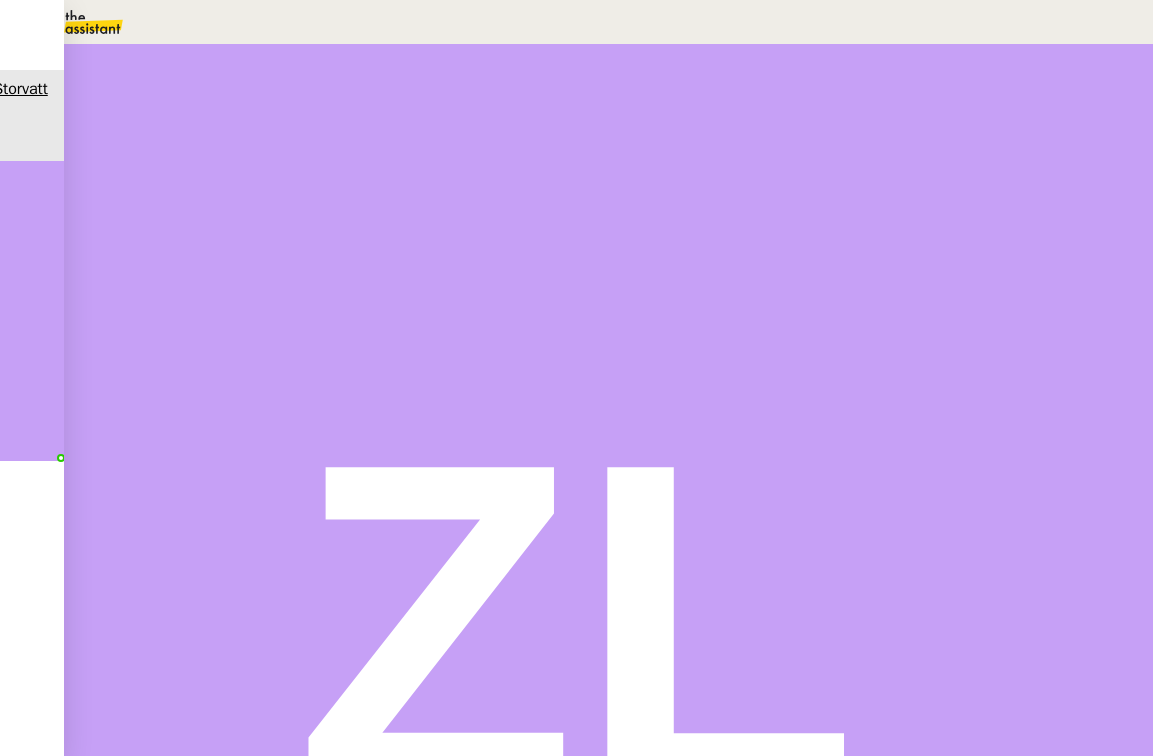 click on "Commentaire" at bounding box center (765, 239) 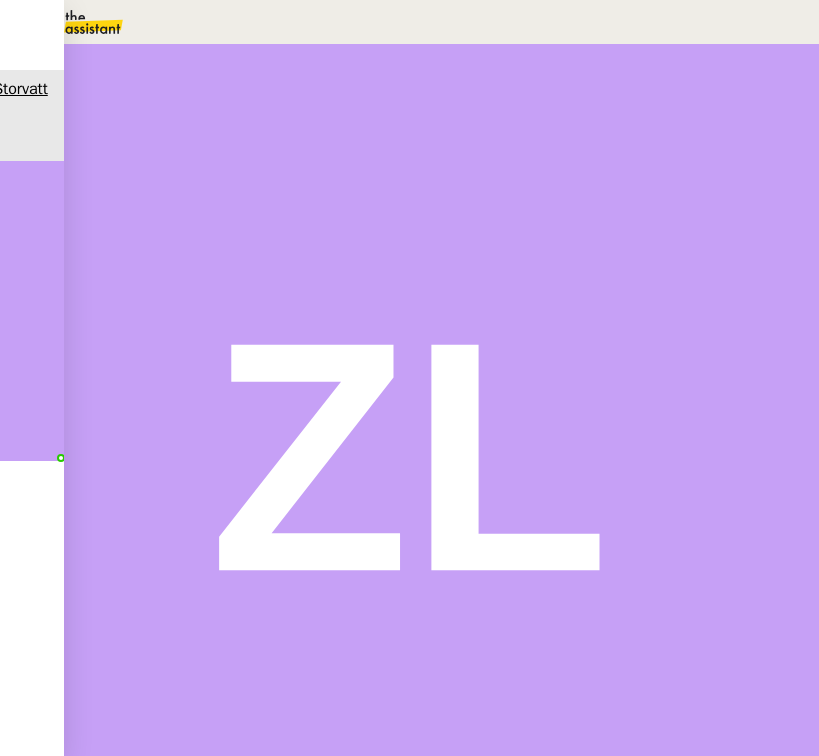 click on "Fermer" at bounding box center [422, 287] 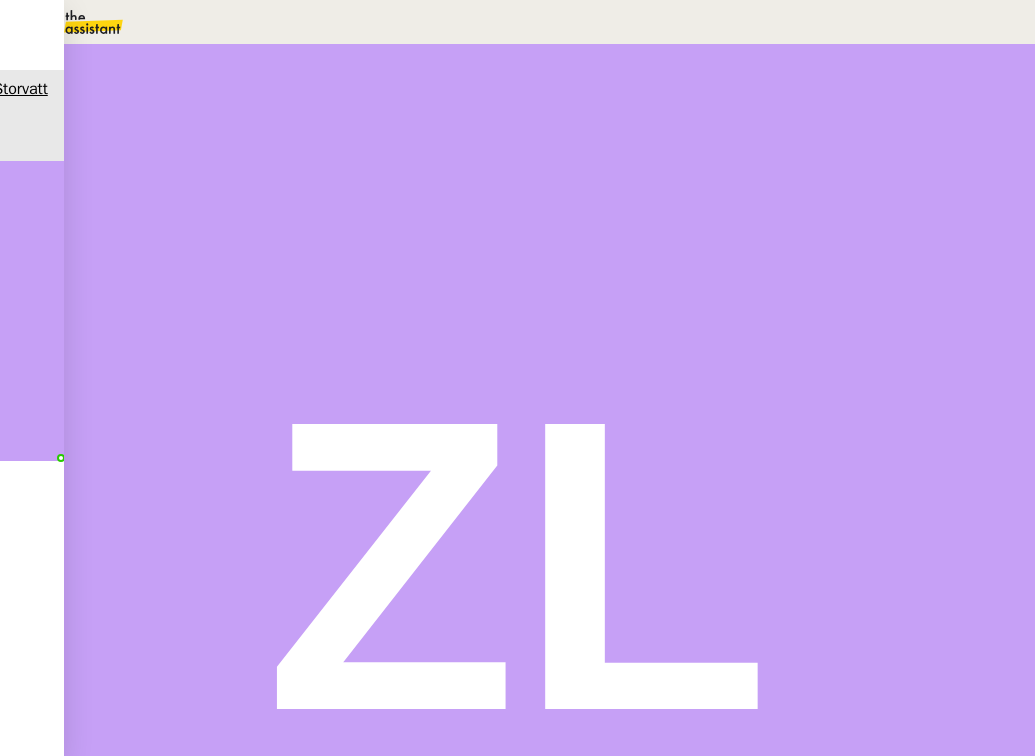 click on "Modifier" at bounding box center (186, 1886) 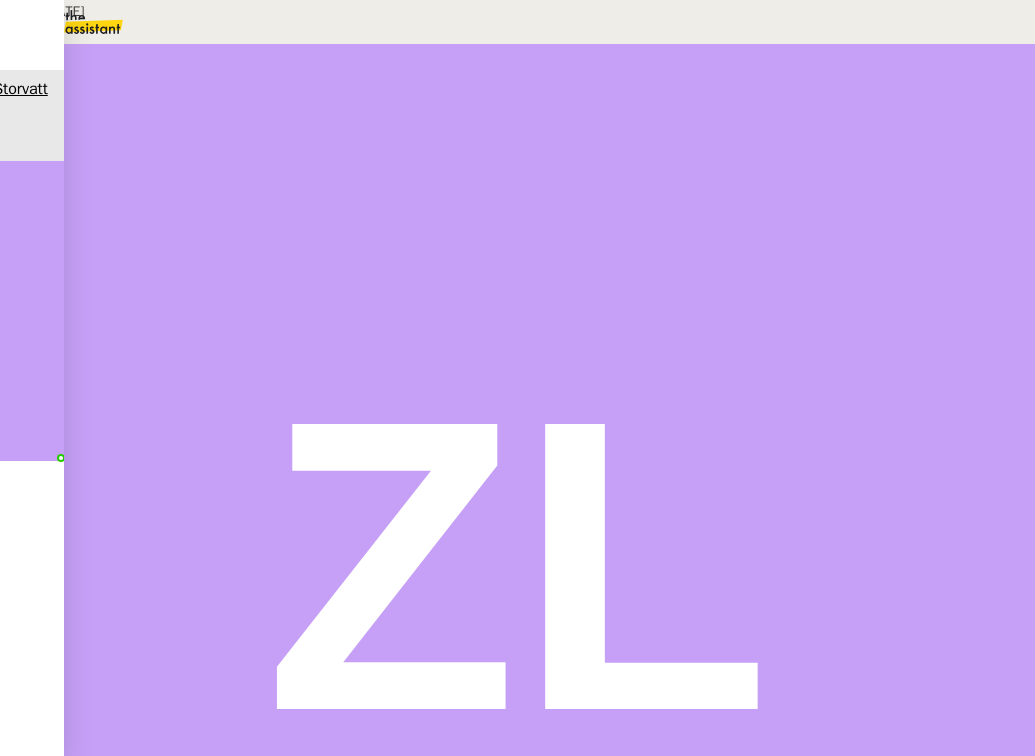scroll, scrollTop: 4850, scrollLeft: 0, axis: vertical 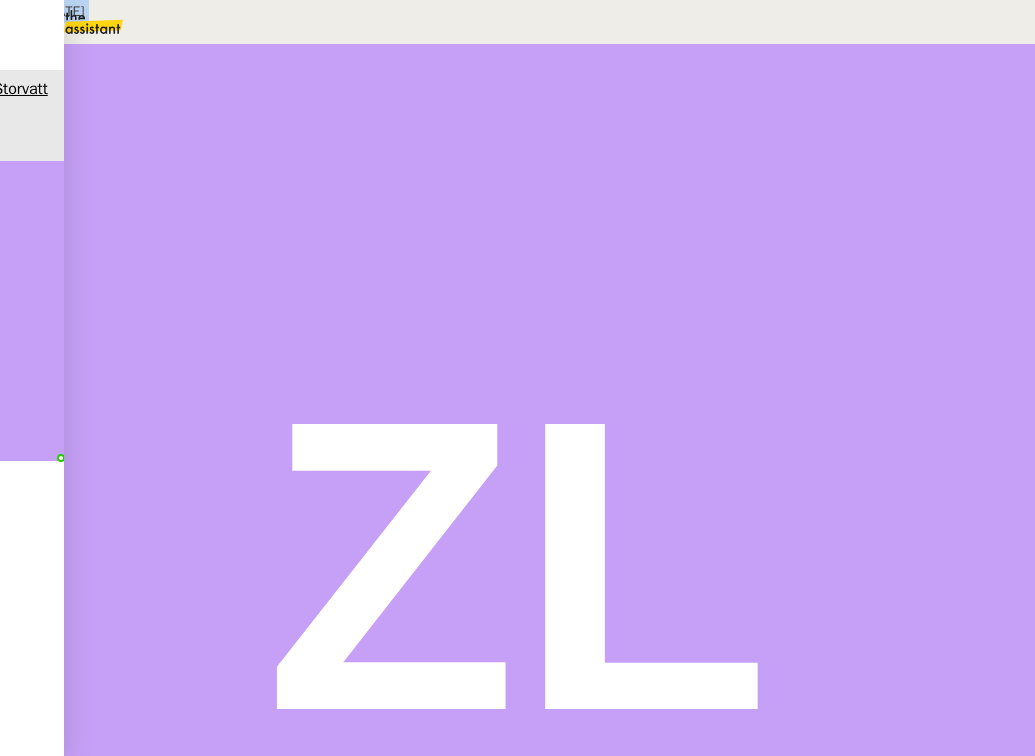 drag, startPoint x: 276, startPoint y: 121, endPoint x: 412, endPoint y: 701, distance: 595.7315 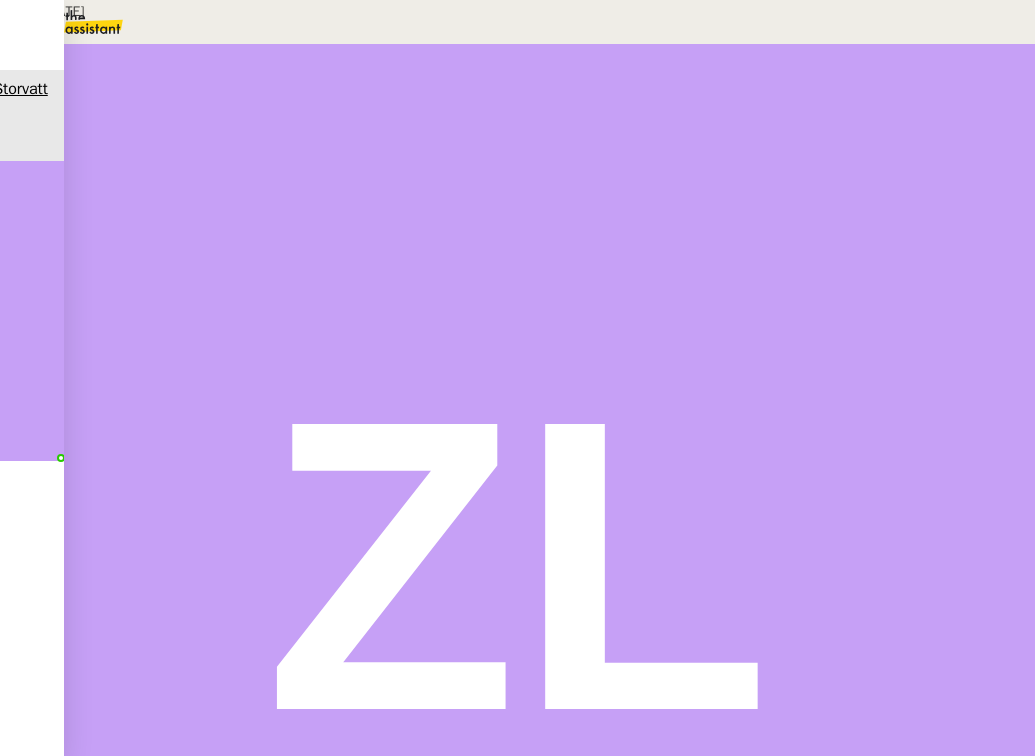 click on "MAJ le 26/06/2025 Contexte :  Le client souhaite que nous réceptionnions les appels entrants, collections les informations transmises et redirigions les appels vers les bonnes personnes. C'est donc Géraldine, notre avatar qui va traiter les appels et envoyer les informations aux clients en fonction de l'objet de l'appel. Horaires du standard : 09H00 12H00 / 14H00 17H00 du lundi au vendredi ⚠️ Horaire du showroom : du Lundi au Mercredi : 9H00-12H00 14H00-18H00 / fermé : Jeudi/Vendredi/Samedi/Dimanche Éléments à connaître : Numéro +33 4 50 91 84 19 (N° ACCUEIL) Ce client vend des bains nordiques, spas et saunas en bois. Son entreprise est  STORVATT FAQ  (Questions clients) Les appels ne doivent pas dépasser les 7 minutes. La transmission d'information se fait exclusivement via création de ticket.  CONSIGNES JUSQU'À NOUVEL ORDRE :  Pour les  demandes de rappels  urgents  dans la journée , répondre : “ Nous sommes actuellement en haute saison, avec une activité très soutenue.  PROCÉDURE :" at bounding box center (517, 3212) 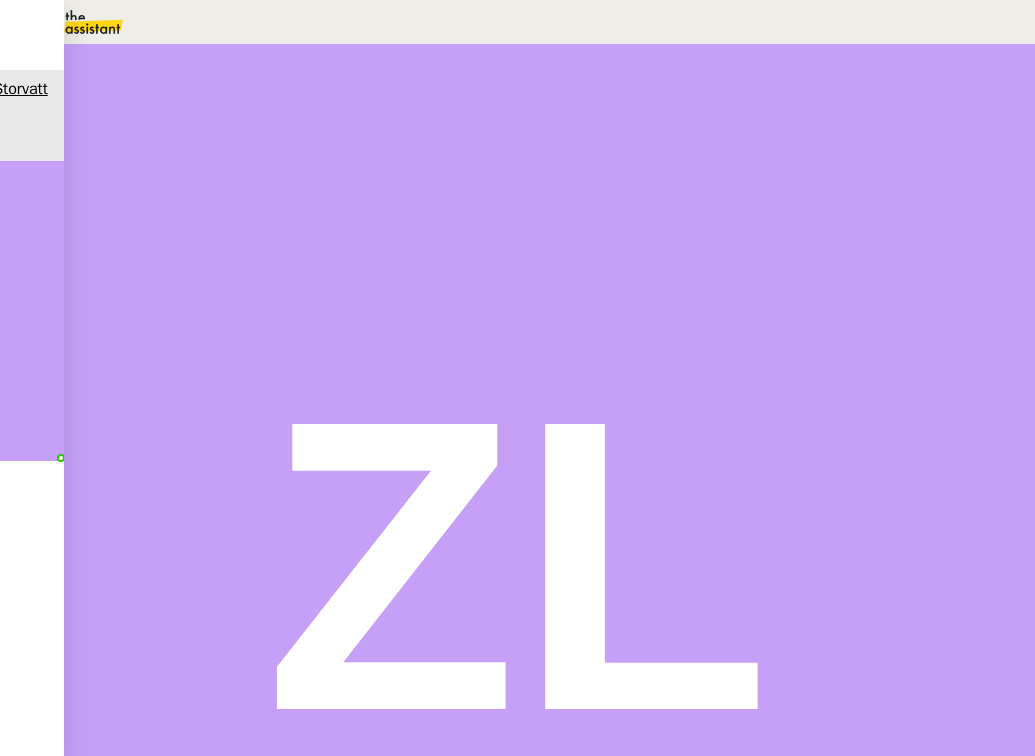 click on "Commentaire" at bounding box center (706, 239) 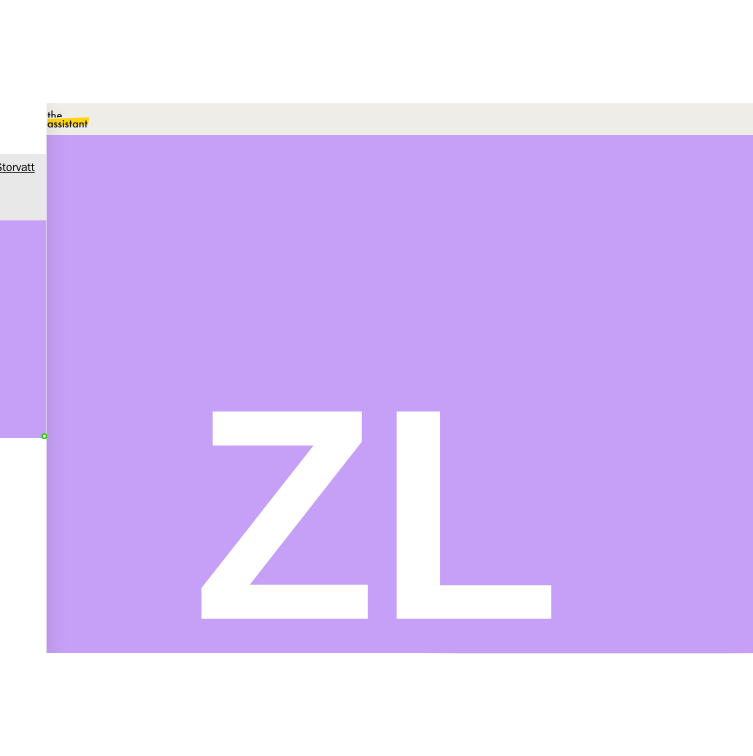 scroll, scrollTop: 21, scrollLeft: 0, axis: vertical 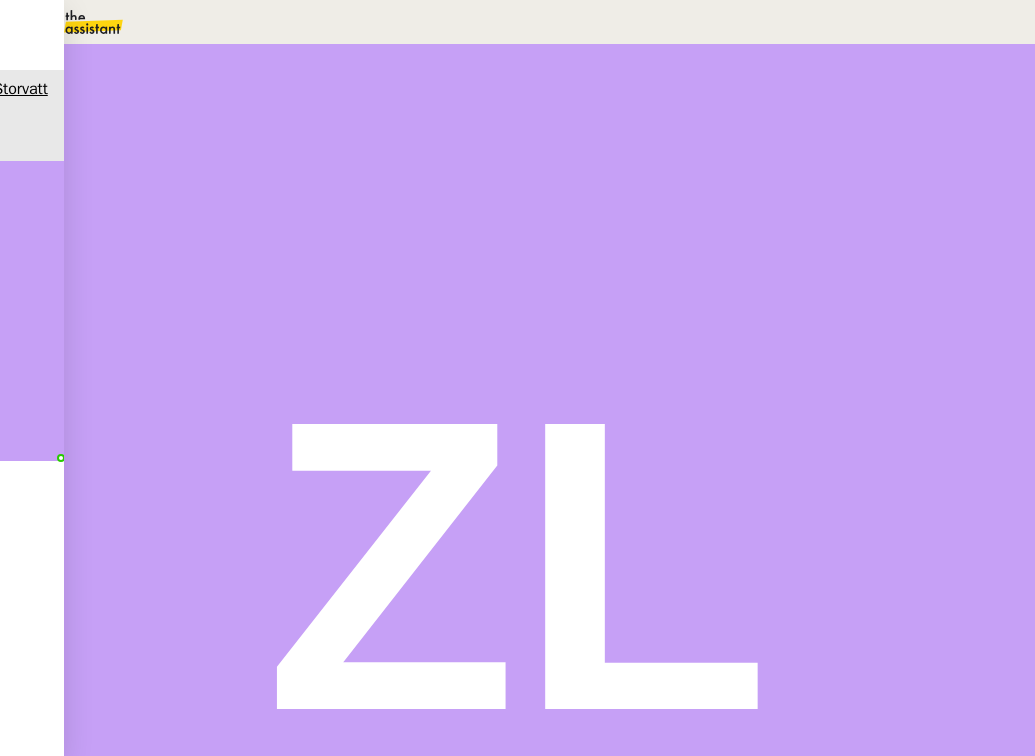 click on "MAJ le 26/06/2025" at bounding box center (815, 175) 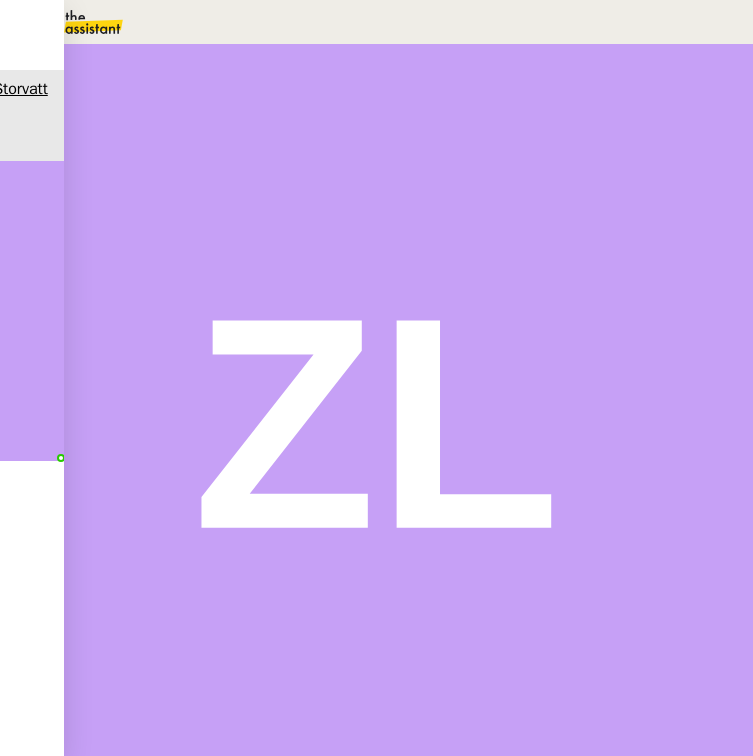 click on "Numéro +33 4 50 91 84 19 (N° ACCUEIL)" at bounding box center [553, 585] 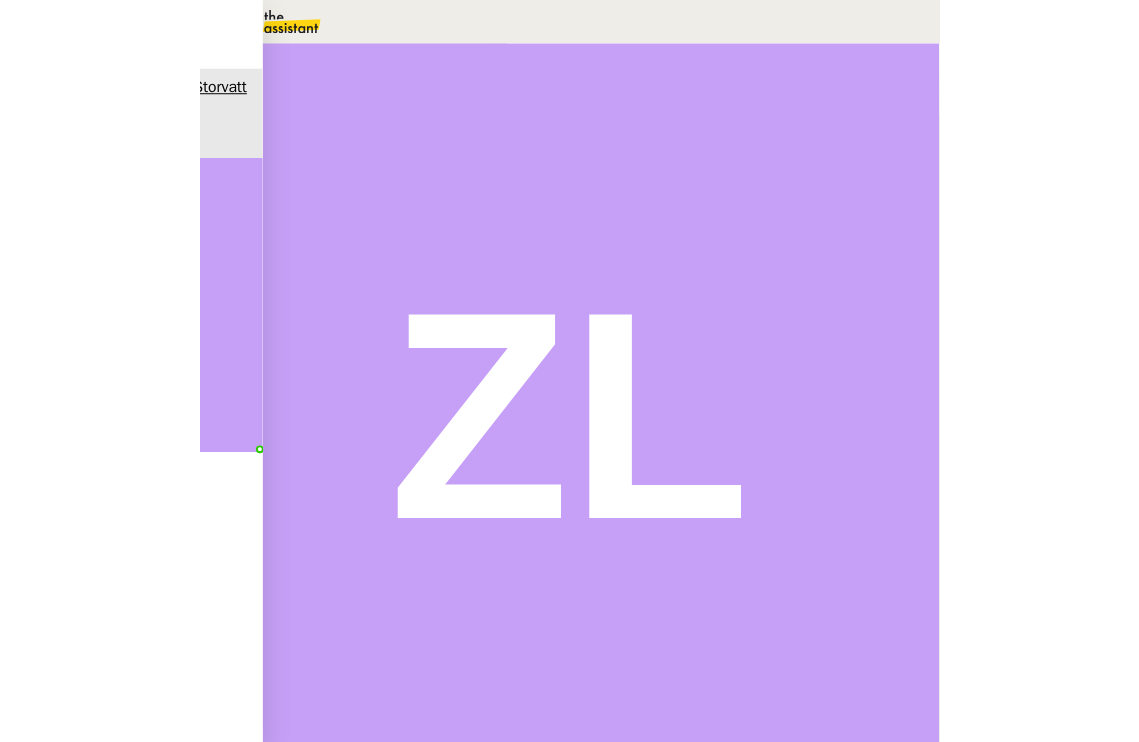 scroll, scrollTop: 4841, scrollLeft: 0, axis: vertical 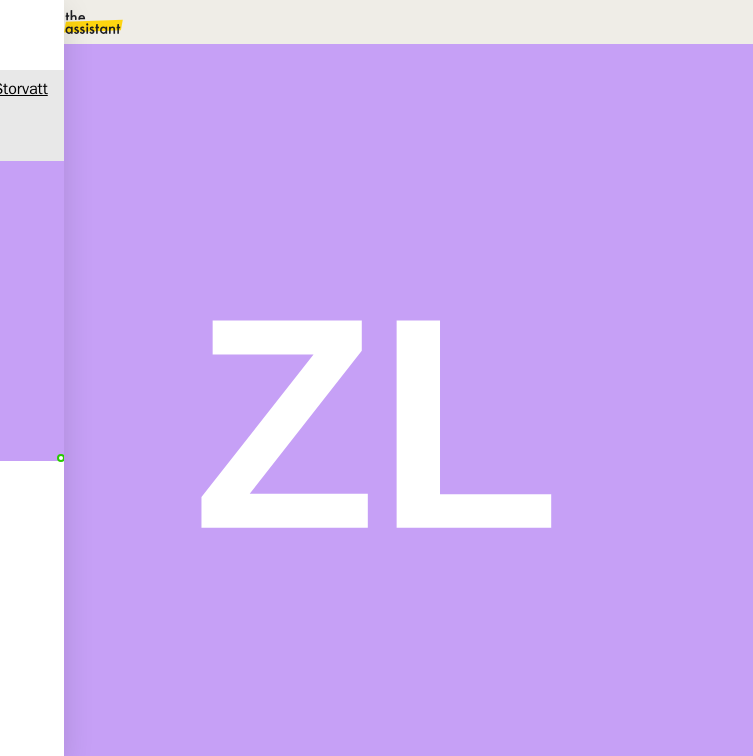 click on "Sauver" at bounding box center (356, 8615) 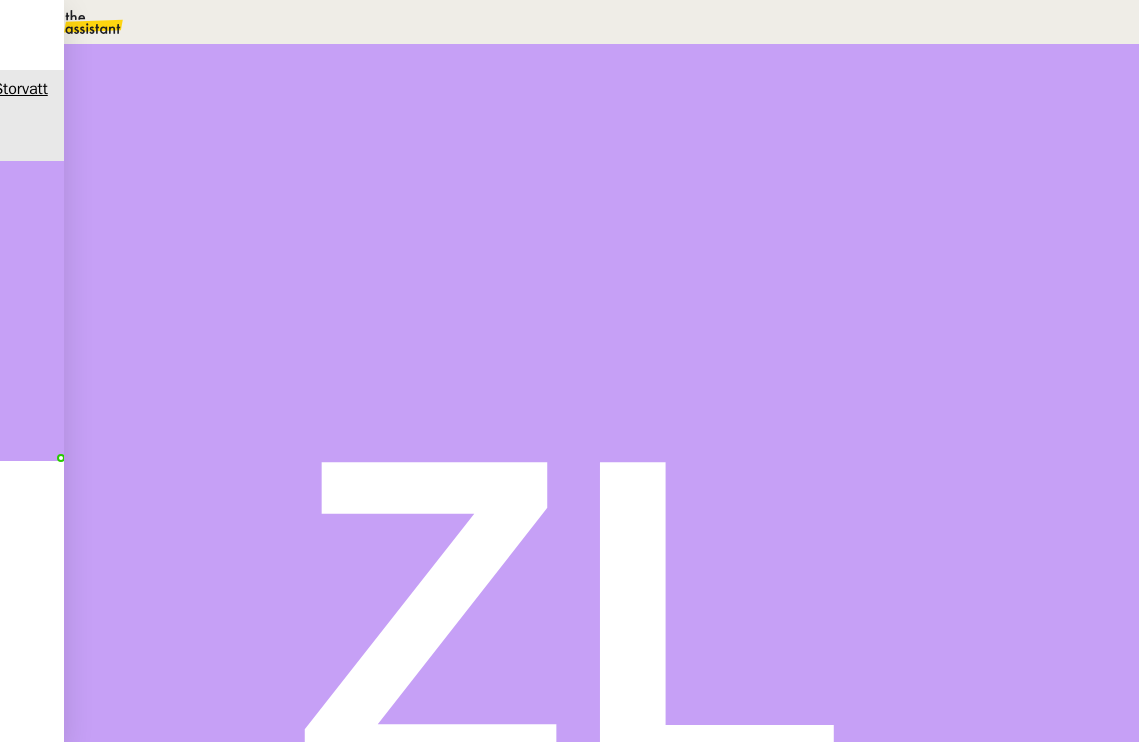 click on "Tâche Message Commentaire Veuillez patienter une erreur s'est produite 👌👌👌 message envoyé ✌️✌️✌️ Veuillez d'abord attribuer un client Une erreur s'est produite, veuillez réessayer  Modification procédure demandée client     4 min false par   Zoé L.   il y a 5 minutes 👌👌👌 message envoyé ✌️✌️✌️ une erreur s'est produite 👌👌👌 message envoyé ✌️✌️✌️ Votre message va être revu ✌️✌️✌️ une erreur s'est produite La taille des fichiers doit être de 10Mb au maximum.
MAJ le  01/07/2025 Contexte :  Le client souhaite que nous réceptionnions les appels entrants, collections les informations transmises et redirigions les appels vers les bonnes personnes. C'est donc Géraldine, notre avatar qui va traiter les appels et envoyer les informations aux clients en fonction de l'objet de l'appel. Horaires du standard : 09H00 12H00 / 14H00 17H00 du lundi au vendredi Éléments à connaître : Numéro +33 4 50 91 84 19 (N° ACCUEIL) STORVATT "" at bounding box center [601, 4472] 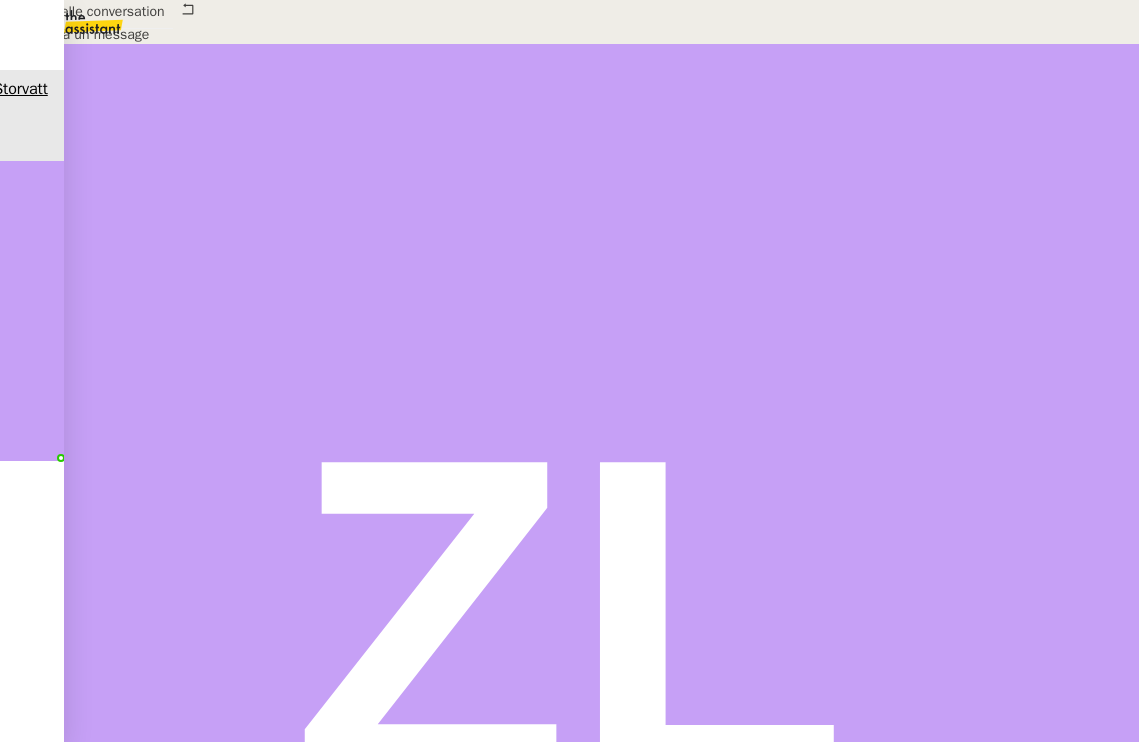 click on "Message" at bounding box center (679, 239) 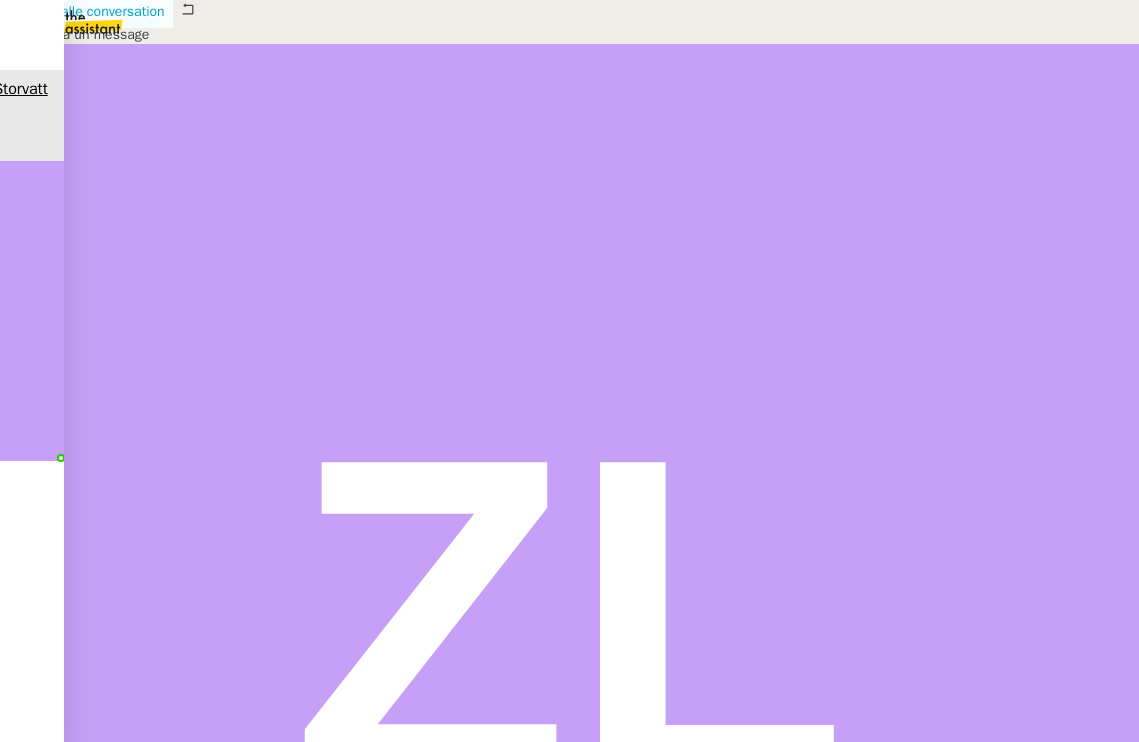 click on "Nouvelle conversation" at bounding box center [97, 11] 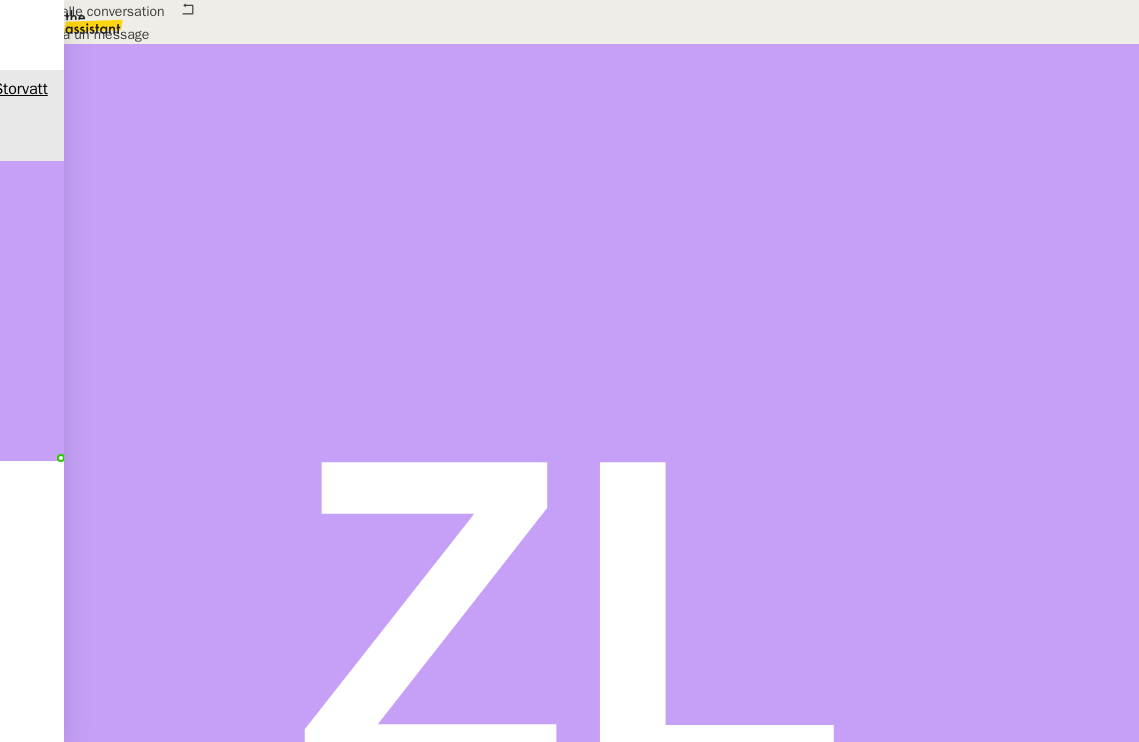 click on "_______" at bounding box center (41, 721) 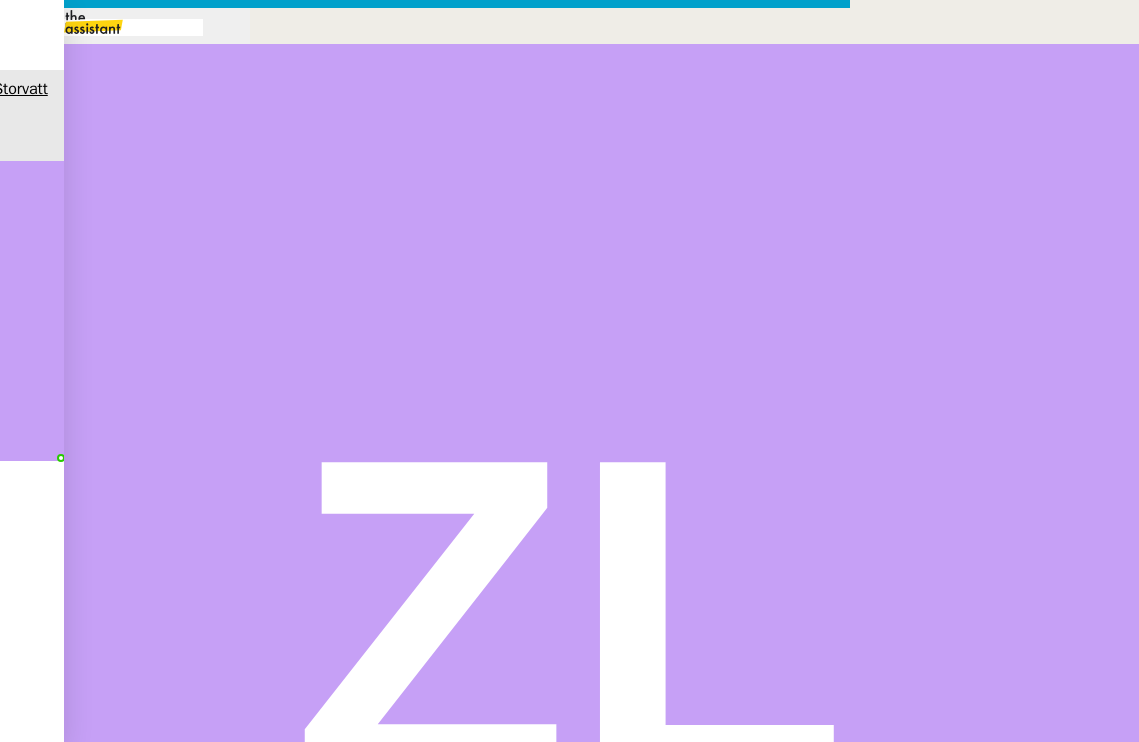 click on "Géraldine" at bounding box center (21, 1001) 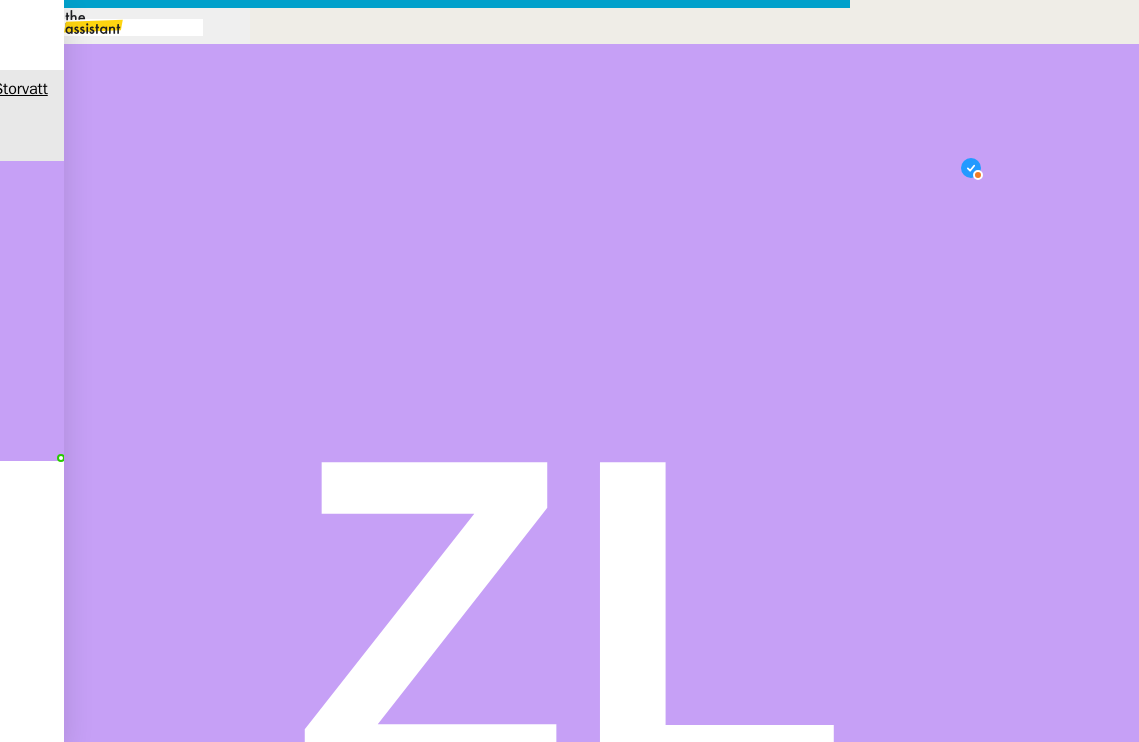 scroll, scrollTop: 21, scrollLeft: 0, axis: vertical 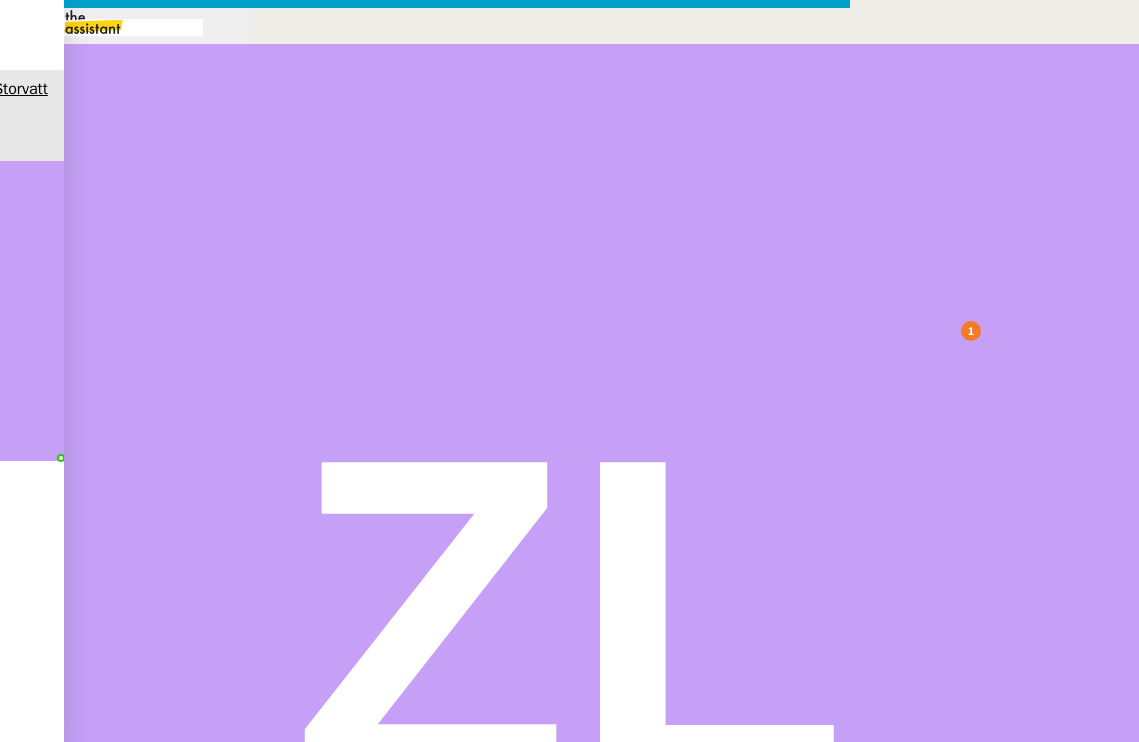 click at bounding box center (425, 719) 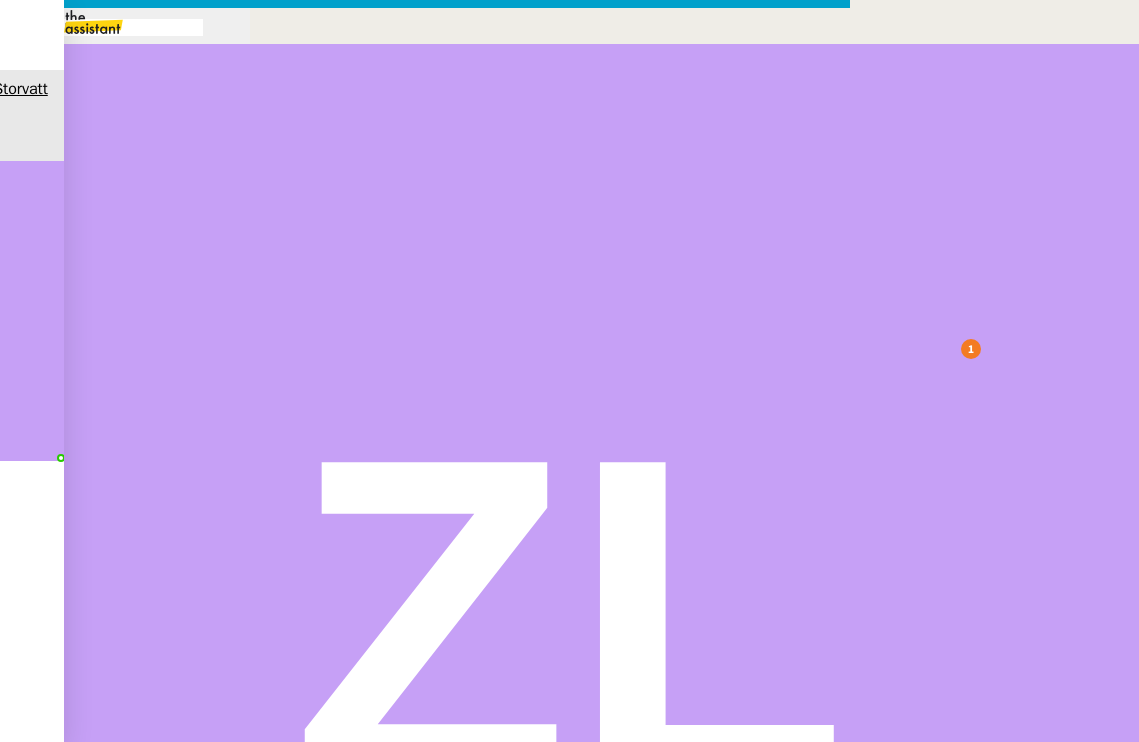 click on "Service TA - VOYAGE - PROPOSITION GLOBALE    A utiliser dans le cadre de proposition de déplacement TA - RELANCE CLIENT (EN)    Relancer un client lorsqu'il n'a pas répondu à un précédent message BAFERTY - MAIL AUDITION    A utiliser dans le cadre de la procédure d'envoi des mails d'audition TA - PUBLICATION OFFRE D'EMPLOI     Organisation du recrutement Discours de présentation du paiement sécurisé    TA - VOYAGES - PROPOSITION ITINERAIRE    Soumettre les résultats d'une recherche TA - CONFIRMATION PAIEMENT (EN)    Confirmer avec le client de modèle de transaction - Attention Plan Pro nécessaire. TA - COURRIER EXPEDIE (recommandé)    A utiliser dans le cadre de l'envoi d'un courrier recommandé TA - PARTAGE DE CALENDRIER (EN)    A utiliser pour demander au client de partager son calendrier afin de faciliter l'accès et la gestion PSPI - Appel de fonds MJL    A utiliser dans le cadre de la procédure d'appel de fonds MJL TA - RELANCE CLIENT    TA - AR PROCEDURES        21 YIELD" at bounding box center [425, 604] 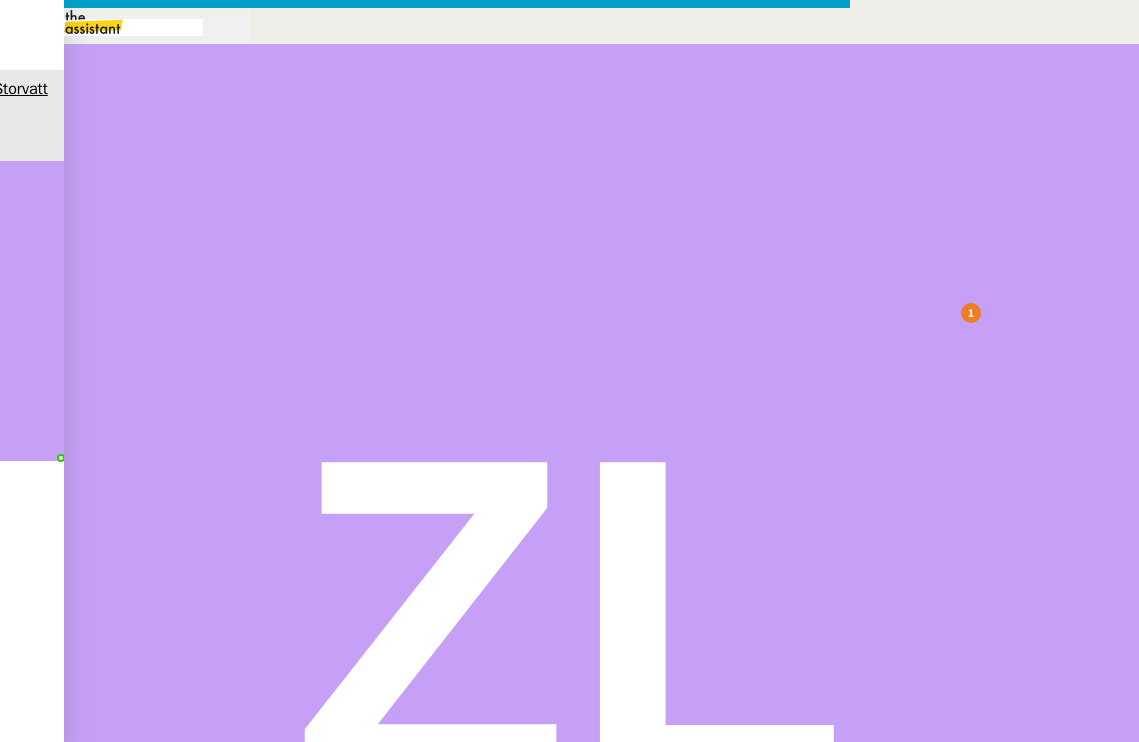 click on "Envoyer" at bounding box center [78, 1109] 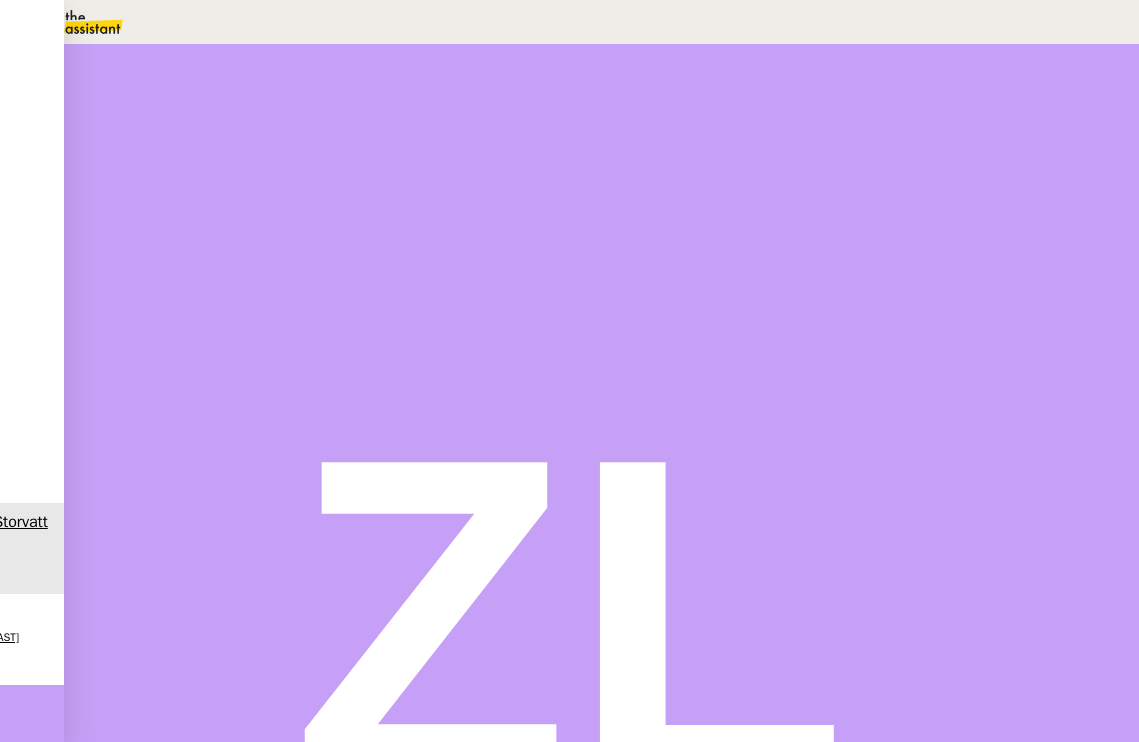 click at bounding box center (136, 340) 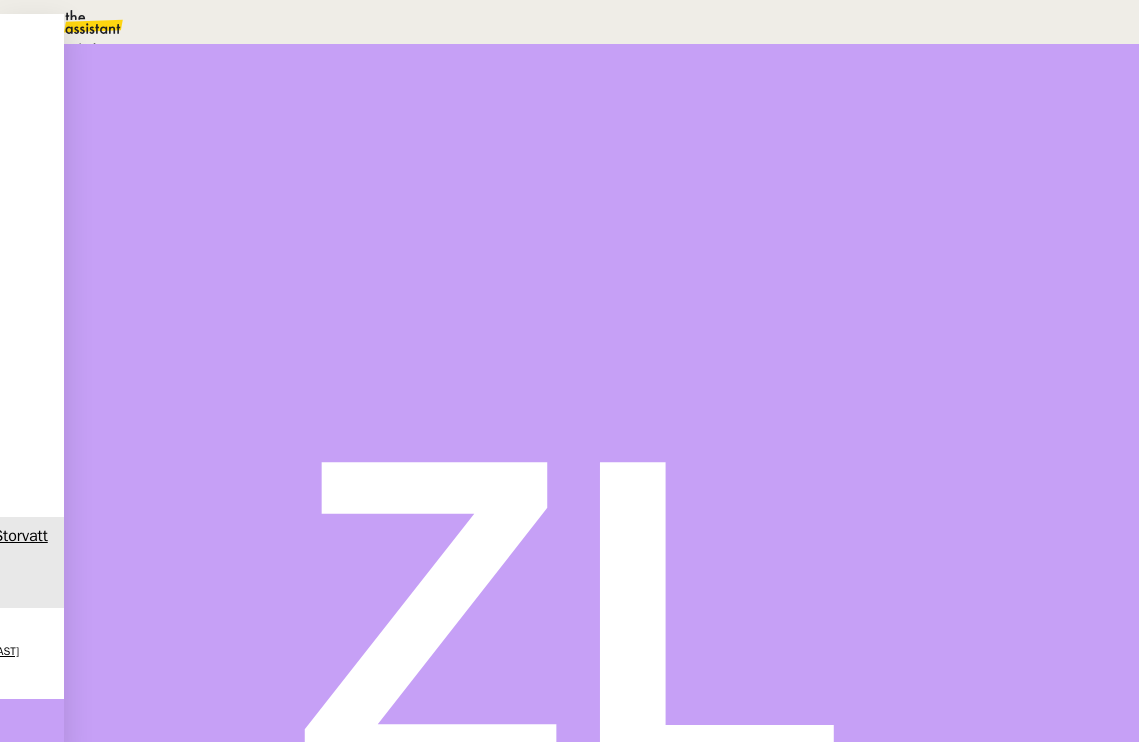 click on "Statut" at bounding box center (601, 111) 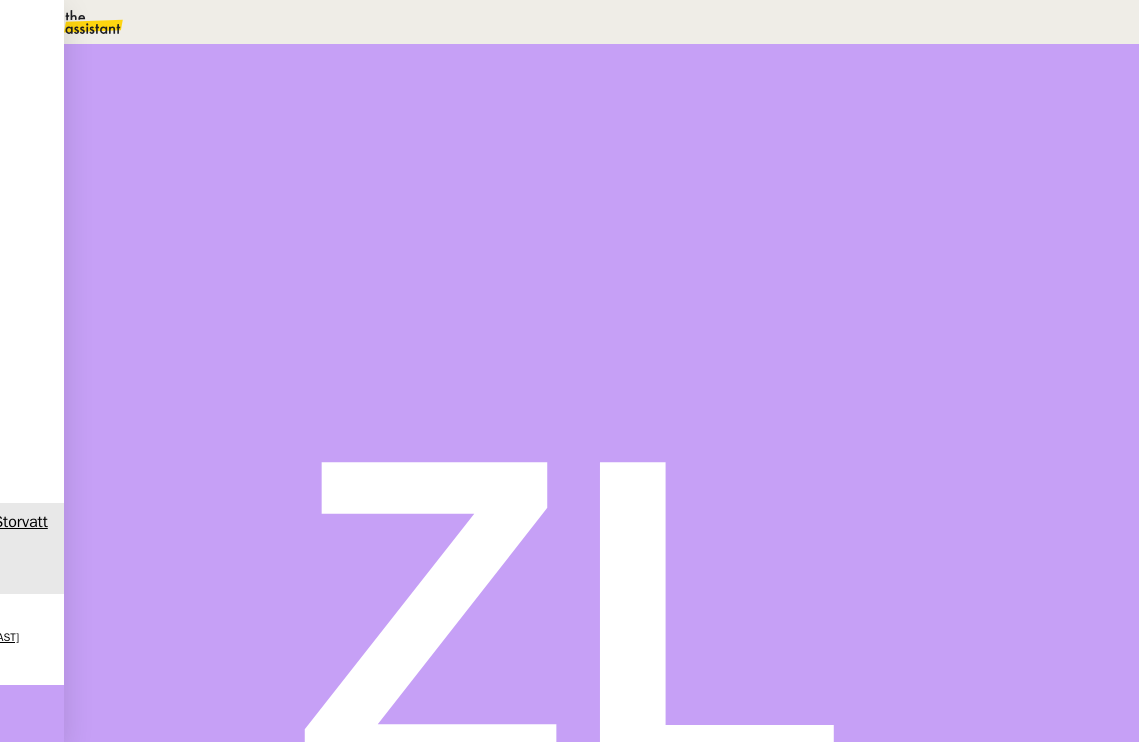 click on "Fermer" at bounding box center [742, 165] 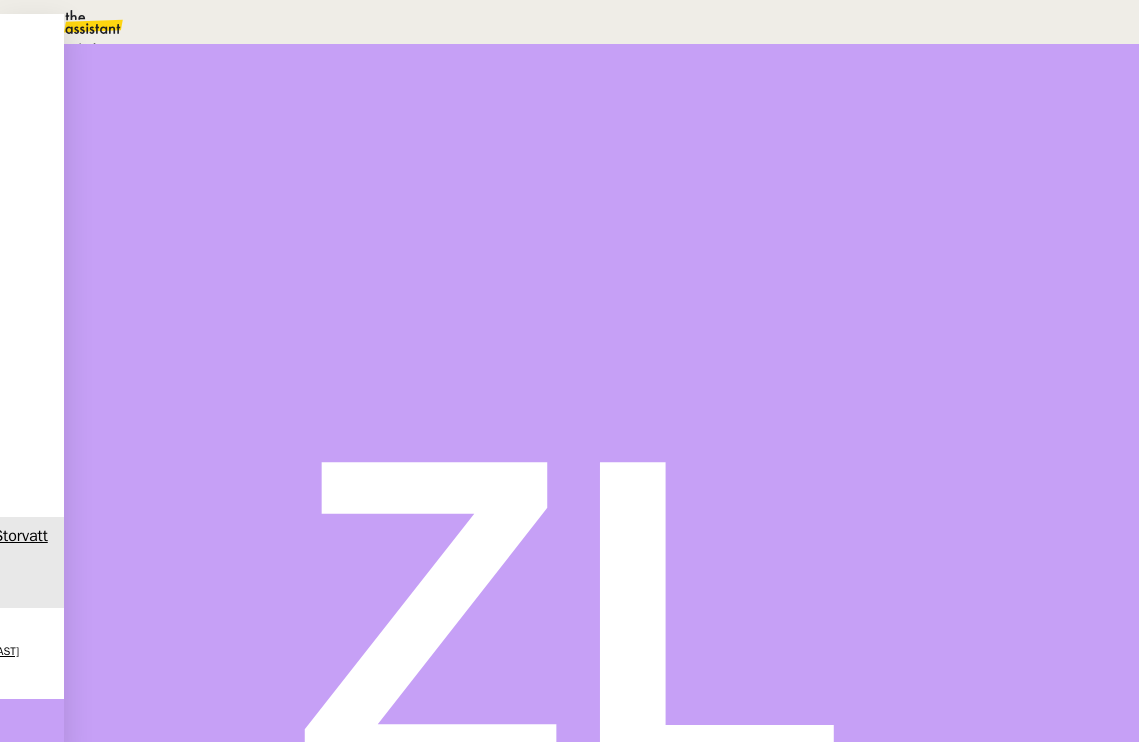 click at bounding box center (110, 110) 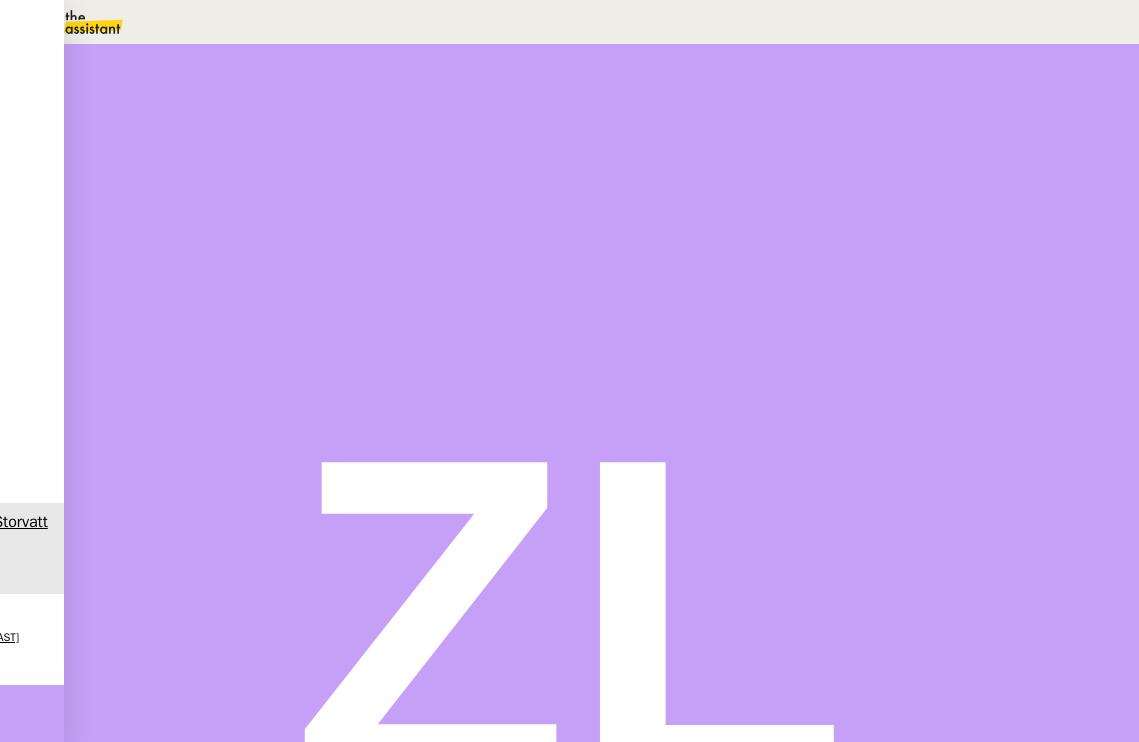 click at bounding box center [787, 133] 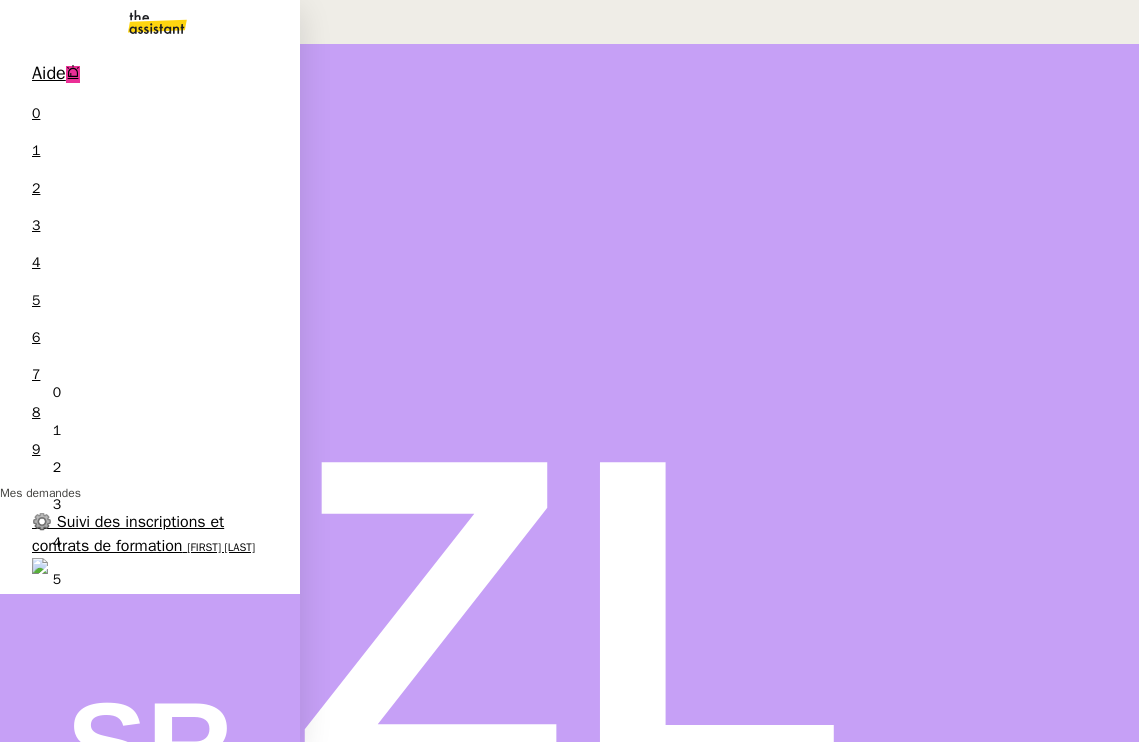 click on "⚙️ Suivi des inscriptions et contrats de formation" at bounding box center [128, 533] 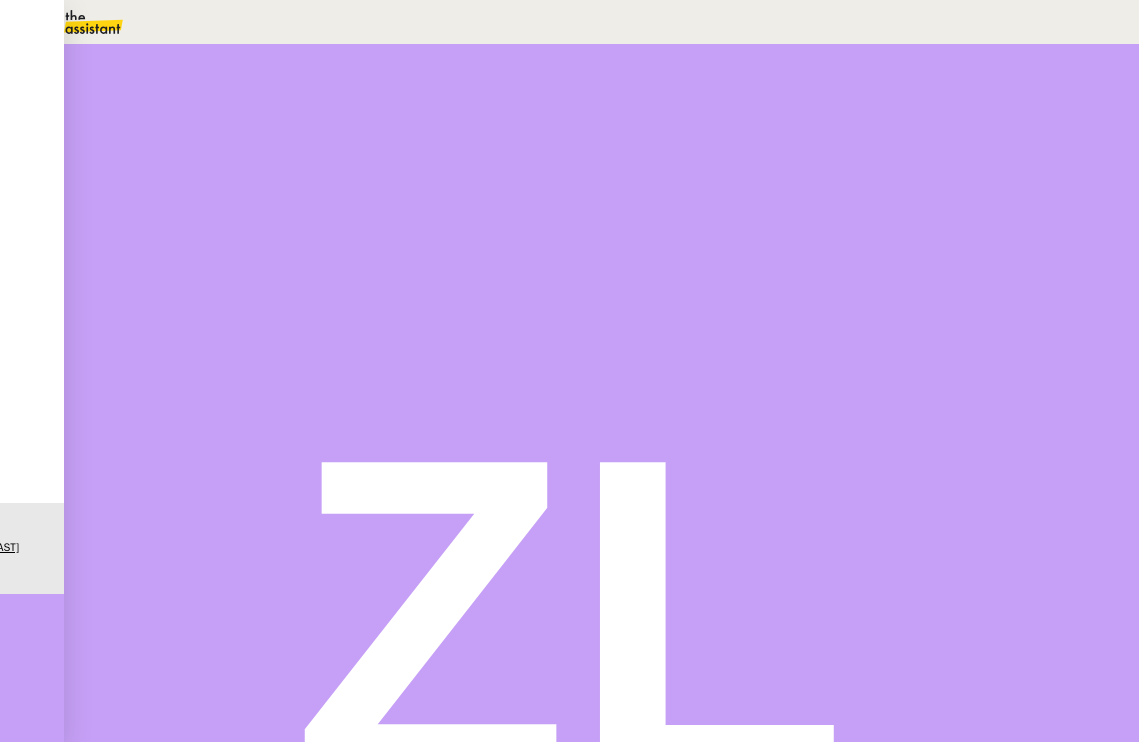 scroll, scrollTop: 65, scrollLeft: 0, axis: vertical 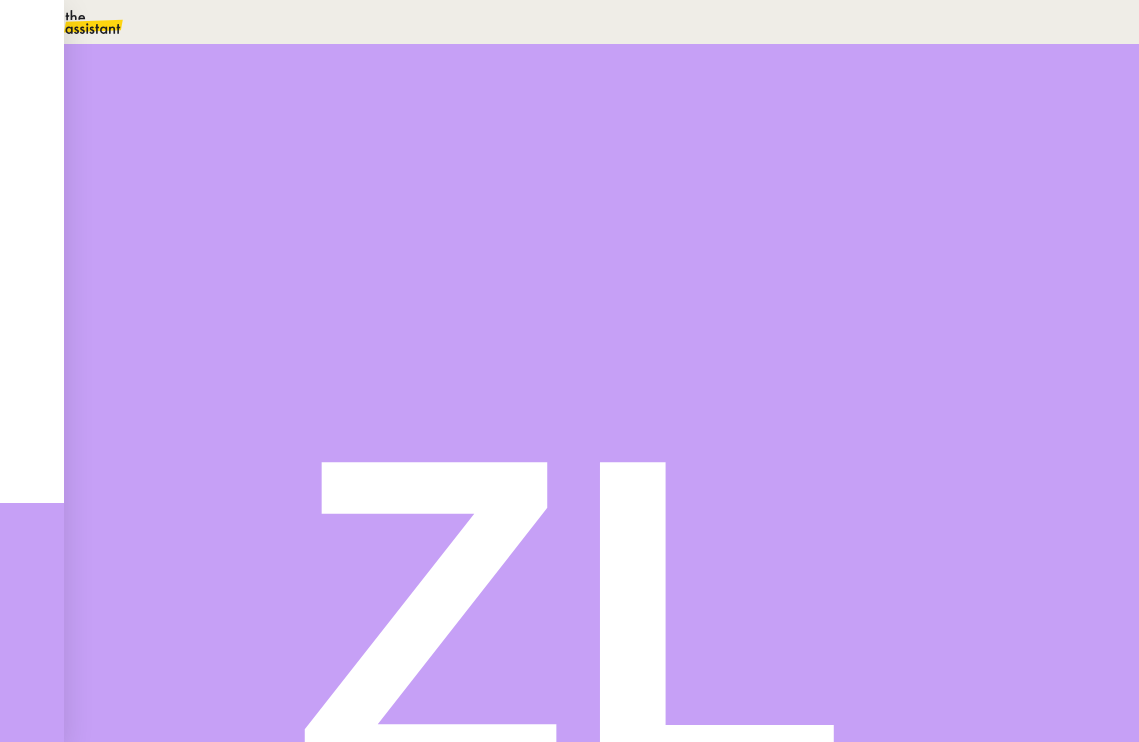 click on "Tâche" at bounding box center (615, 184) 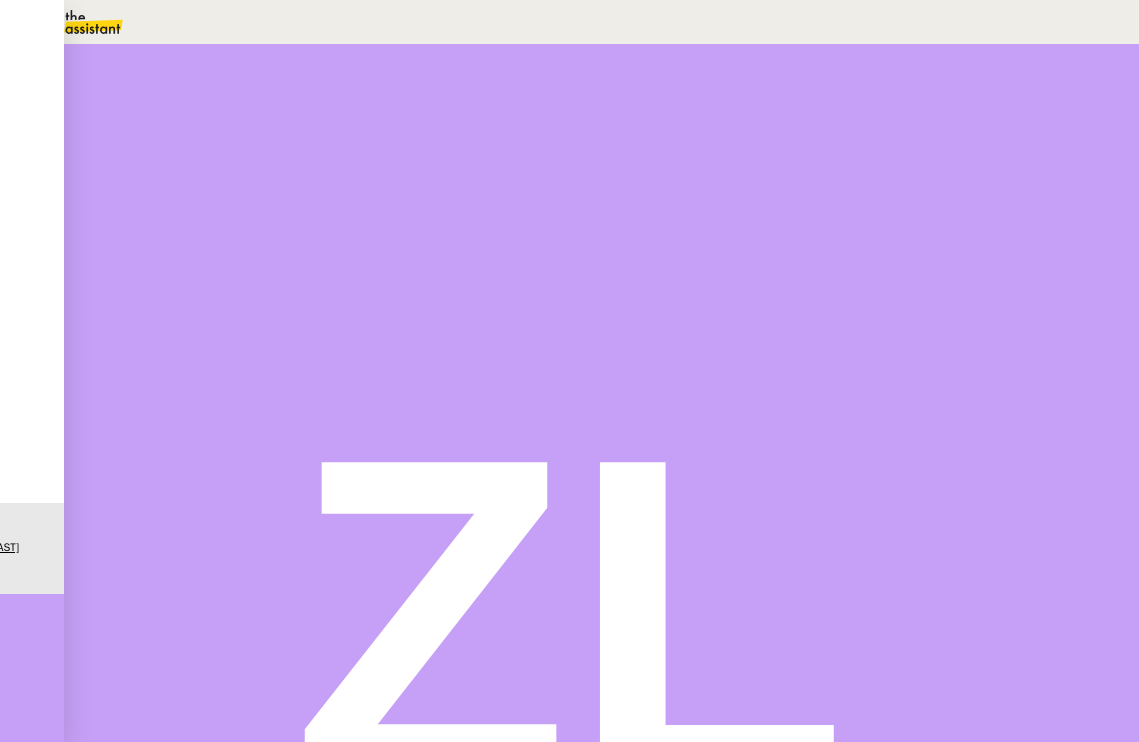 scroll, scrollTop: 408, scrollLeft: 0, axis: vertical 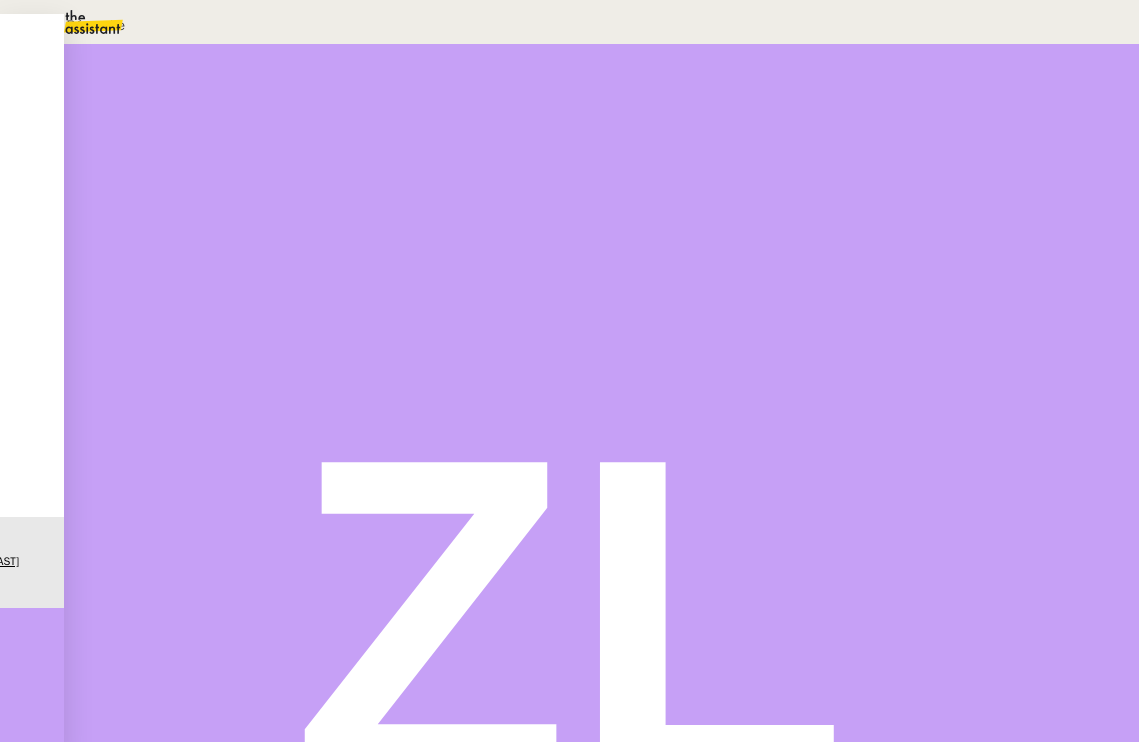 click on "Télécharger le message" at bounding box center [332, 142] 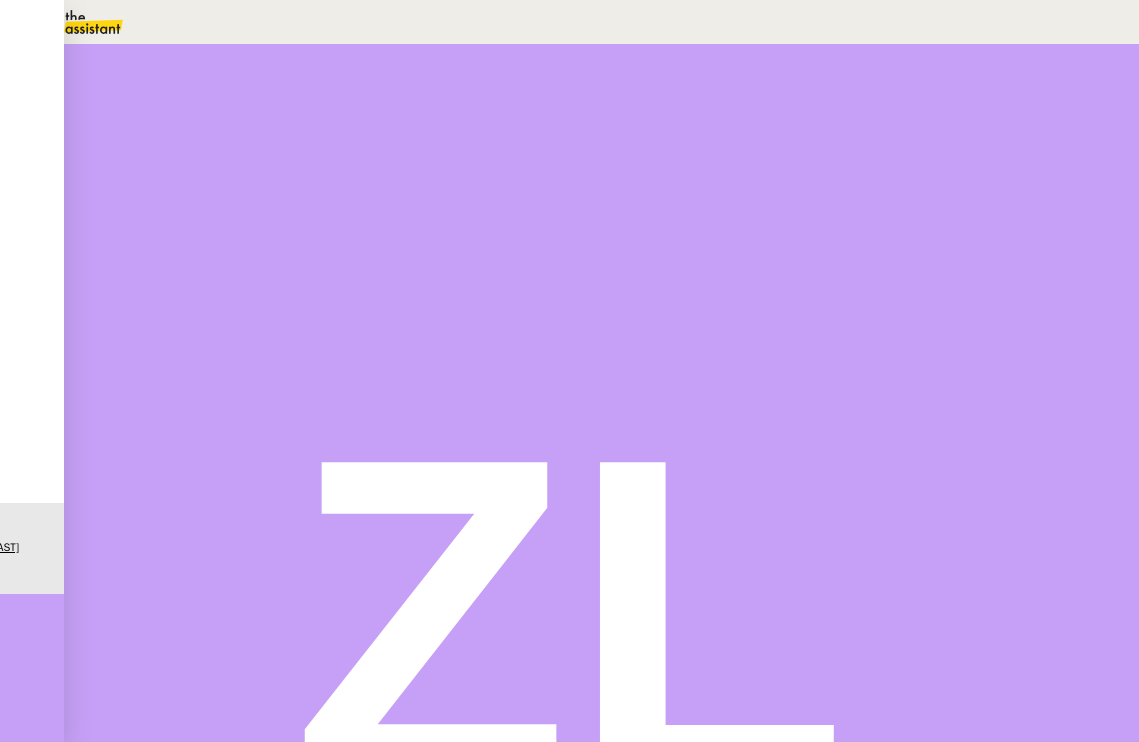 scroll, scrollTop: 477, scrollLeft: 0, axis: vertical 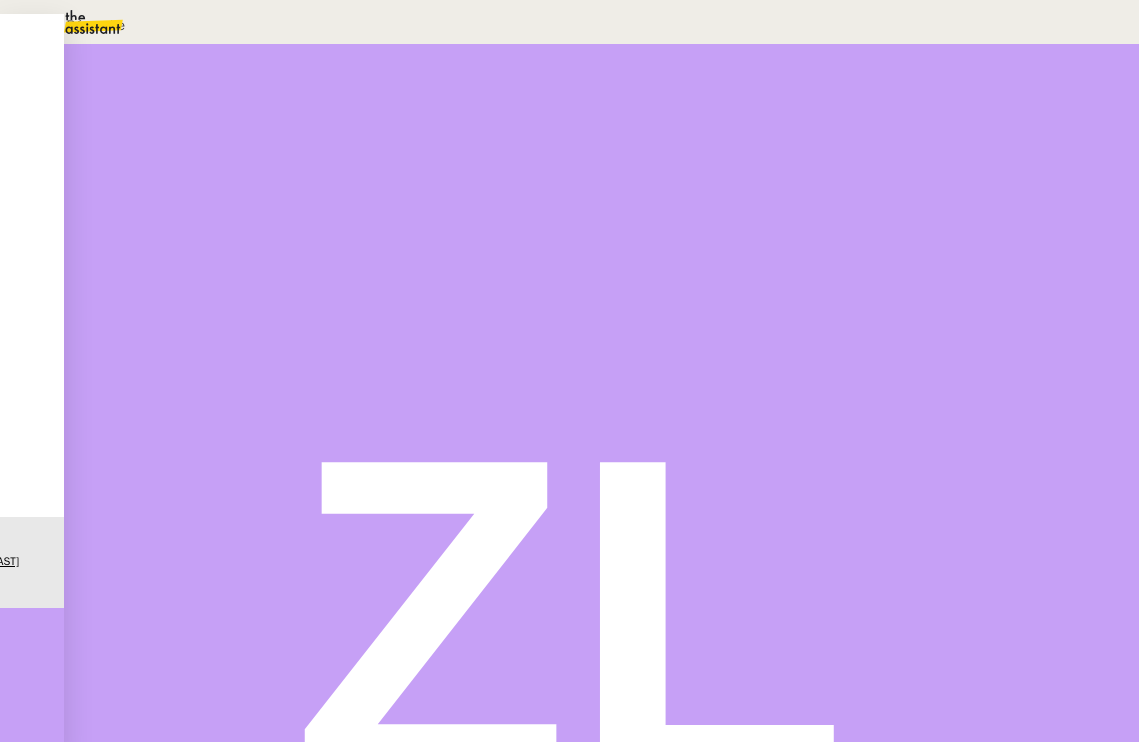 click at bounding box center (201, 427) 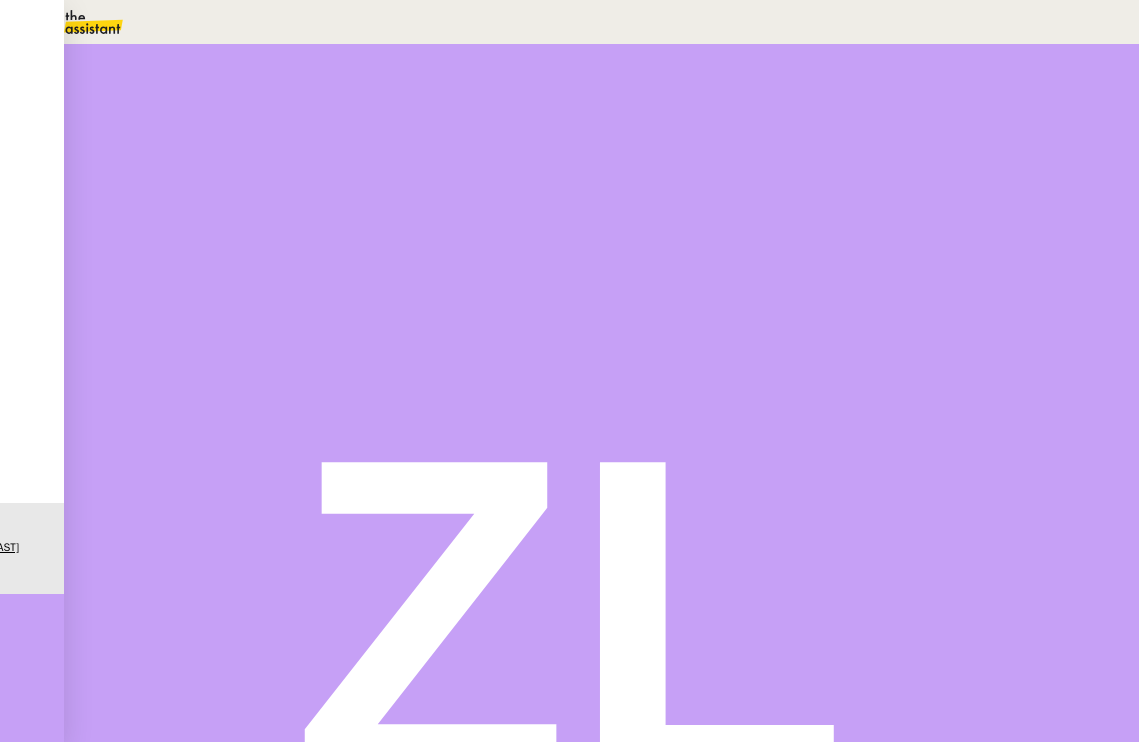 click on "Répondre" at bounding box center (140, 430) 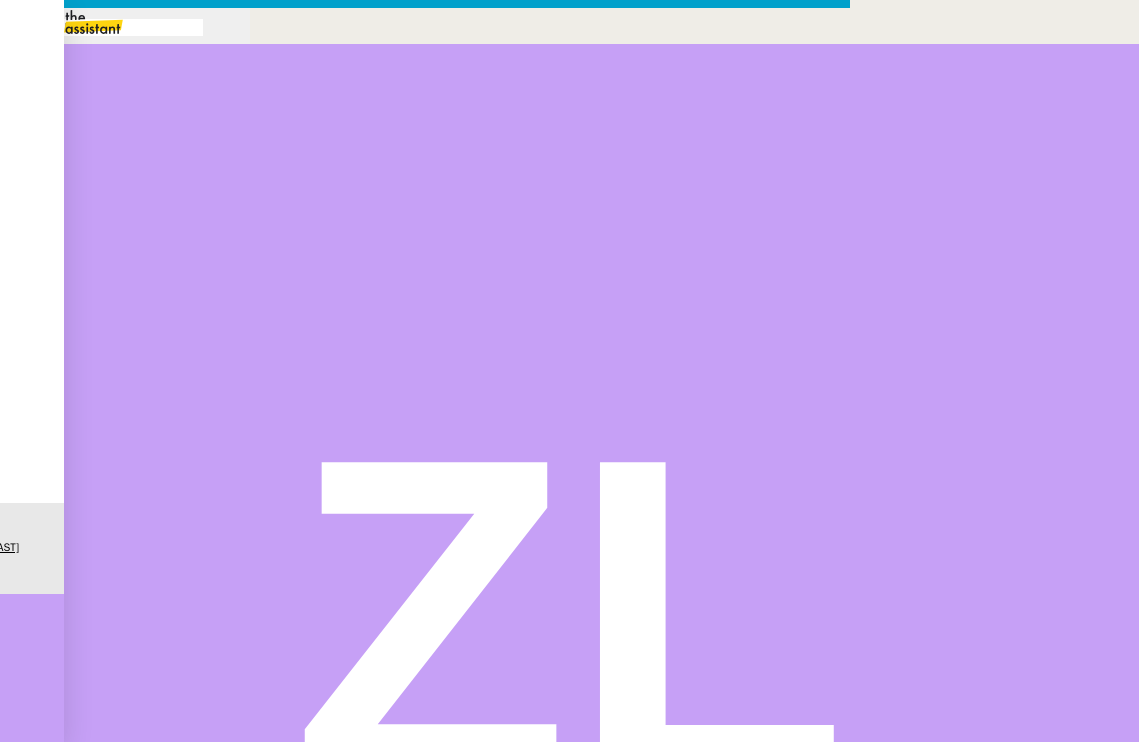 click on "Service TA - VOYAGE - PROPOSITION GLOBALE    A utiliser dans le cadre de proposition de déplacement TA - RELANCE CLIENT (EN)    Relancer un client lorsqu'il n'a pas répondu à un précédent message BAFERTY - MAIL AUDITION    A utiliser dans le cadre de la procédure d'envoi des mails d'audition TA - PUBLICATION OFFRE D'EMPLOI     Organisation du recrutement Discours de présentation du paiement sécurisé    TA - VOYAGES - PROPOSITION ITINERAIRE    Soumettre les résultats d'une recherche Liste Jaune Mail      Edwige Giron-Fleckinger TA - CONFIRMATION PAIEMENT (EN)    Confirmer avec le client de modèle de transaction - Attention Plan Pro nécessaire. TA - COURRIER EXPEDIE (recommandé)    A utiliser dans le cadre de l'envoi d'un courrier recommandé TA - PARTAGE DE CALENDRIER (EN)    A utiliser pour demander au client de partager son calendrier afin de faciliter l'accès et la gestion PSPI - Appel de fonds MJL    A utiliser dans le cadre de la procédure d'appel de fonds MJL TA - RELANCE CLIENT" at bounding box center [569, 495] 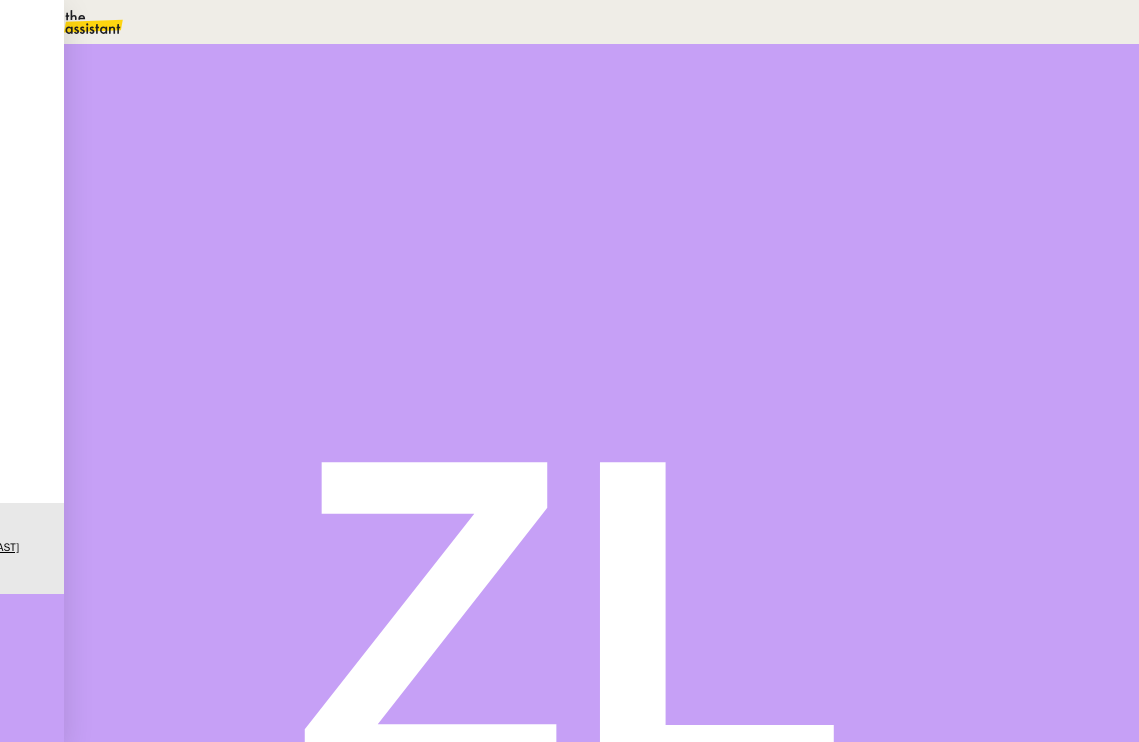scroll, scrollTop: 0, scrollLeft: 0, axis: both 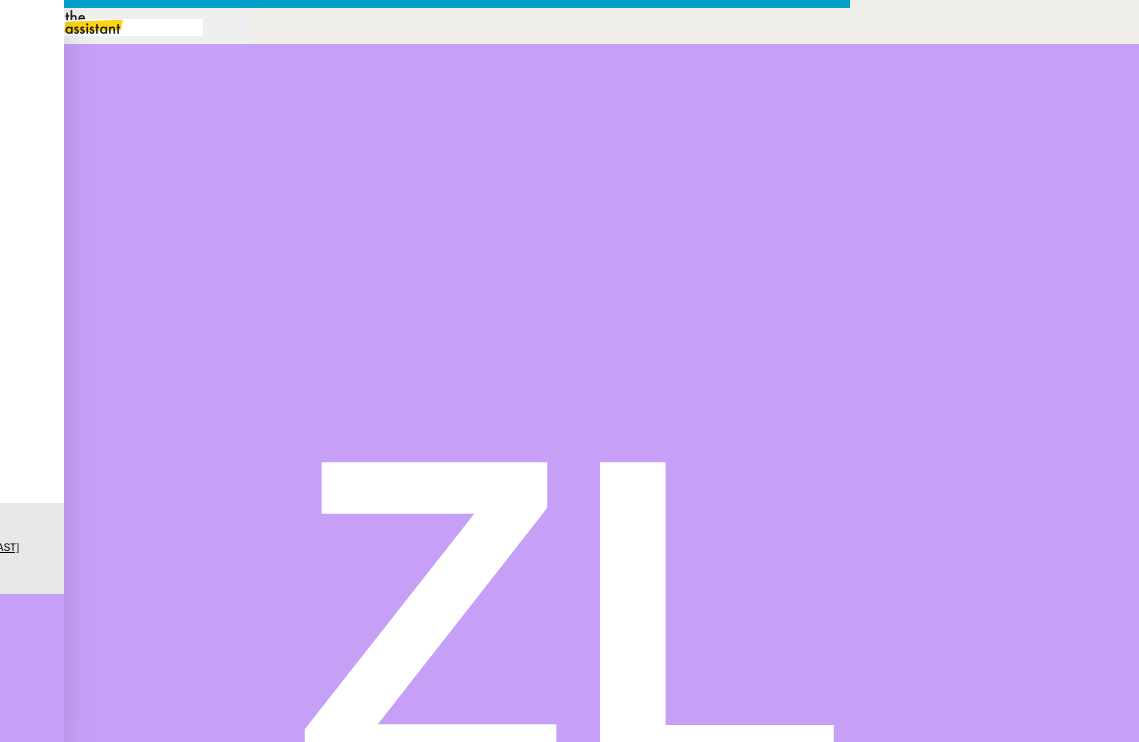 click at bounding box center [425, 837] 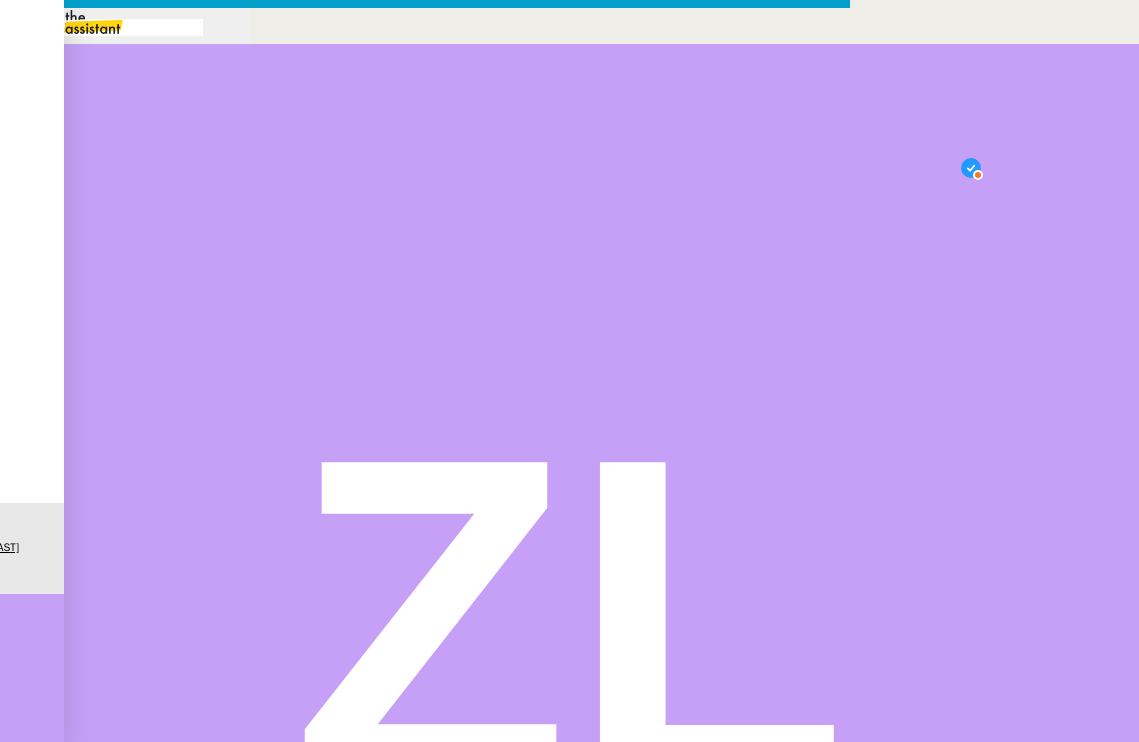 scroll, scrollTop: 21, scrollLeft: 0, axis: vertical 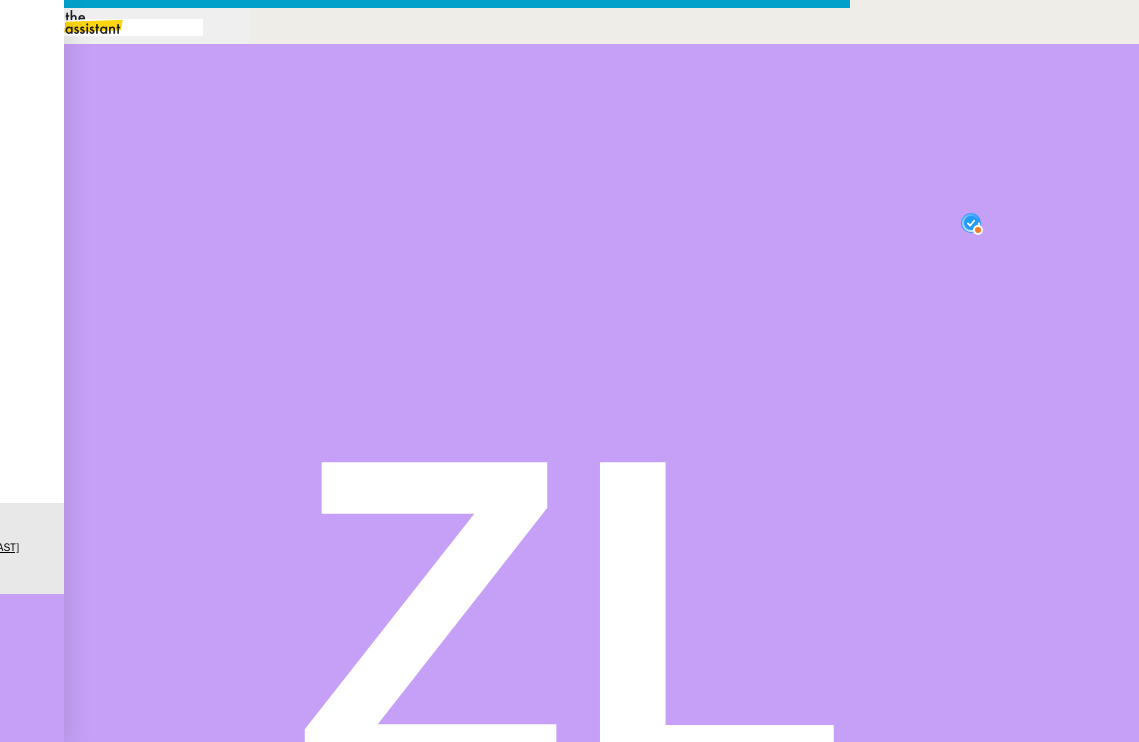 click on "Bonjour," at bounding box center (425, 837) 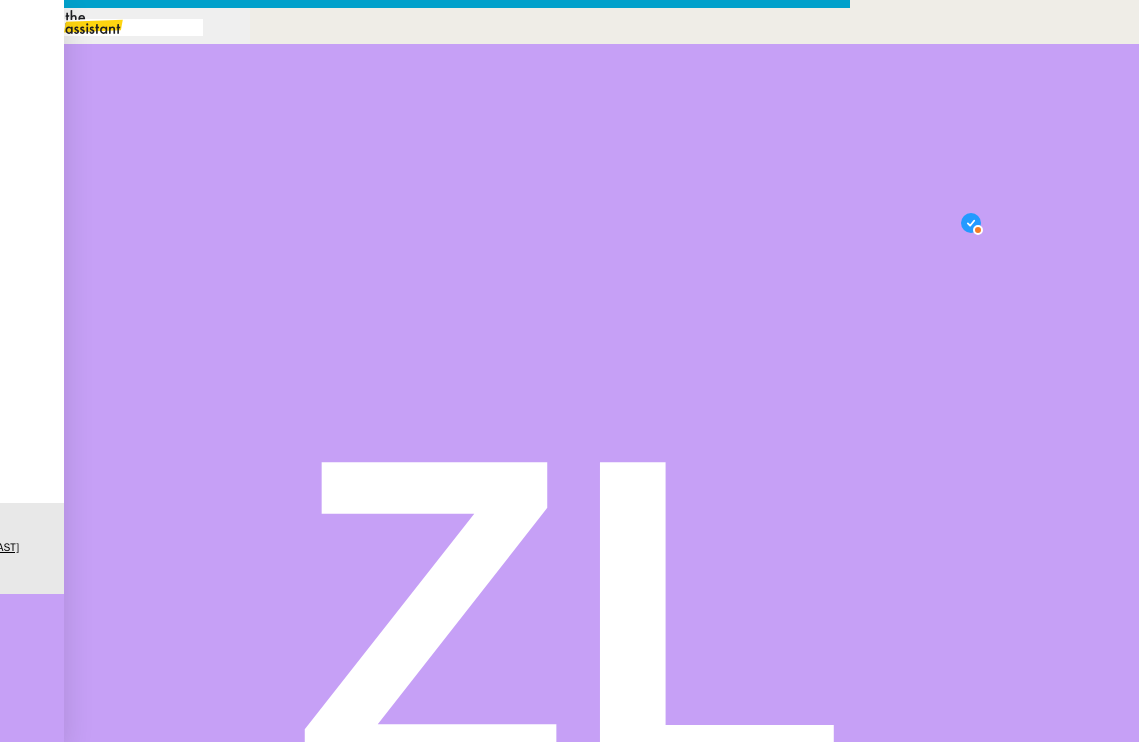 drag, startPoint x: 780, startPoint y: 205, endPoint x: 666, endPoint y: 204, distance: 114.00439 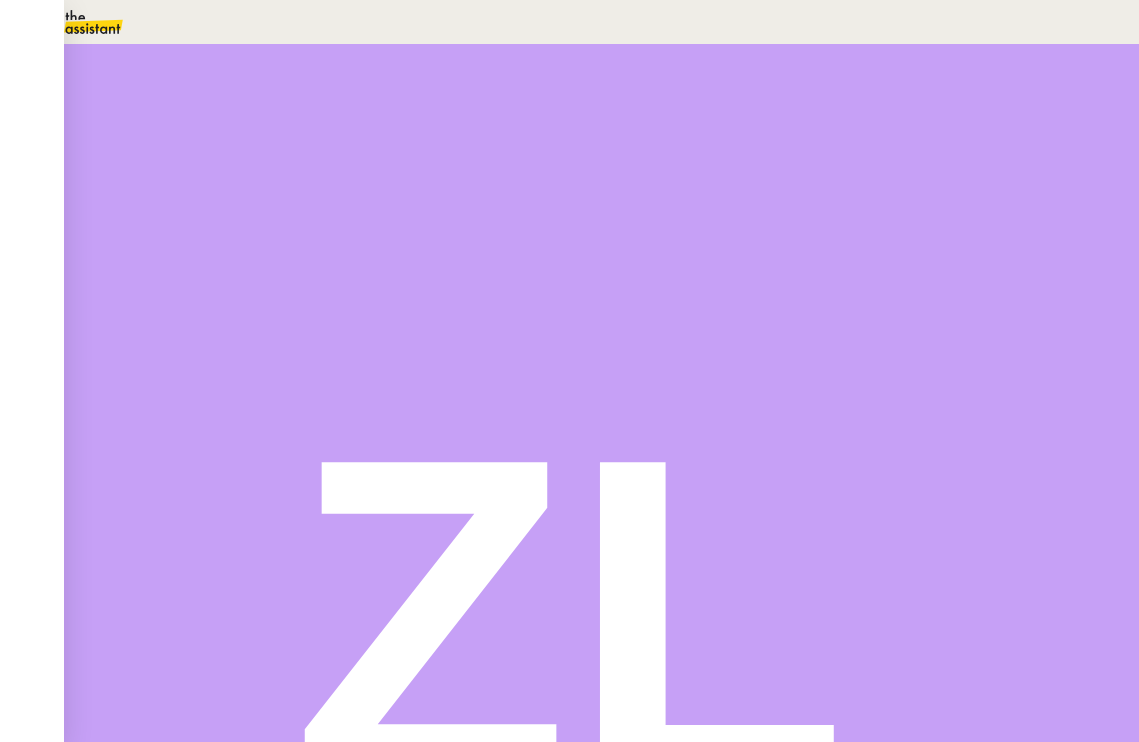 scroll, scrollTop: 0, scrollLeft: 0, axis: both 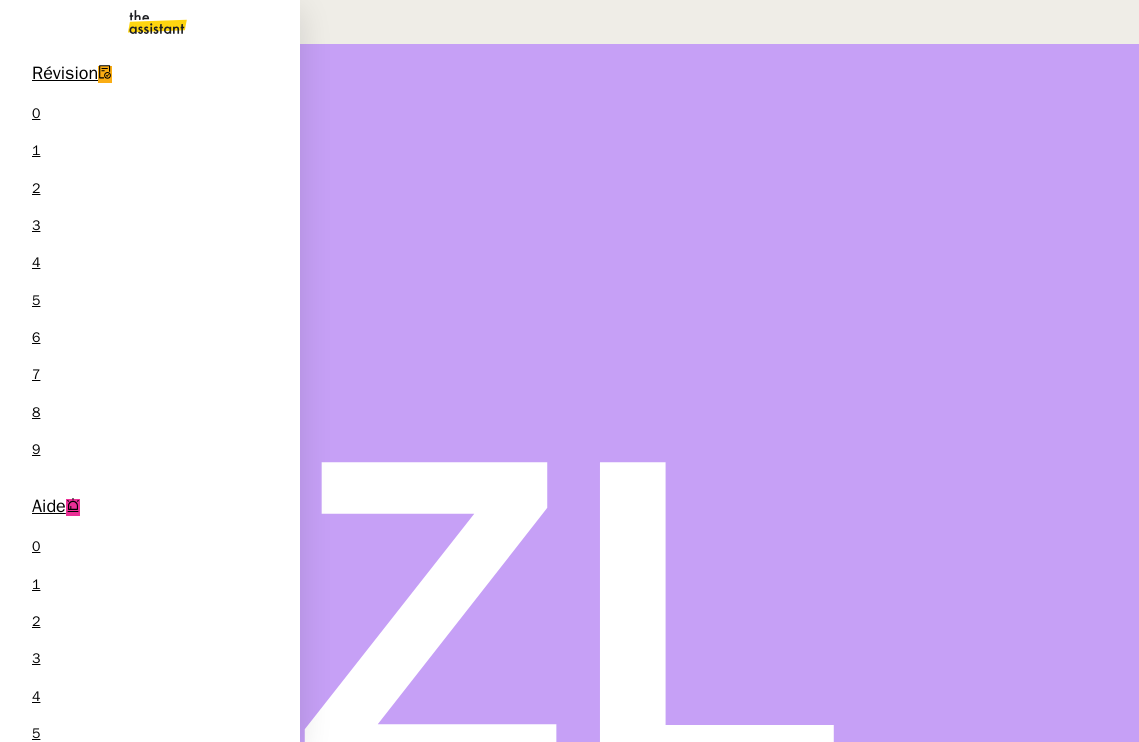 click on "[FIRST] [LAST]" at bounding box center (40, 1336) 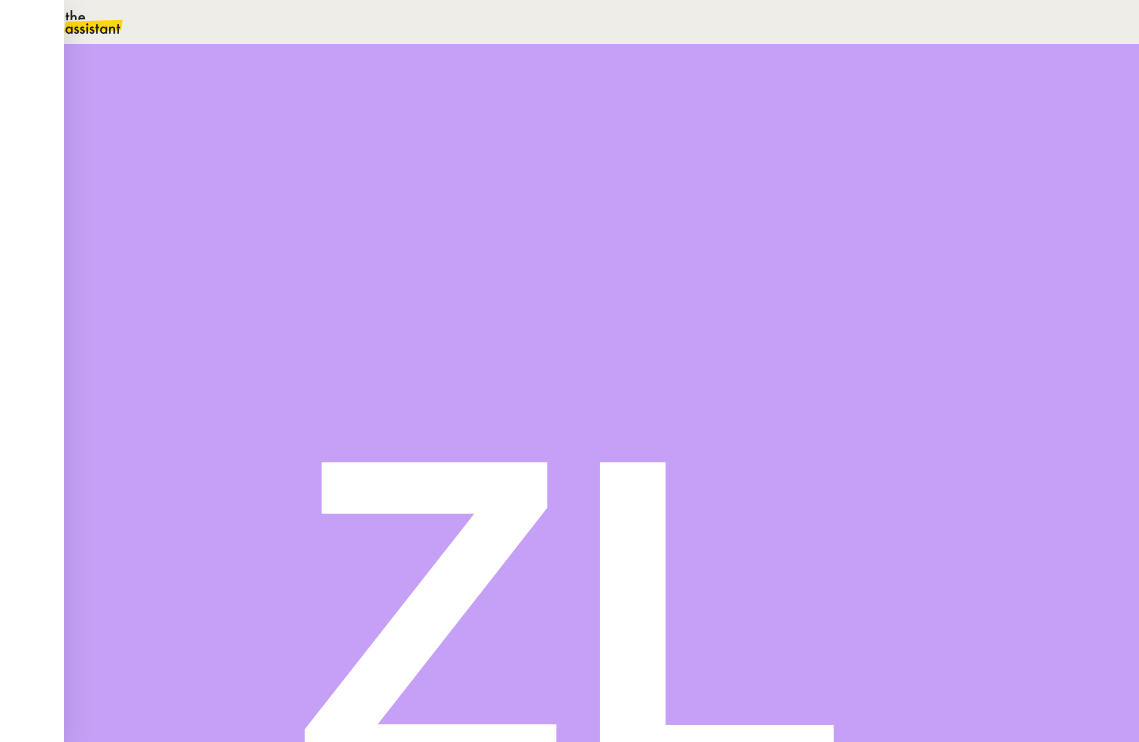 scroll, scrollTop: 0, scrollLeft: 0, axis: both 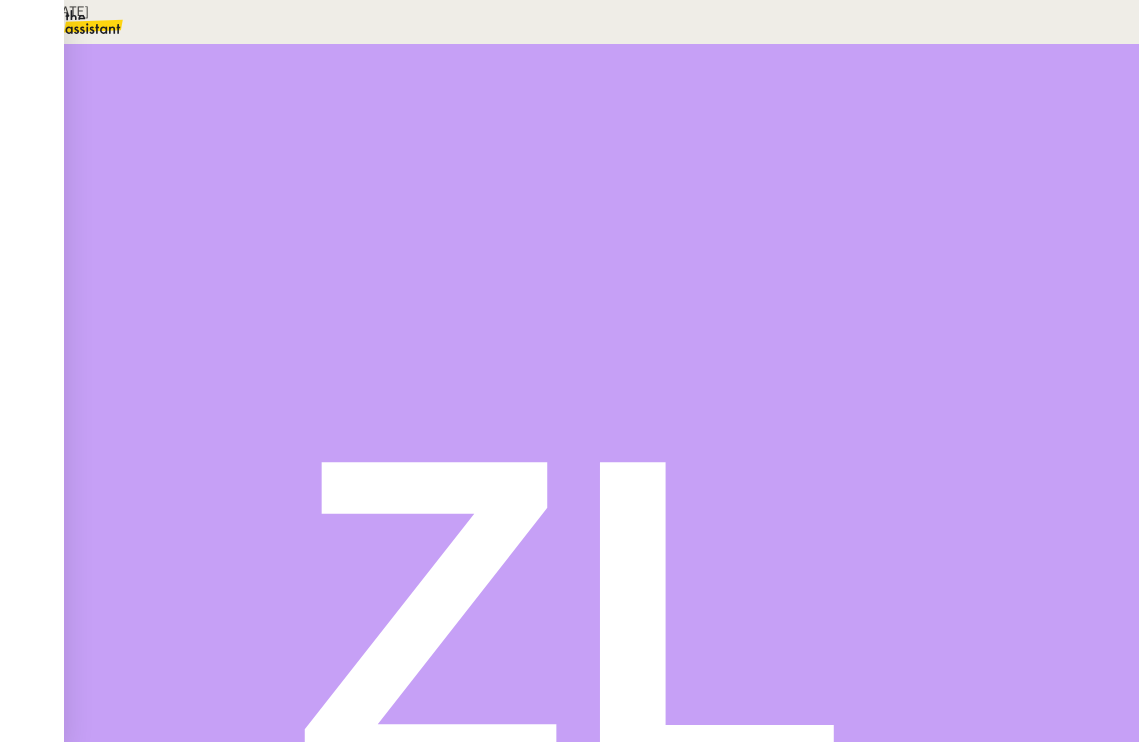 click on "MAJ LE 09/04/2025 	 Contexte :  Agence spécialisée dans l'architecture d'intérieur basée à Paris dans le 2ᵉ arrondissement. Voir le site internet :  https://audreyetgabrielleinterieurs.com/ Disponibilité :  de 9h à 18h du lundi au vendredi Script :  "Audrey & Gabrielle, Bonjour, comment puis-je vous aider ?" Code Interphone : Voir CF Bureau Procédure : Envoyer un mail à audrey@audreyetgabrielle.com & gabrielle@audreyetgabrielle.com avec la demande de l'appelant. Bien préciser le nom, le numéro de contact, l'adresse mail et la description du projet en quelques lignes Filtrer les appels de prospects (SPAM) Rappeler les appelants si message ou si appel manqué (15 minutes qui suivent ou horaire d'ouverture) Pour tous les fournisseurs : leur demander d'envoyer un mail à partenariat@audreyetgabrielle.com avec une présentation rapide ou site internet de leurs réalisations Pour tous les candidats  S'il s'agit d'une alternance, indiquer que l'agence n'en prend pas. 🔴 Énoncé du répondeur :" at bounding box center (569, 742) 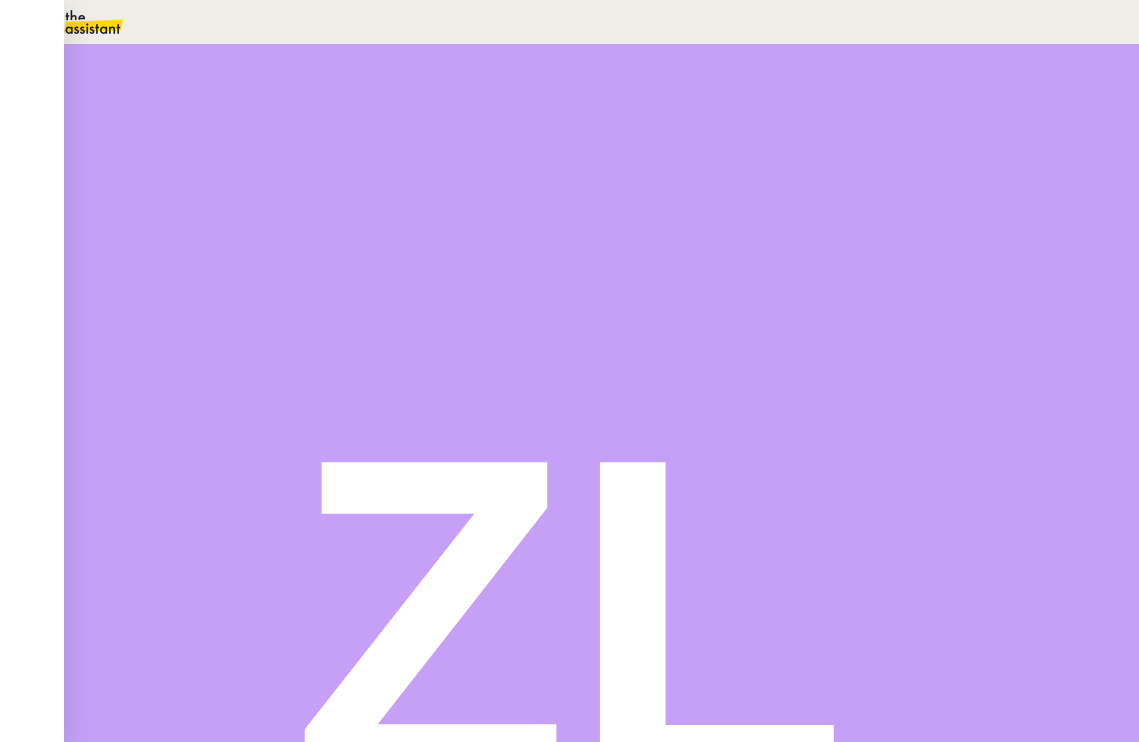click at bounding box center [136, 340] 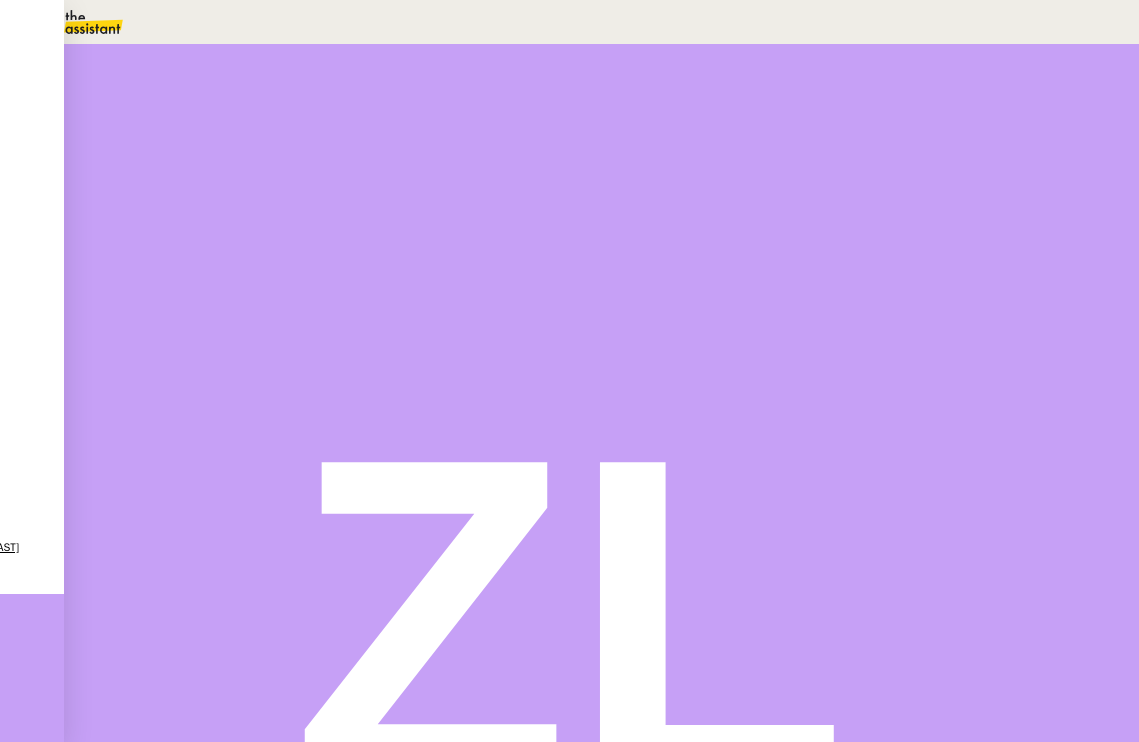 click on "Sauver" at bounding box center [742, 380] 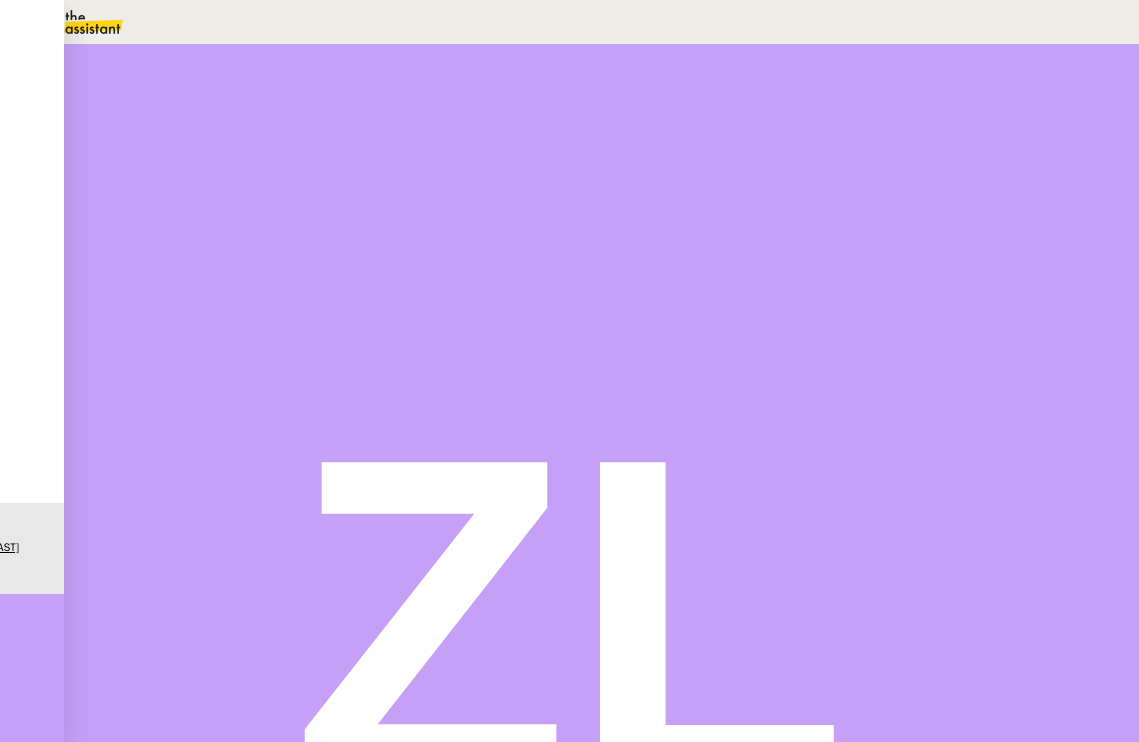 scroll, scrollTop: 0, scrollLeft: 0, axis: both 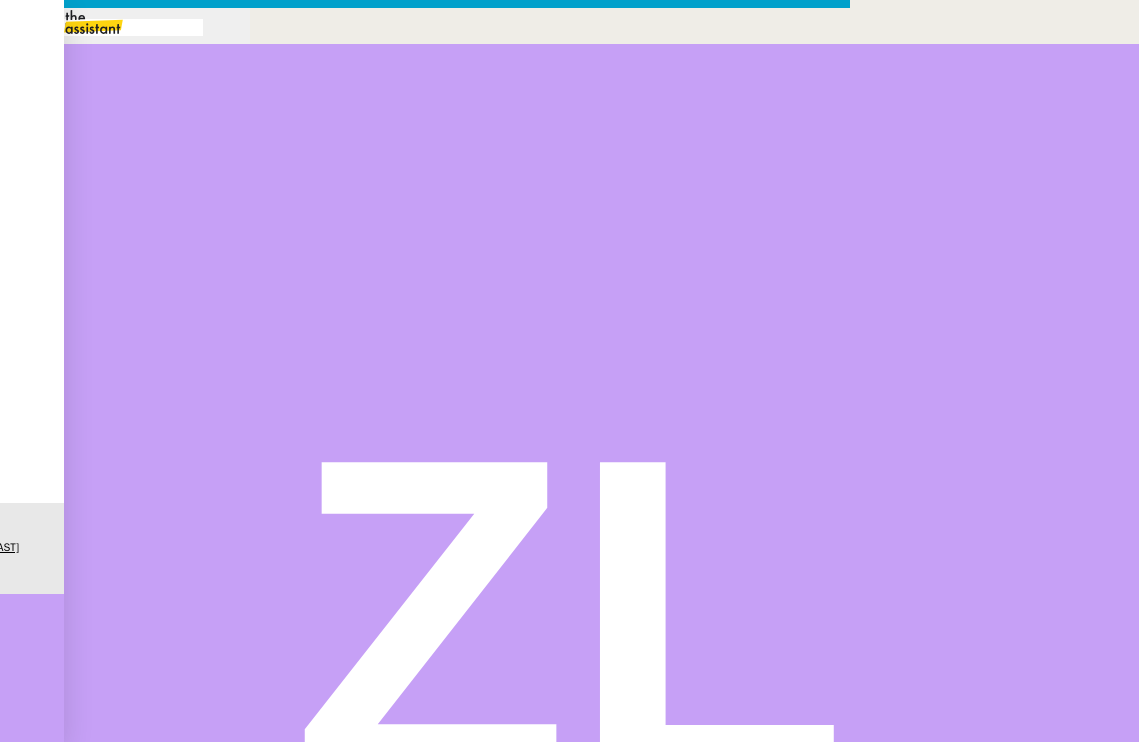 click on "Service TA - VOYAGE - PROPOSITION GLOBALE A utiliser dans le cadre de proposition de déplacement TA - RELANCE CLIENT (EN) Relancer un client lorsqu'il n'a pas répondu à un précédent message BAFERTY - MAIL AUDITION A utiliser dans le cadre de la procédure d'envoi des mails d'audition TA - PUBLICATION OFFRE D'EMPLOI Organisation du recrutement Discours de présentation du paiement sécurisé TA - VOYAGES - PROPOSITION ITINERAIRE Soumettre les résultats d'une recherche Liste Jaune Mail Edwige Giron-Fleckinger TA - CONFIRMATION PAIEMENT (EN) Confirmer avec le client de modèle de transaction - Attention Plan Pro nécessaire. TA - COURRIER EXPEDIE (recommandé) A utiliser dans le cadre de l'envoi d'un courrier recommandé TA - PARTAGE DE CALENDRIER (EN) A utiliser pour demander au client de partager son calendrier afin de faciliter l'accès et la gestion PSPI - Appel de fonds MJL A utiliser dans le cadre de la procédure d'appel de fonds MJL TA - RELANCE CLIENT" at bounding box center [569, 495] 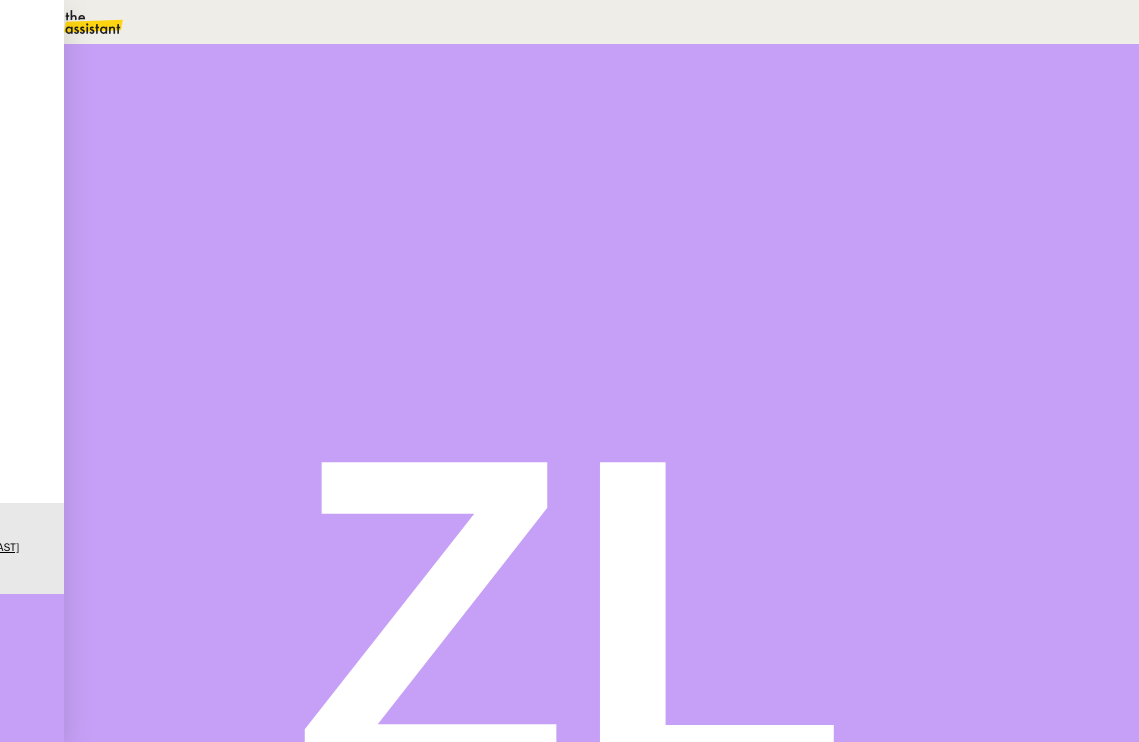 click on "Dossier formation CPF" at bounding box center (500, 467) 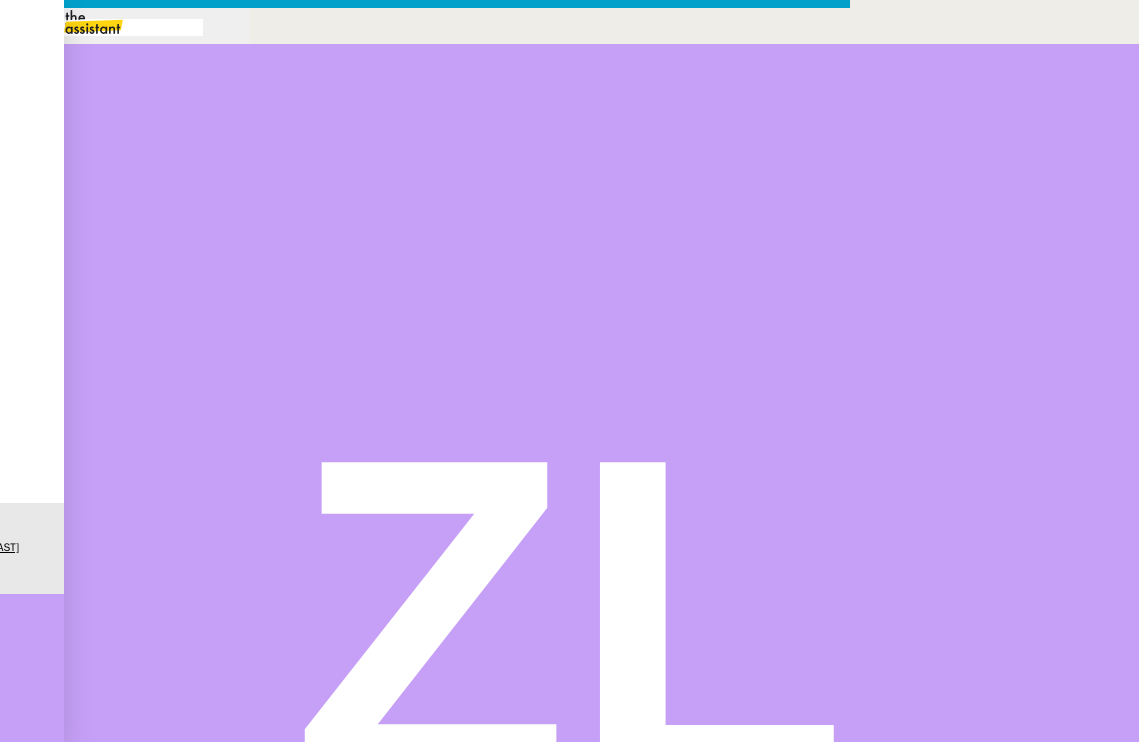 click at bounding box center (425, 837) 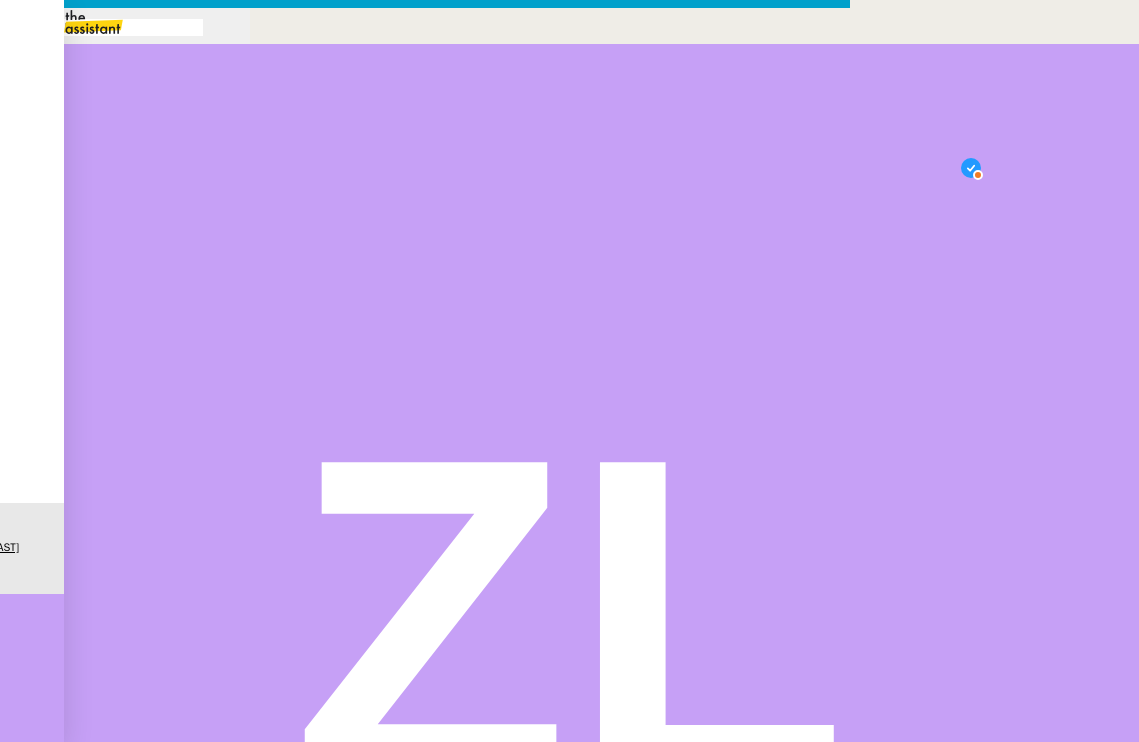click on "[EMAIL]" at bounding box center (113, 674) 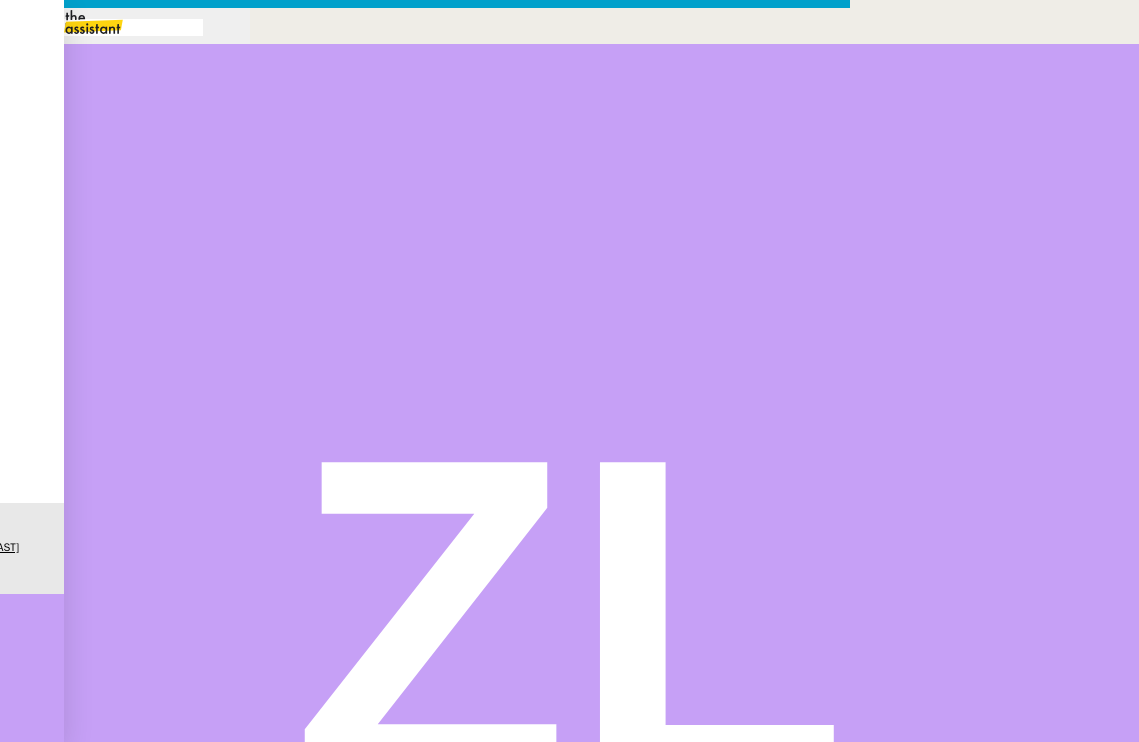 type on "Edwige" 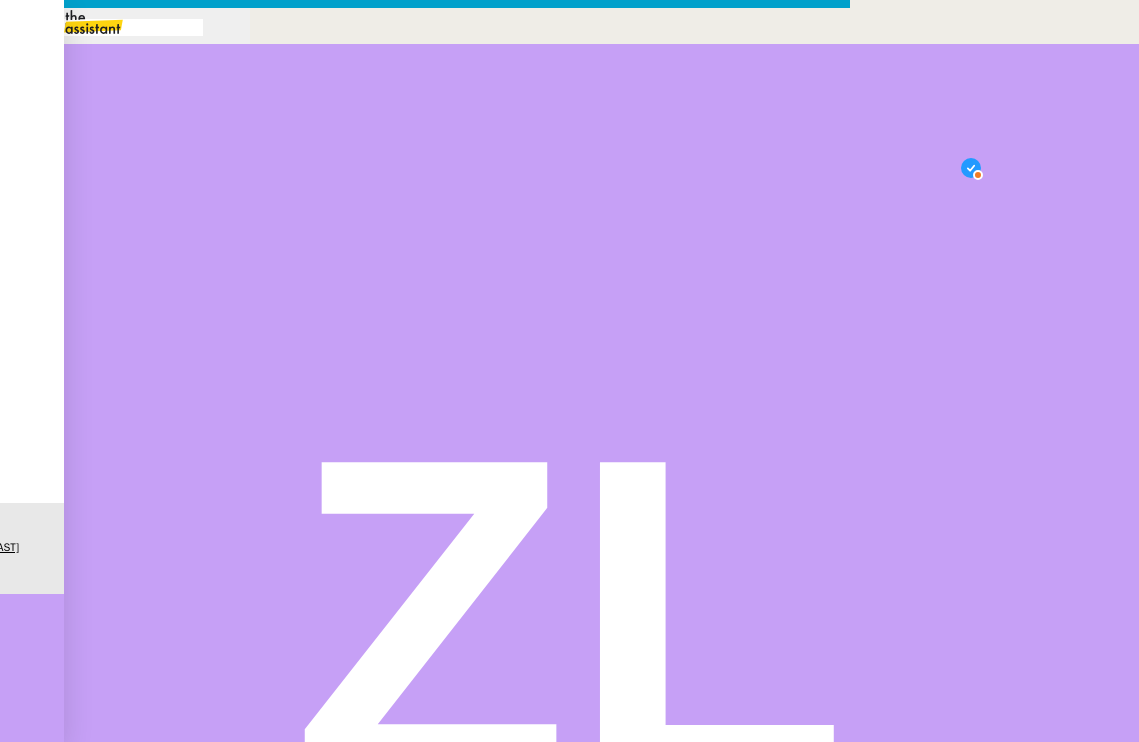 click at bounding box center (425, 837) 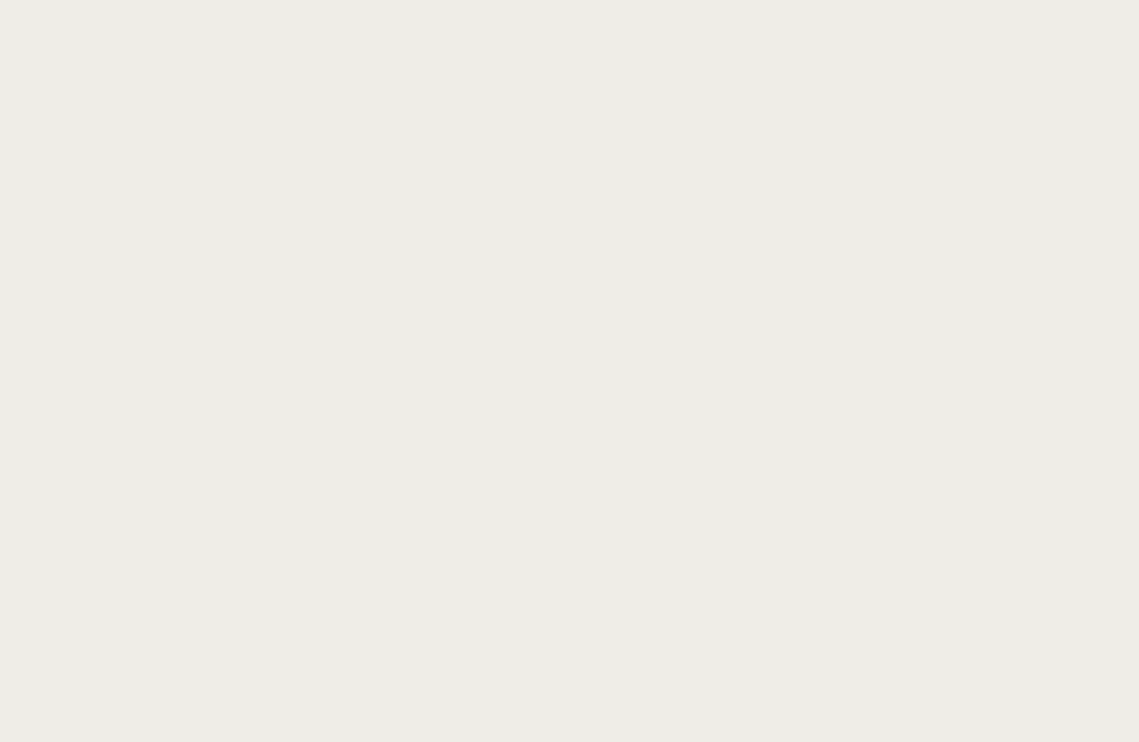 scroll, scrollTop: 0, scrollLeft: 0, axis: both 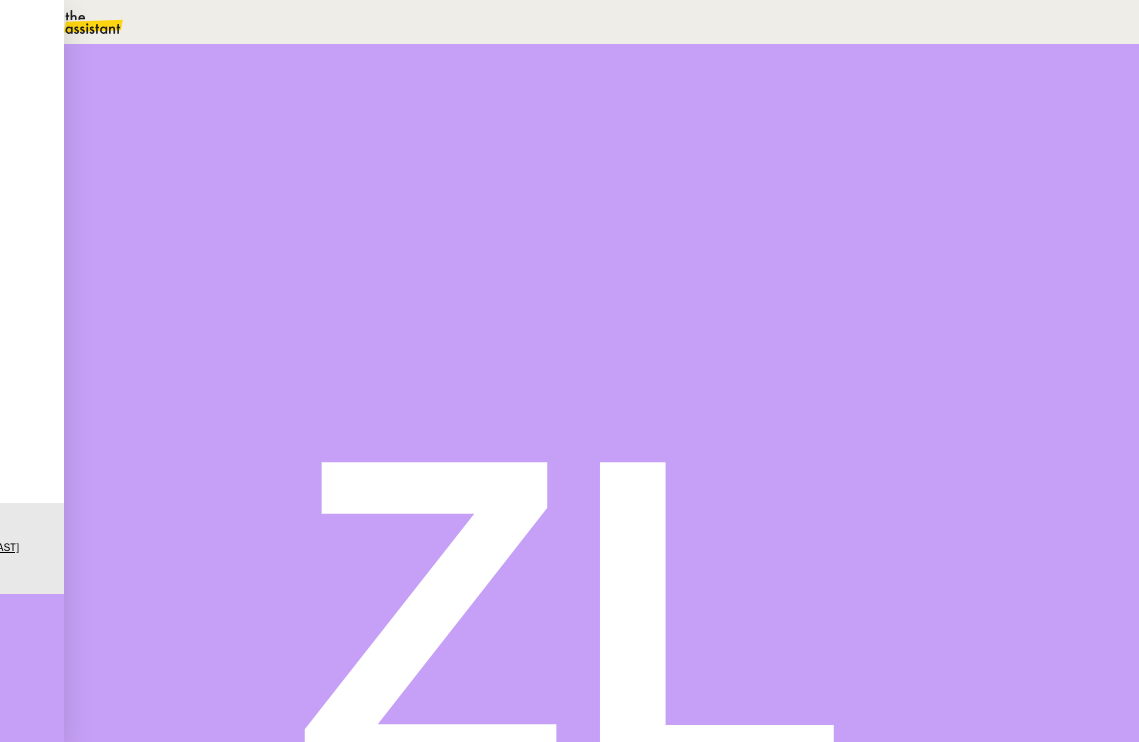 click at bounding box center [136, 340] 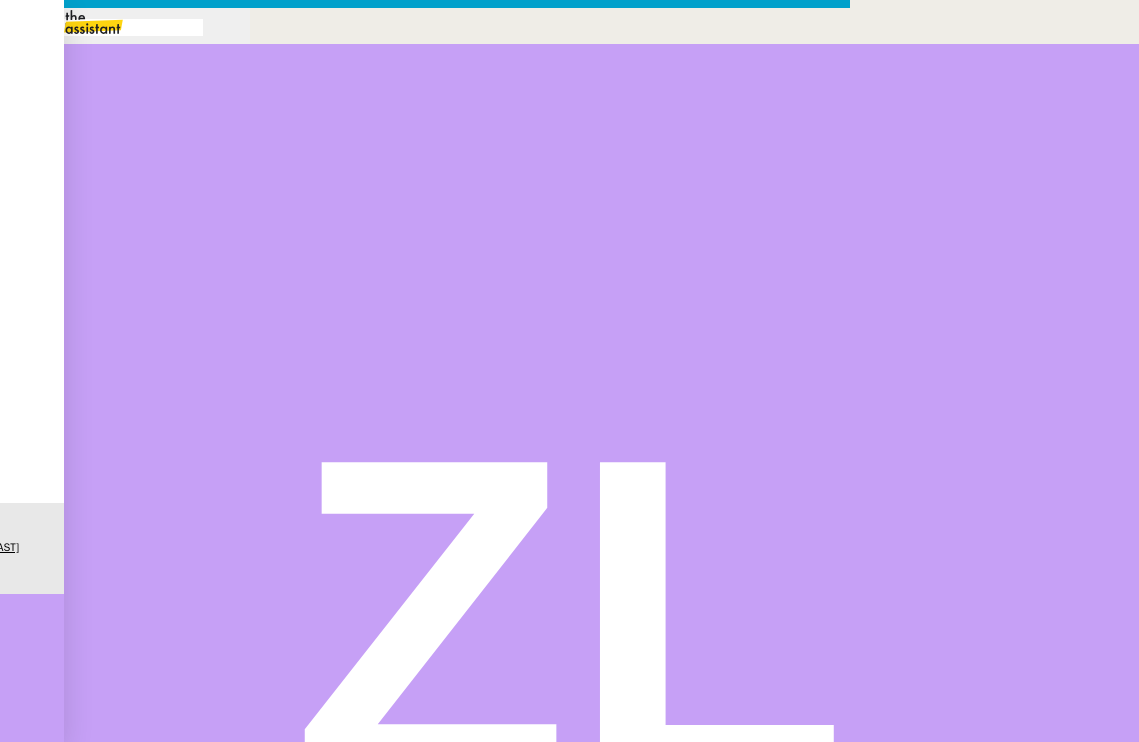scroll, scrollTop: 0, scrollLeft: 43, axis: horizontal 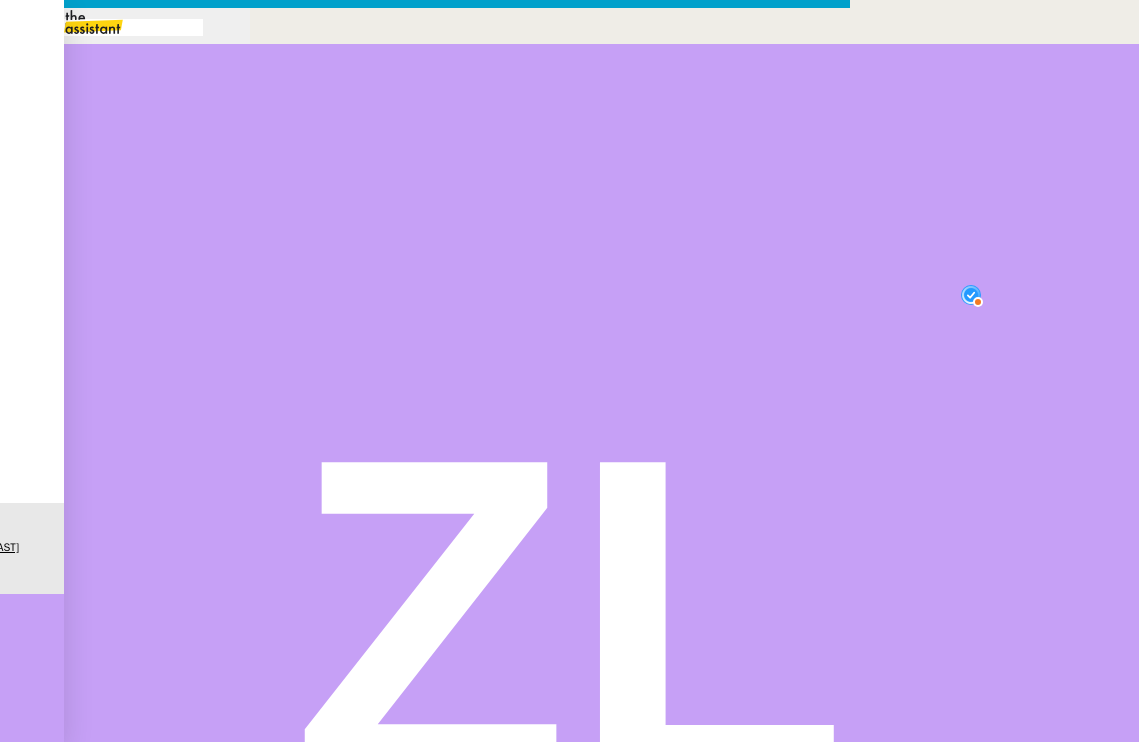 click on "Service TA - VOYAGE - PROPOSITION GLOBALE    A utiliser dans le cadre de proposition de déplacement TA - RELANCE CLIENT (EN)    Relancer un client lorsqu'il n'a pas répondu à un précédent message BAFERTY - MAIL AUDITION    A utiliser dans le cadre de la procédure d'envoi des mails d'audition TA - PUBLICATION OFFRE D'EMPLOI     Organisation du recrutement Discours de présentation du paiement sécurisé    TA - VOYAGES - PROPOSITION ITINERAIRE    Soumettre les résultats d'une recherche Liste Jaune Mail      Edwige Giron-Fleckinger TA - CONFIRMATION PAIEMENT (EN)    Confirmer avec le client de modèle de transaction - Attention Plan Pro nécessaire. TA - COURRIER EXPEDIE (recommandé)    A utiliser dans le cadre de l'envoi d'un courrier recommandé TA - PARTAGE DE CALENDRIER (EN)    A utiliser pour demander au client de partager son calendrier afin de faciliter l'accès et la gestion PSPI - Appel de fonds MJL    A utiliser dans le cadre de la procédure d'appel de fonds MJL TA - RELANCE CLIENT" at bounding box center [569, 576] 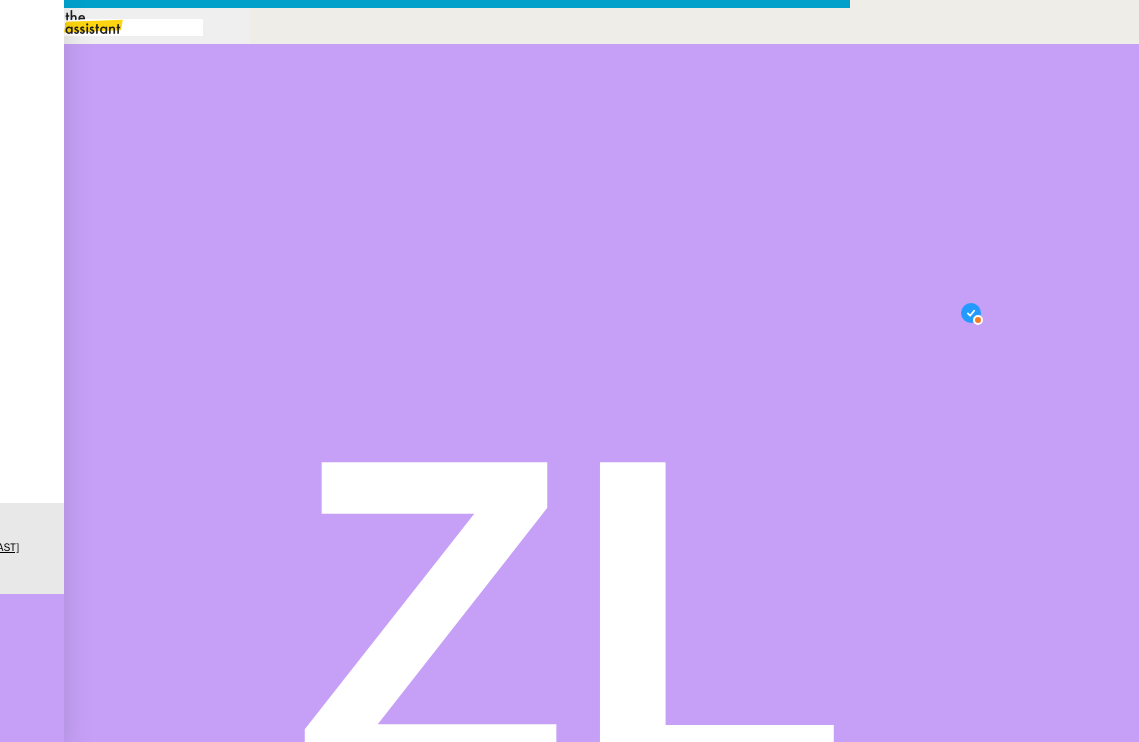 click on "Ajouter des fichiers" at bounding box center (178, 1132) 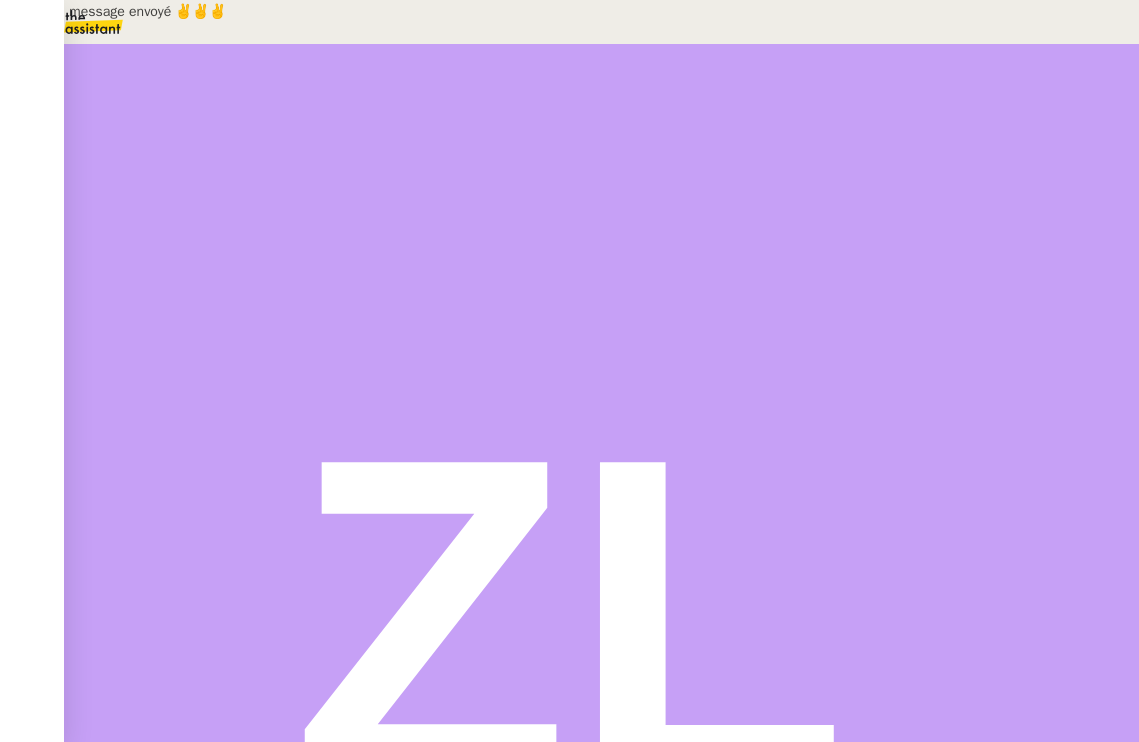 scroll, scrollTop: 0, scrollLeft: 0, axis: both 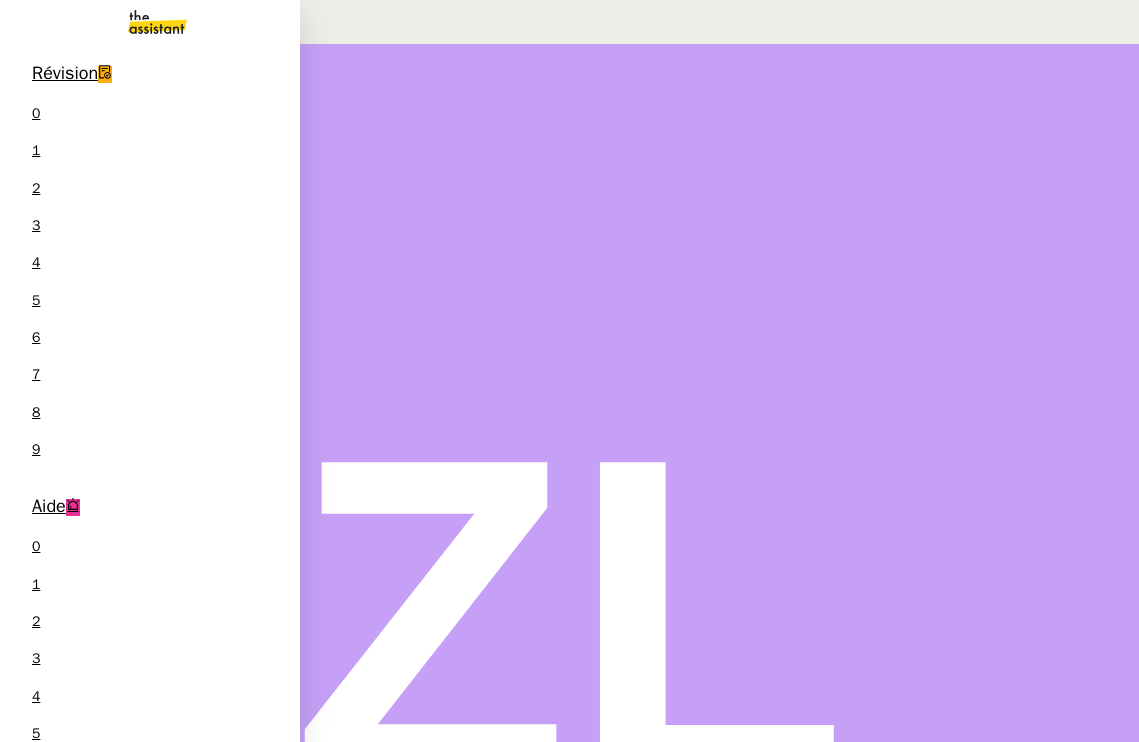 click on "Stéphanie Rakotosalama    10 demandes en cours" at bounding box center (0, 1027) 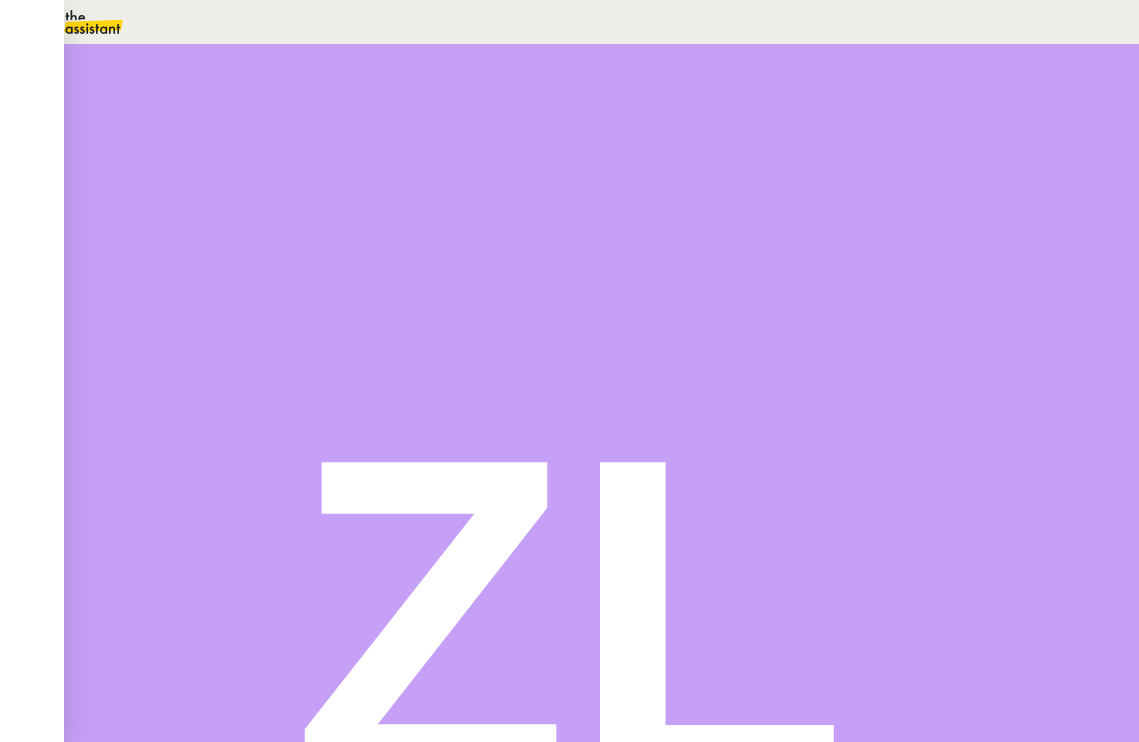 scroll, scrollTop: 0, scrollLeft: 0, axis: both 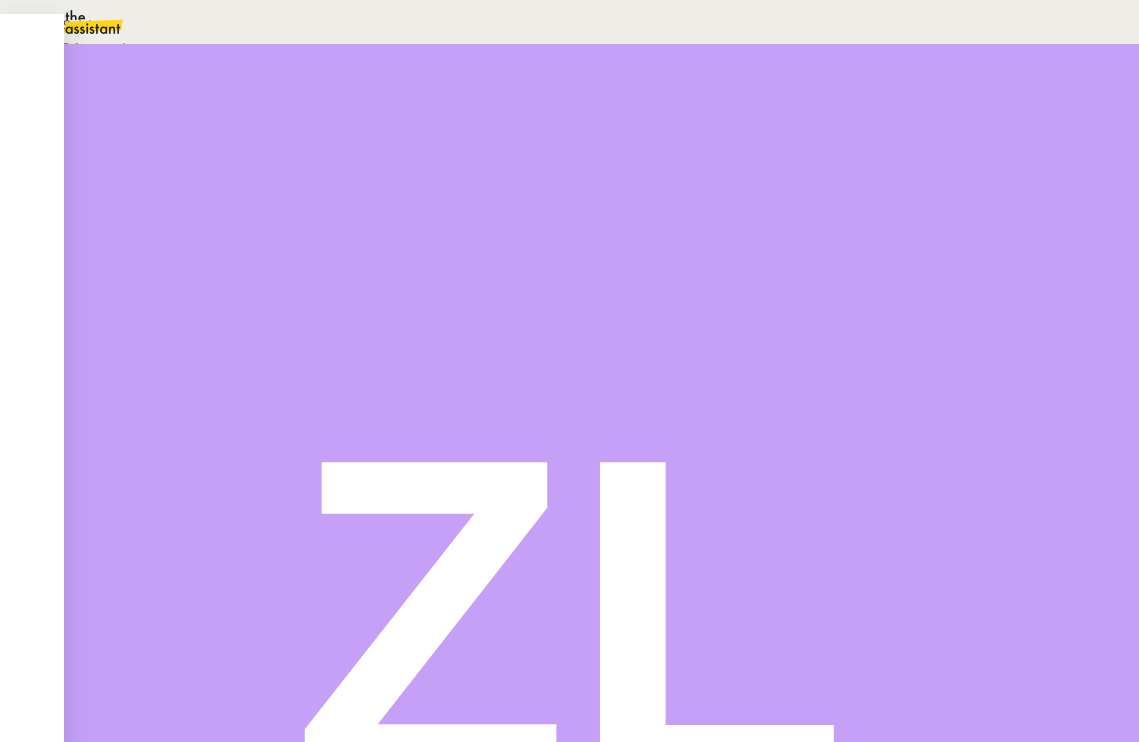 click at bounding box center (569, 613) 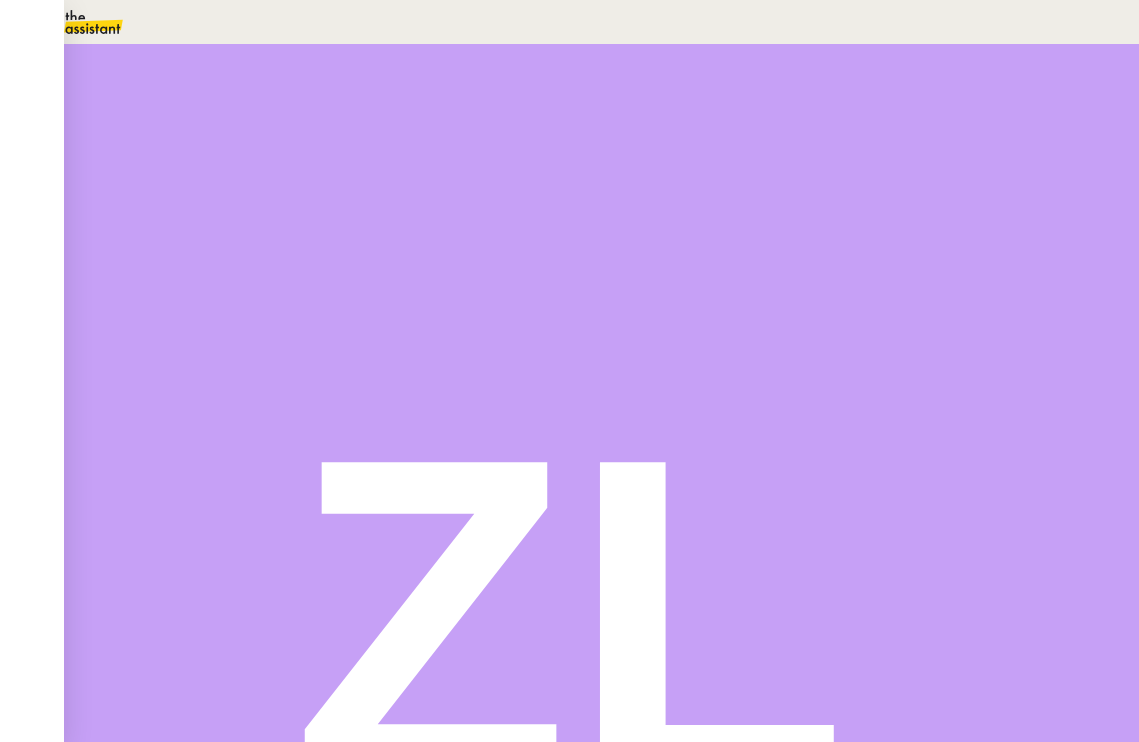 click on "Période en cours" at bounding box center [288, 345] 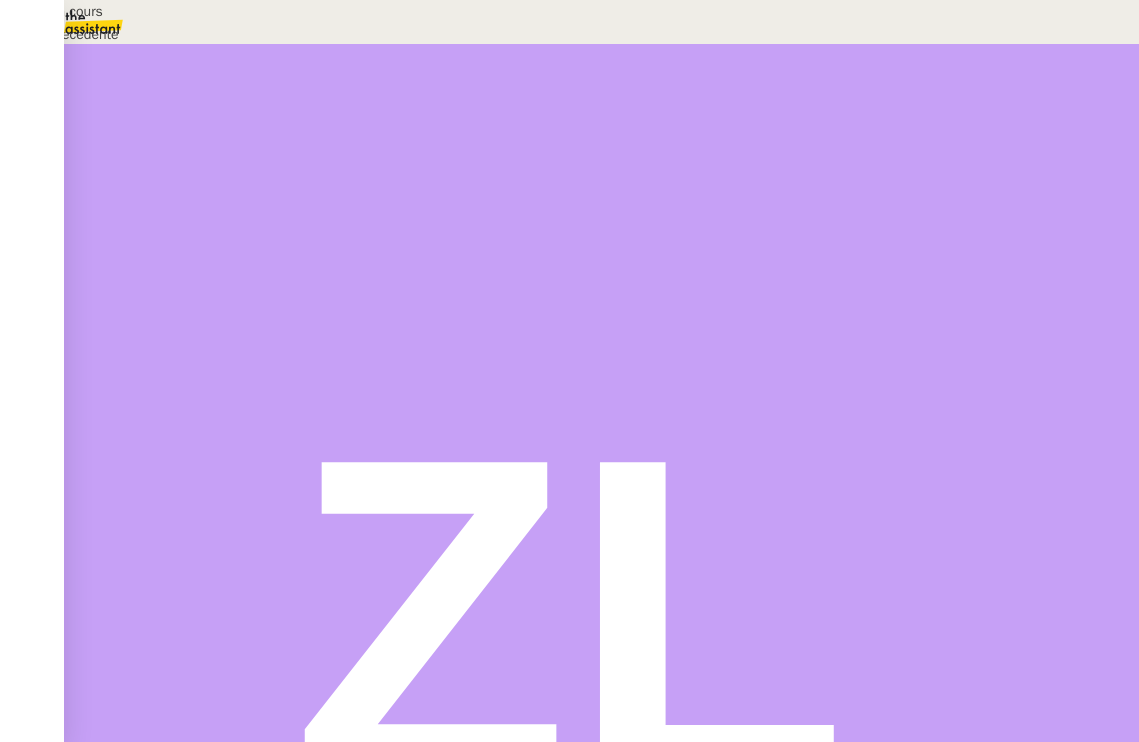 click on "Période précédente" at bounding box center (82, 34) 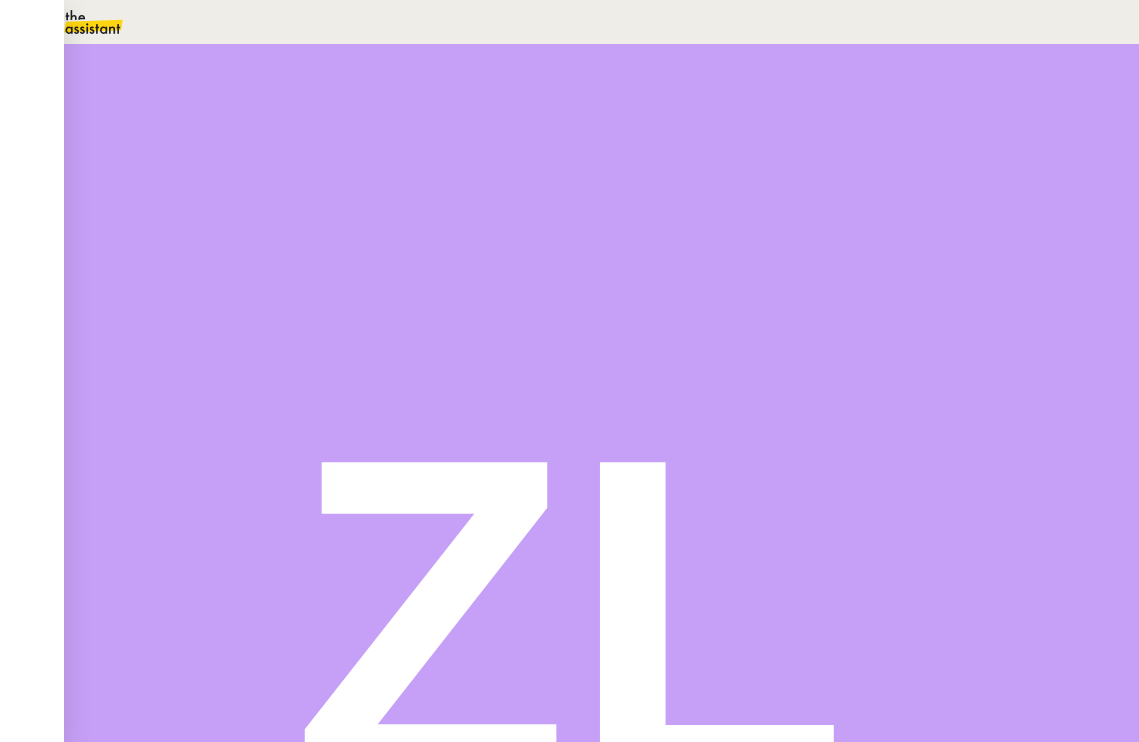 click on "Période précédente" at bounding box center [296, 345] 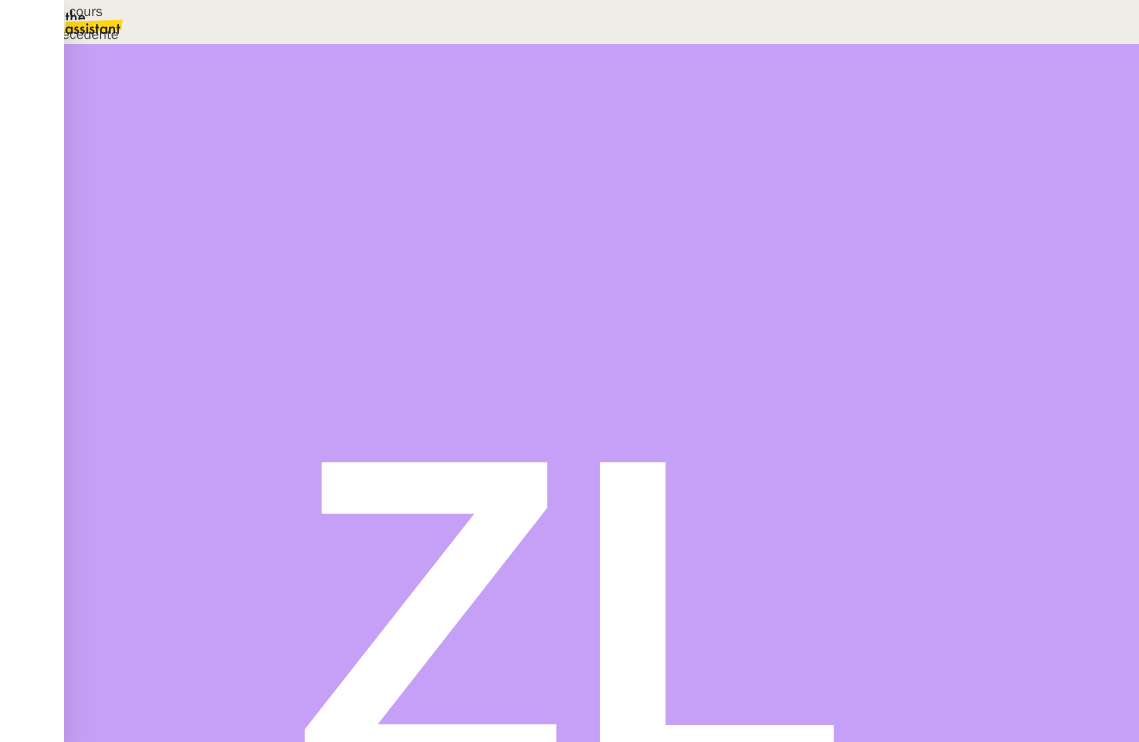 click on "Période en cours" at bounding box center [82, 11] 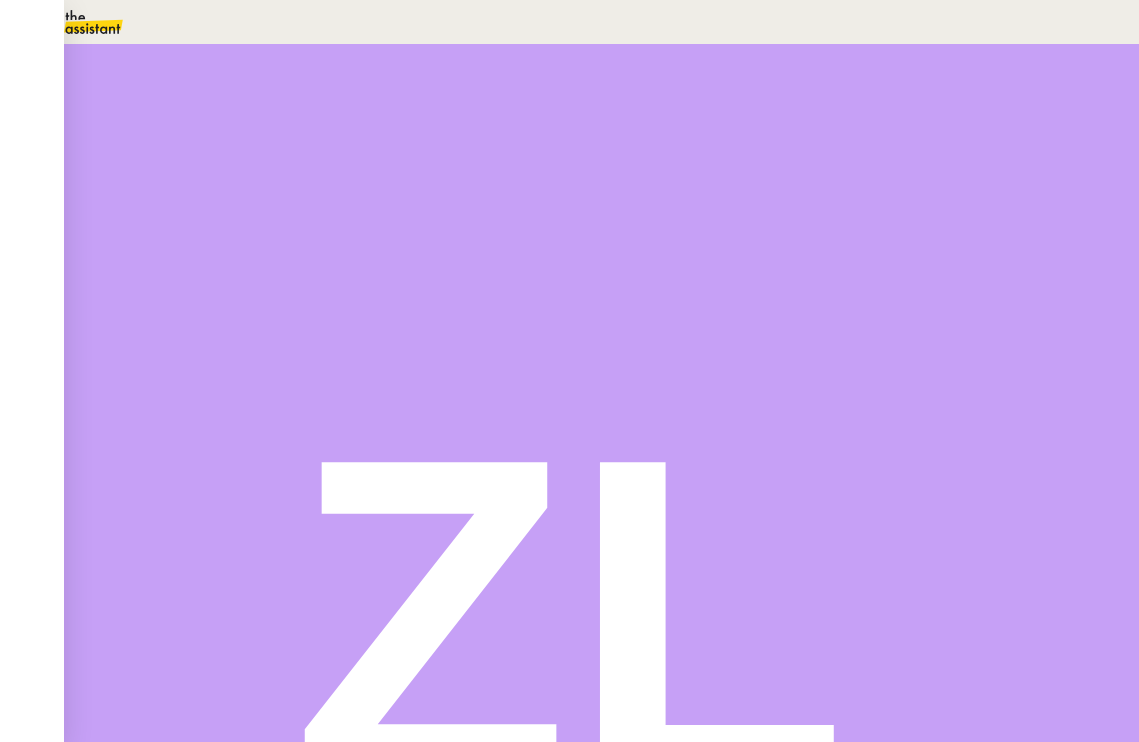 scroll, scrollTop: 0, scrollLeft: 0, axis: both 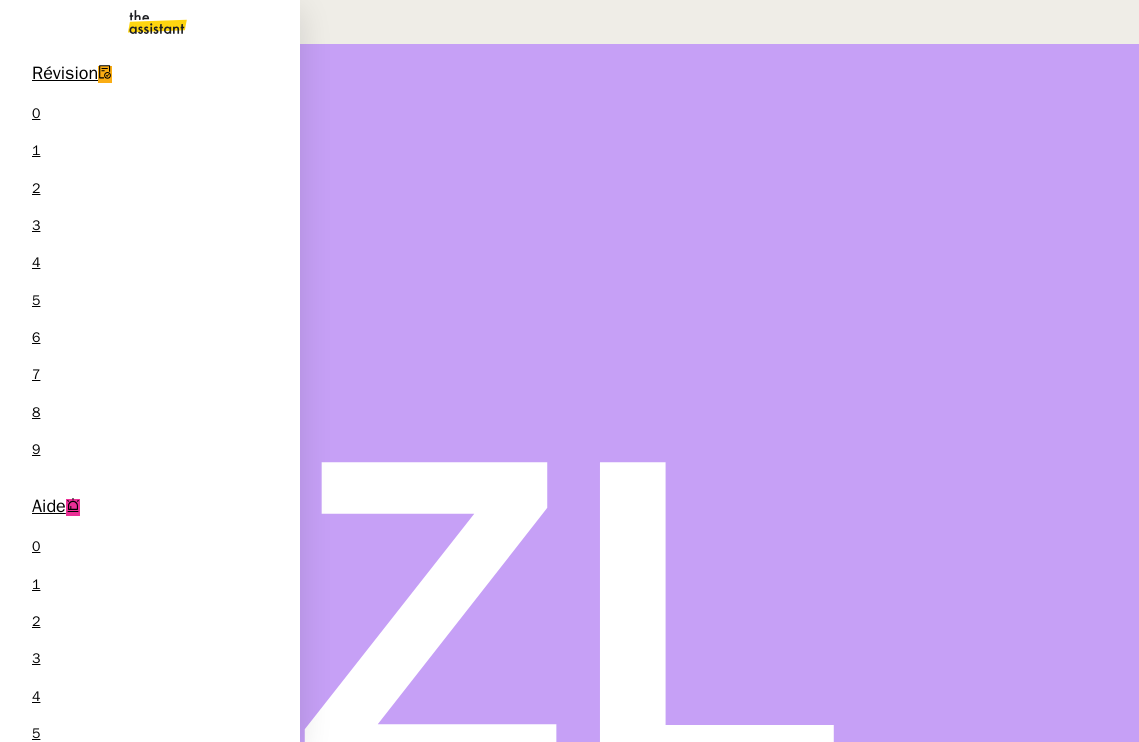 click at bounding box center [141, 22] 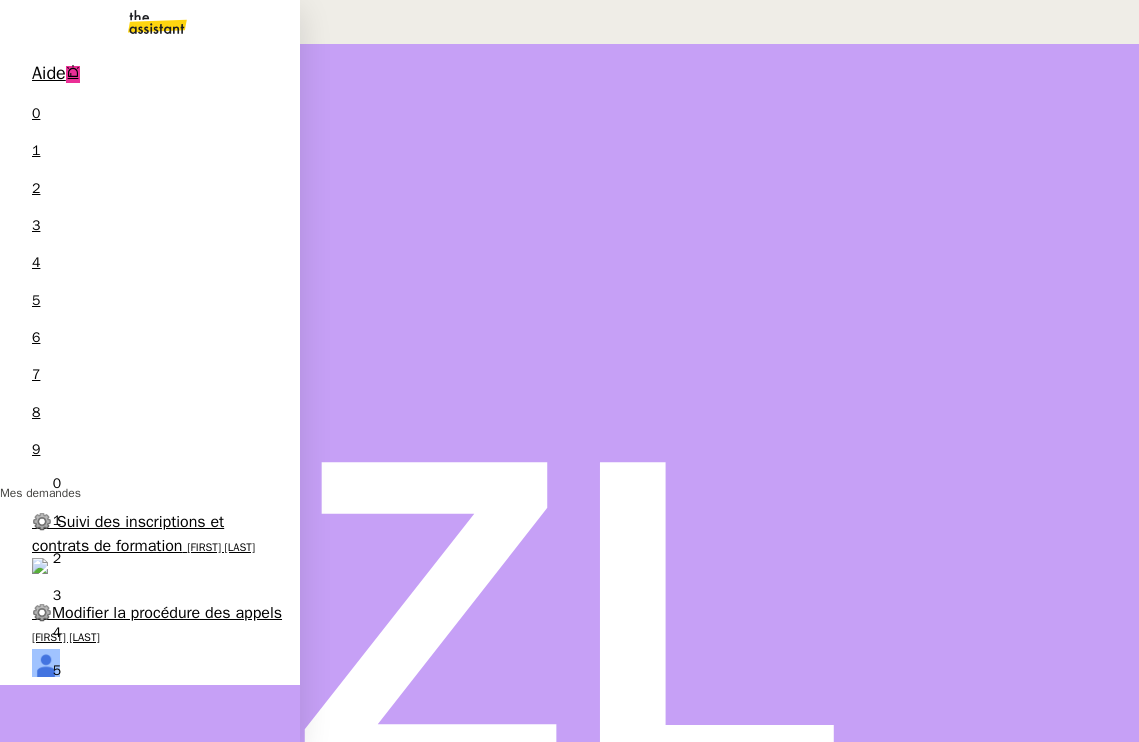 click on "[FIRST] [LAST]" at bounding box center (66, 637) 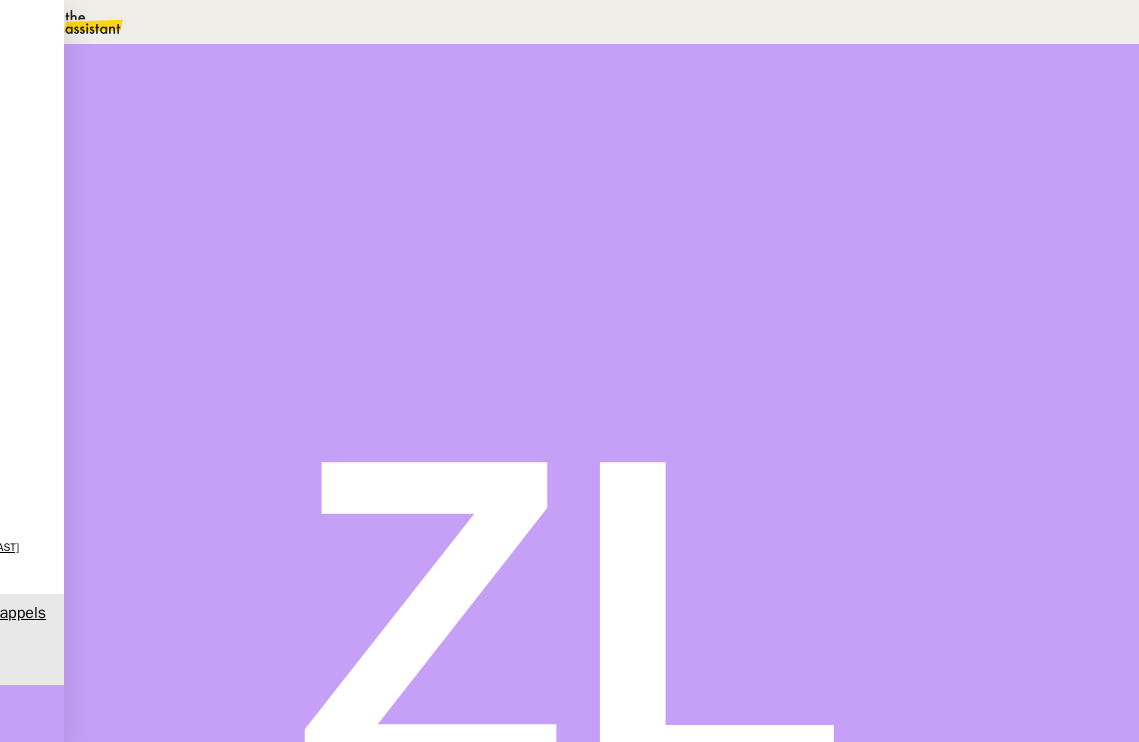 scroll, scrollTop: 276, scrollLeft: 0, axis: vertical 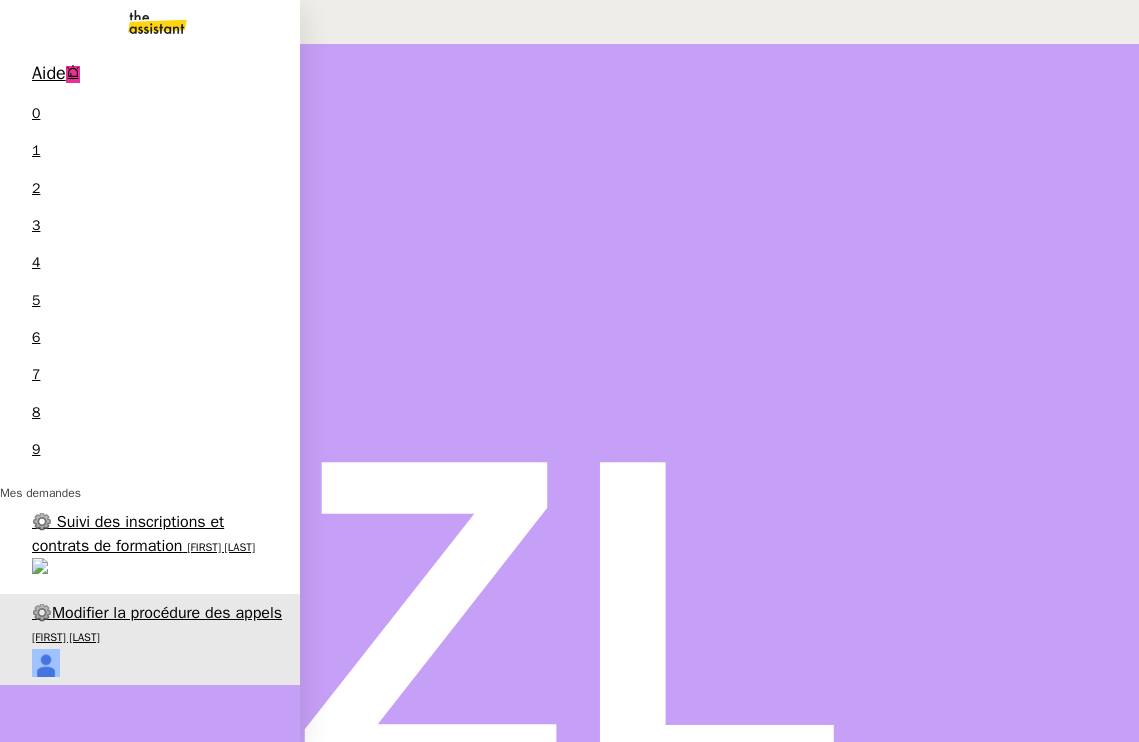 click on "Aide" at bounding box center [49, 73] 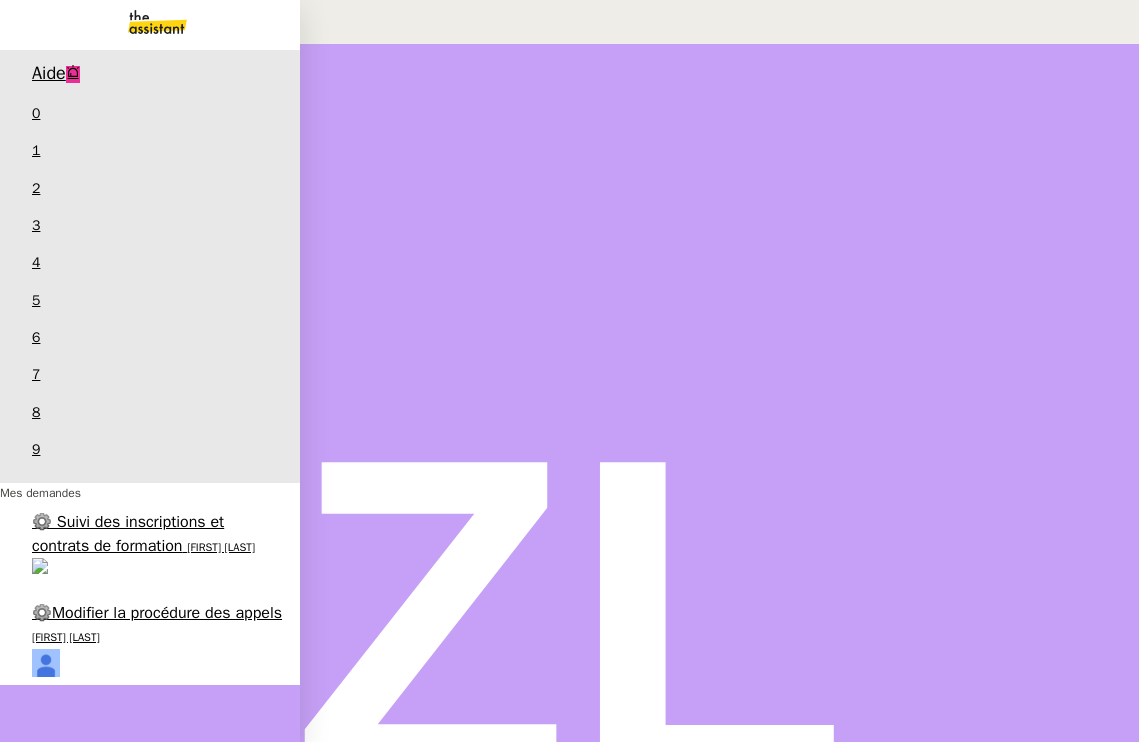 click on "[FIRST] [LAST]" at bounding box center (66, 637) 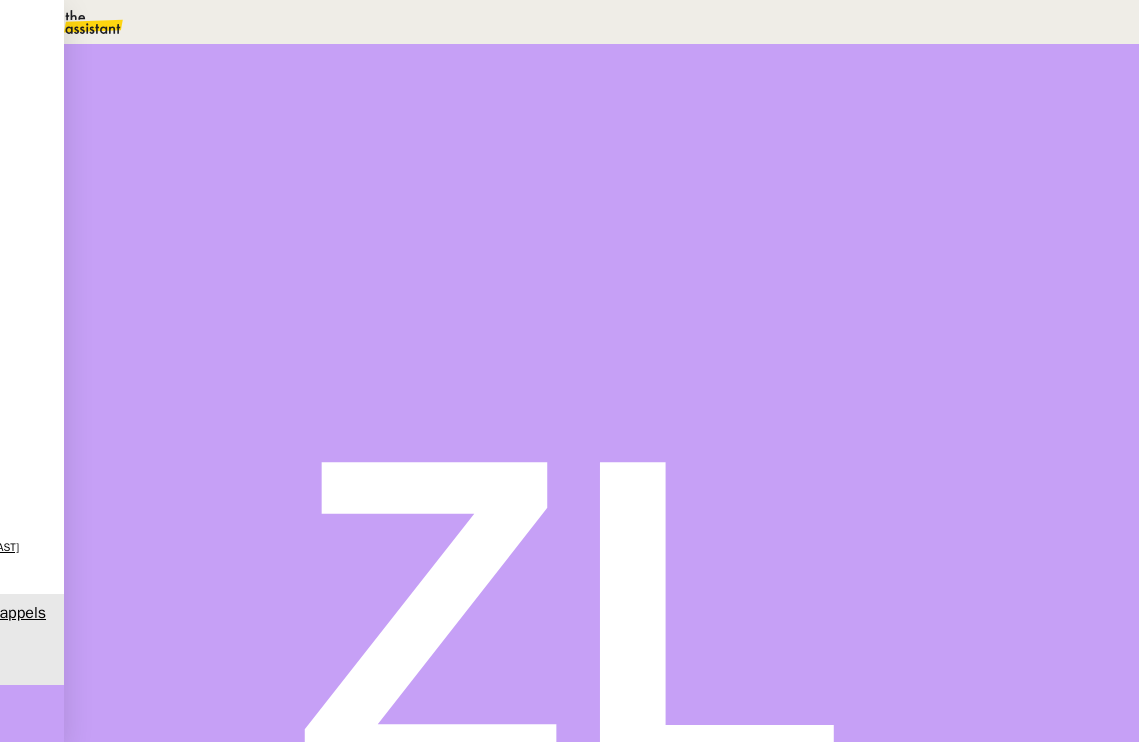 click at bounding box center (201, 590) 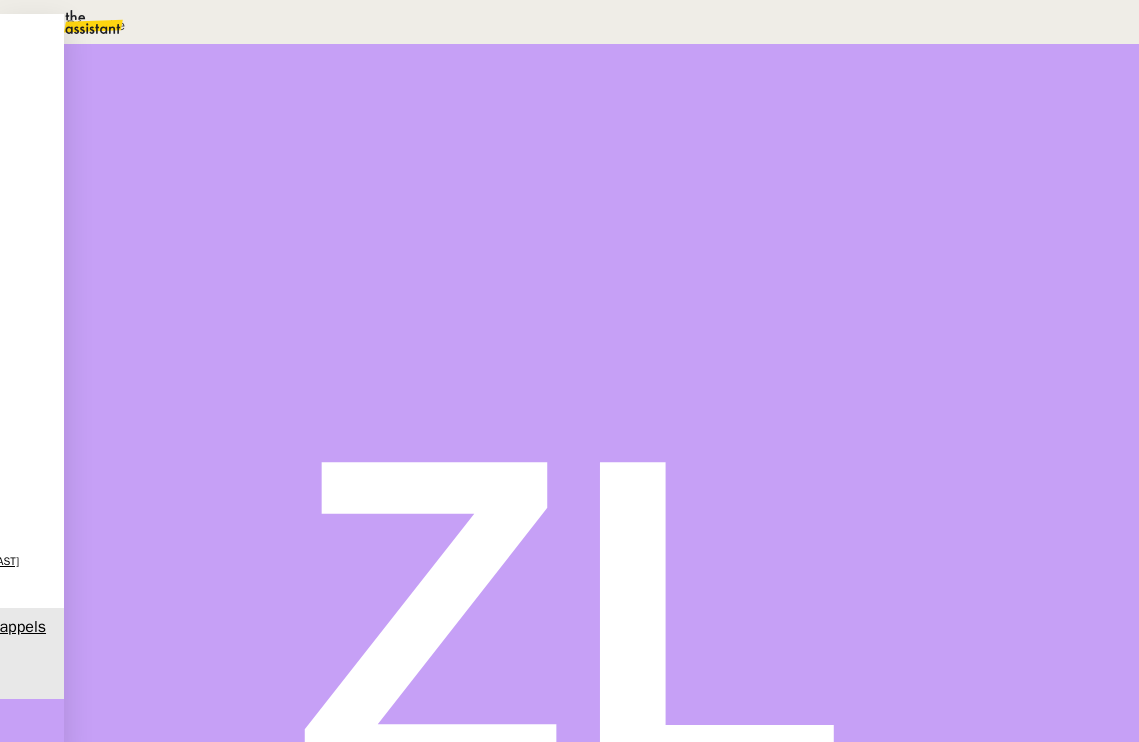 click on "Déplacer vers une demande existante" at bounding box center [96, 25] 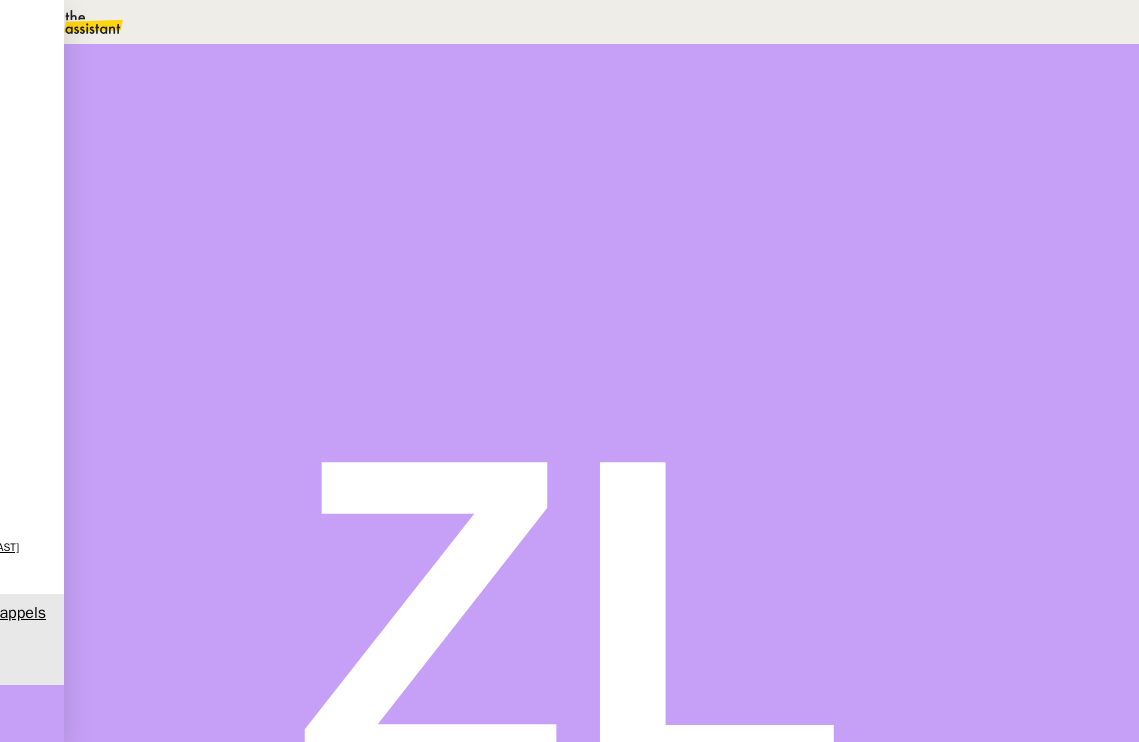 scroll, scrollTop: 803, scrollLeft: 0, axis: vertical 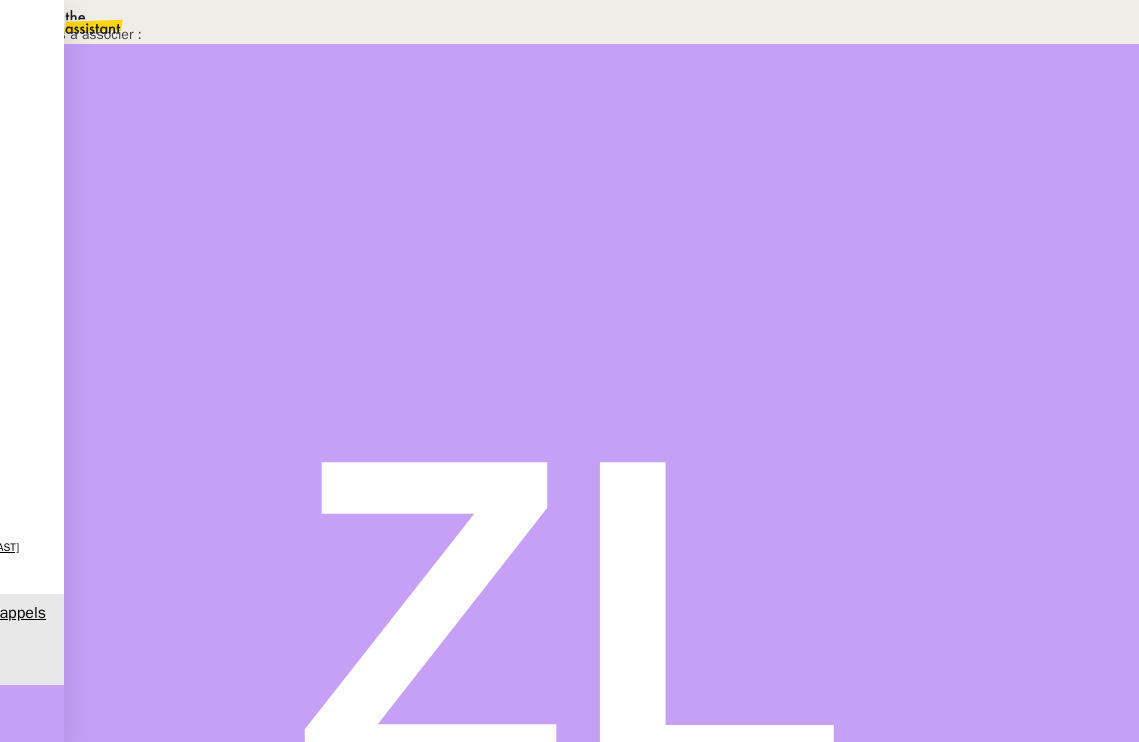click at bounding box center (569, 0) 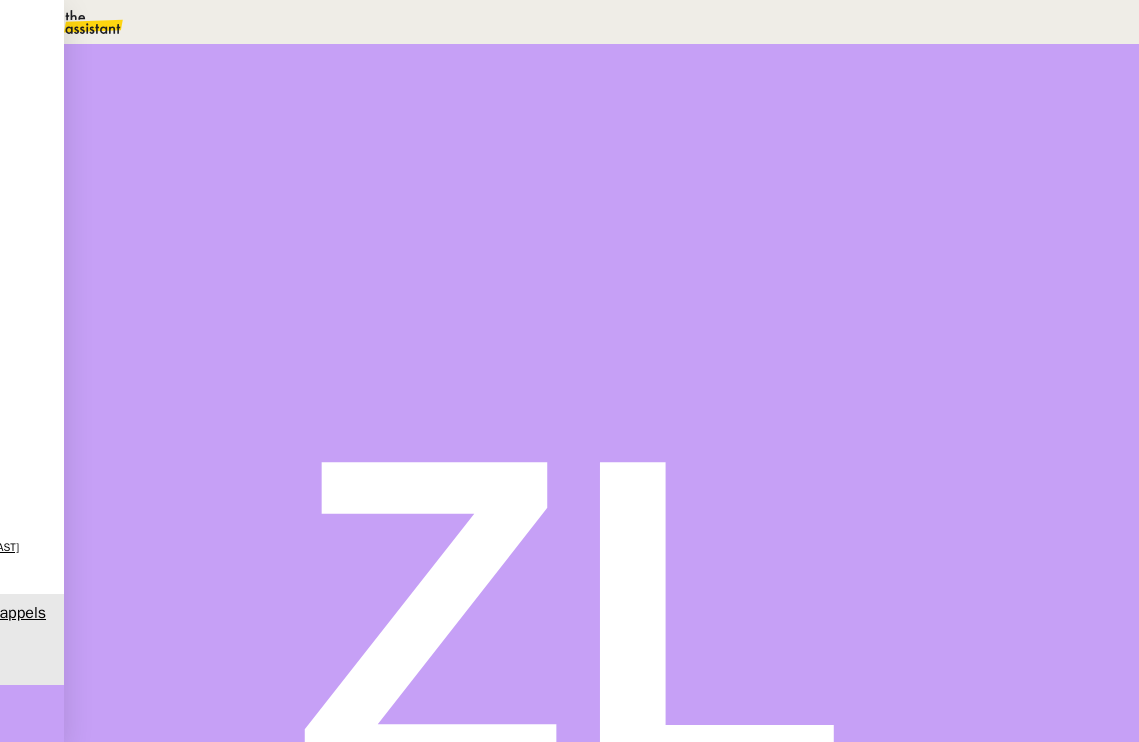 scroll, scrollTop: 277, scrollLeft: 0, axis: vertical 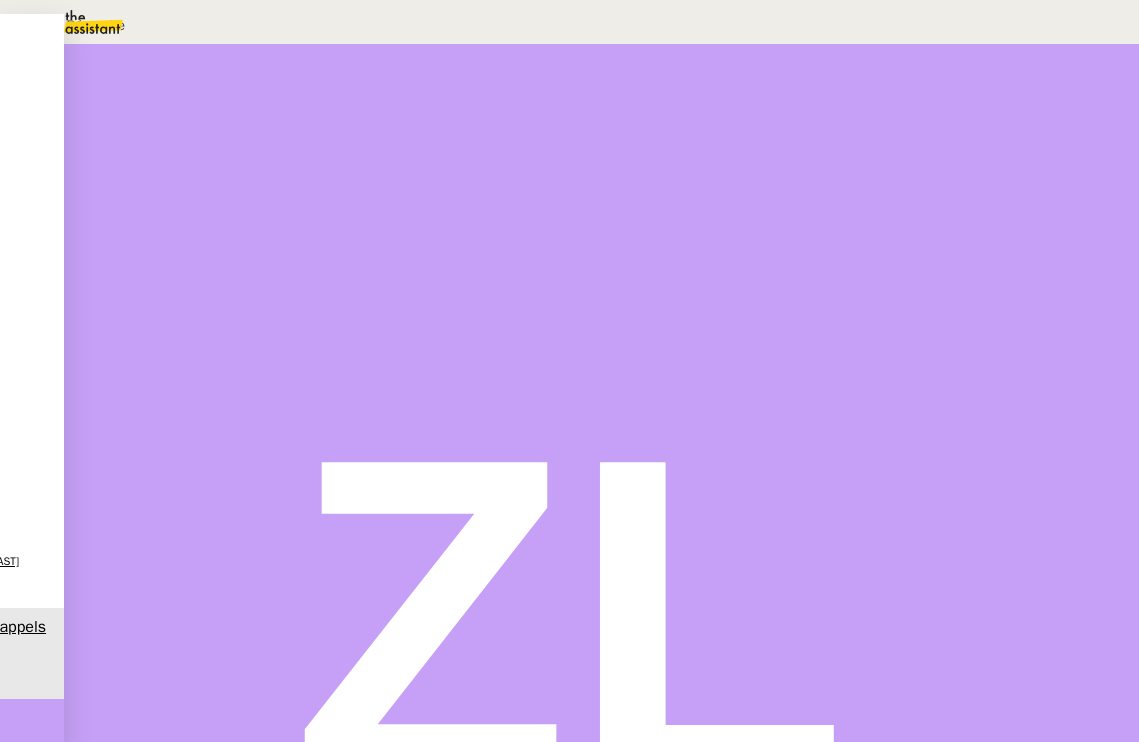 click on "Déplacer vers une demande existante" at bounding box center (96, 25) 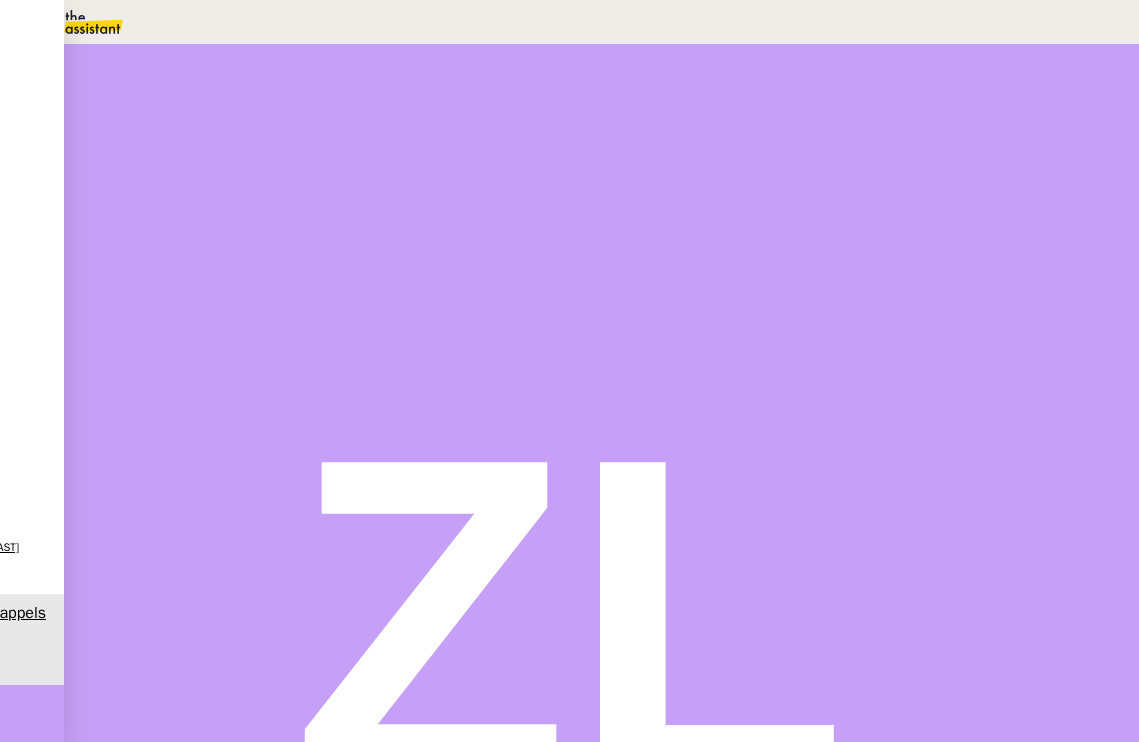 click at bounding box center (86, 846) 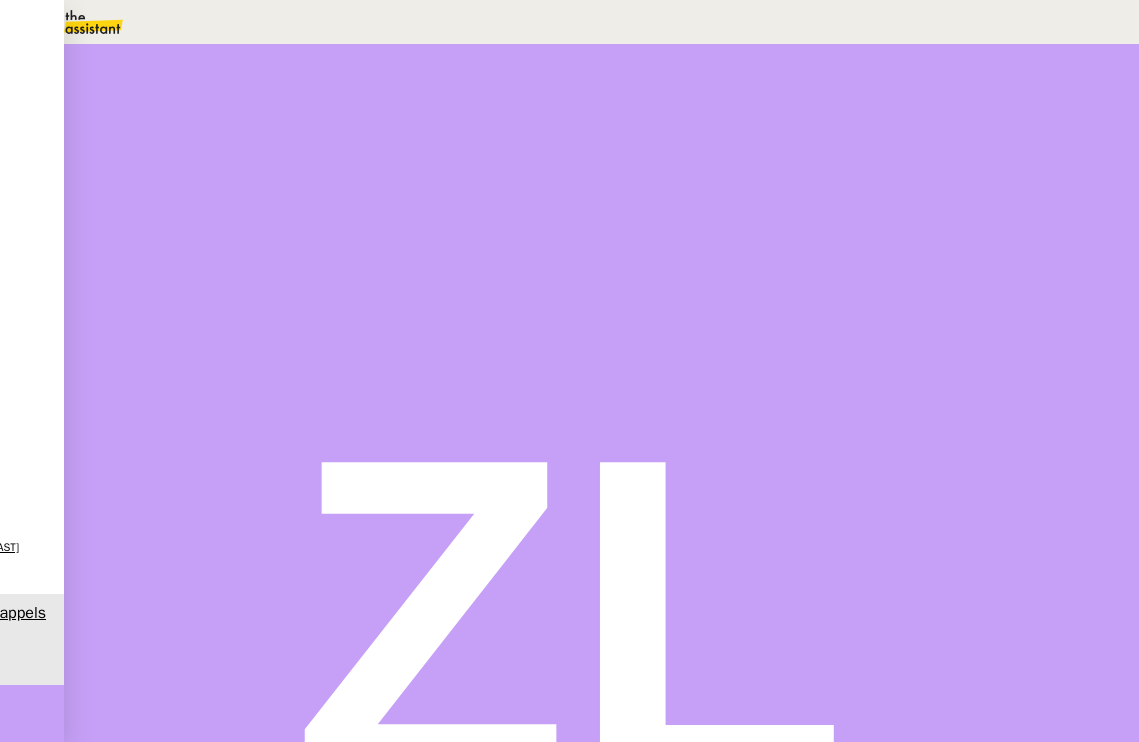scroll, scrollTop: 0, scrollLeft: 0, axis: both 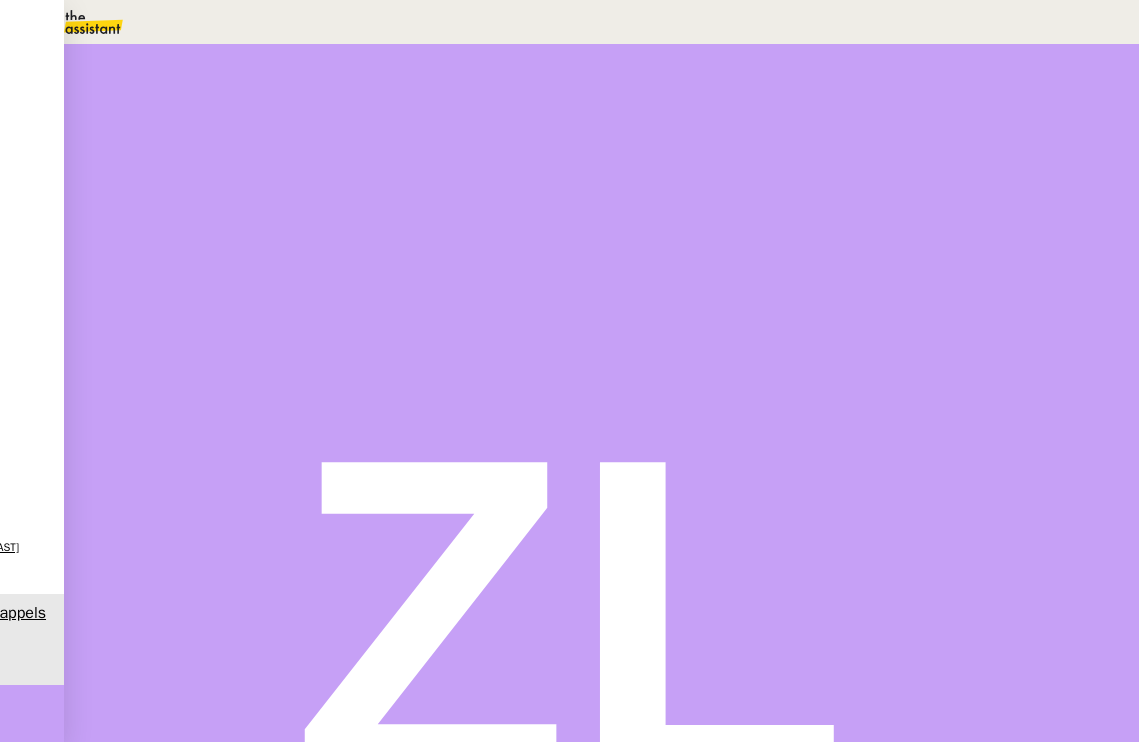 type on "modification procédure" 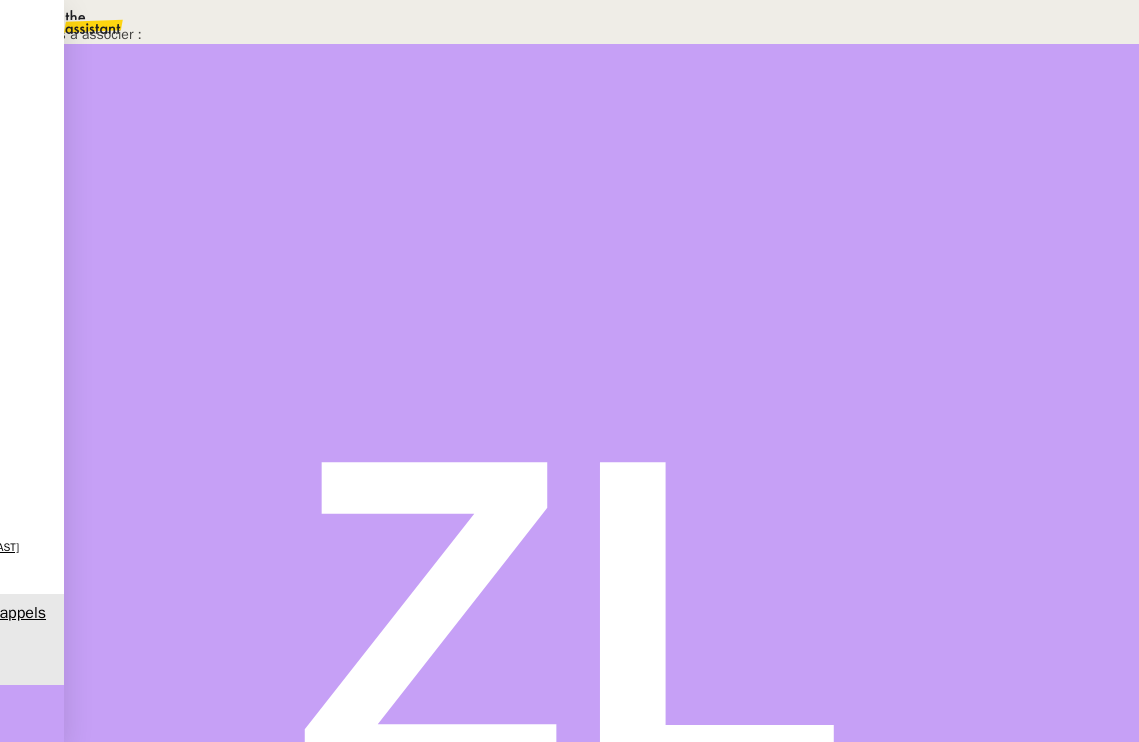 click at bounding box center (569, 0) 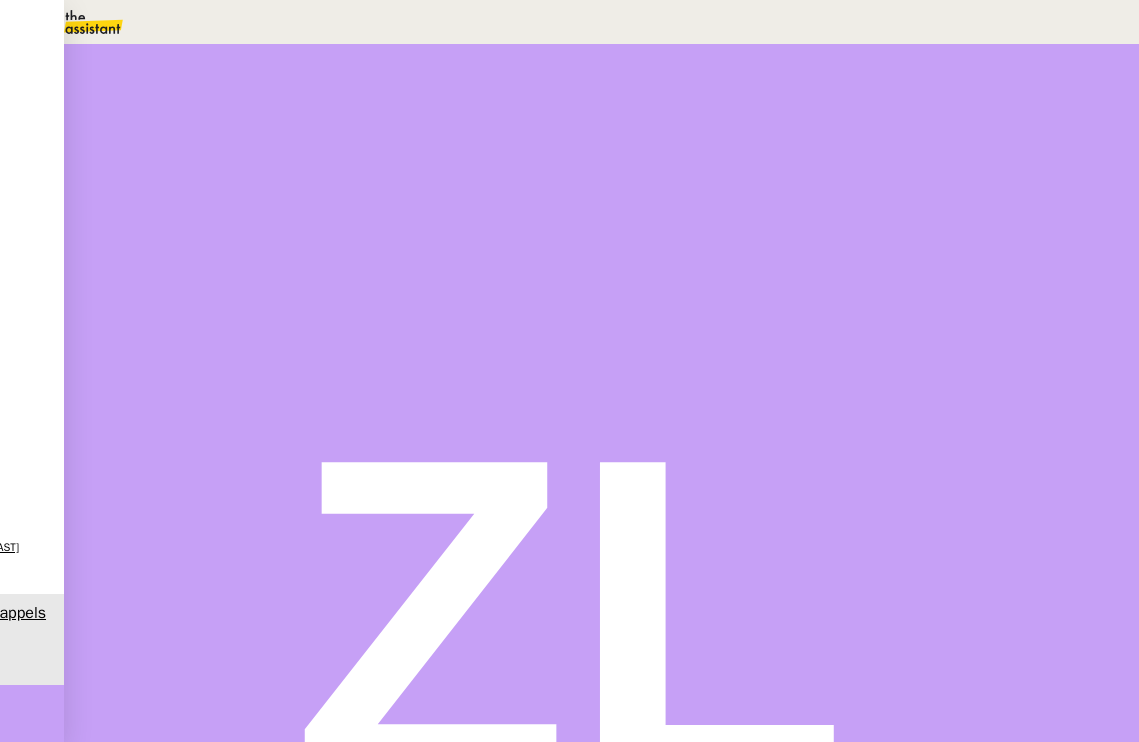scroll, scrollTop: 0, scrollLeft: 0, axis: both 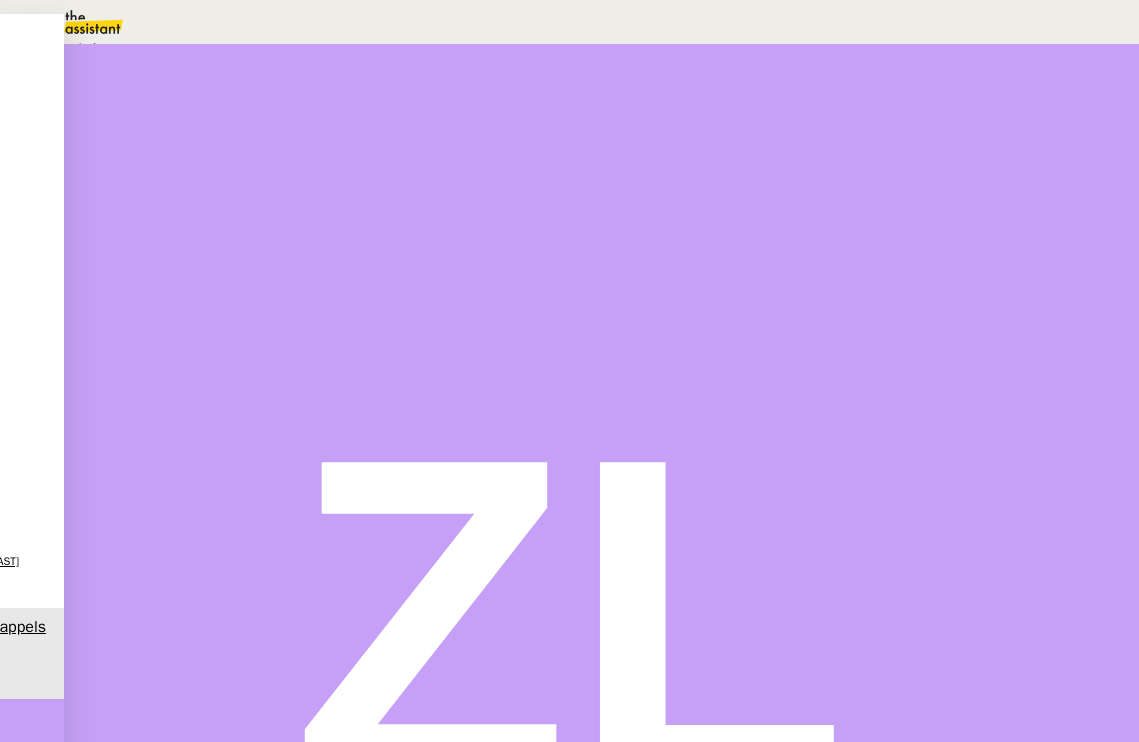 click on "Statut" at bounding box center (139, 112) 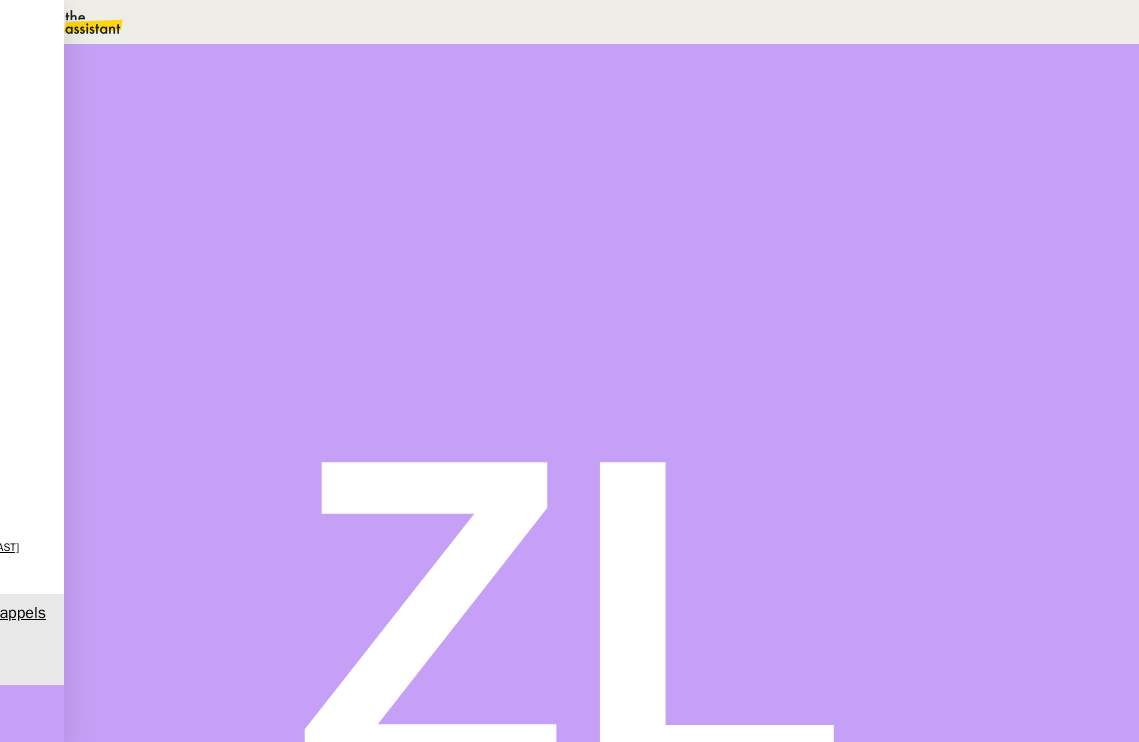 click on "Sauver" at bounding box center [742, 188] 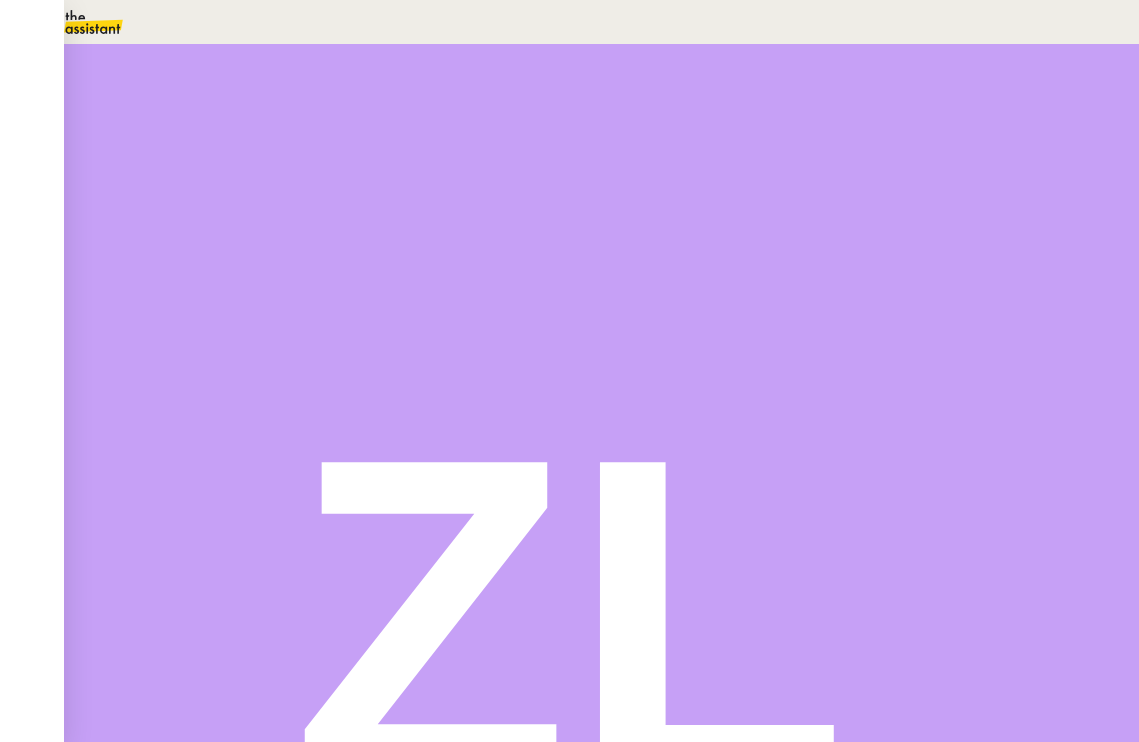 scroll, scrollTop: 212, scrollLeft: 0, axis: vertical 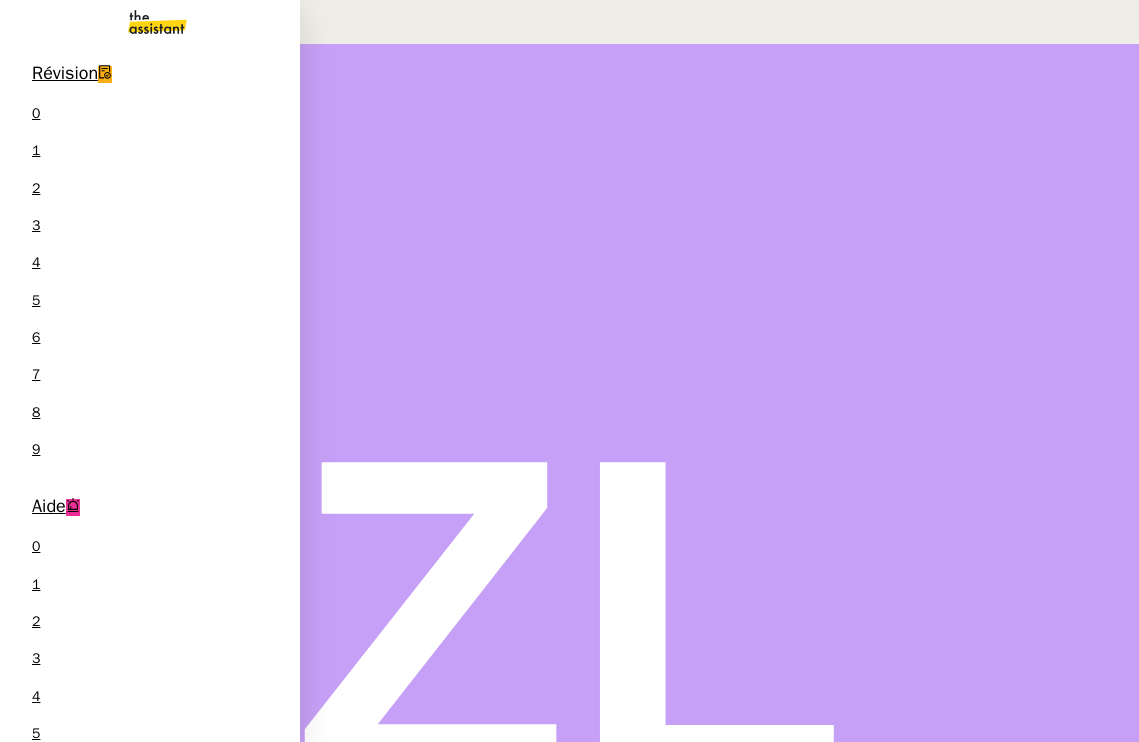 click on "Aide  0   1   2   3   4   5   6   7   8   9" at bounding box center [150, 699] 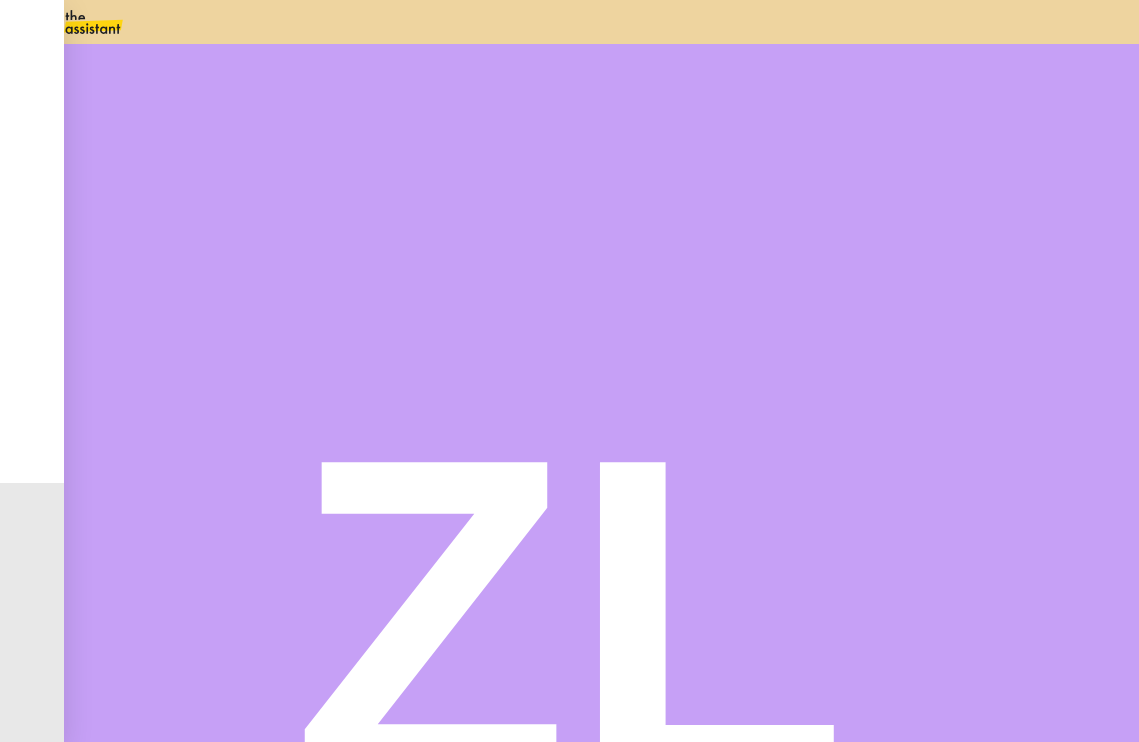 click on "[FIRST] [LAST]" at bounding box center (125, 1200) 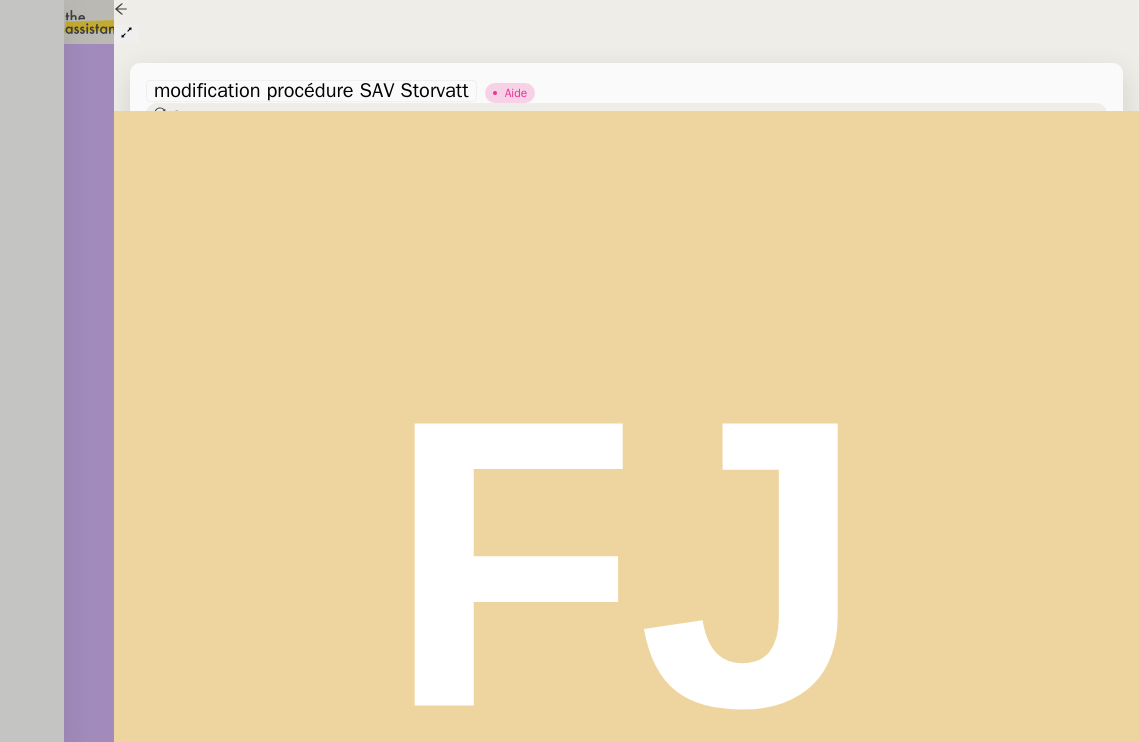 scroll, scrollTop: 0, scrollLeft: 0, axis: both 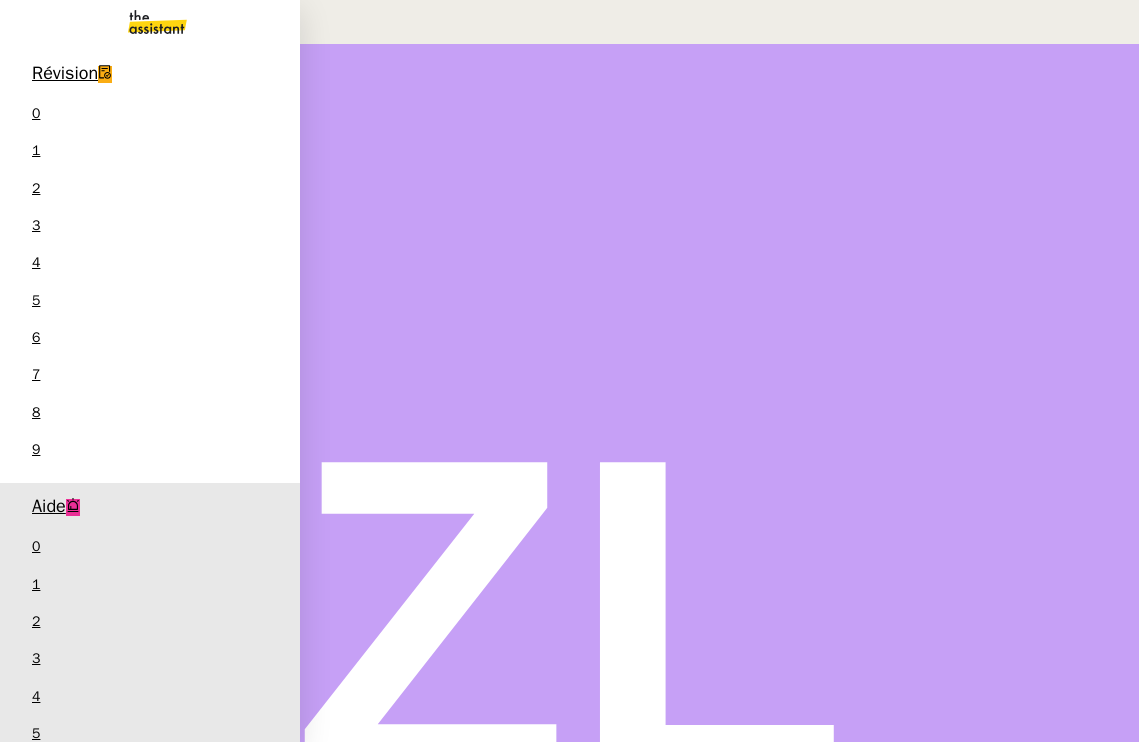 click on "⚙️ Suivi des inscriptions et contrats de formation" at bounding box center [128, 967] 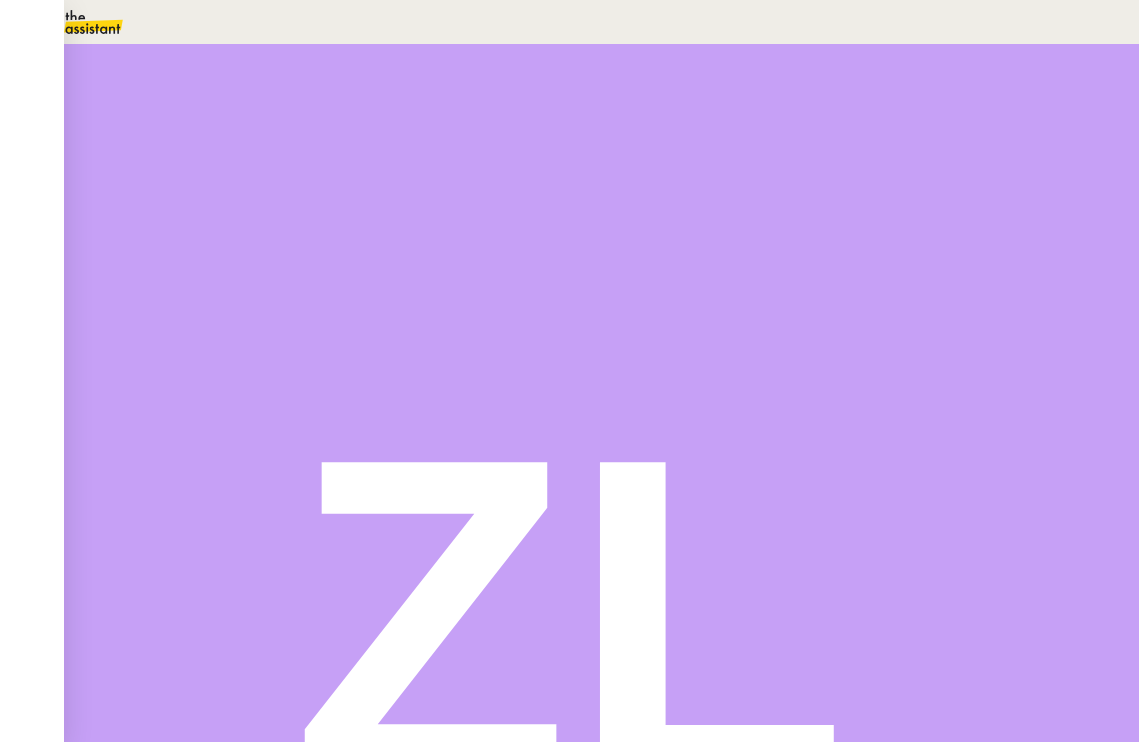 scroll, scrollTop: 12, scrollLeft: 0, axis: vertical 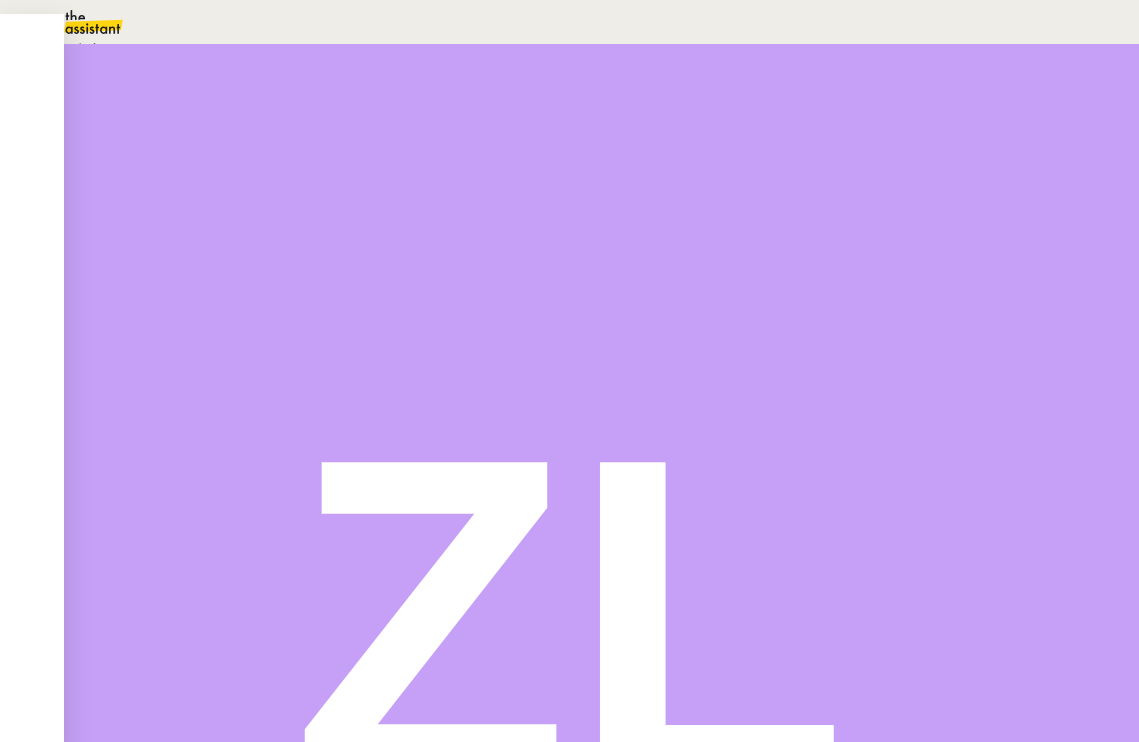click on "Statut" at bounding box center (601, 129) 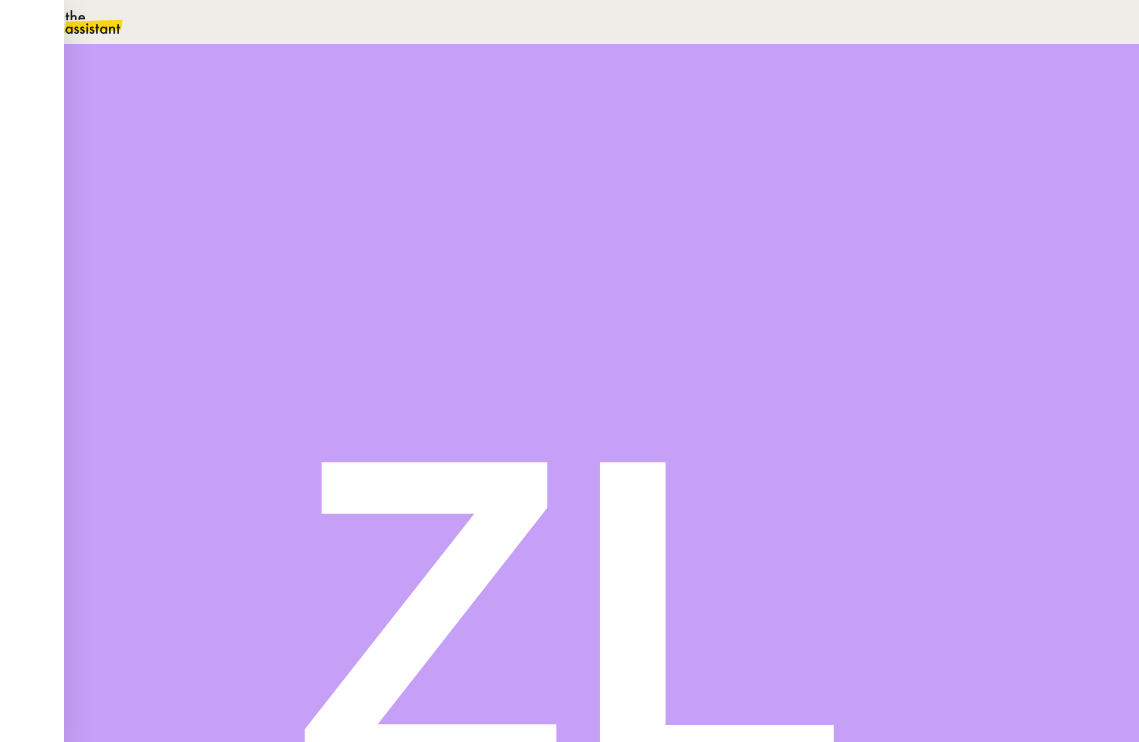 click on "Dans 2 jours ouvrés" at bounding box center [804, 177] 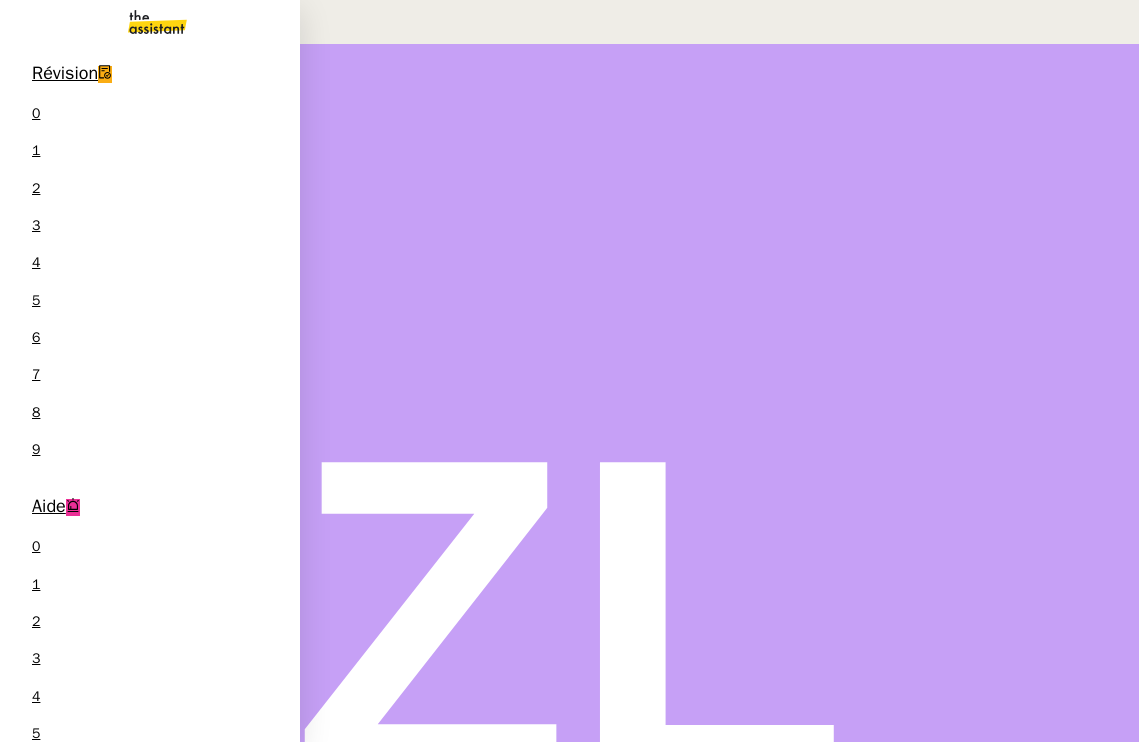 click at bounding box center [141, 22] 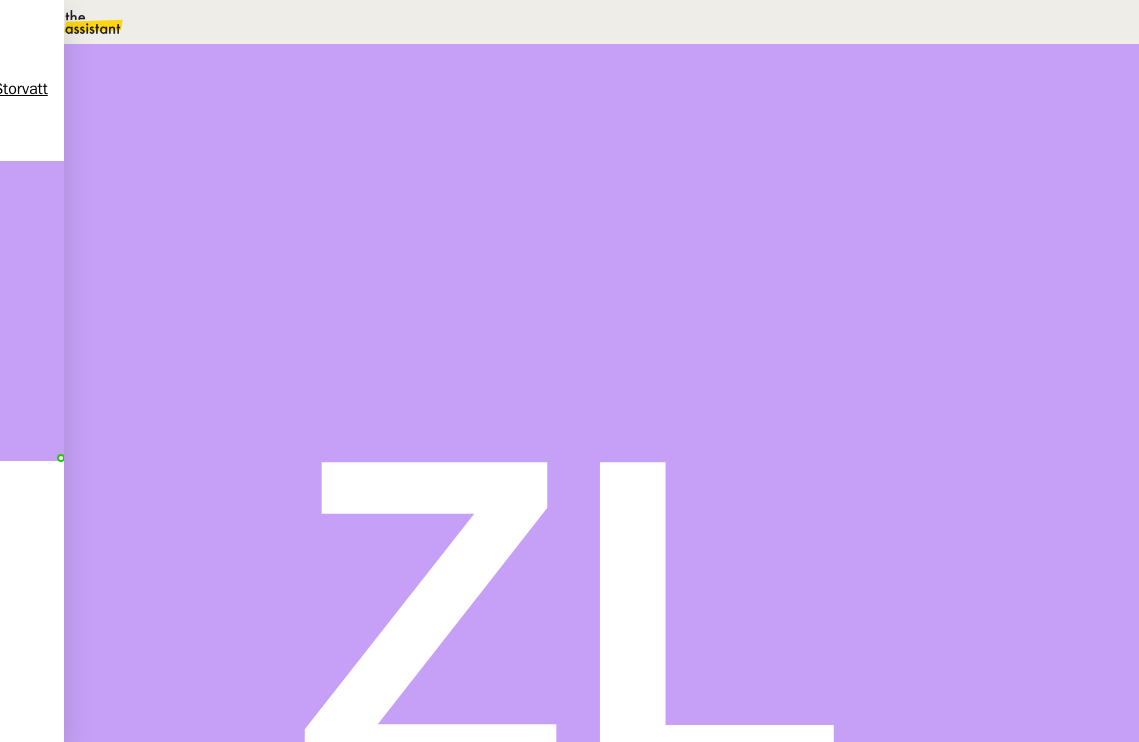 click at bounding box center (569, 592) 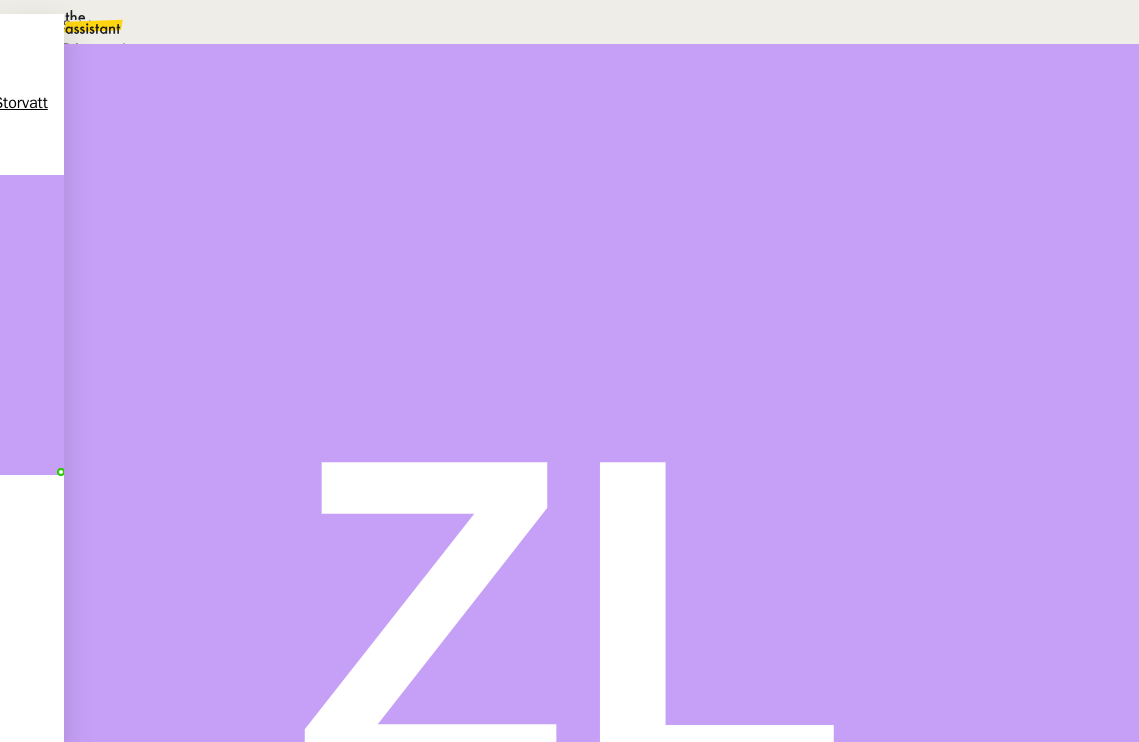 click on "Suivi" at bounding box center (564, 25) 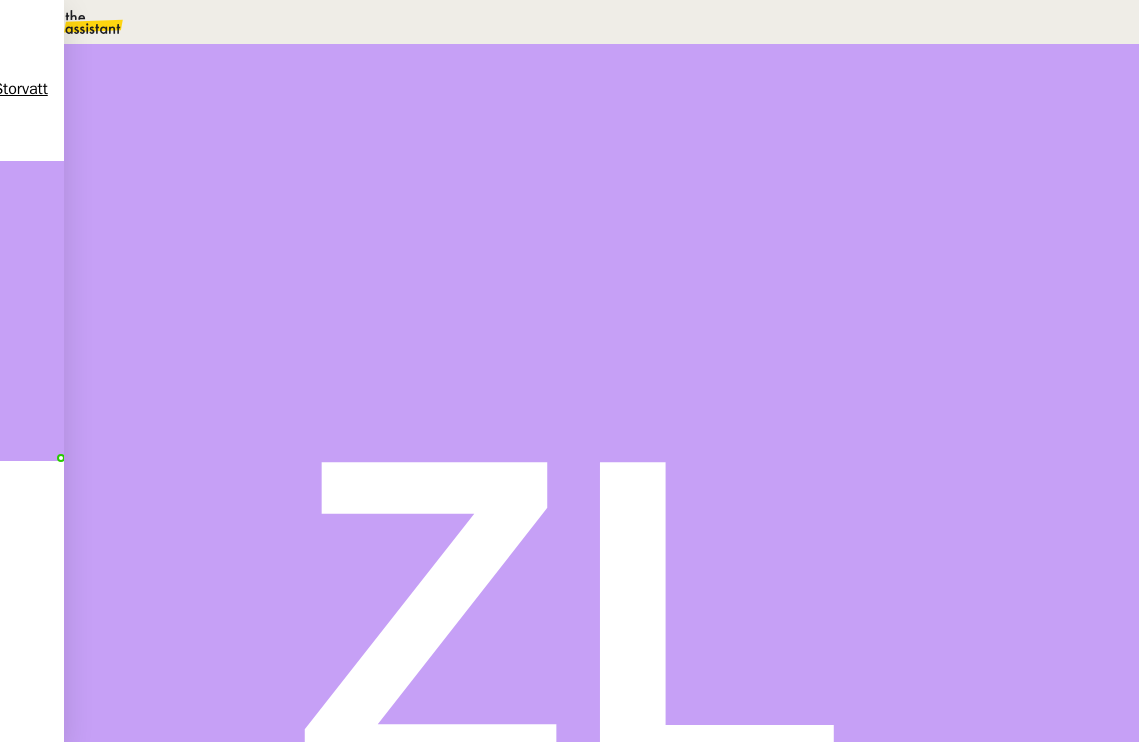 click on "Période en cours" at bounding box center (288, 345) 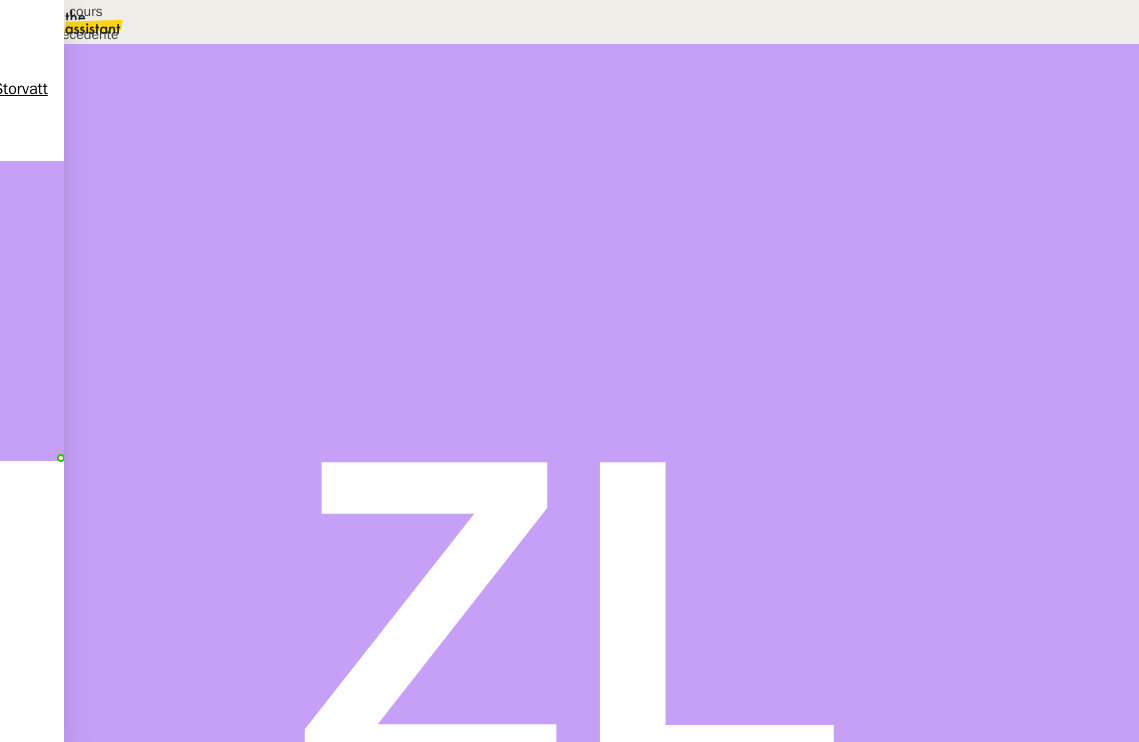 click on "Période précédente" at bounding box center (82, 34) 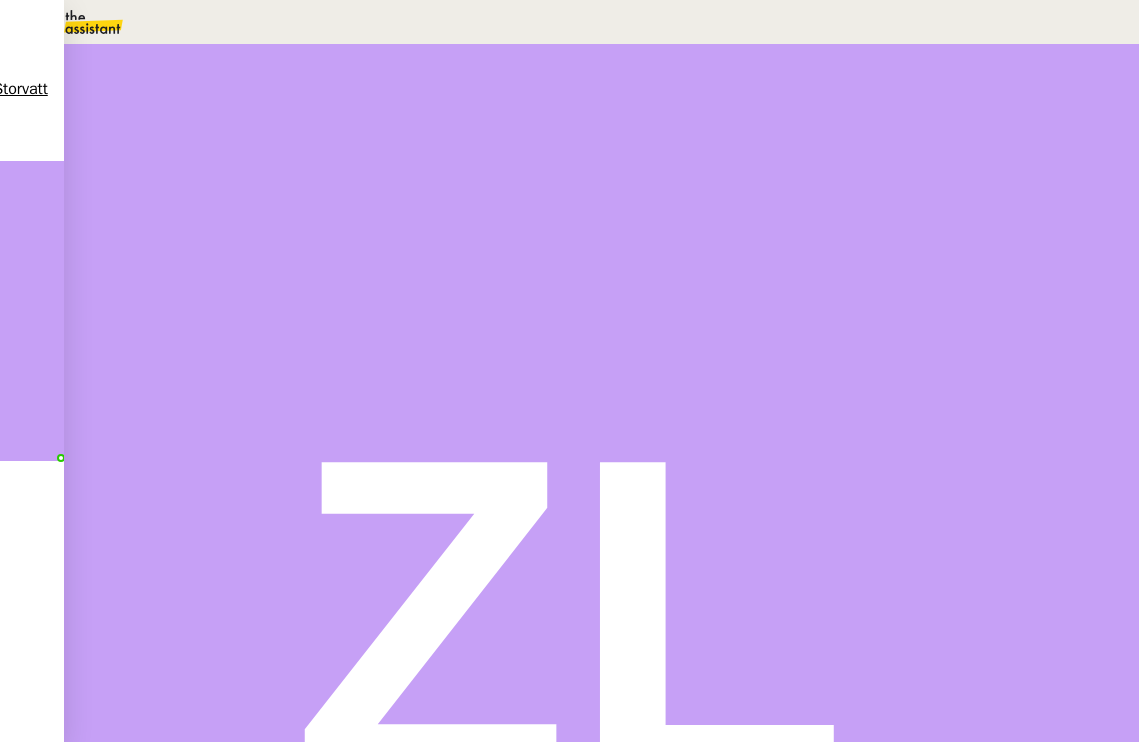 click on "Période précédente" at bounding box center [296, 345] 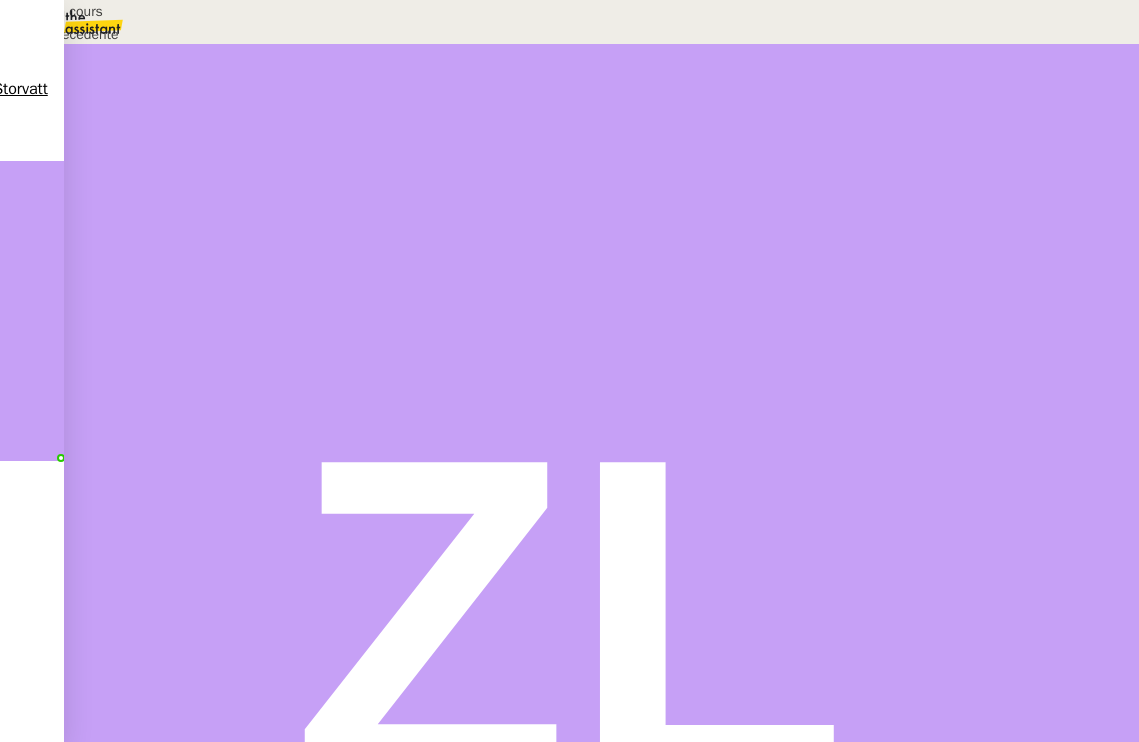 click on "Période en cours" at bounding box center (82, 11) 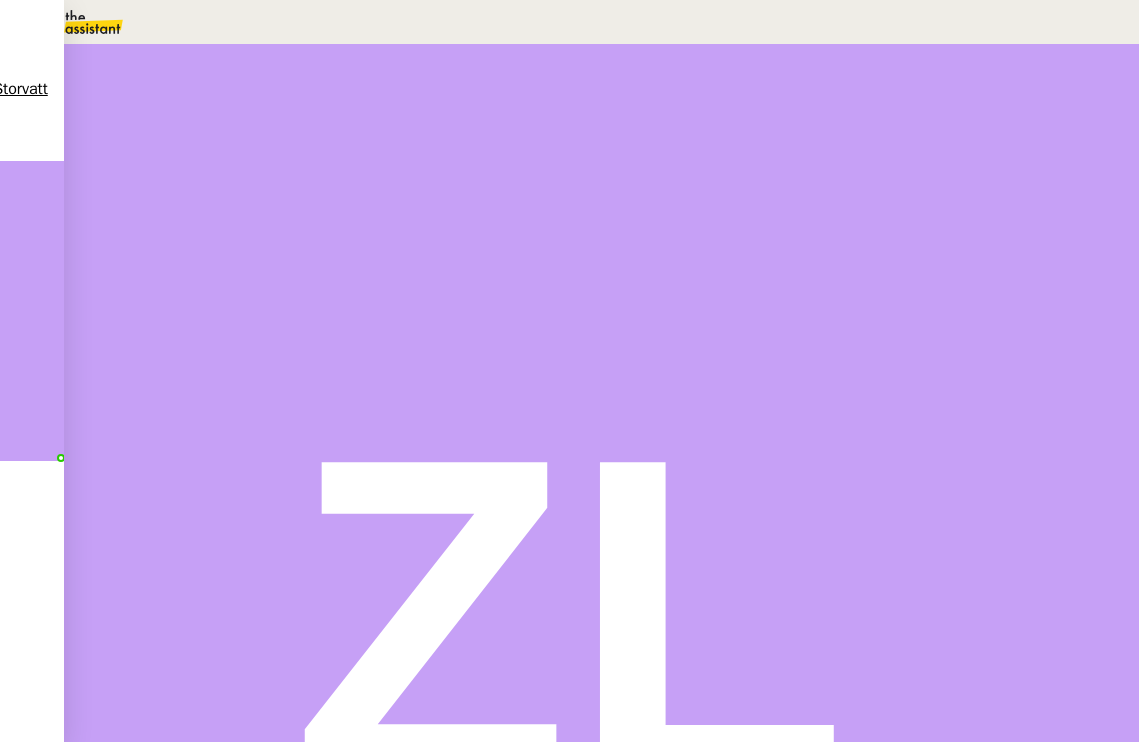 scroll, scrollTop: 0, scrollLeft: 0, axis: both 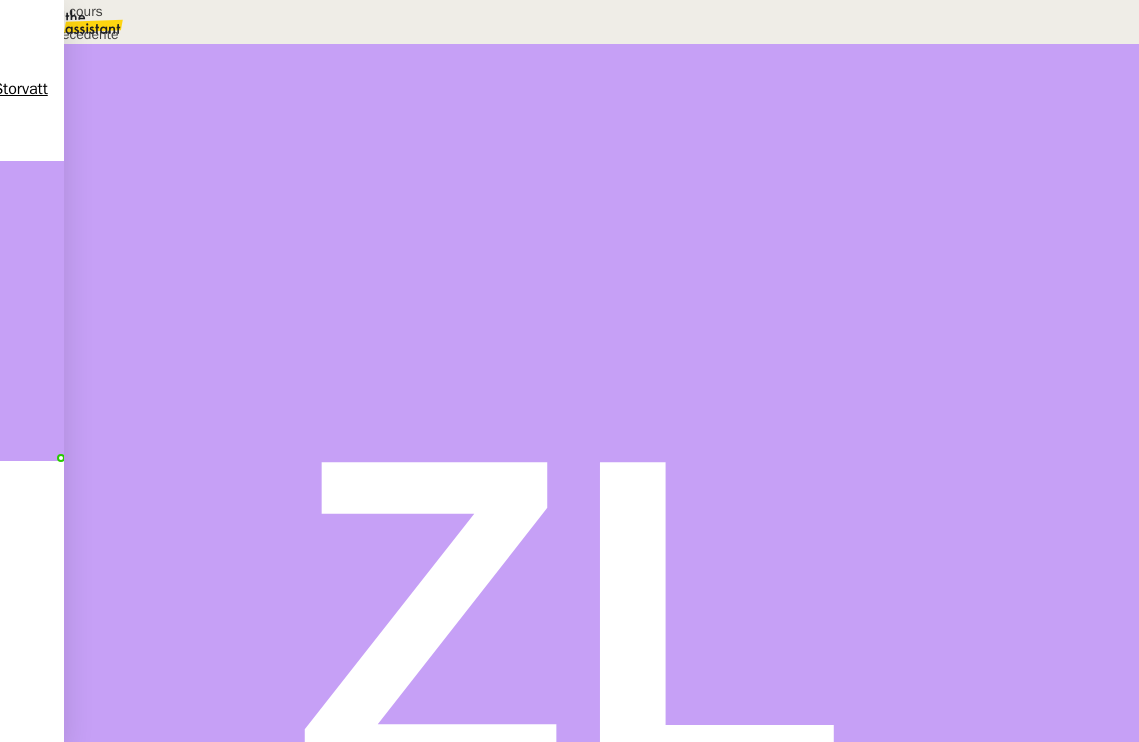 click on "Période précédente" at bounding box center [82, 34] 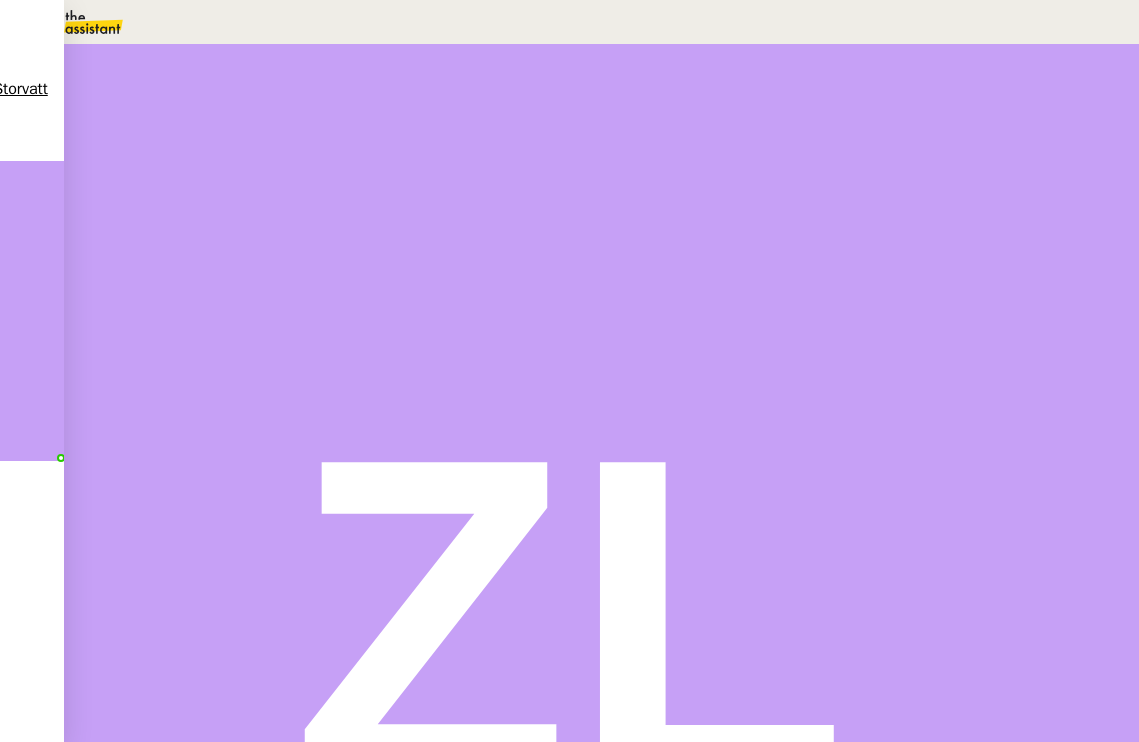scroll, scrollTop: 0, scrollLeft: 0, axis: both 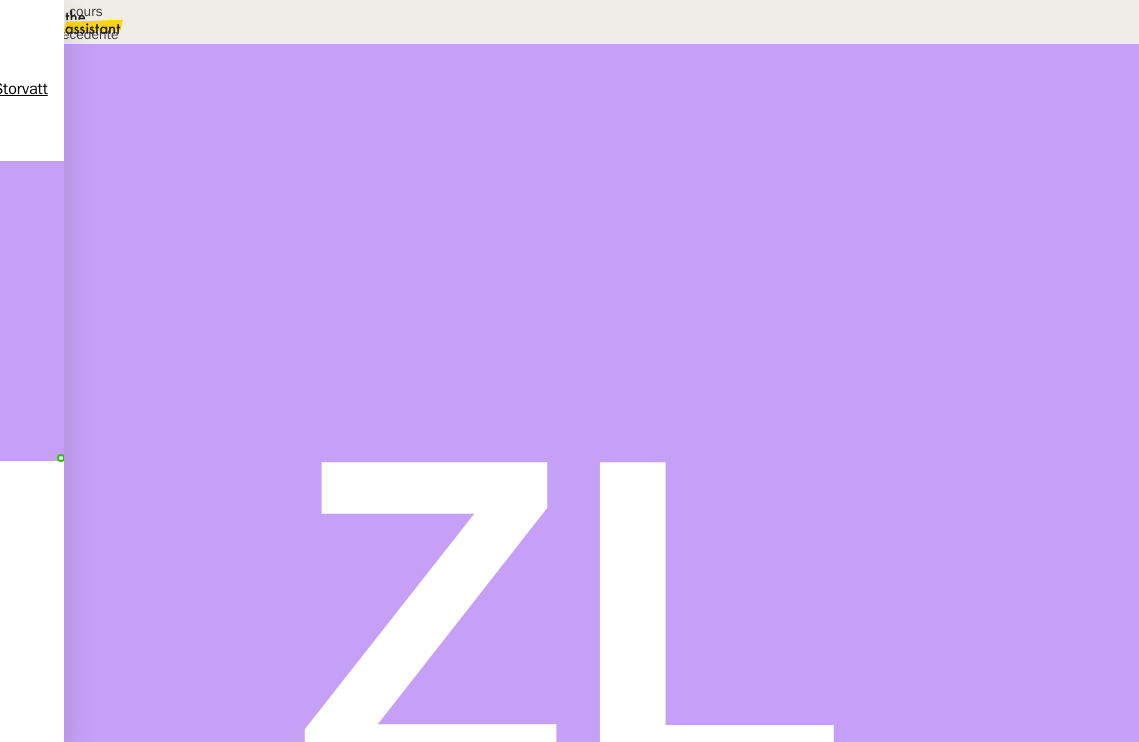 click on "Période en cours" at bounding box center (82, 11) 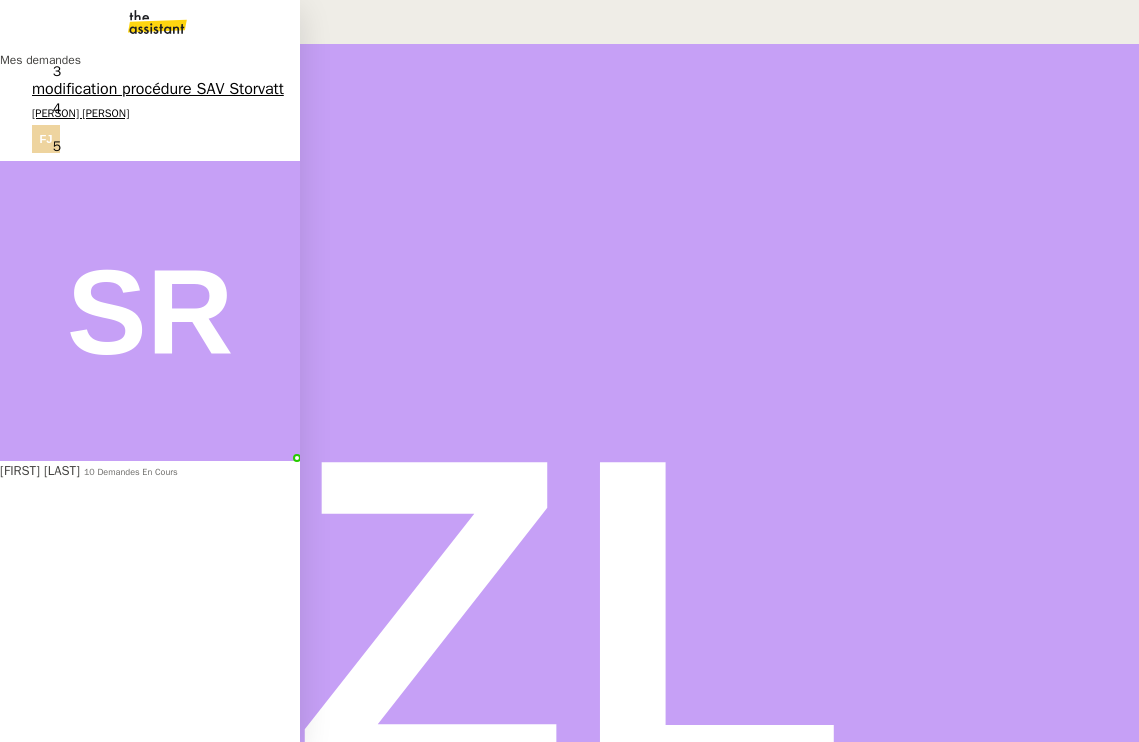click on "modification procédure SAV Storvatt    Franck MUFFAT-JEANDET     0   1   2   3   4   5   6   7   8   9" at bounding box center (150, 115) 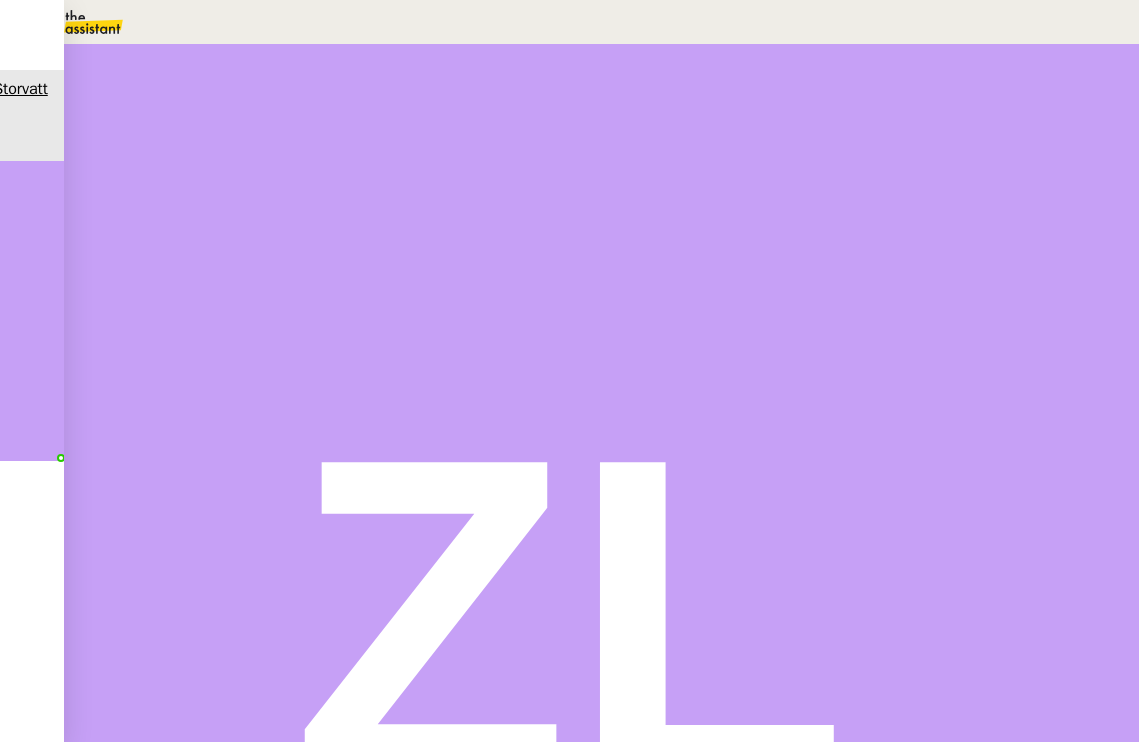 scroll, scrollTop: 0, scrollLeft: 0, axis: both 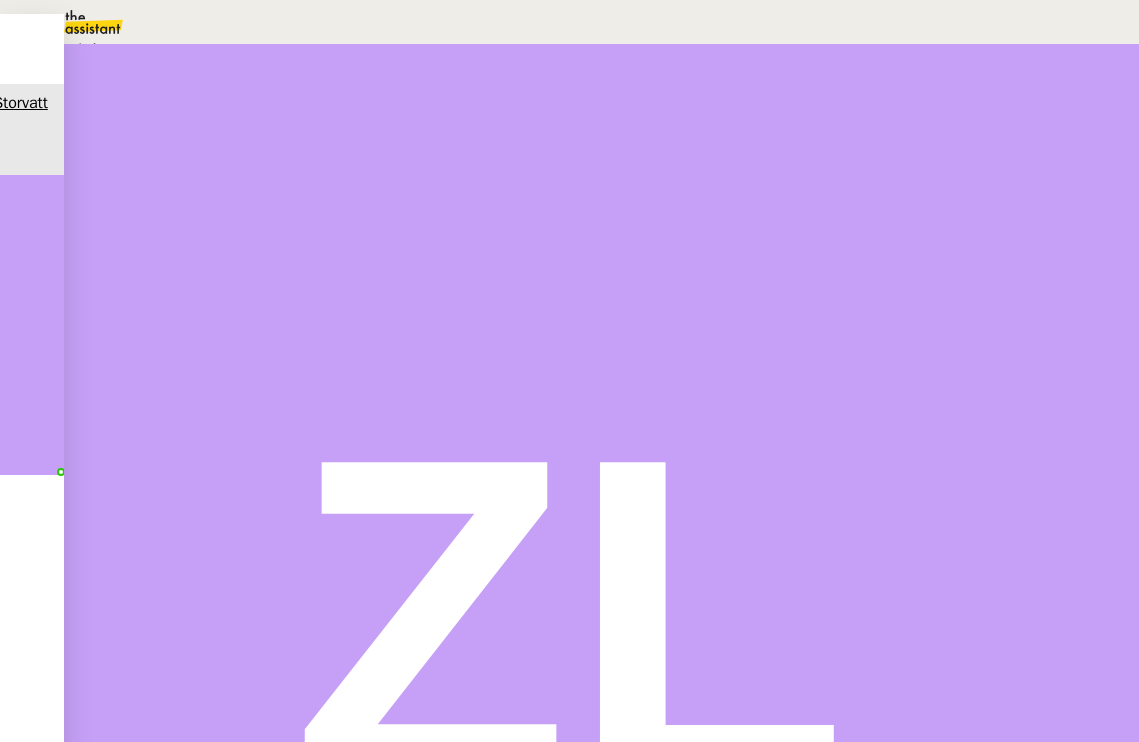 click on "Statut" at bounding box center (139, 112) 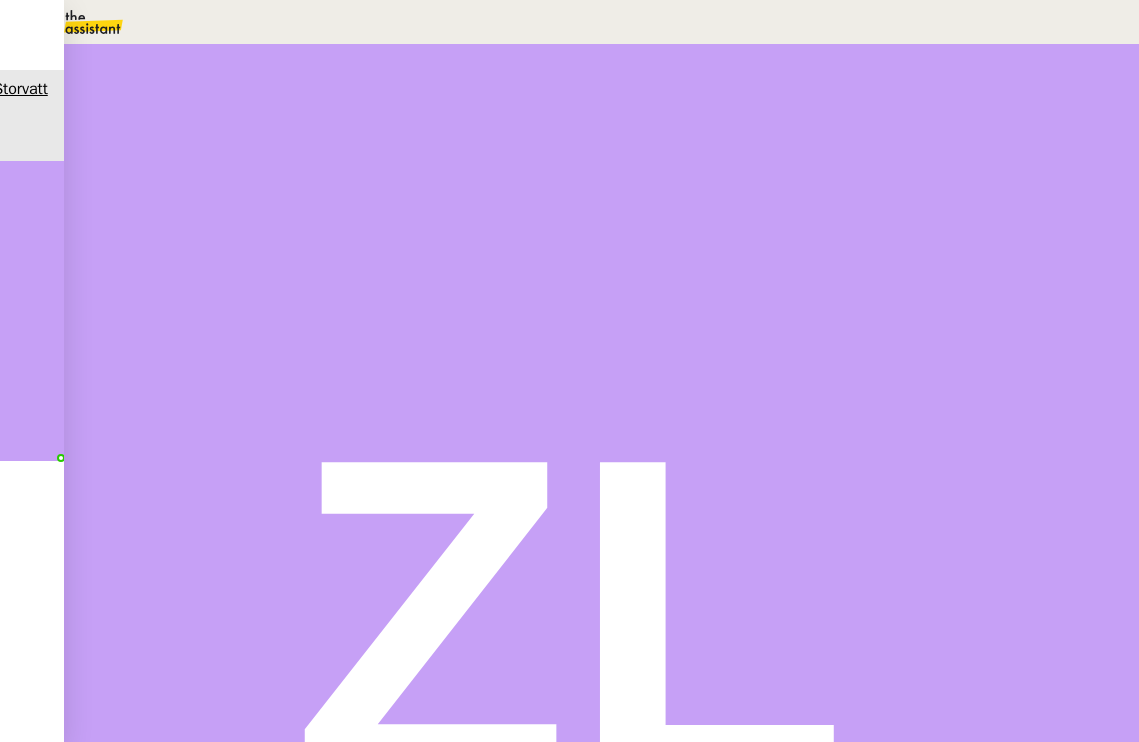 click on "Sauver" at bounding box center [742, 188] 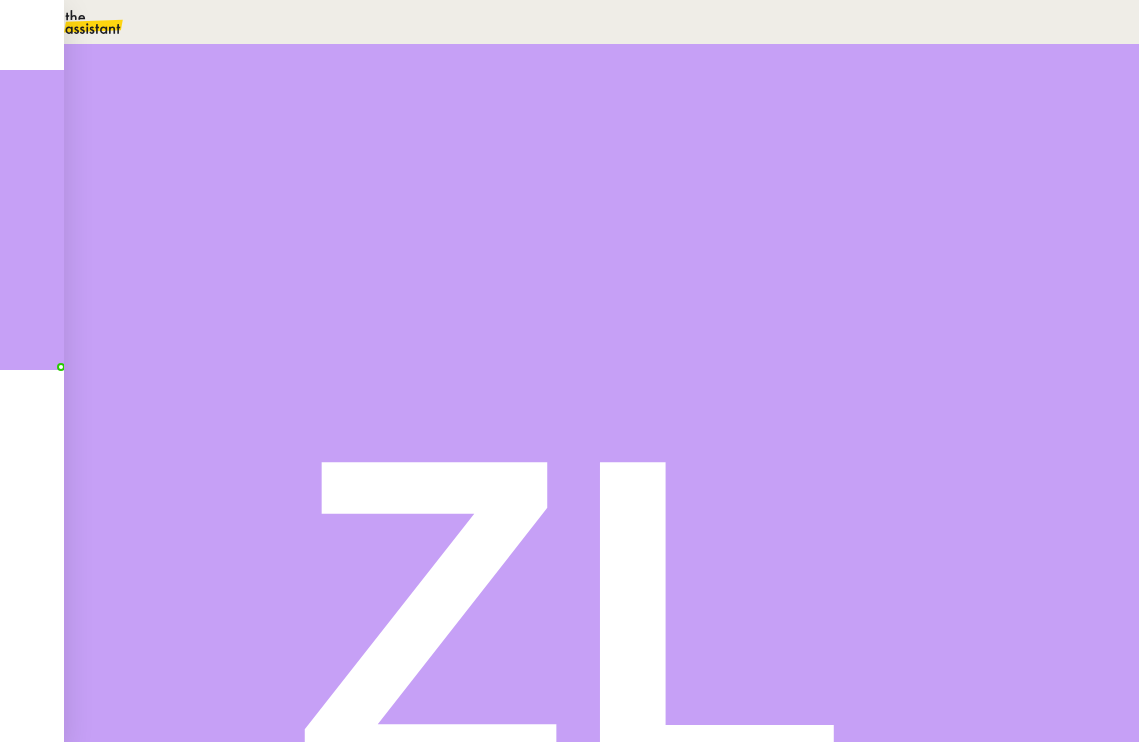 click at bounding box center (77, 22) 